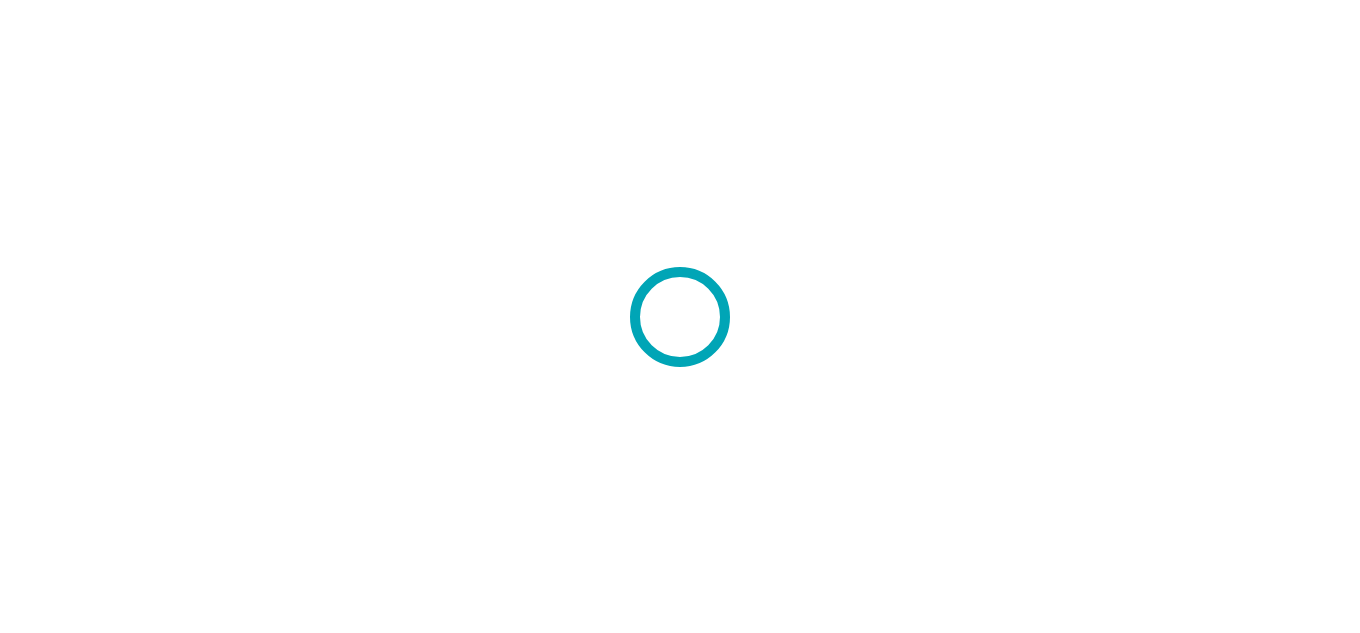 scroll, scrollTop: 0, scrollLeft: 0, axis: both 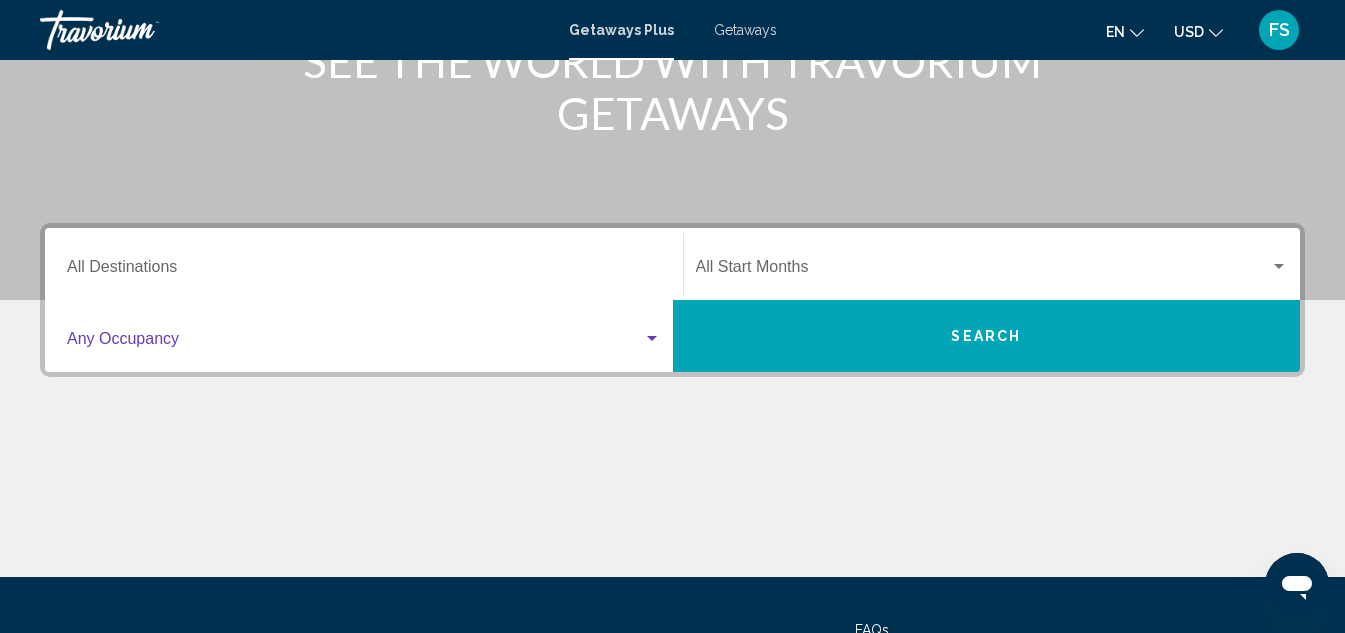 click at bounding box center [652, 338] 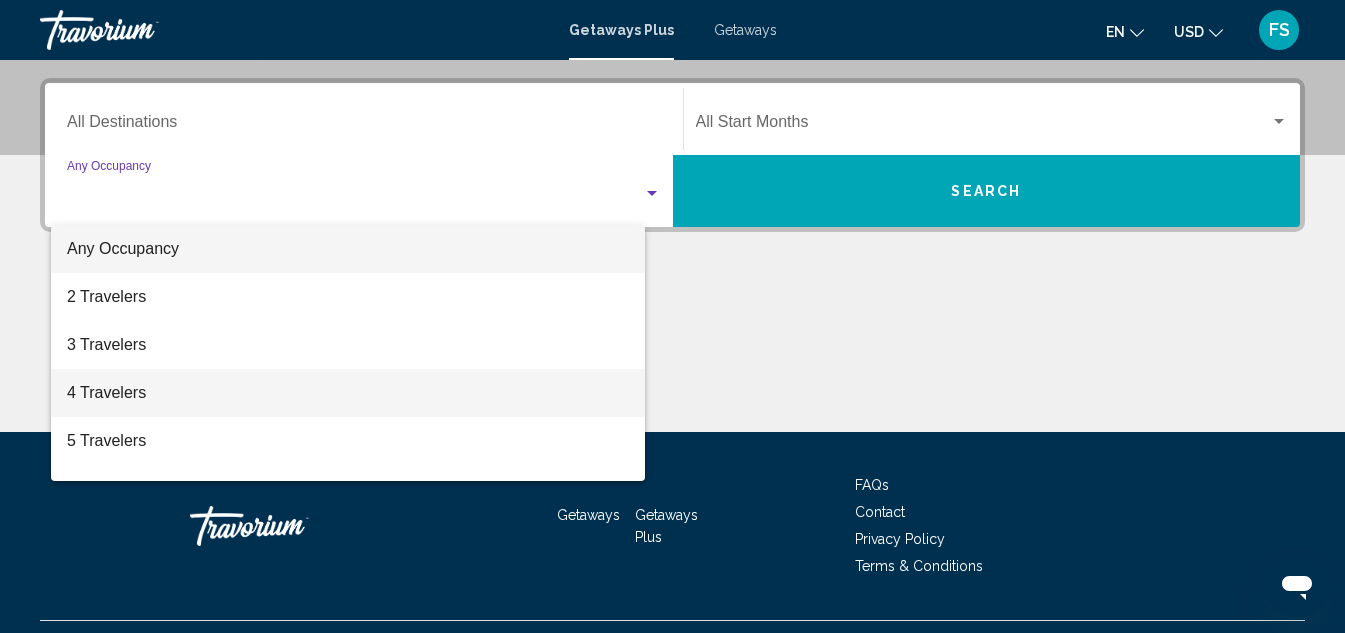 scroll, scrollTop: 458, scrollLeft: 0, axis: vertical 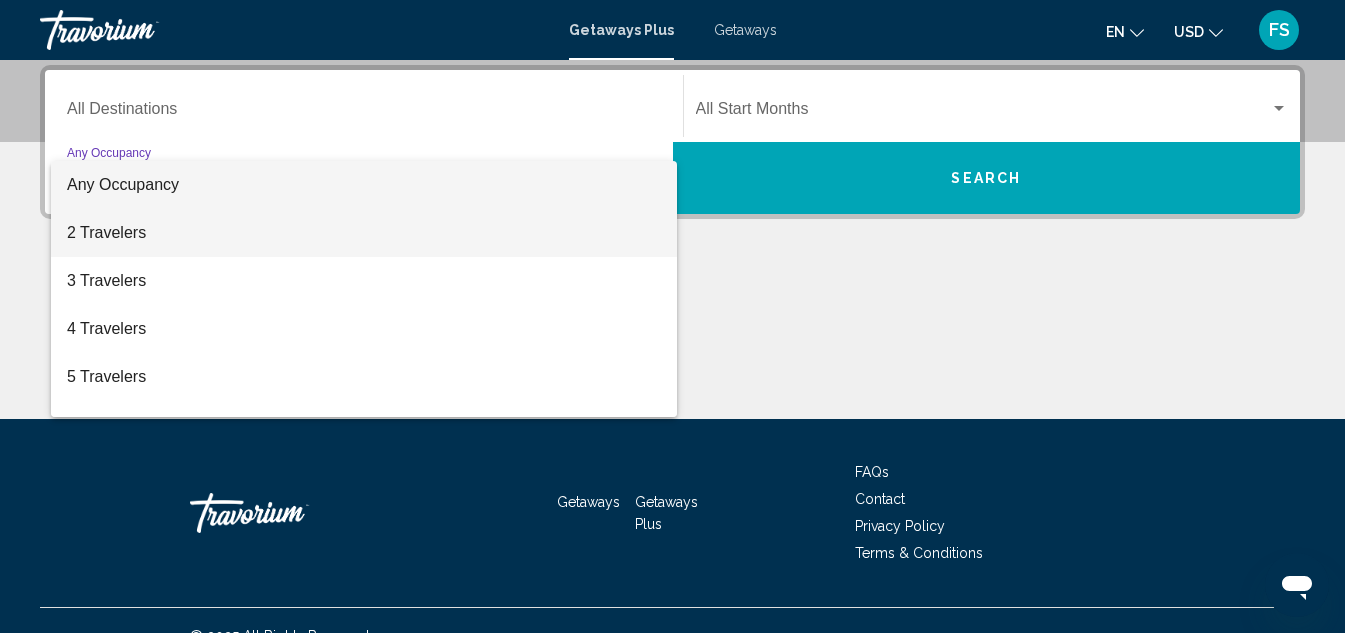 click on "2 Travelers" at bounding box center (364, 233) 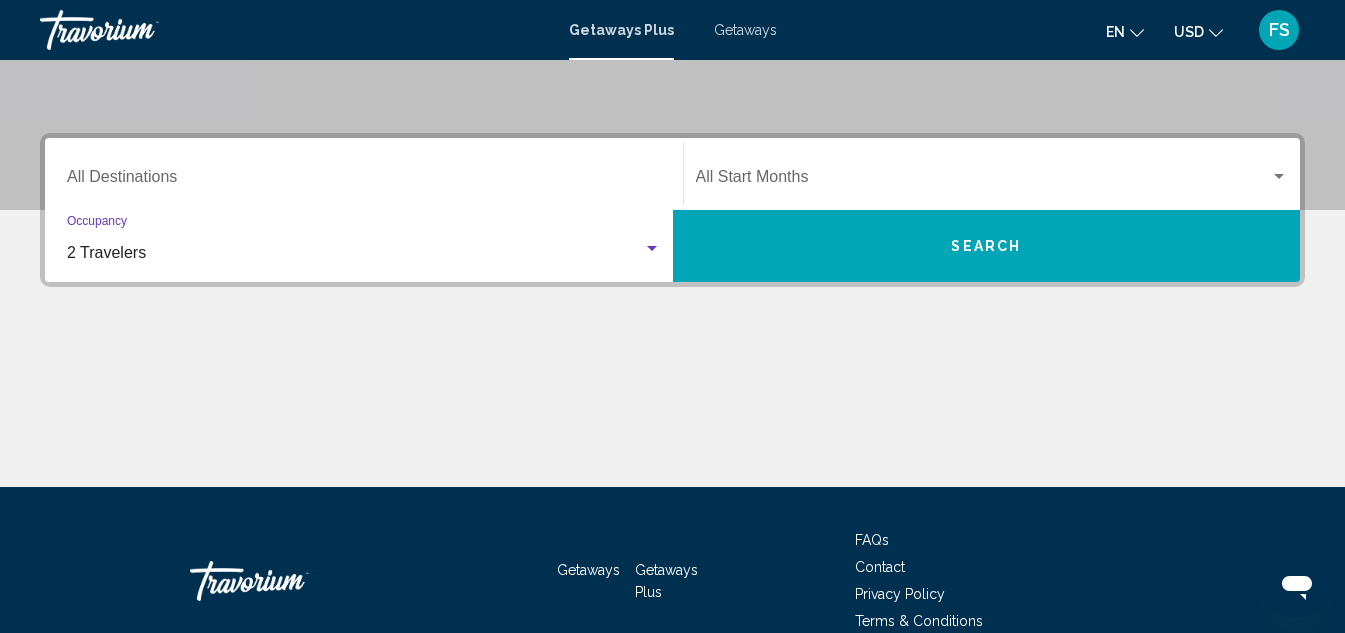 scroll, scrollTop: 358, scrollLeft: 0, axis: vertical 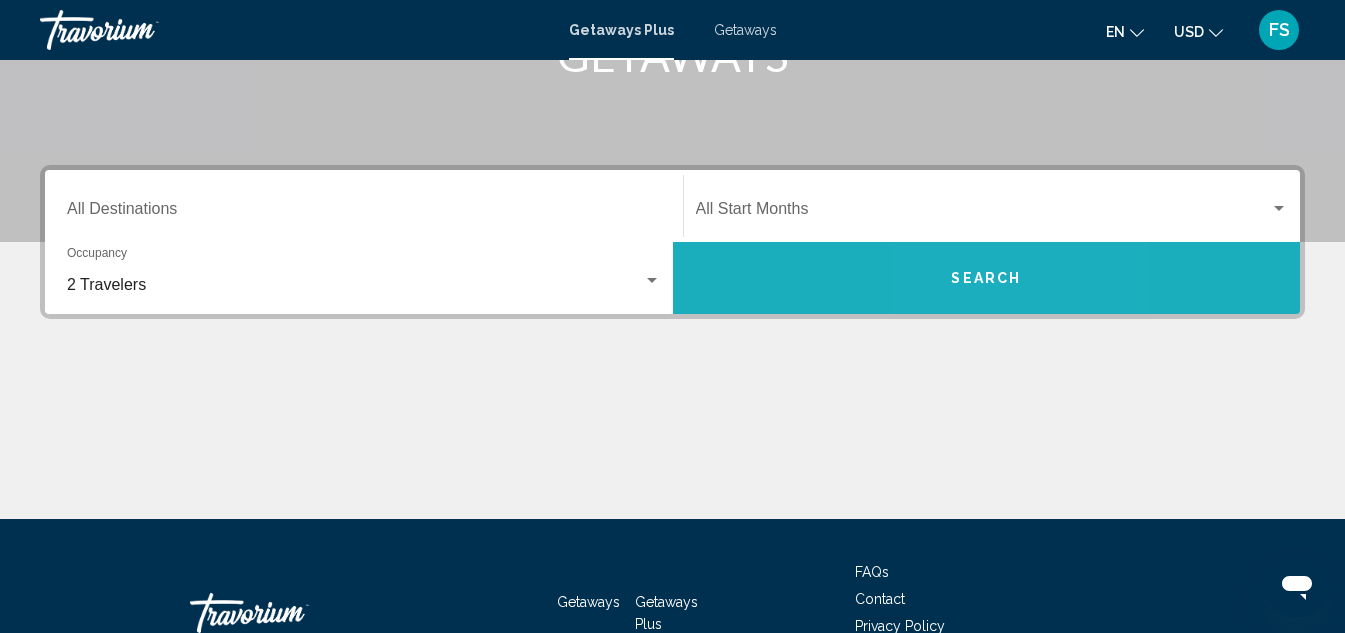 click on "Search" at bounding box center [986, 279] 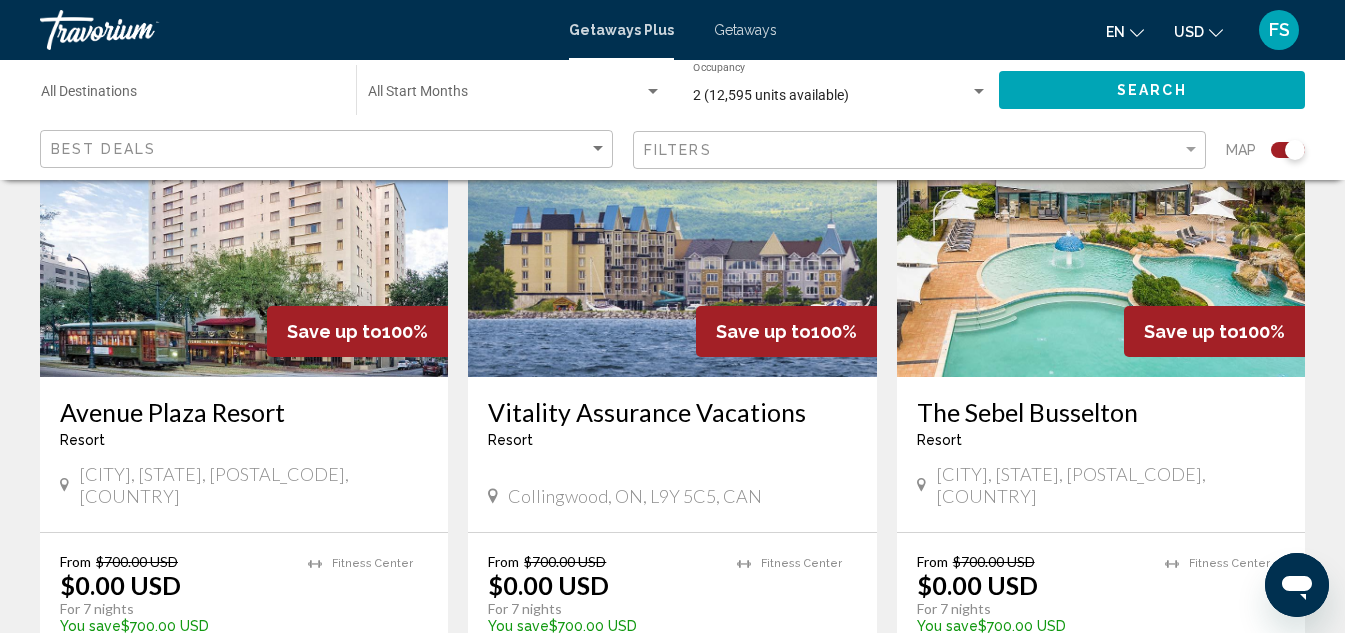 scroll, scrollTop: 800, scrollLeft: 0, axis: vertical 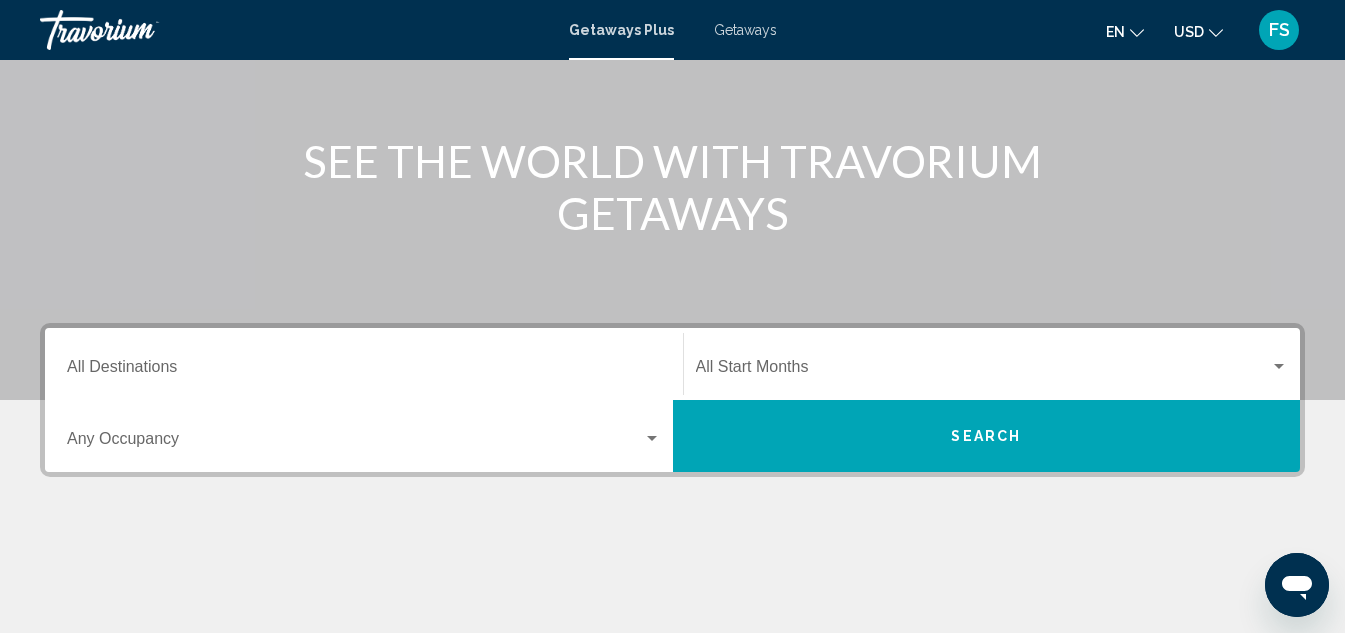 click at bounding box center (652, 439) 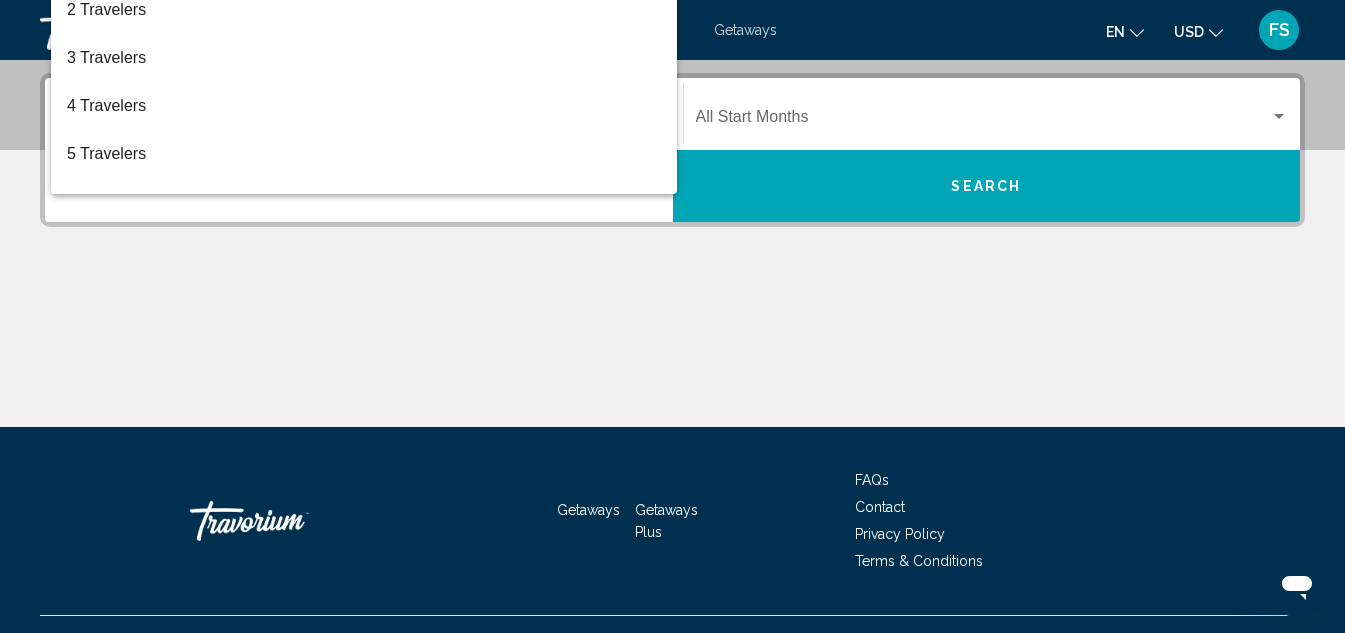 scroll, scrollTop: 458, scrollLeft: 0, axis: vertical 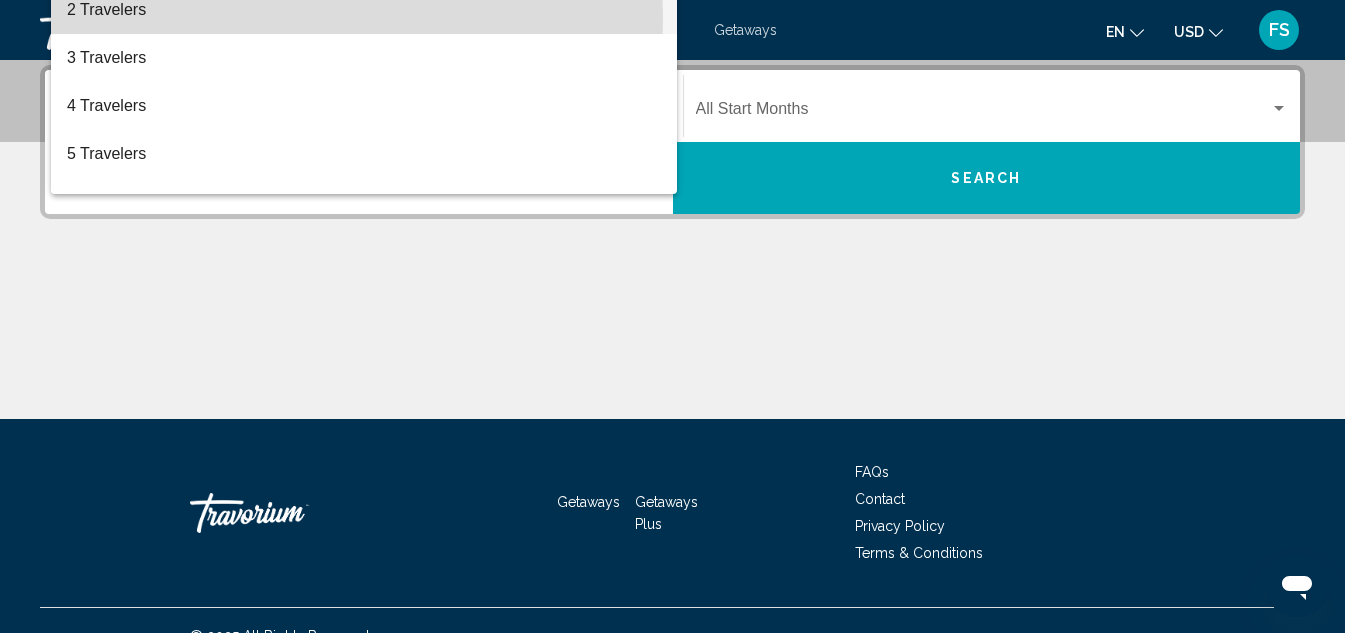click on "2 Travelers" at bounding box center [364, 10] 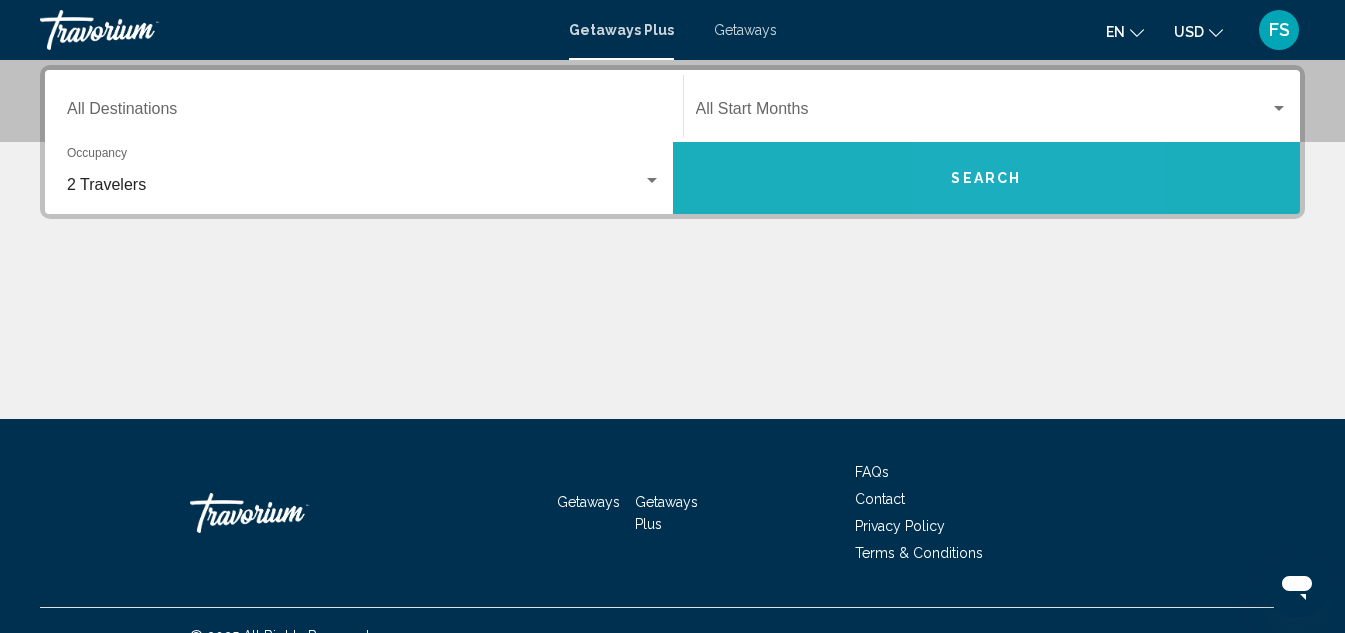 click on "Search" at bounding box center (986, 179) 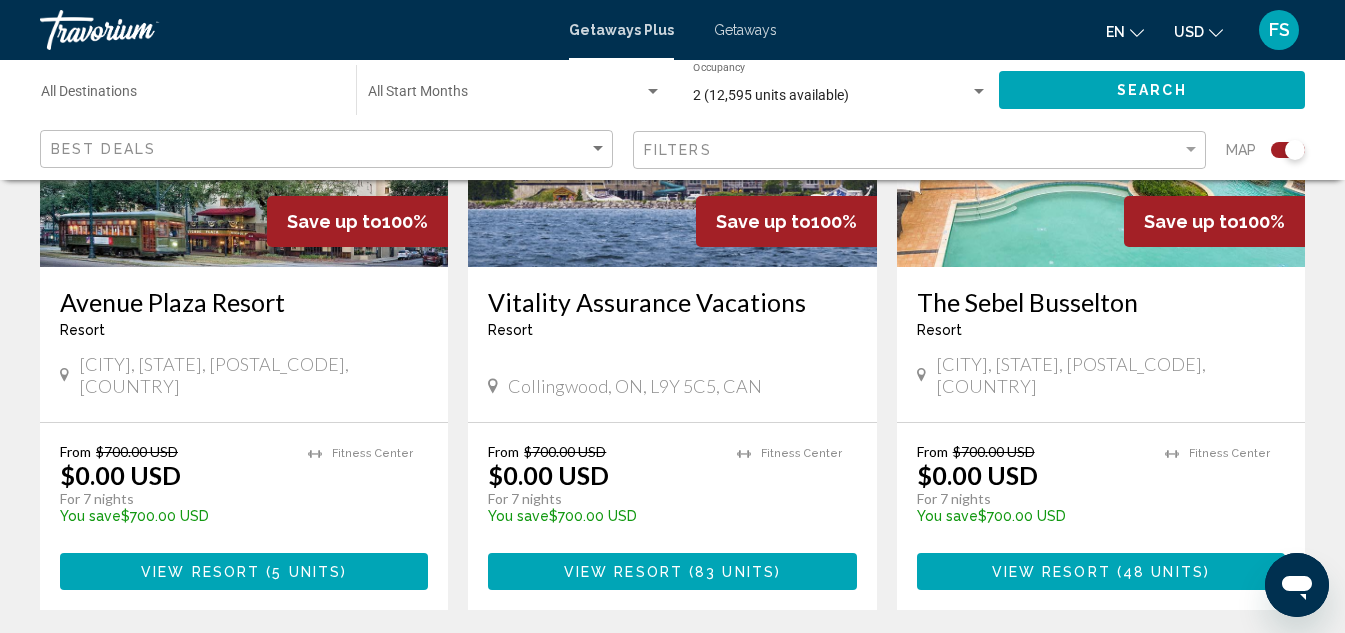 scroll, scrollTop: 900, scrollLeft: 0, axis: vertical 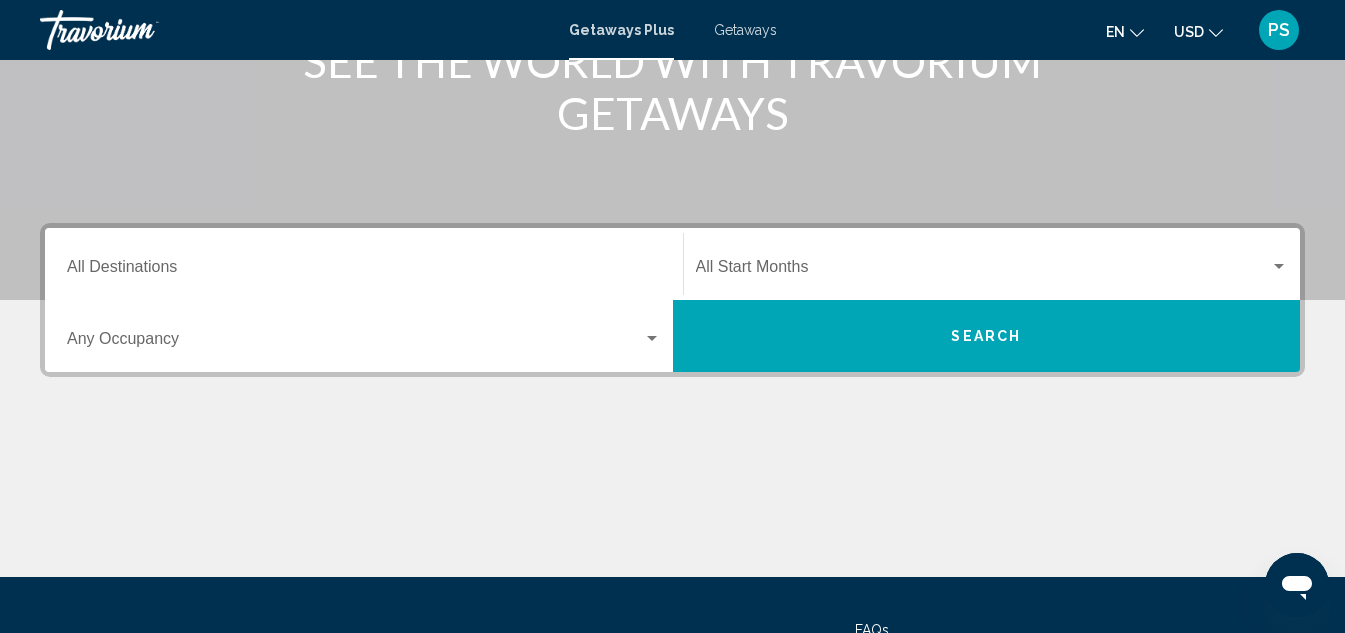 click on "Search" at bounding box center [986, 335] 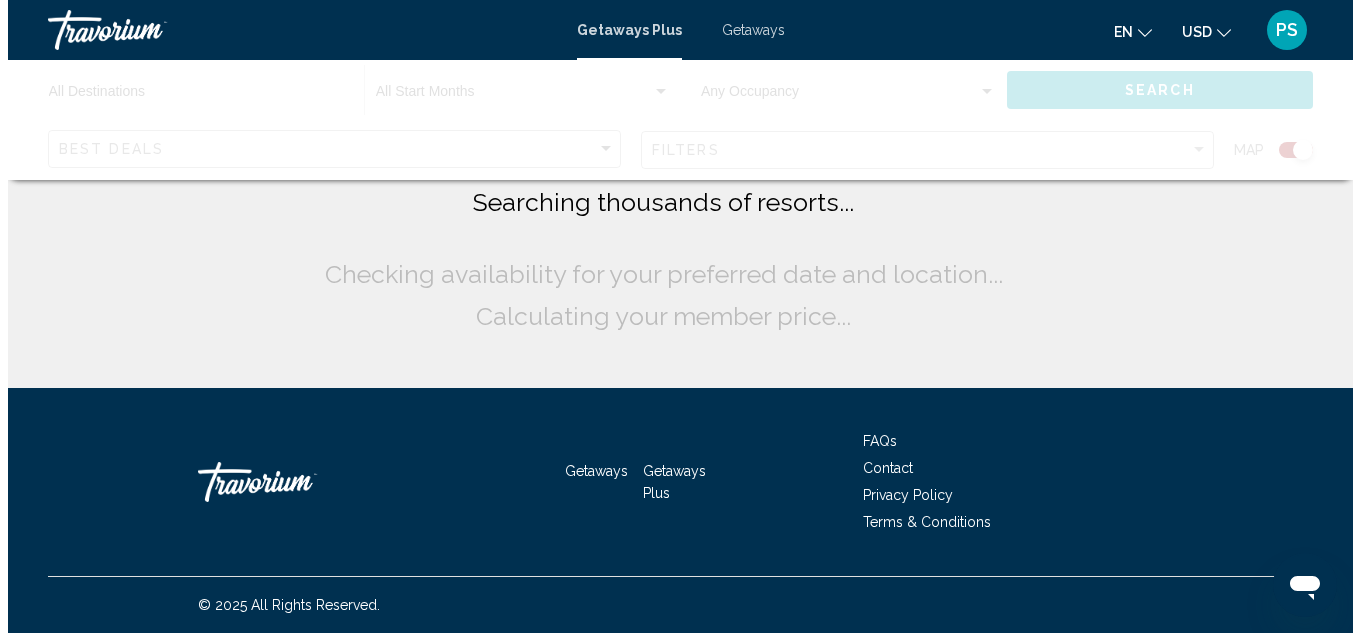 scroll, scrollTop: 0, scrollLeft: 0, axis: both 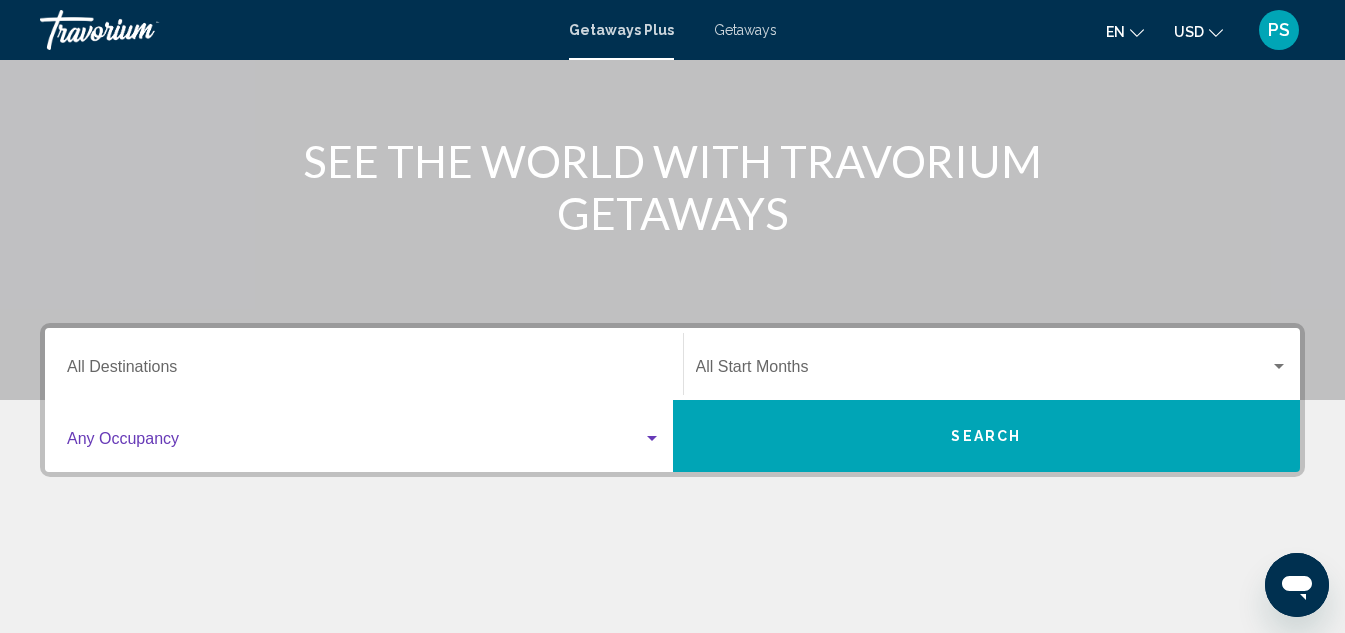 click at bounding box center (652, 439) 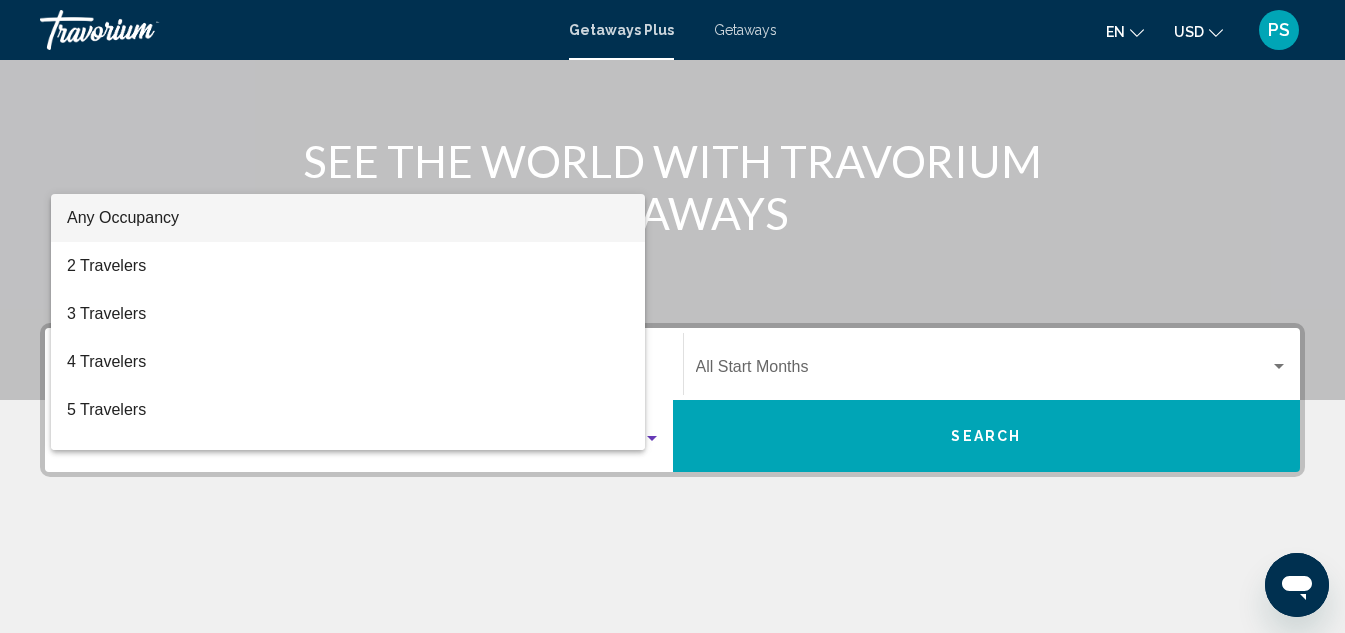 scroll, scrollTop: 458, scrollLeft: 0, axis: vertical 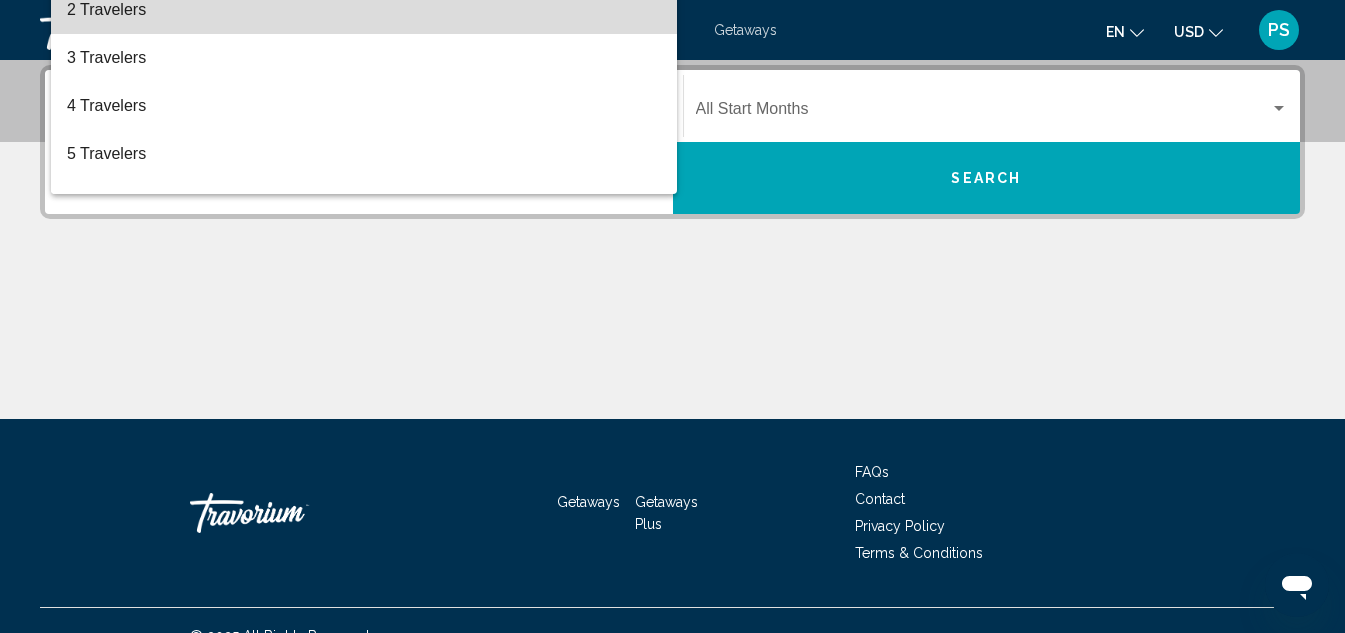 click on "2 Travelers" at bounding box center (364, 10) 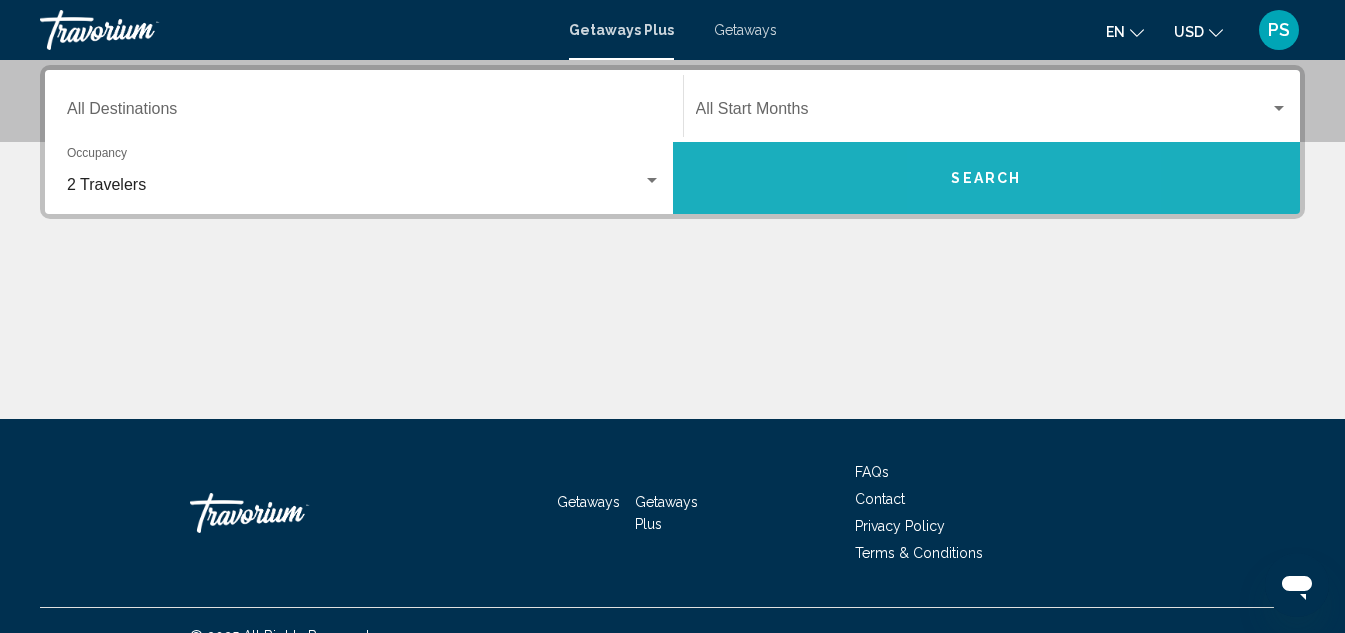 click on "Search" at bounding box center [986, 179] 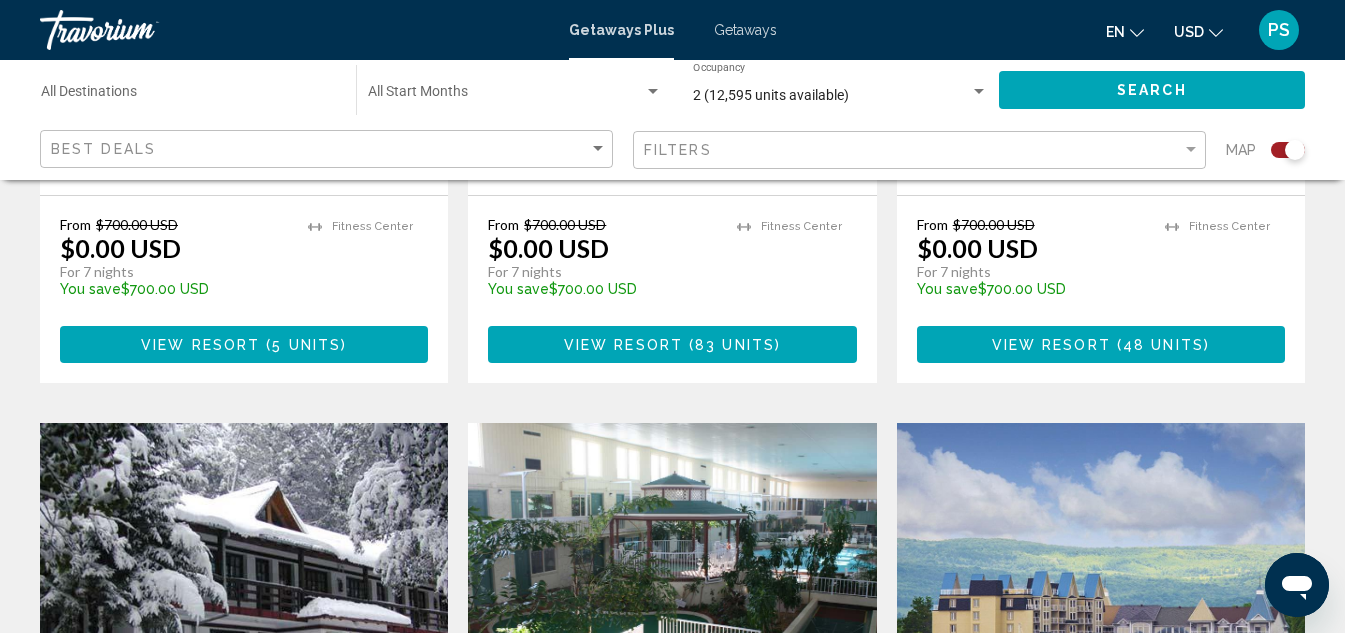 scroll, scrollTop: 1200, scrollLeft: 0, axis: vertical 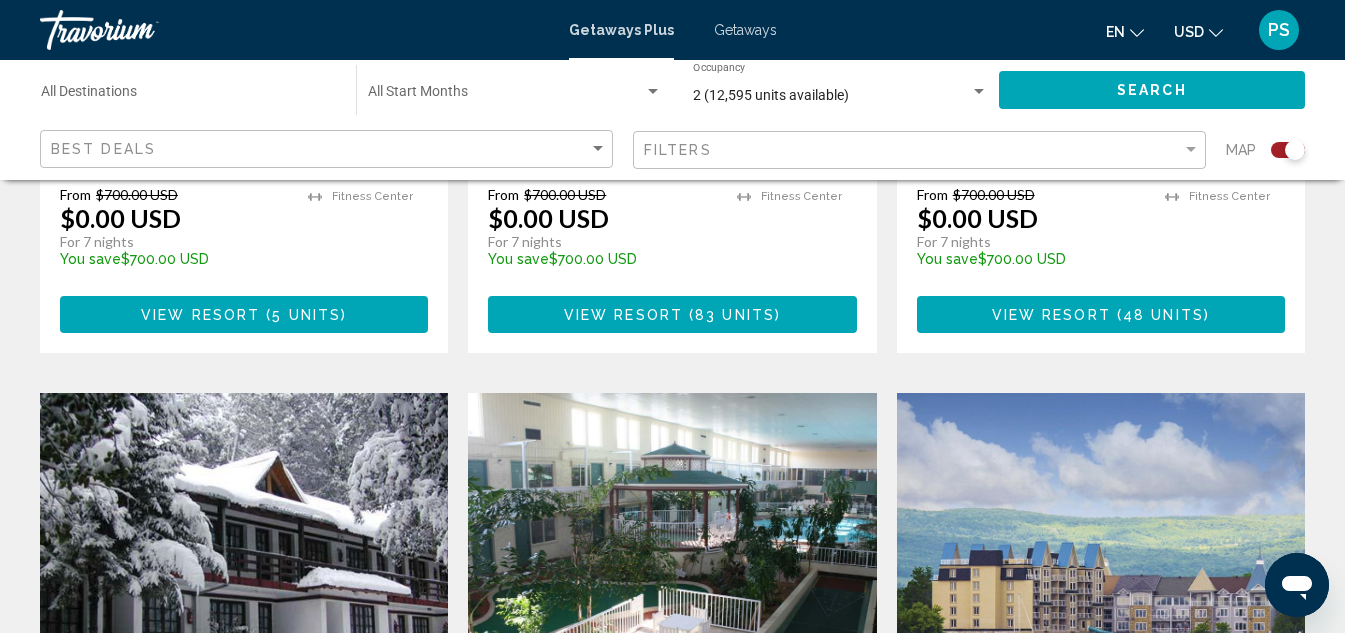click on "View Resort" at bounding box center (1051, 315) 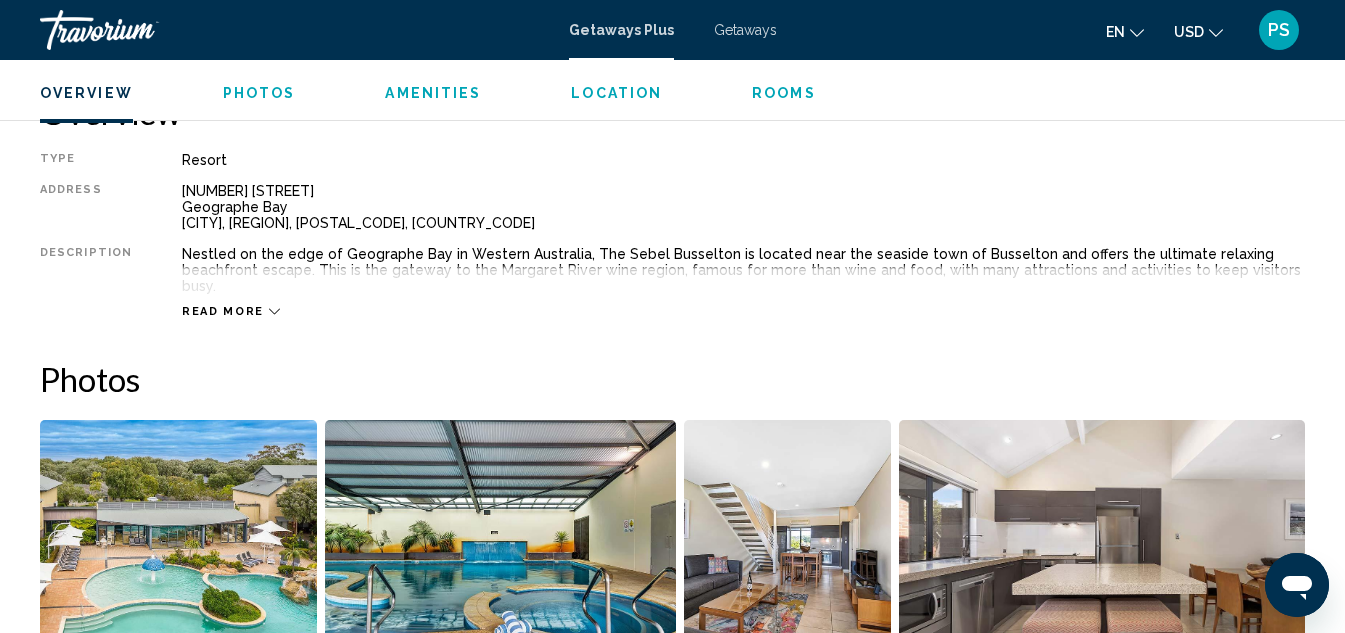 scroll, scrollTop: 919, scrollLeft: 0, axis: vertical 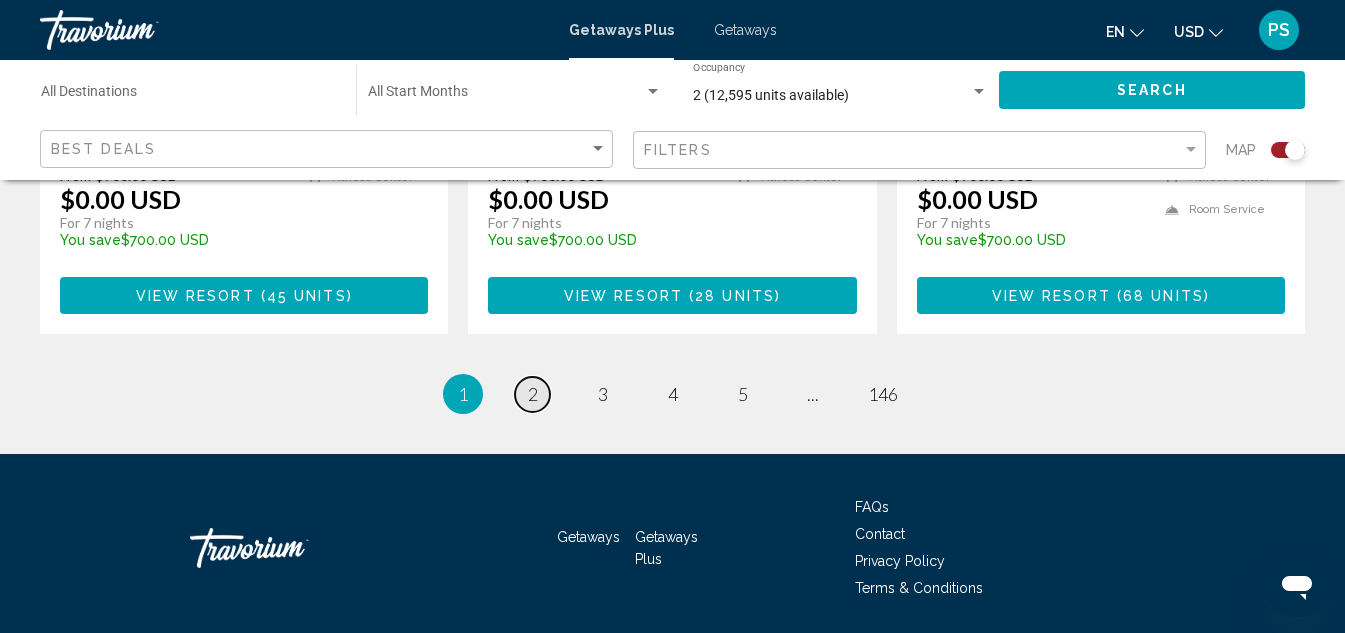 click on "page  2" at bounding box center (532, 394) 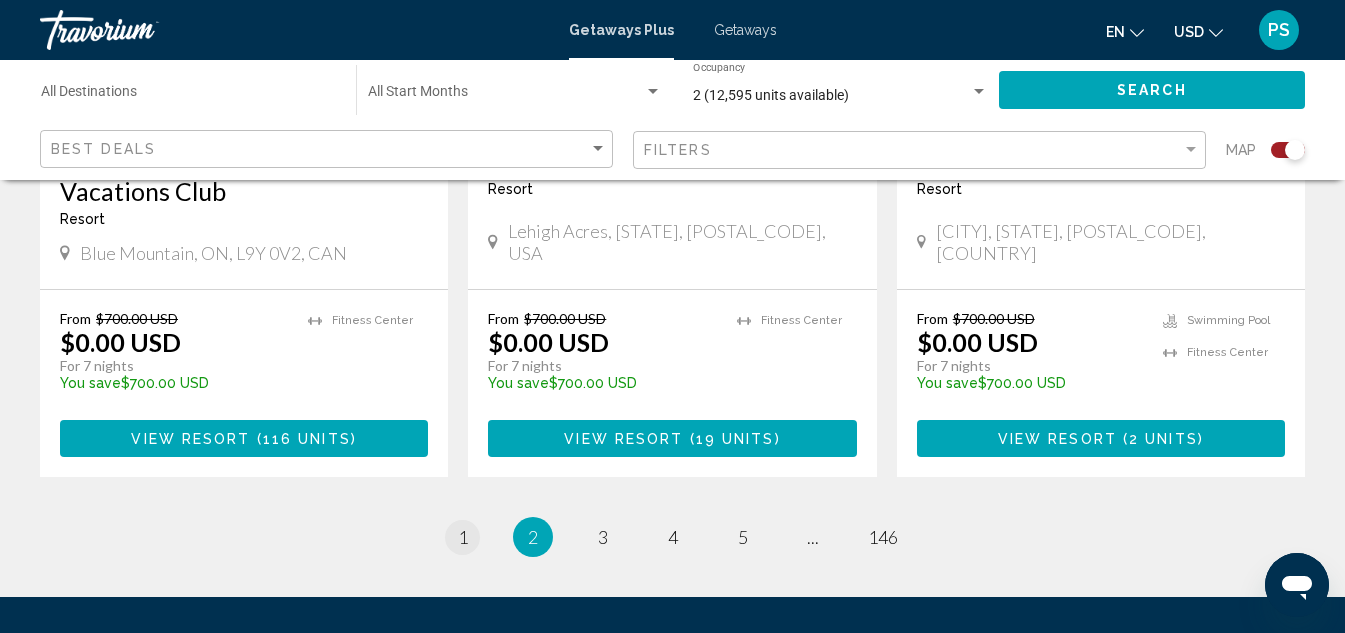 scroll, scrollTop: 3197, scrollLeft: 0, axis: vertical 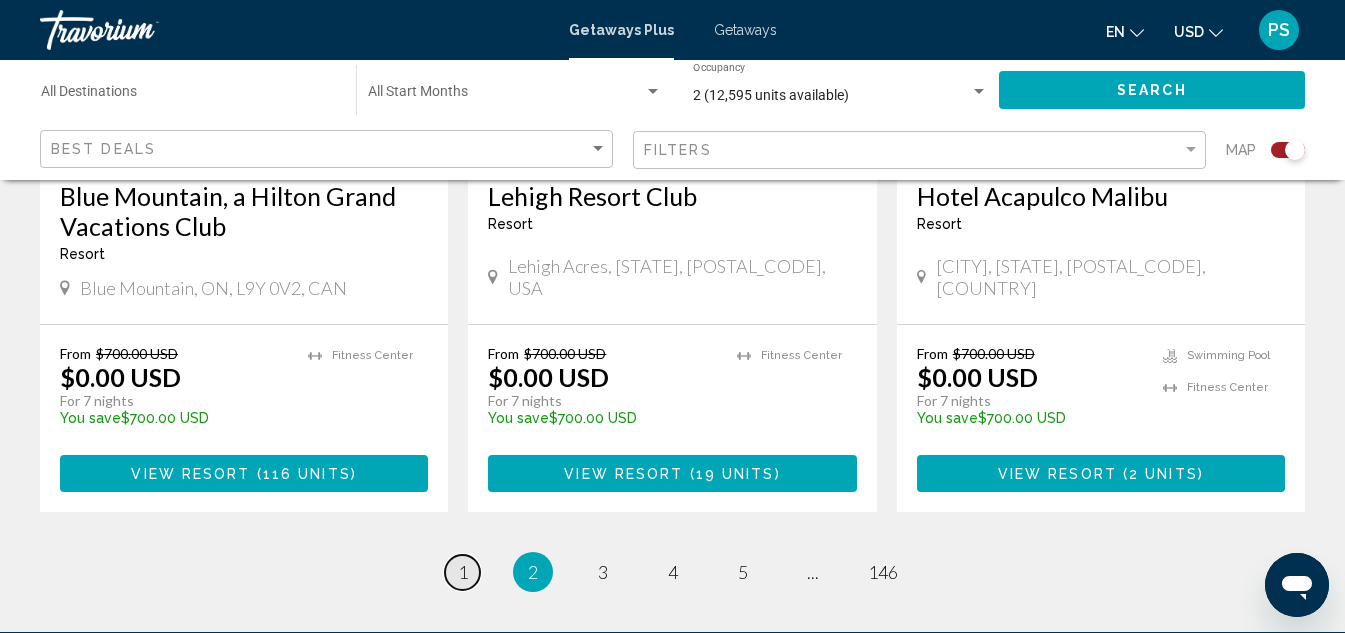 click on "1" at bounding box center (463, 572) 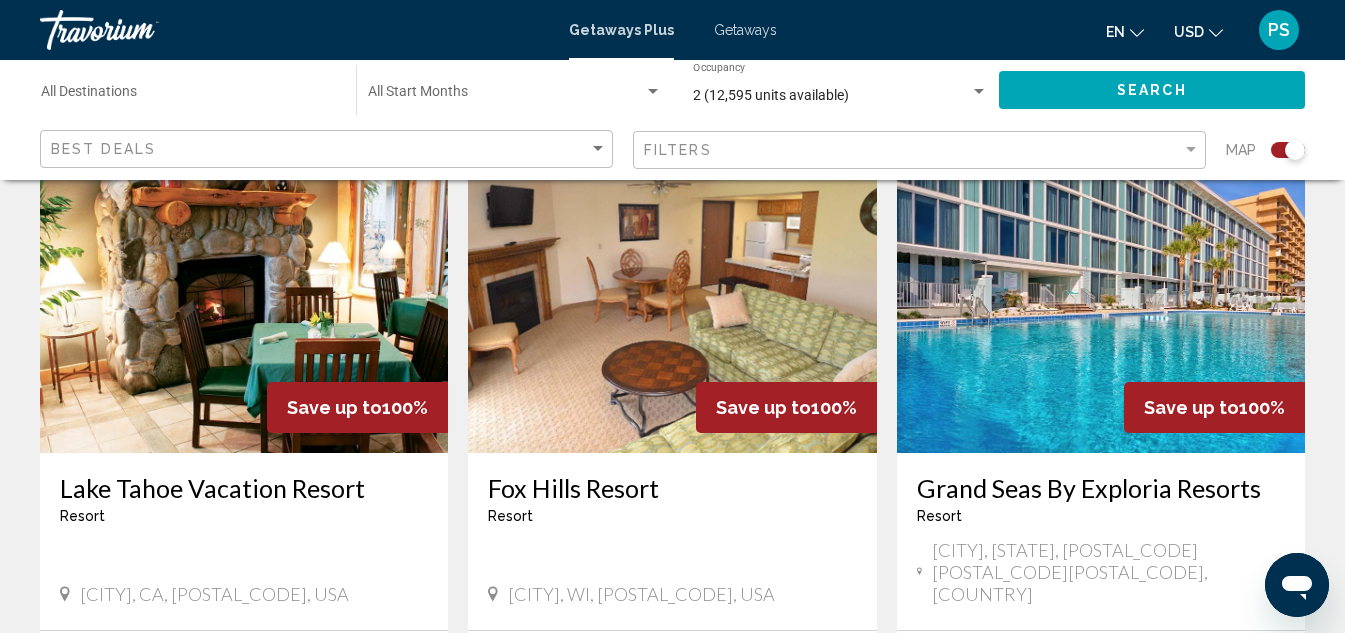 scroll, scrollTop: 2900, scrollLeft: 0, axis: vertical 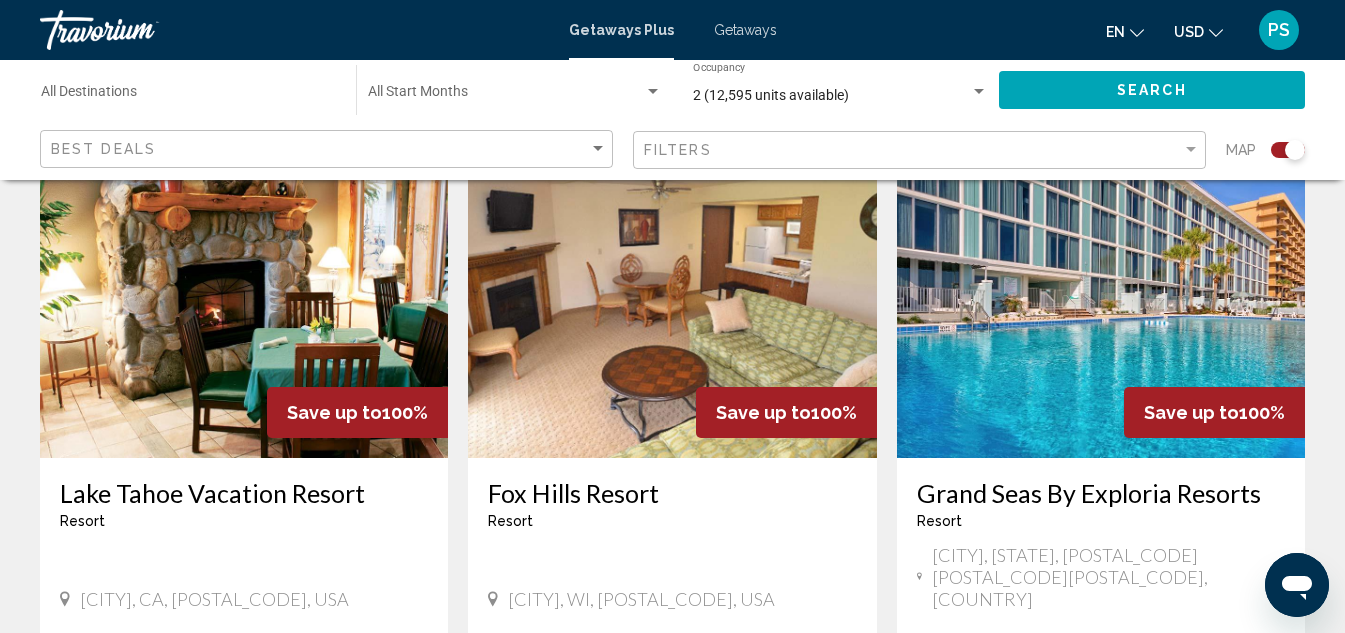 click at bounding box center [1101, 298] 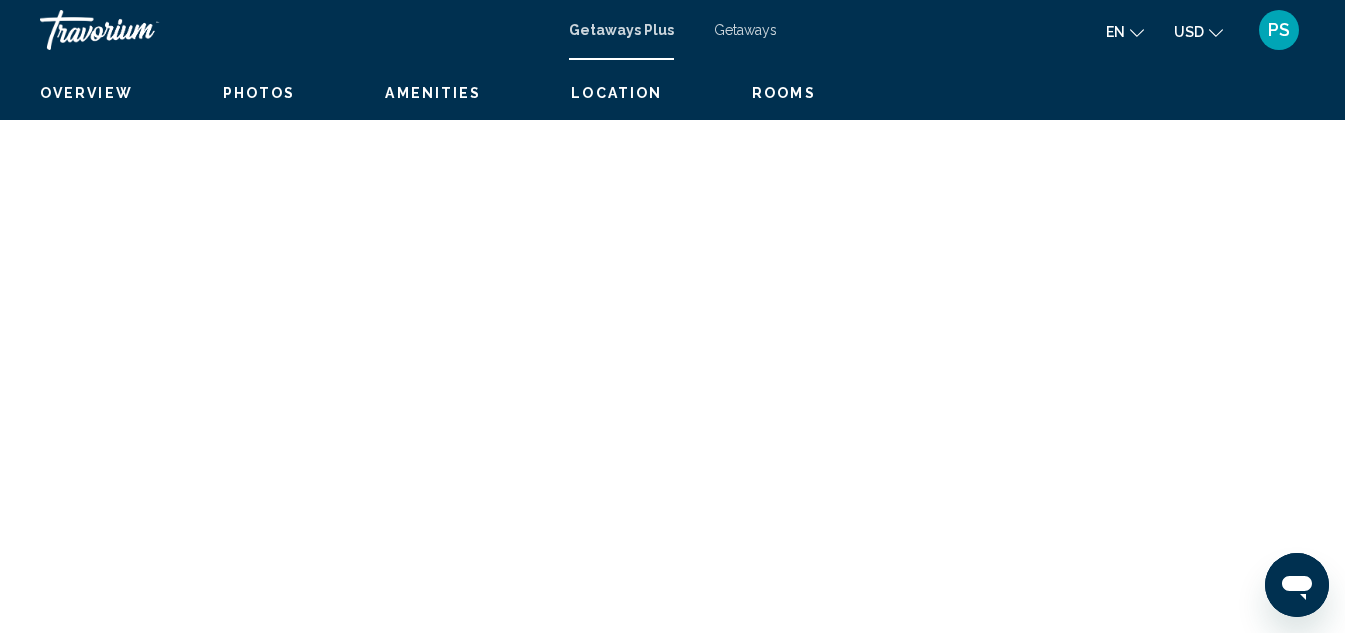 scroll, scrollTop: 219, scrollLeft: 0, axis: vertical 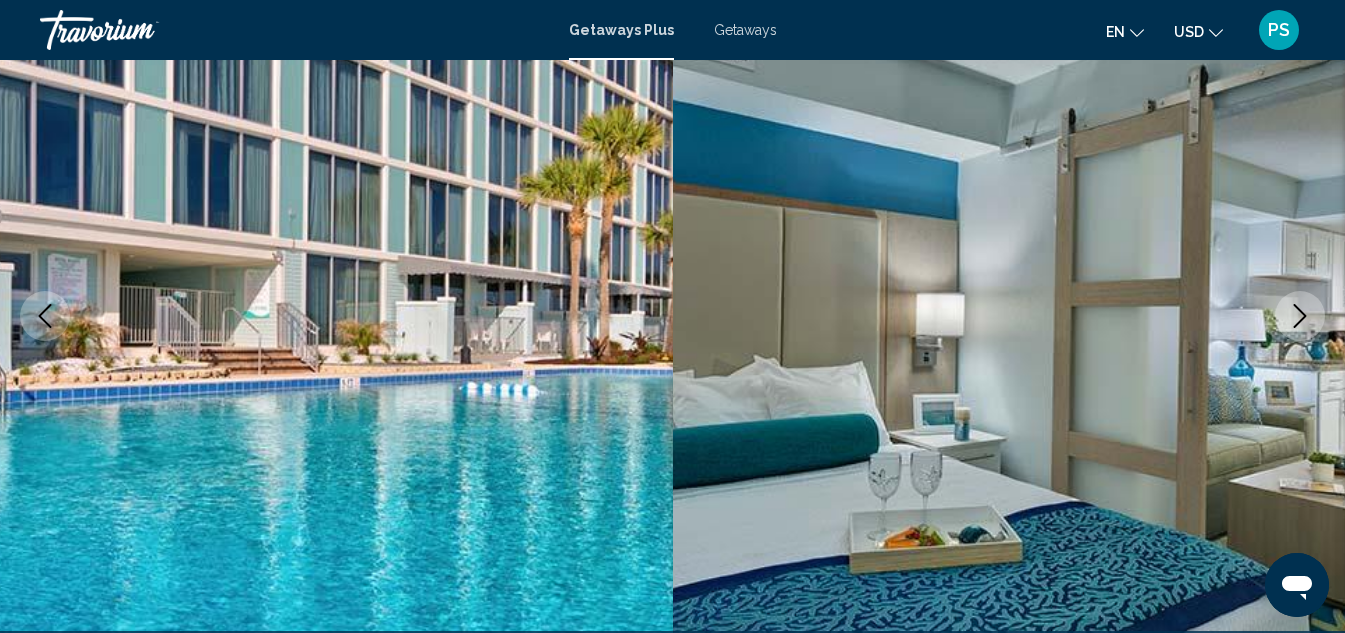 click 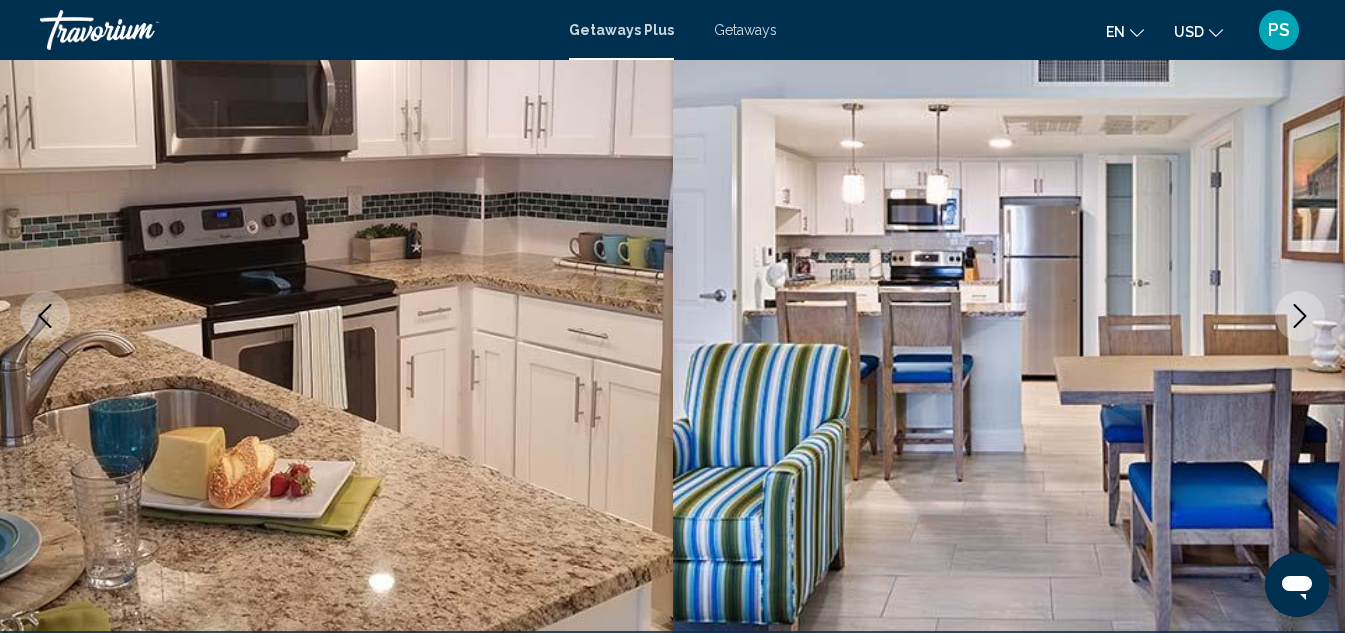 click 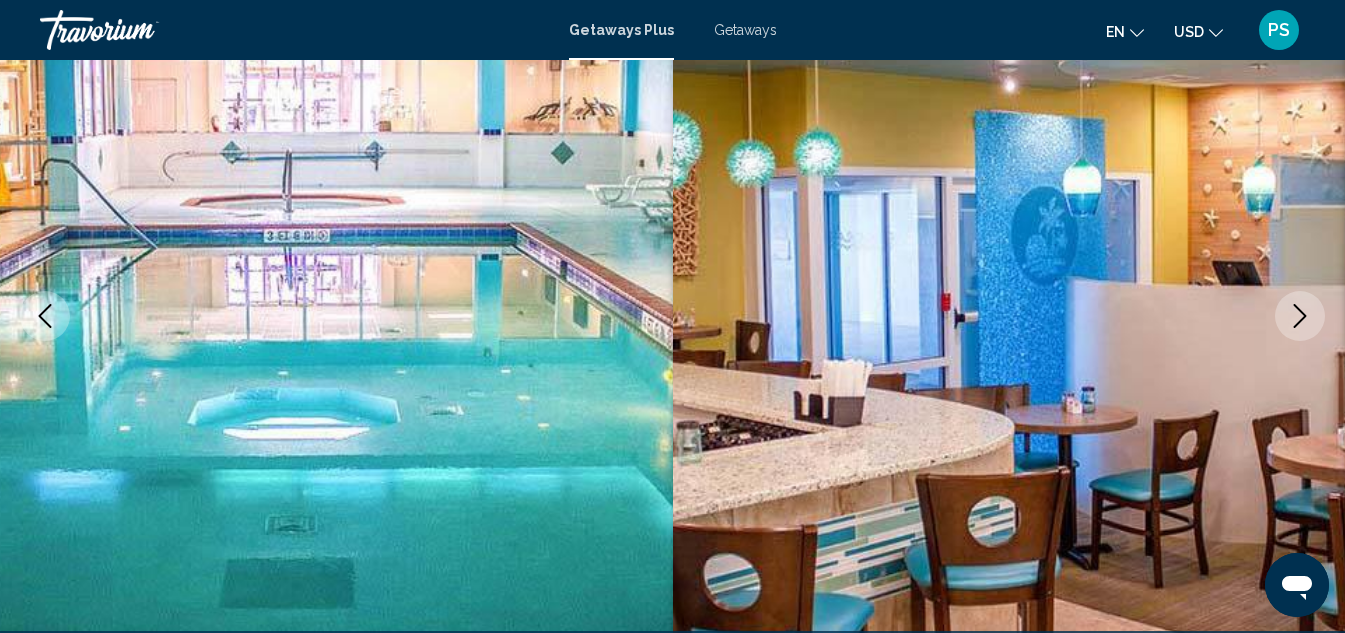 click 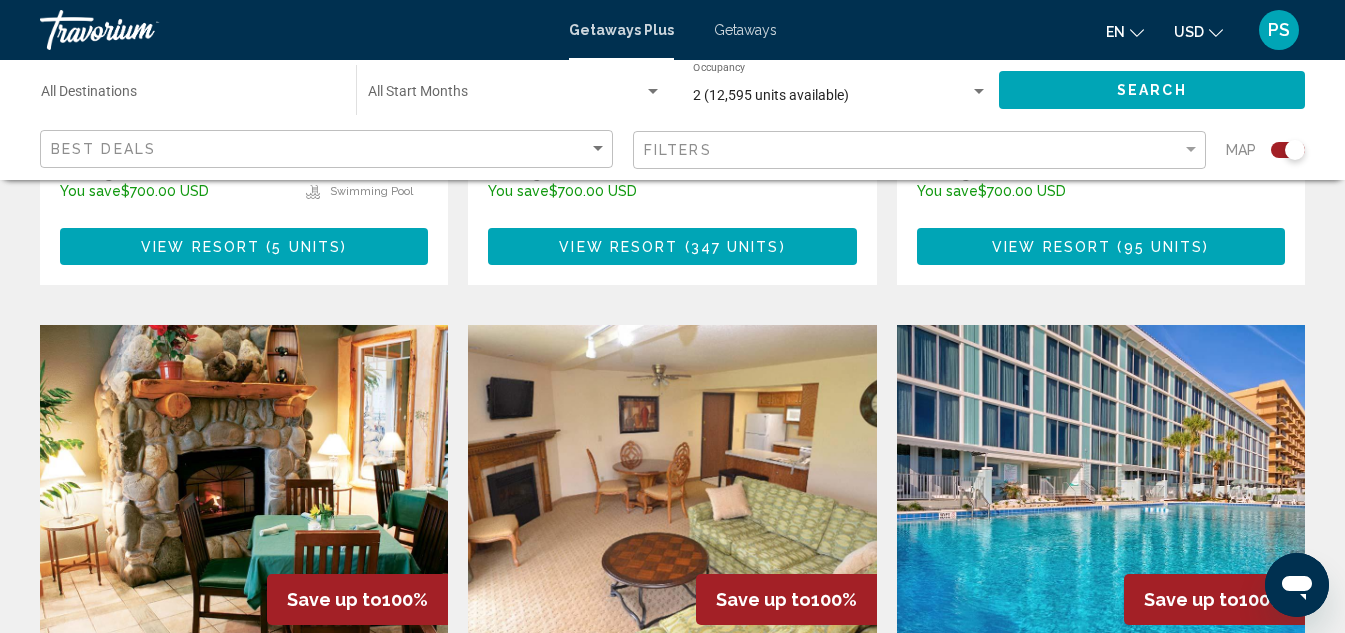 scroll, scrollTop: 2700, scrollLeft: 0, axis: vertical 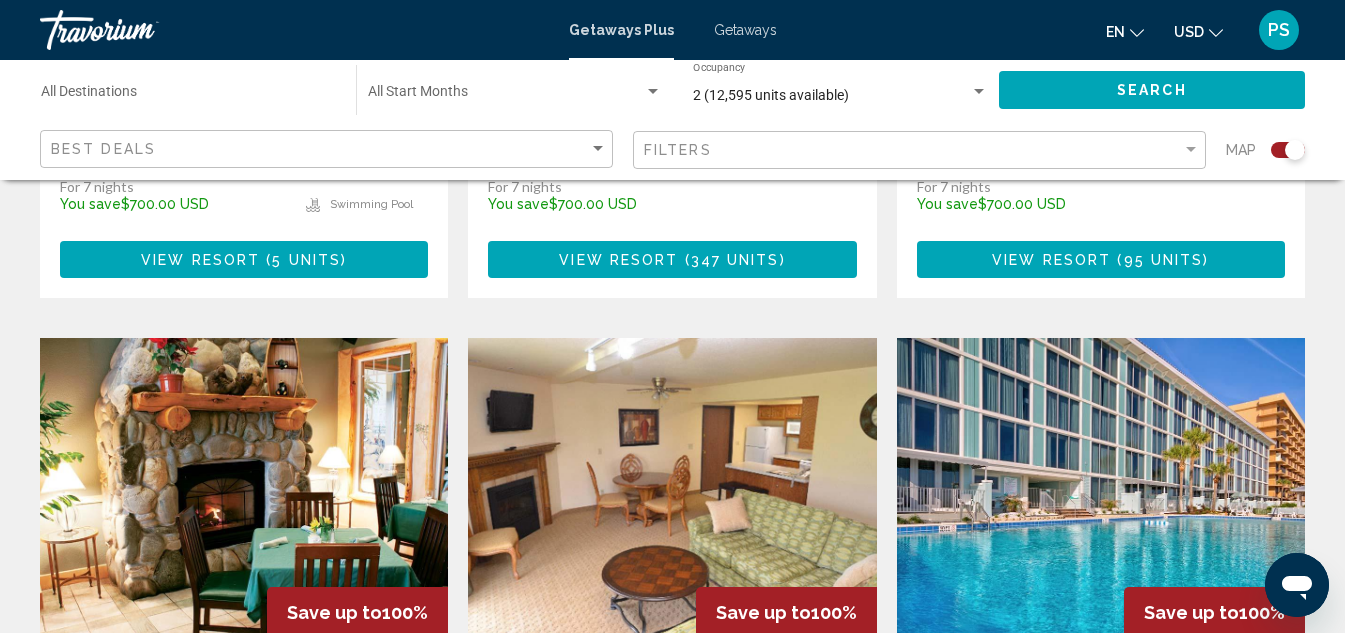 click at bounding box center [672, 498] 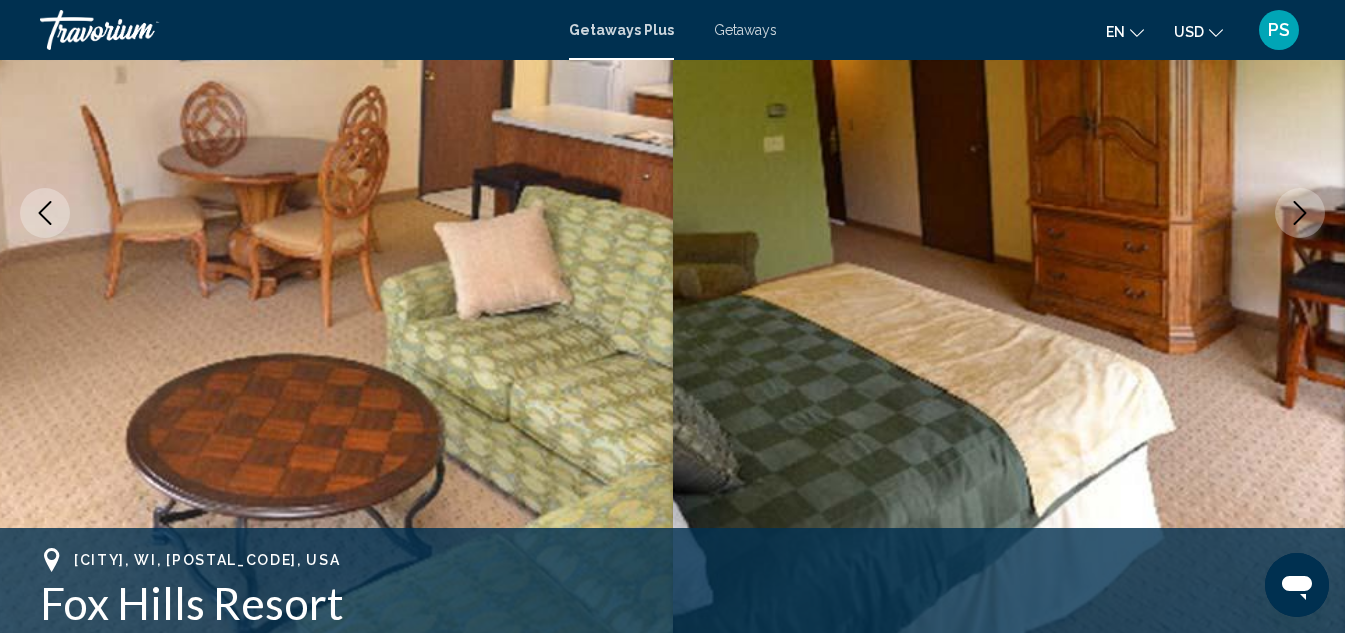 scroll, scrollTop: 319, scrollLeft: 0, axis: vertical 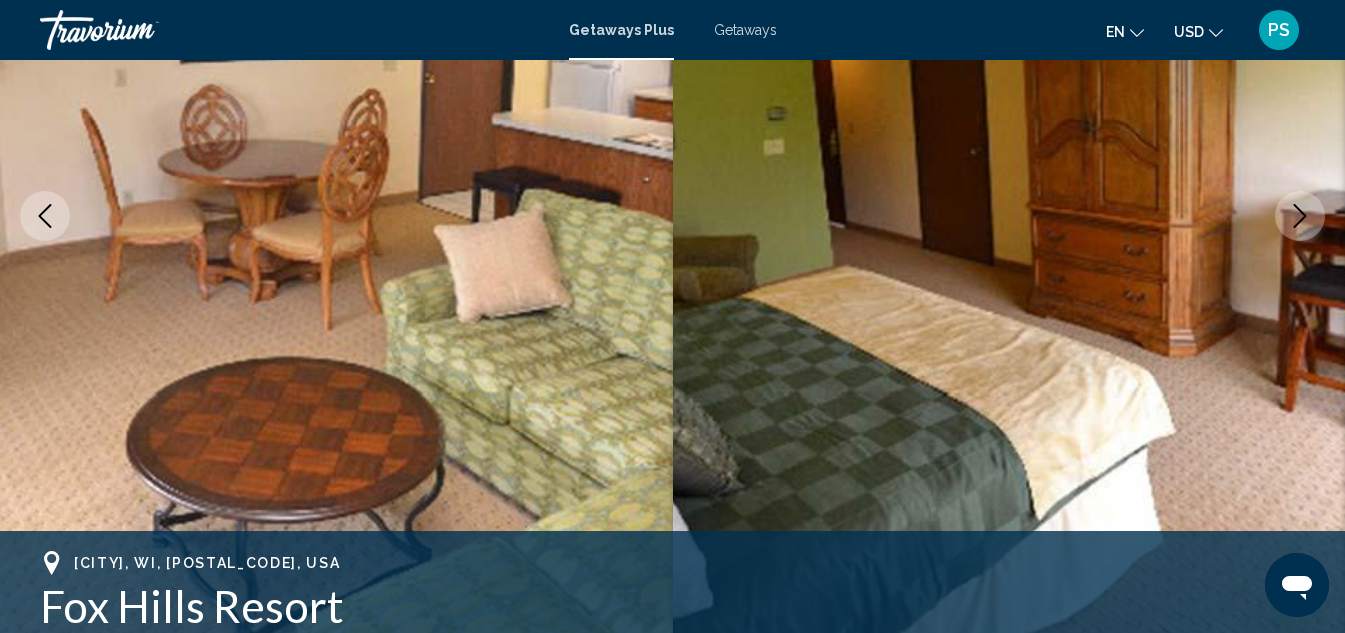 click 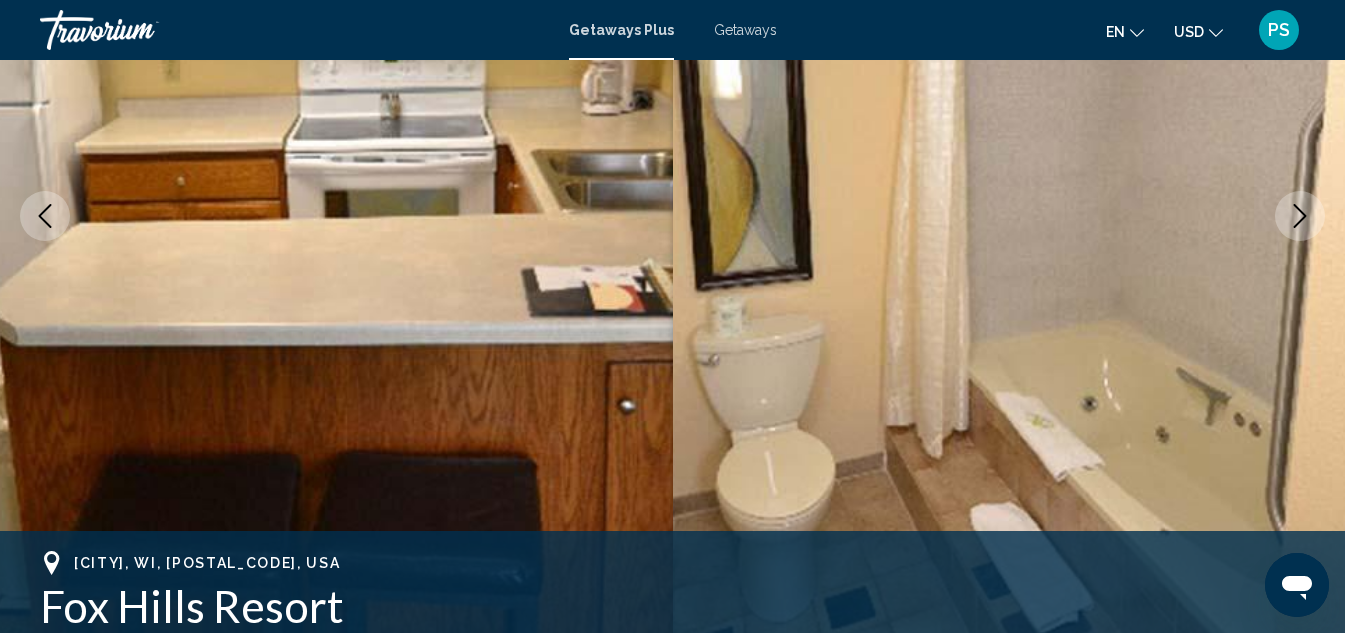 click 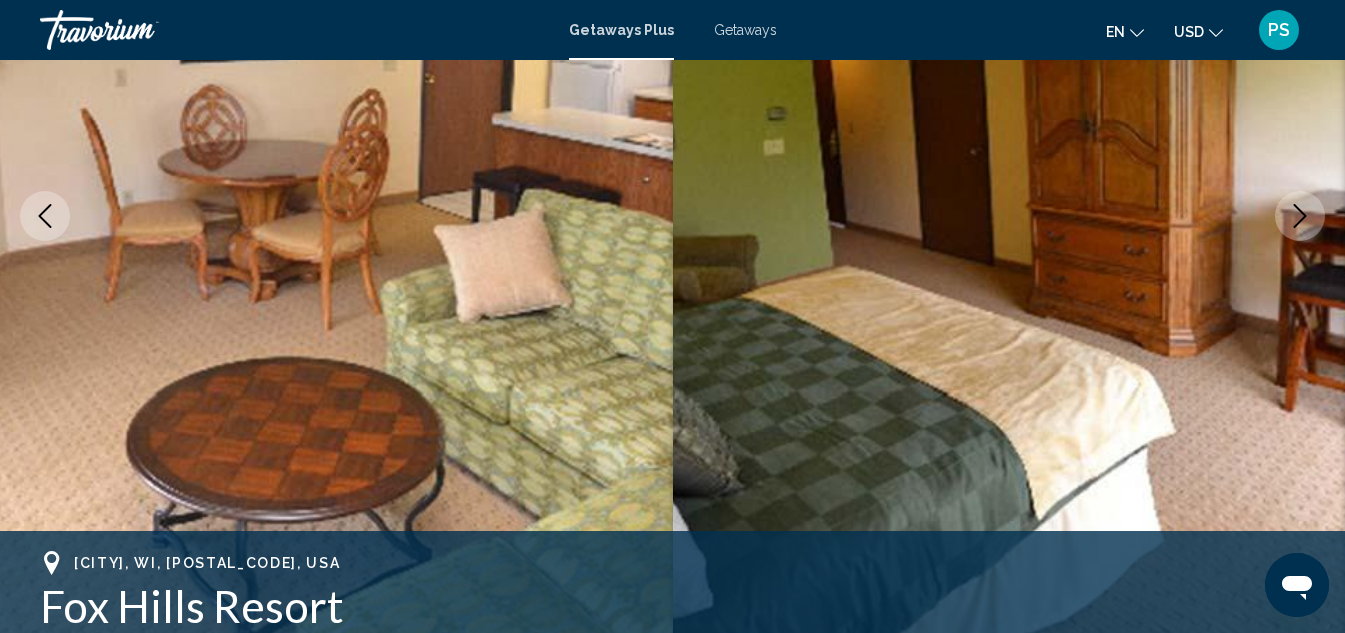 click 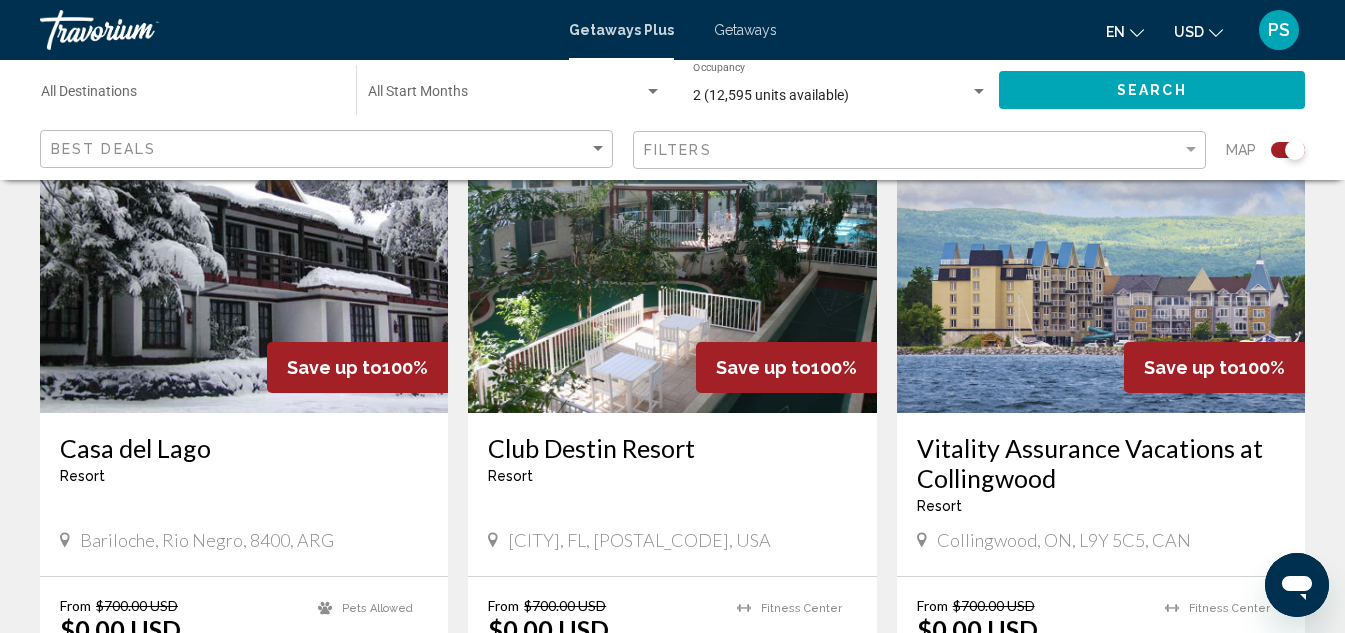 scroll, scrollTop: 1600, scrollLeft: 0, axis: vertical 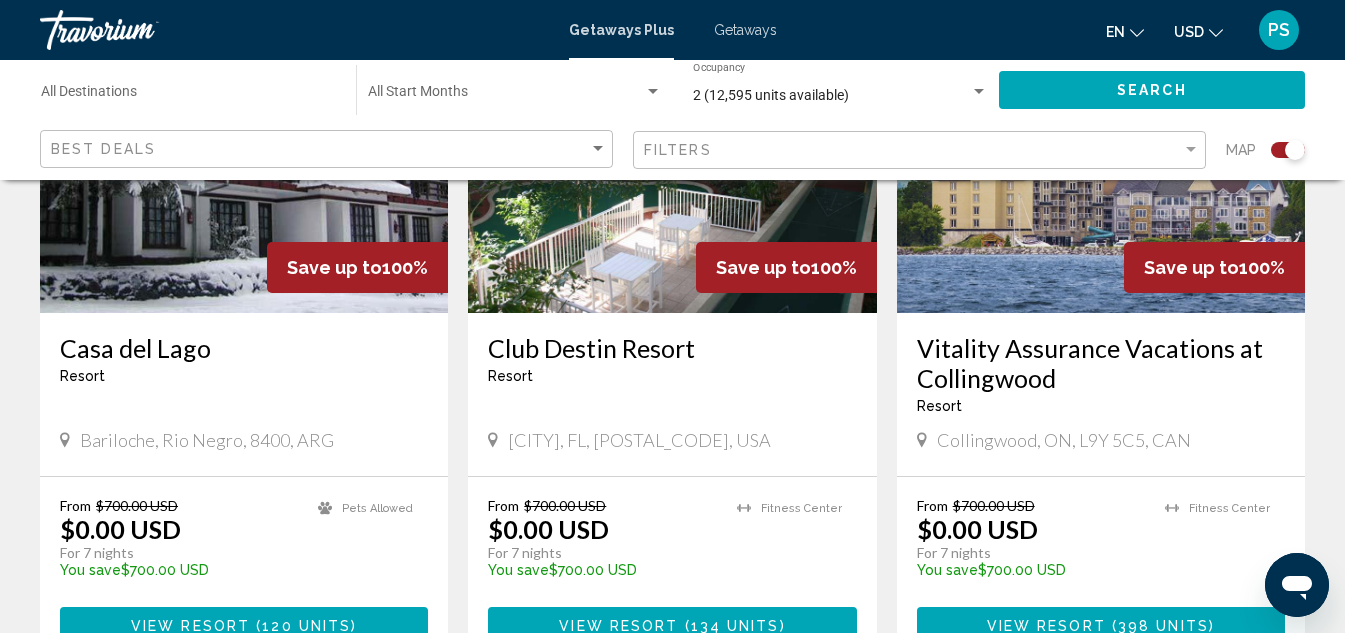 click at bounding box center [672, 153] 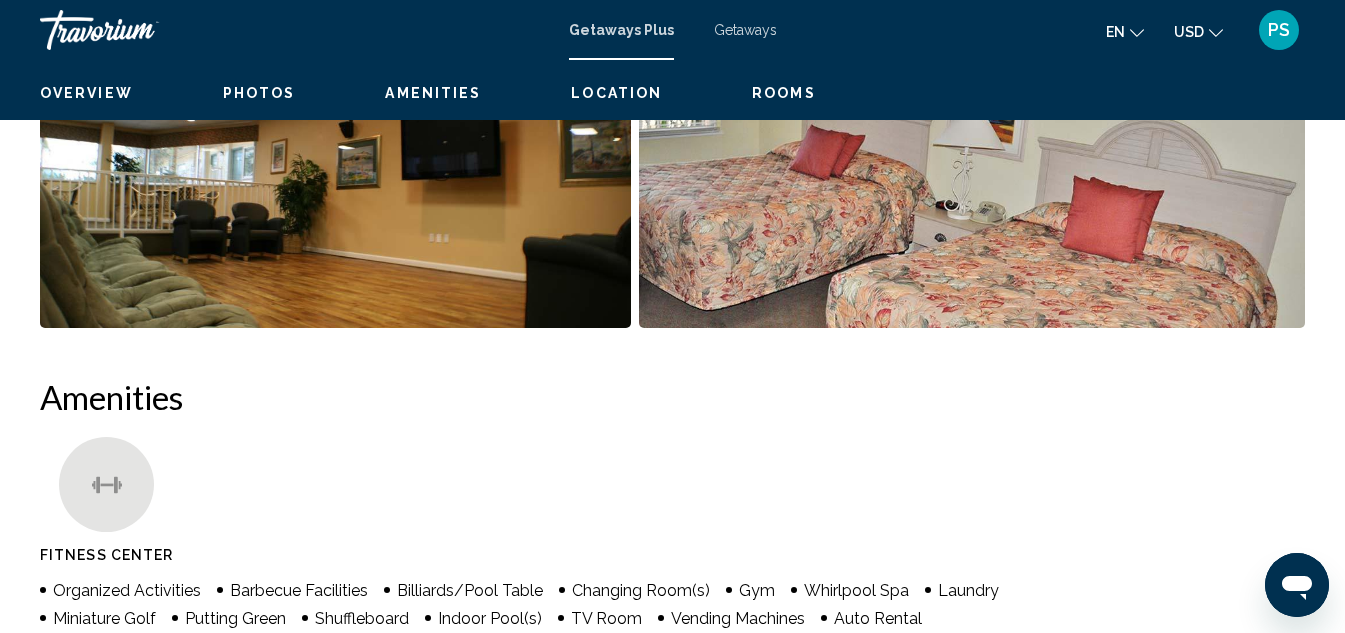 scroll, scrollTop: 219, scrollLeft: 0, axis: vertical 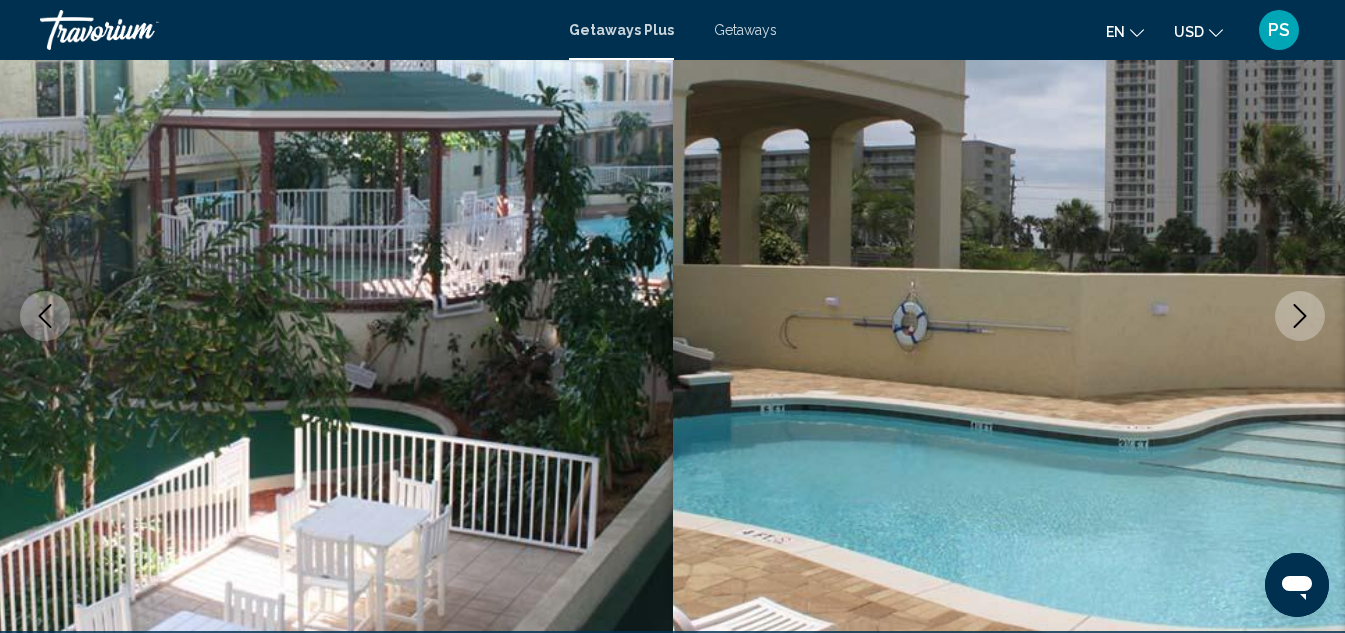 click 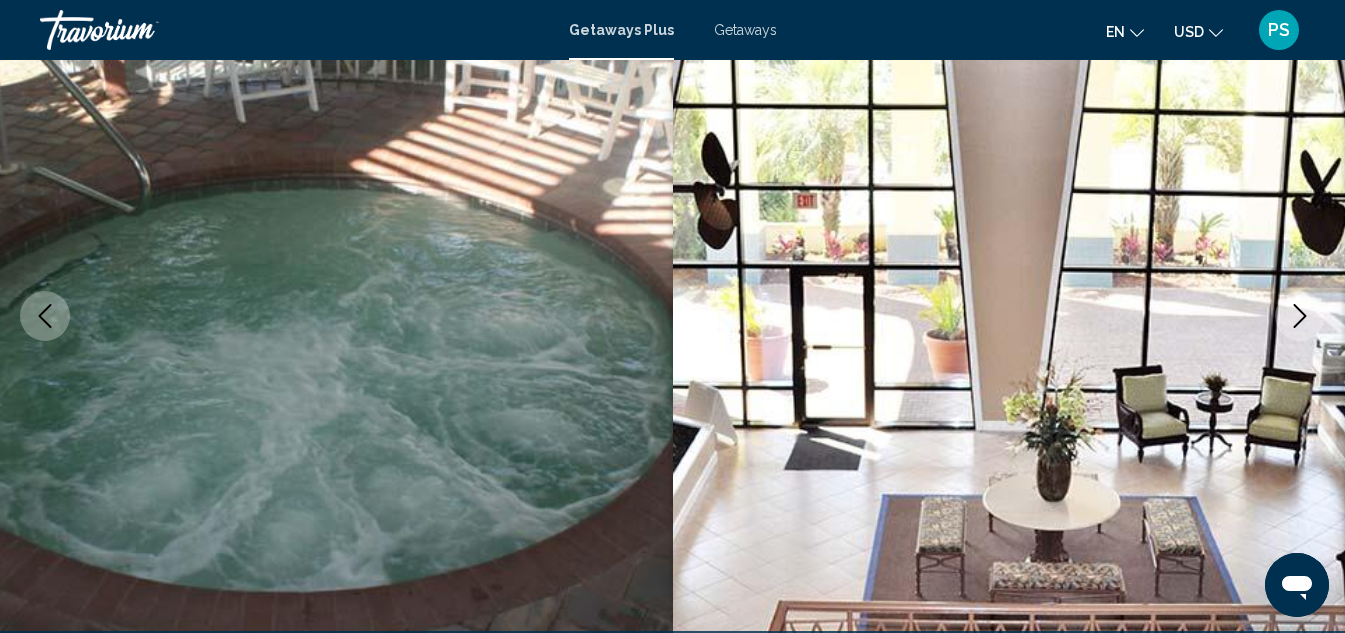 click 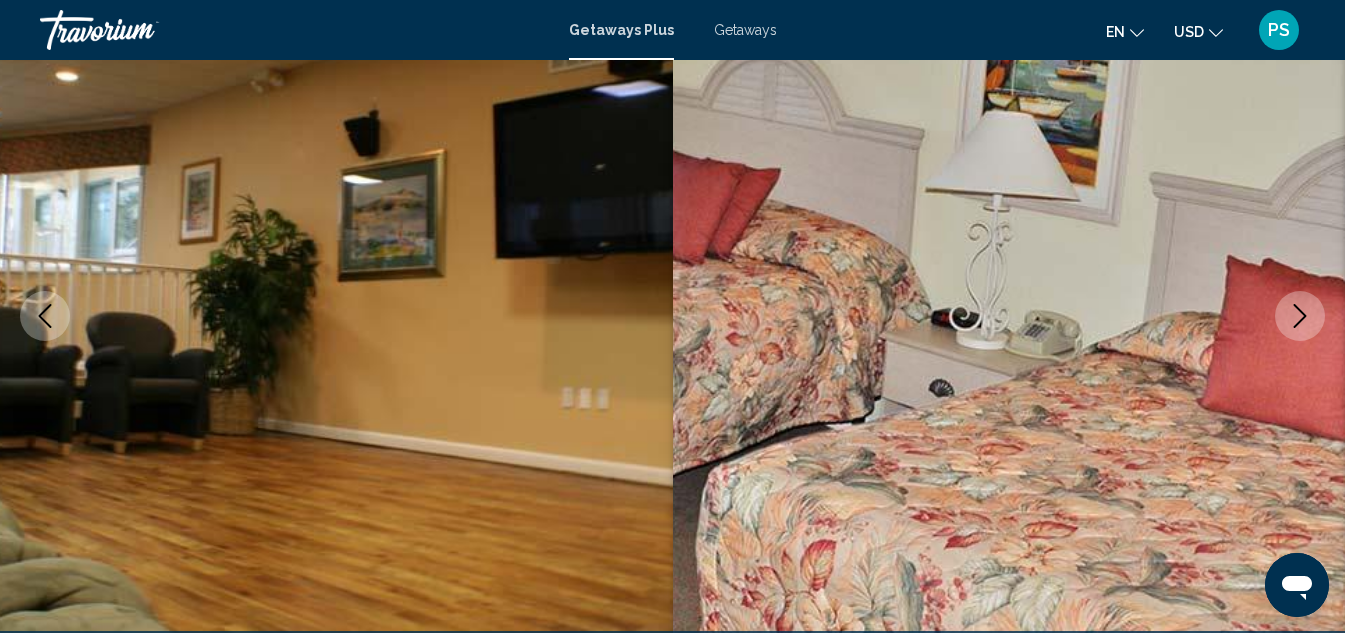 click 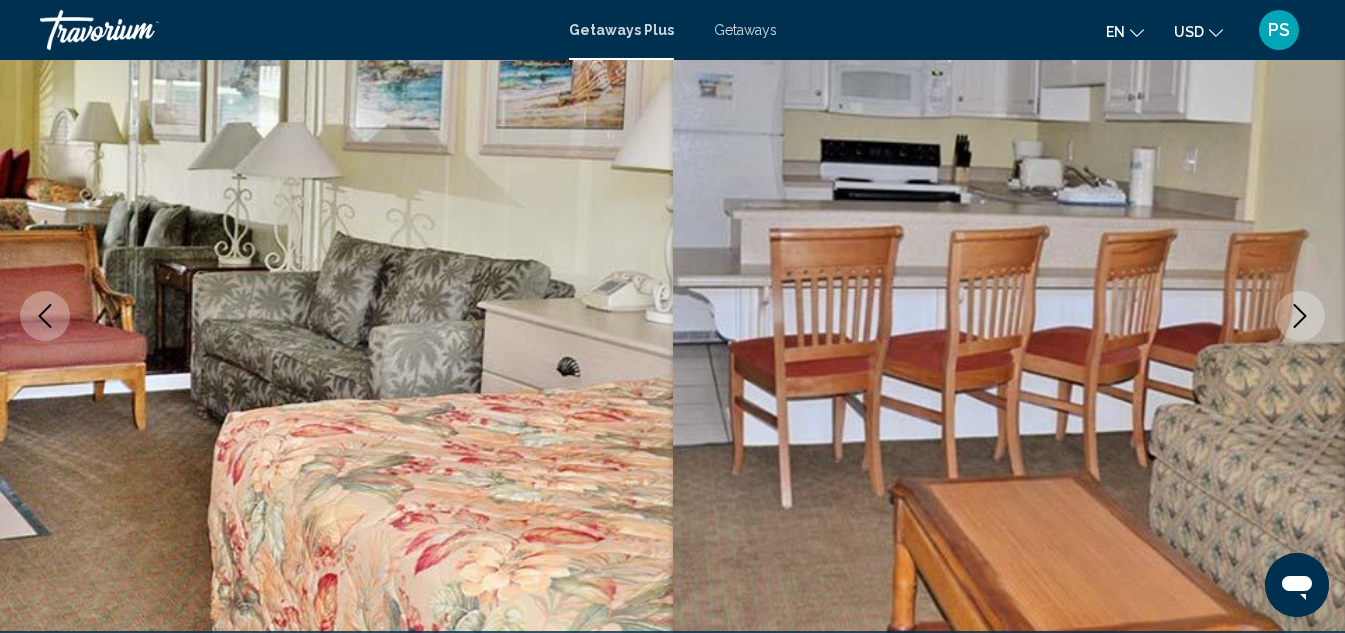 click 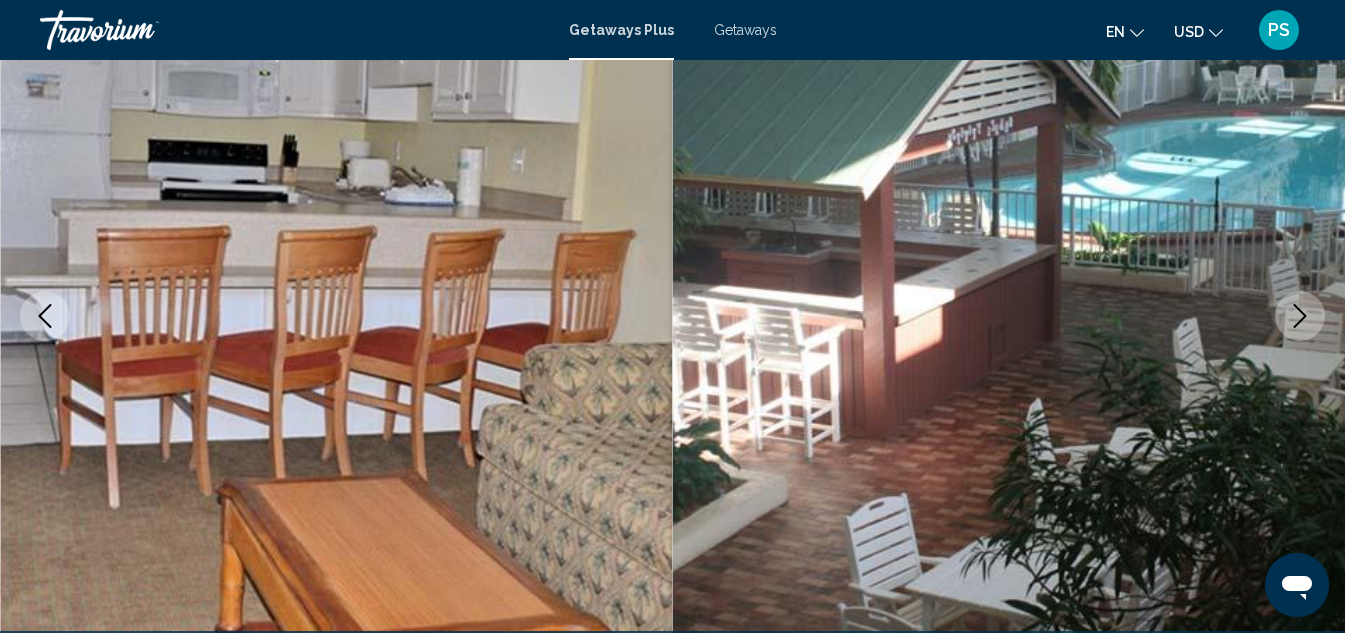 click 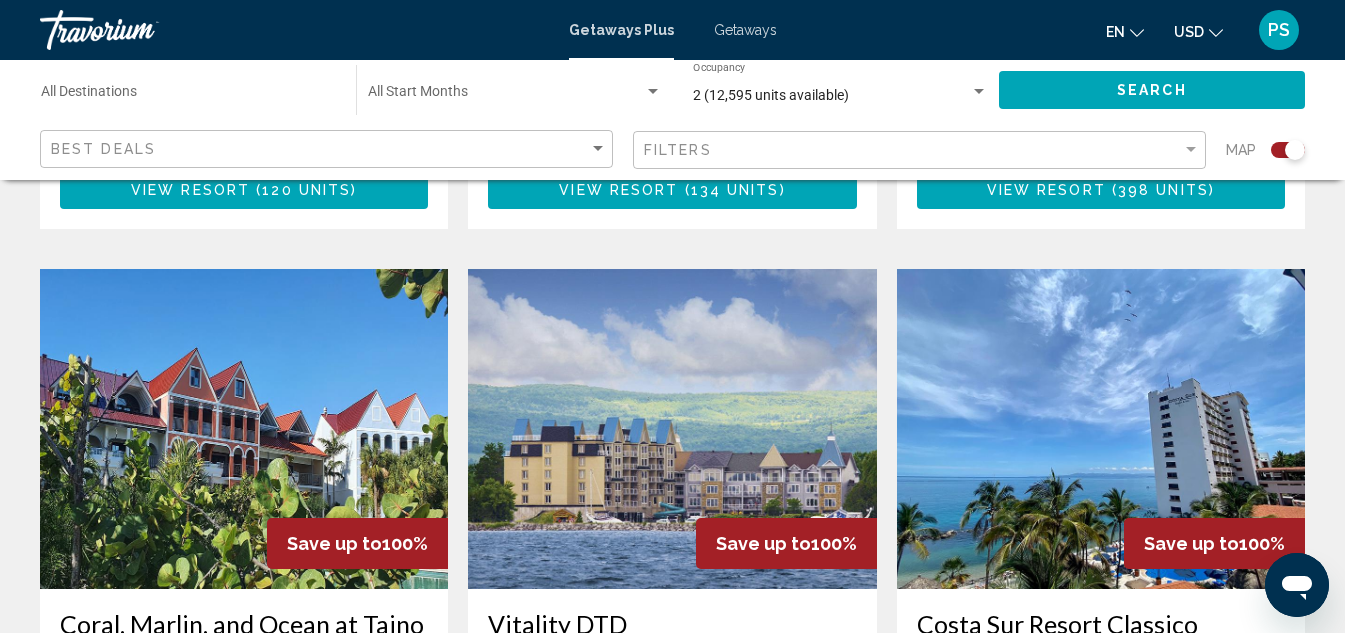 scroll, scrollTop: 2000, scrollLeft: 0, axis: vertical 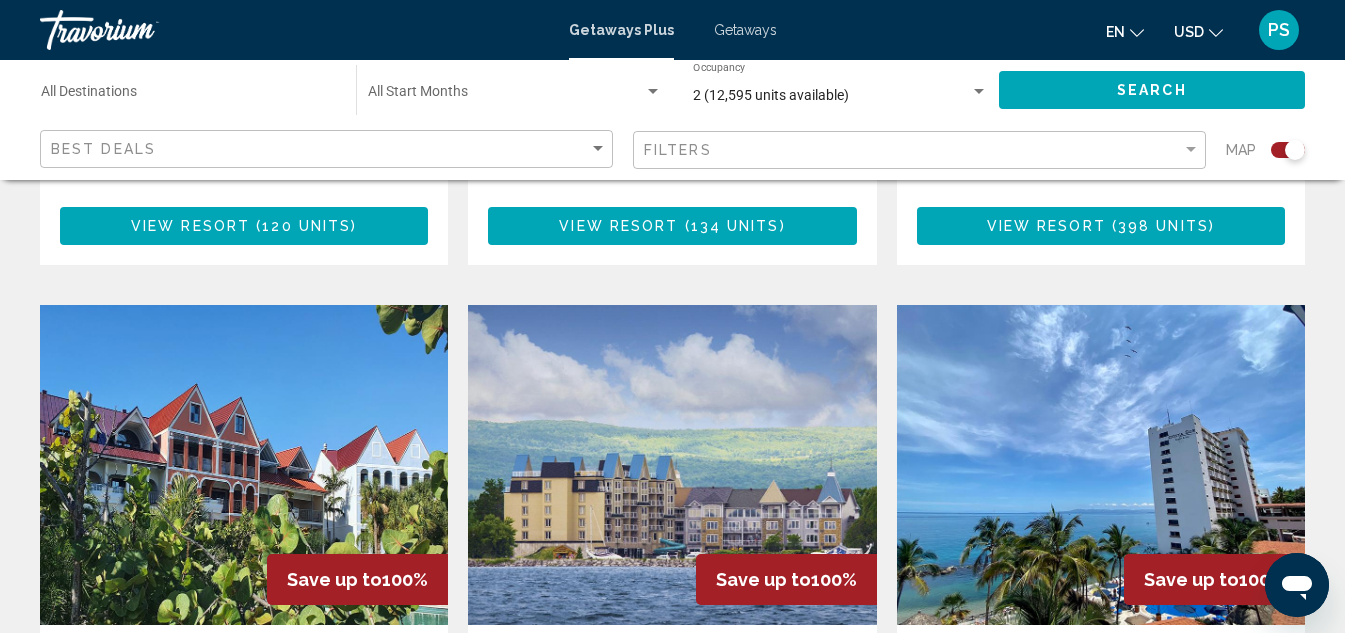 click at bounding box center (1101, 465) 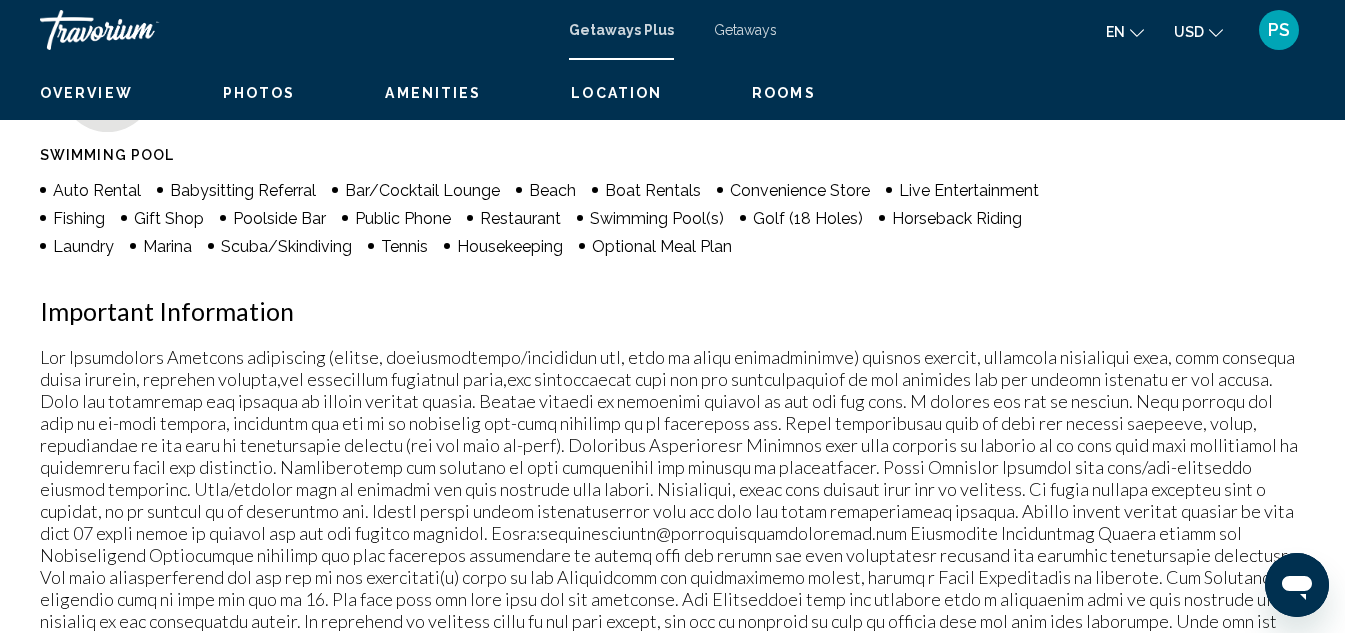 scroll, scrollTop: 219, scrollLeft: 0, axis: vertical 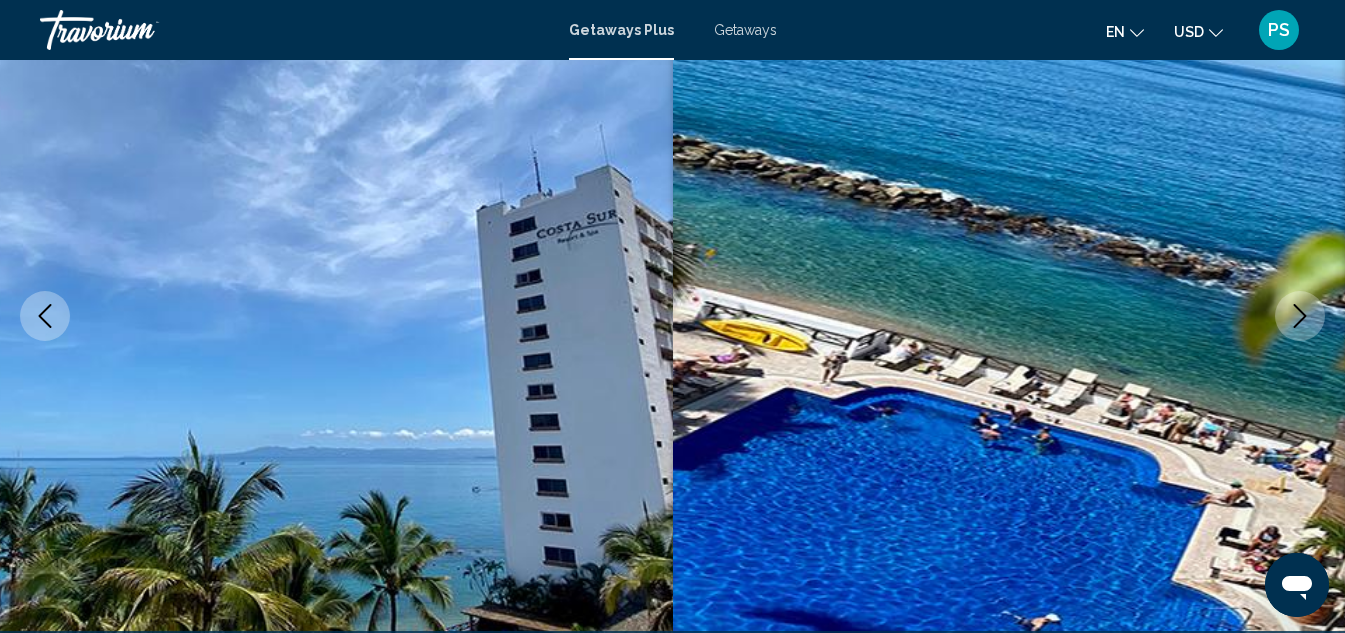 click 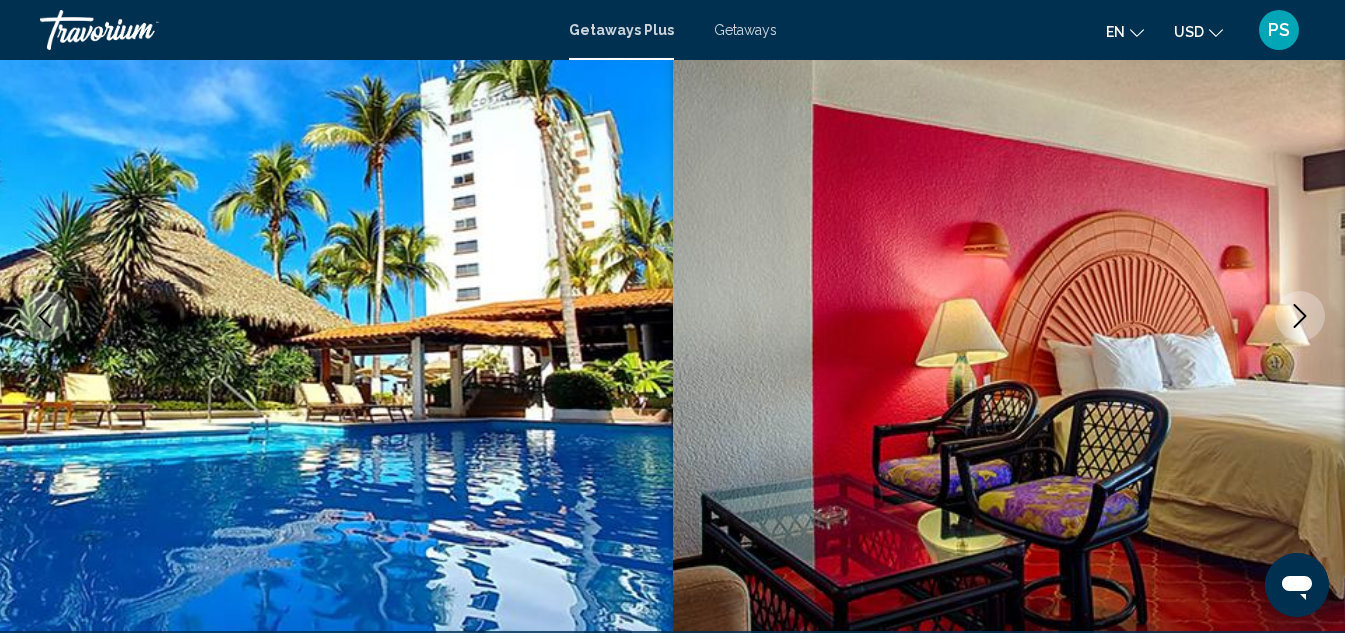 click 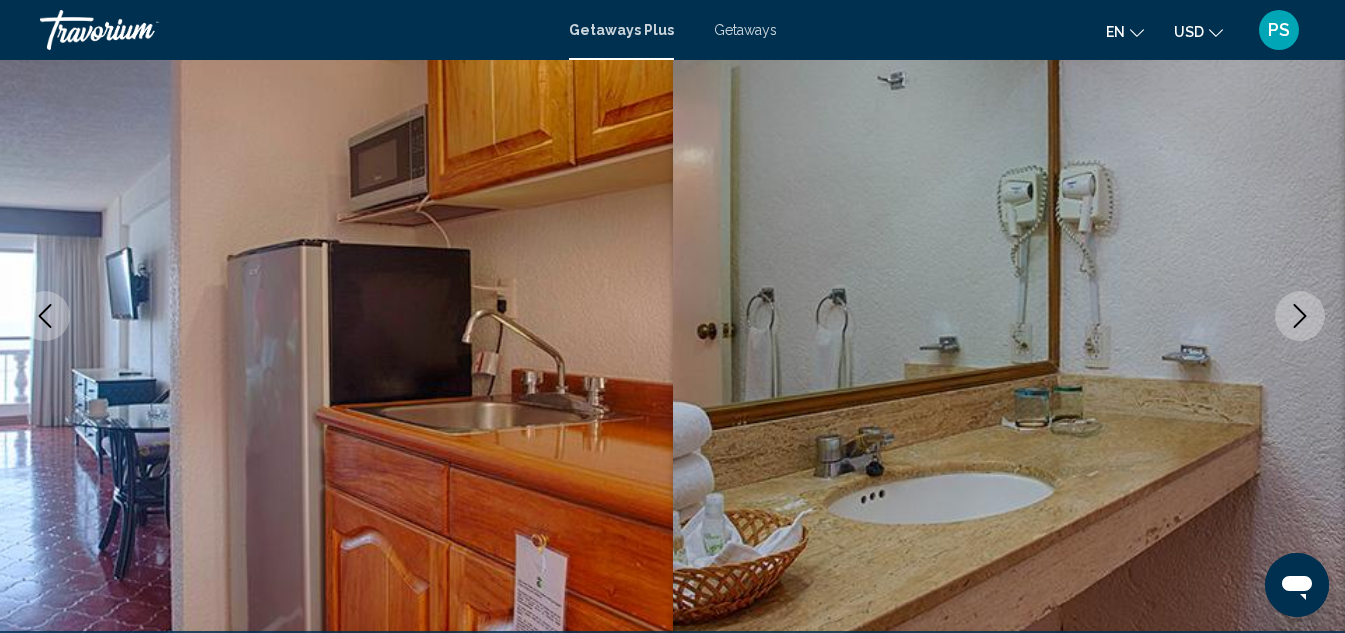 click 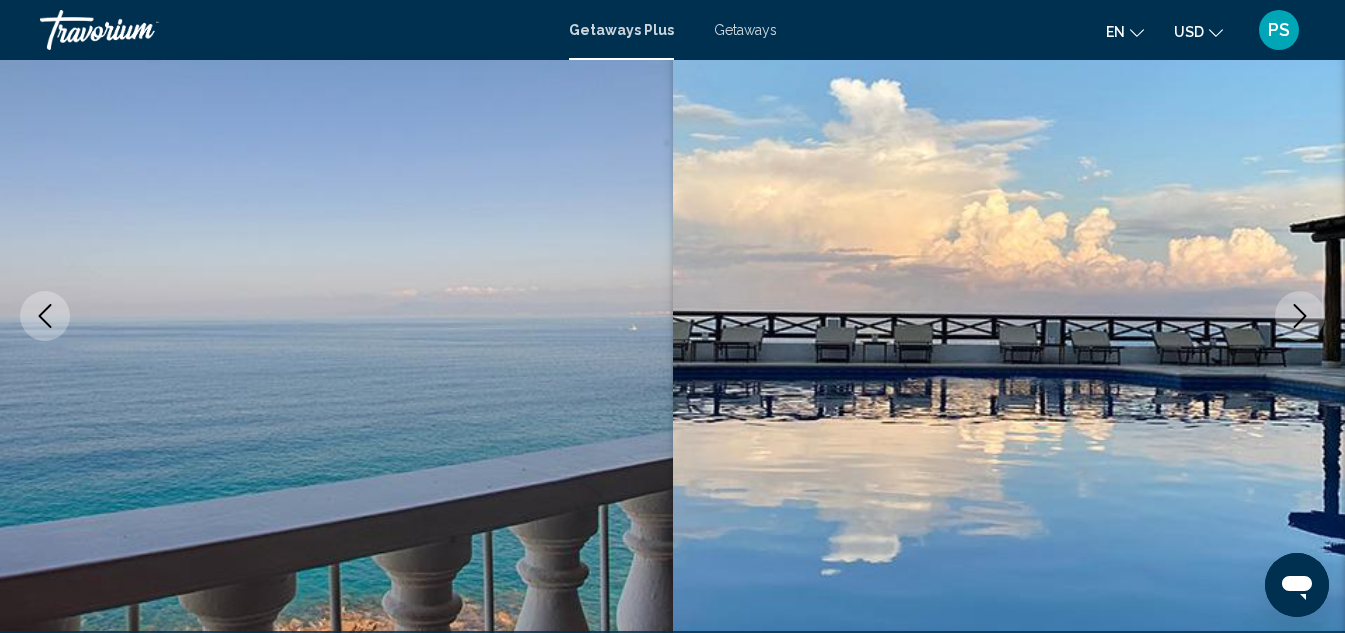 click 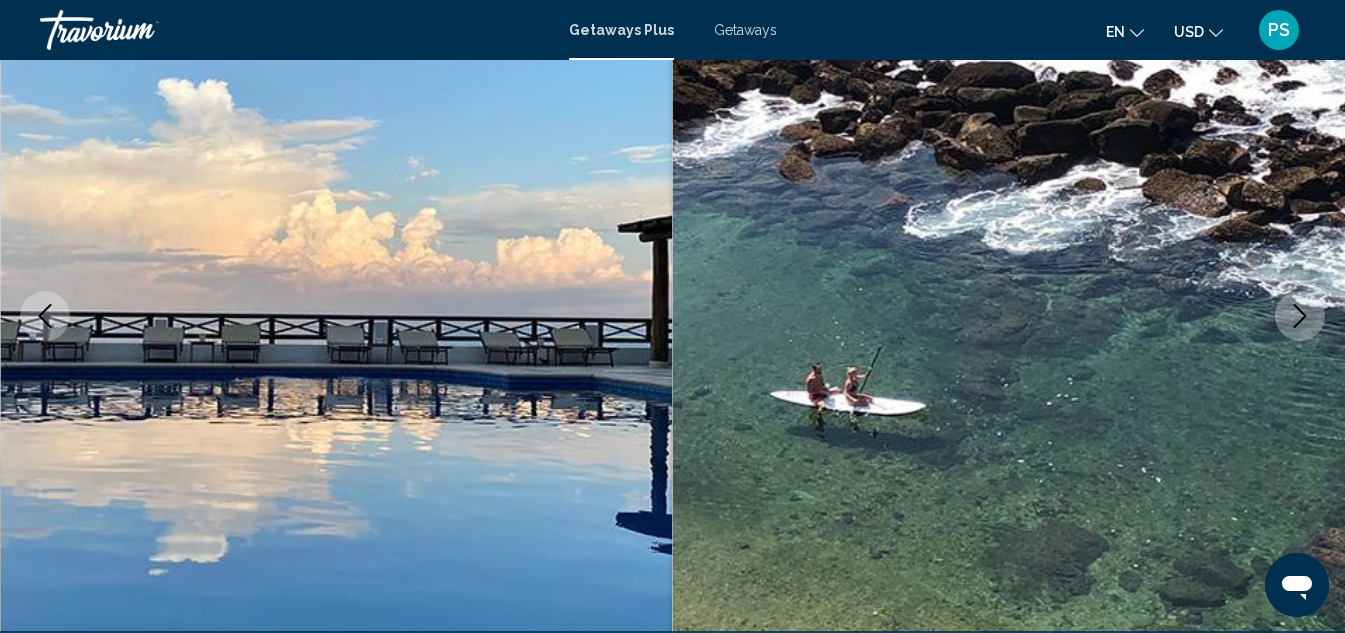 click 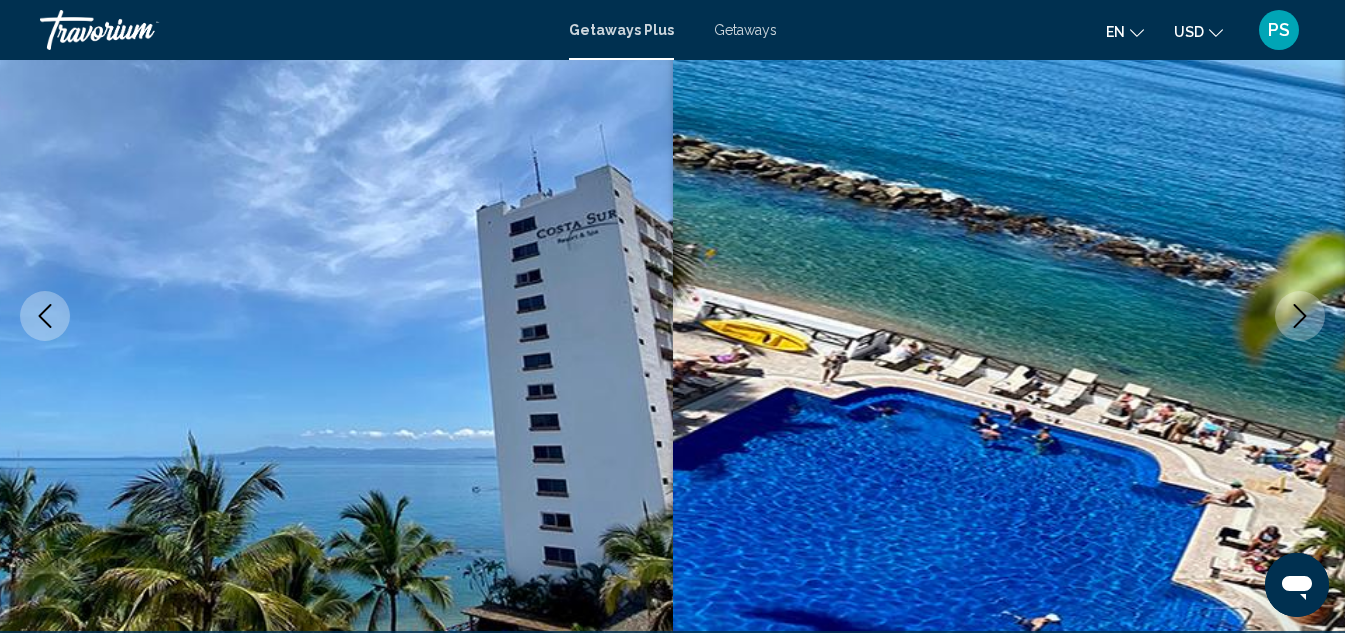 click 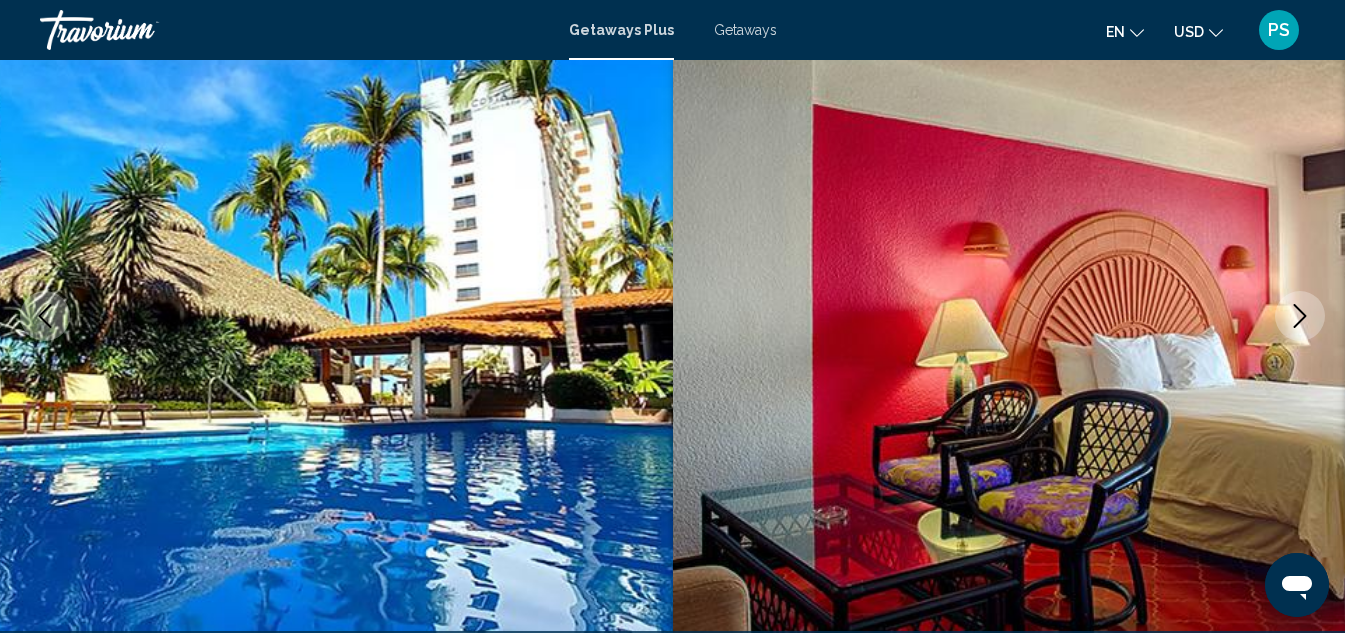 click 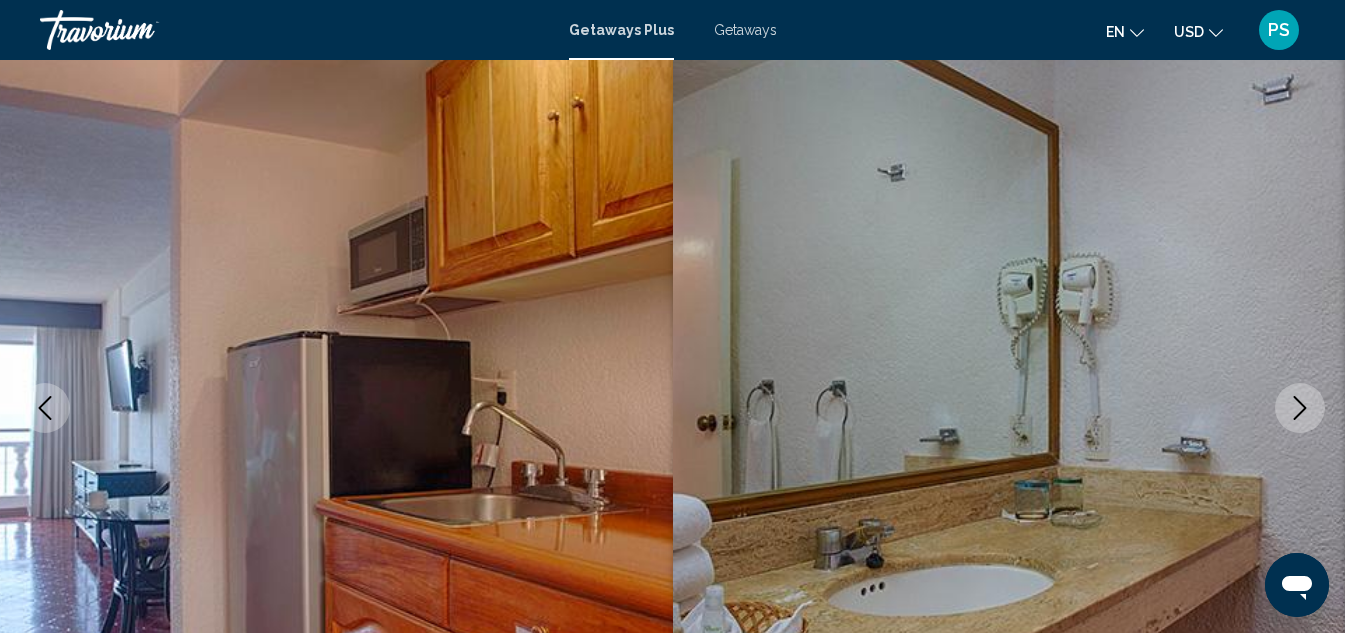 scroll, scrollTop: 119, scrollLeft: 0, axis: vertical 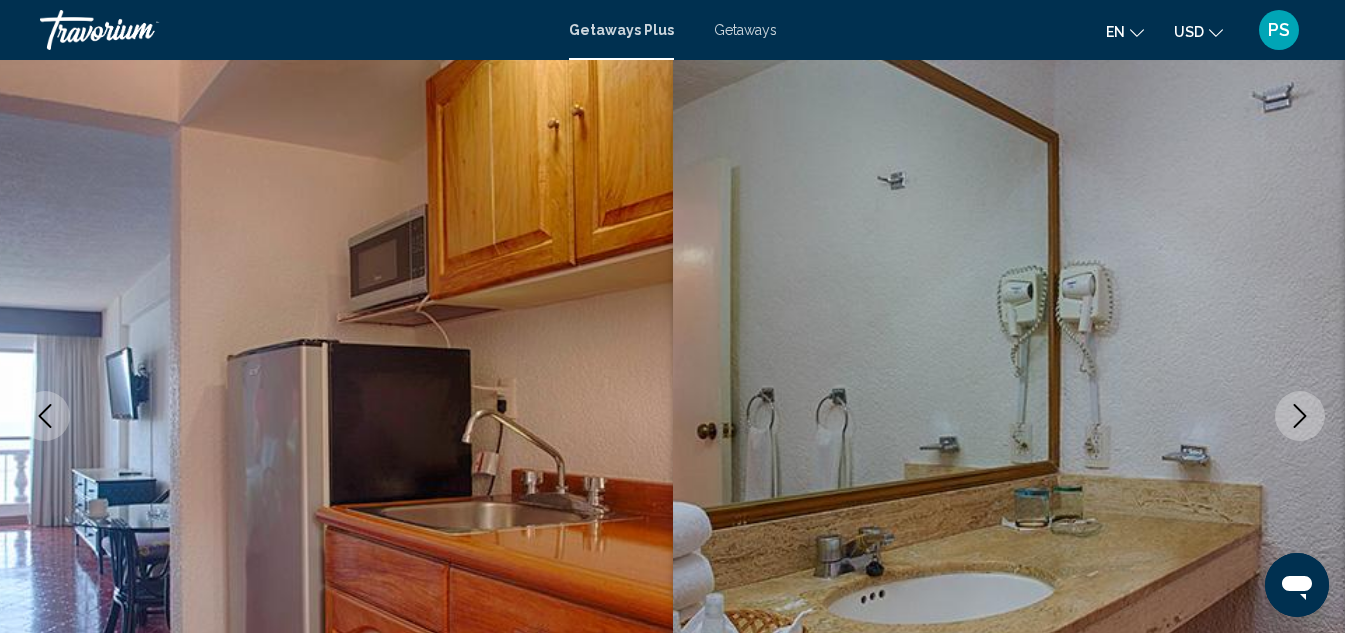 click 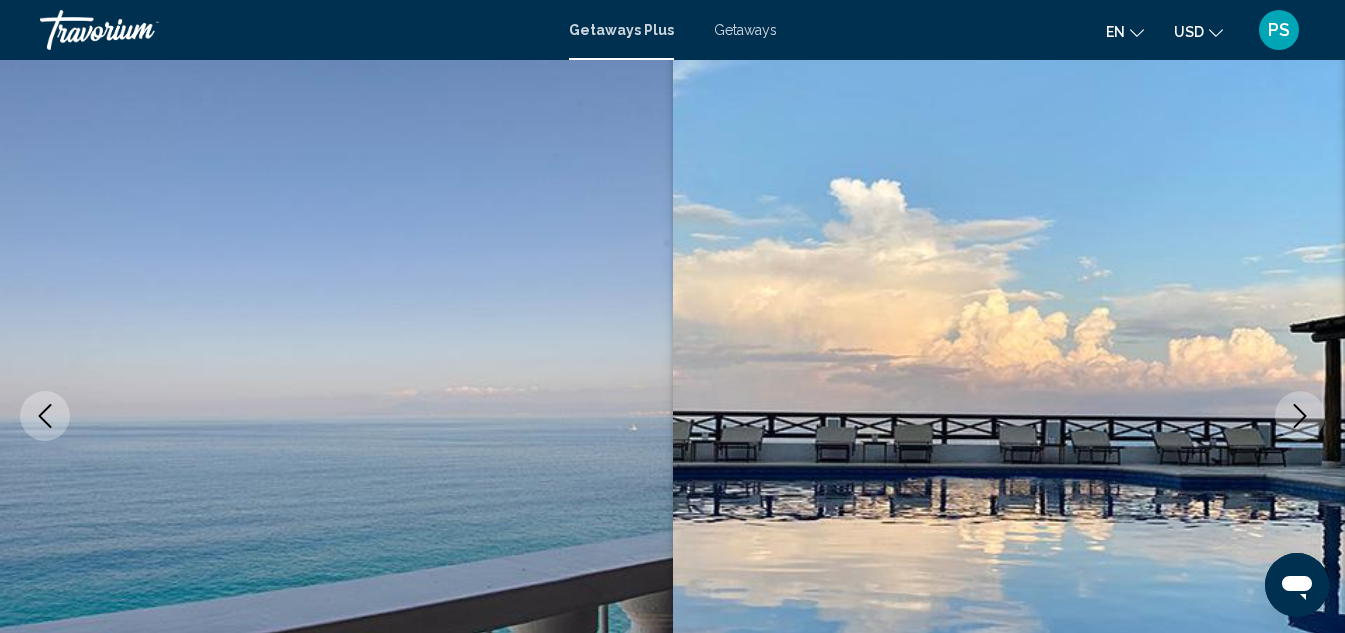 click 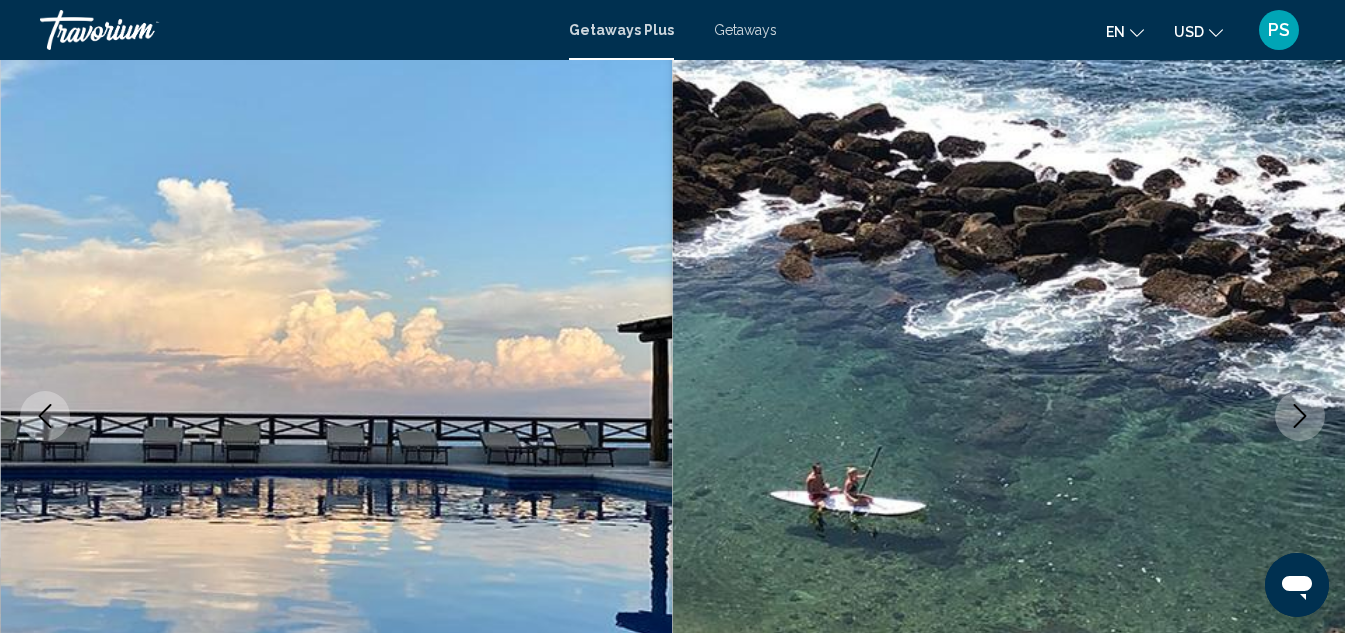 click 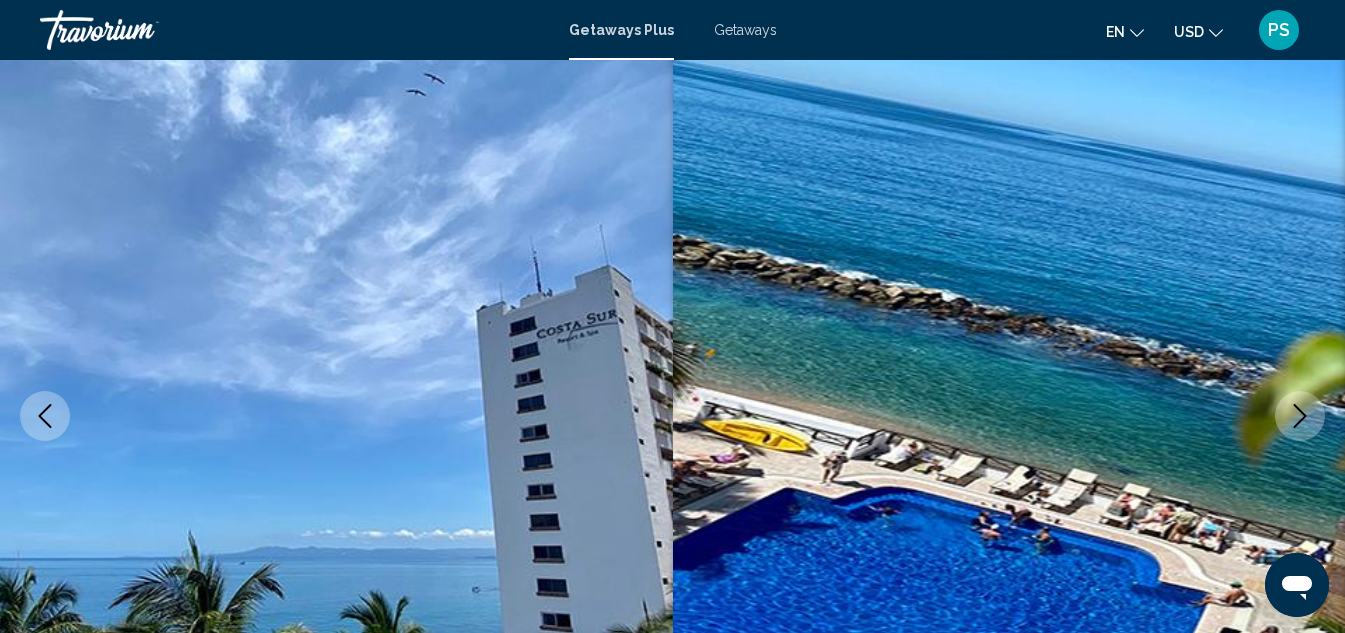 click 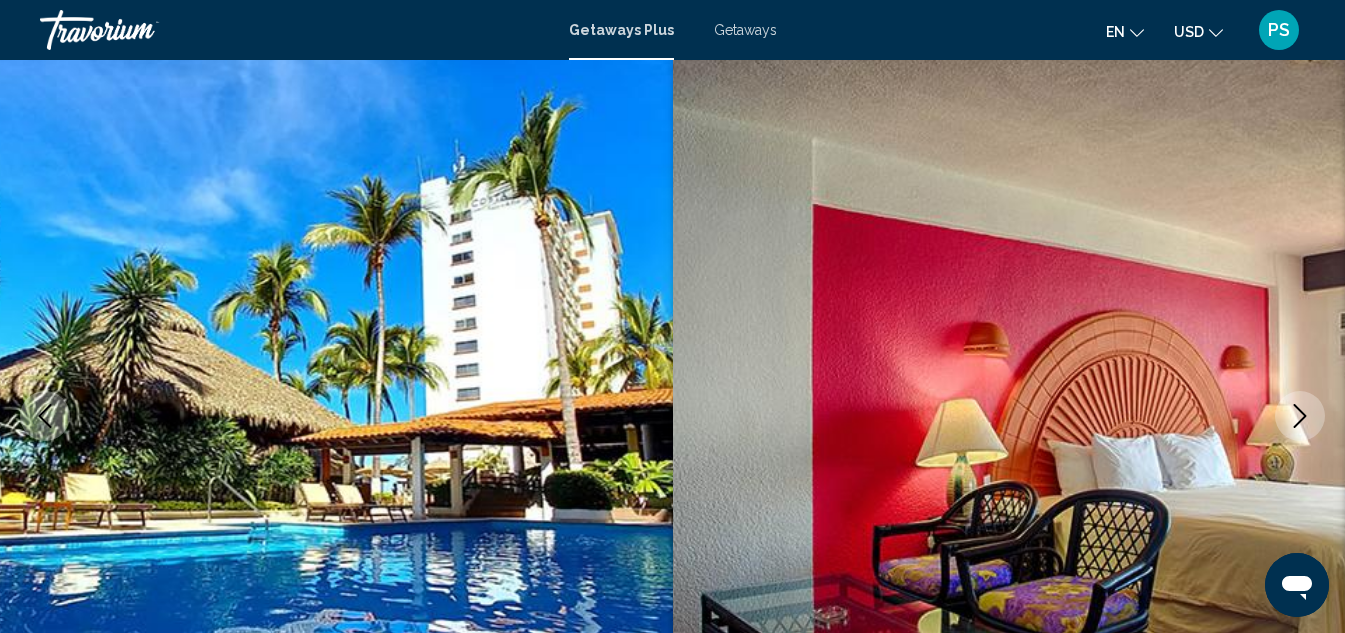 click 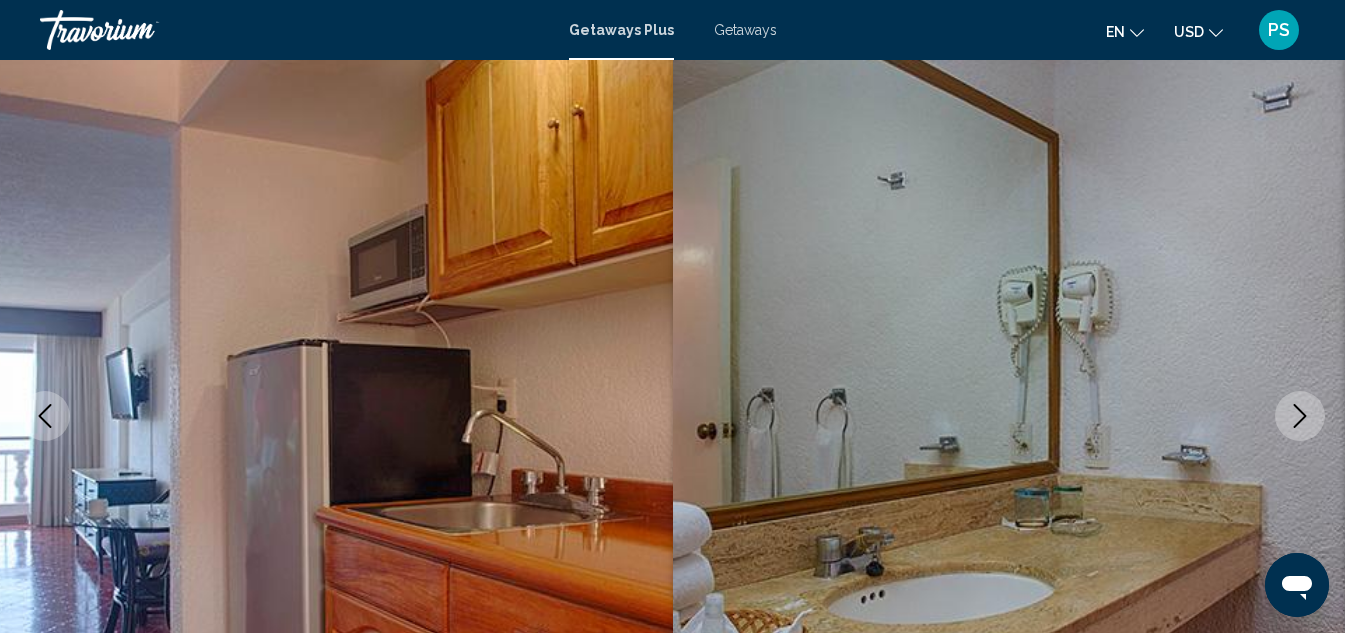 click 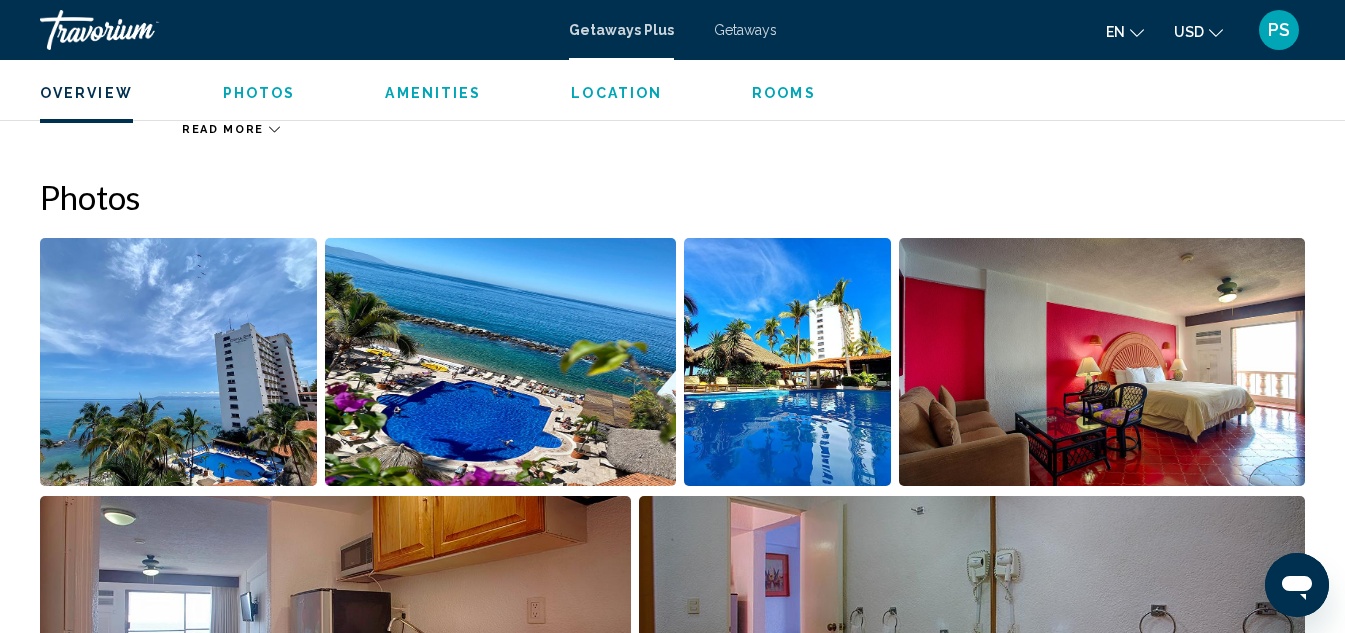 scroll, scrollTop: 1219, scrollLeft: 0, axis: vertical 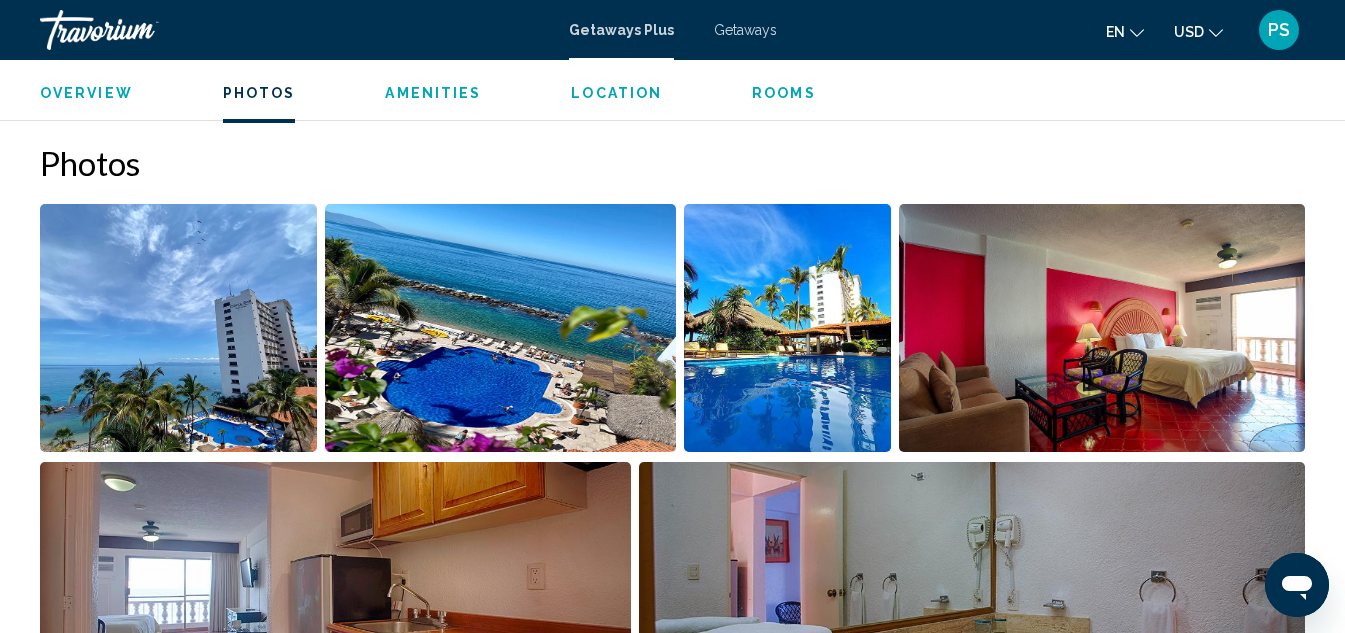 click at bounding box center [501, 328] 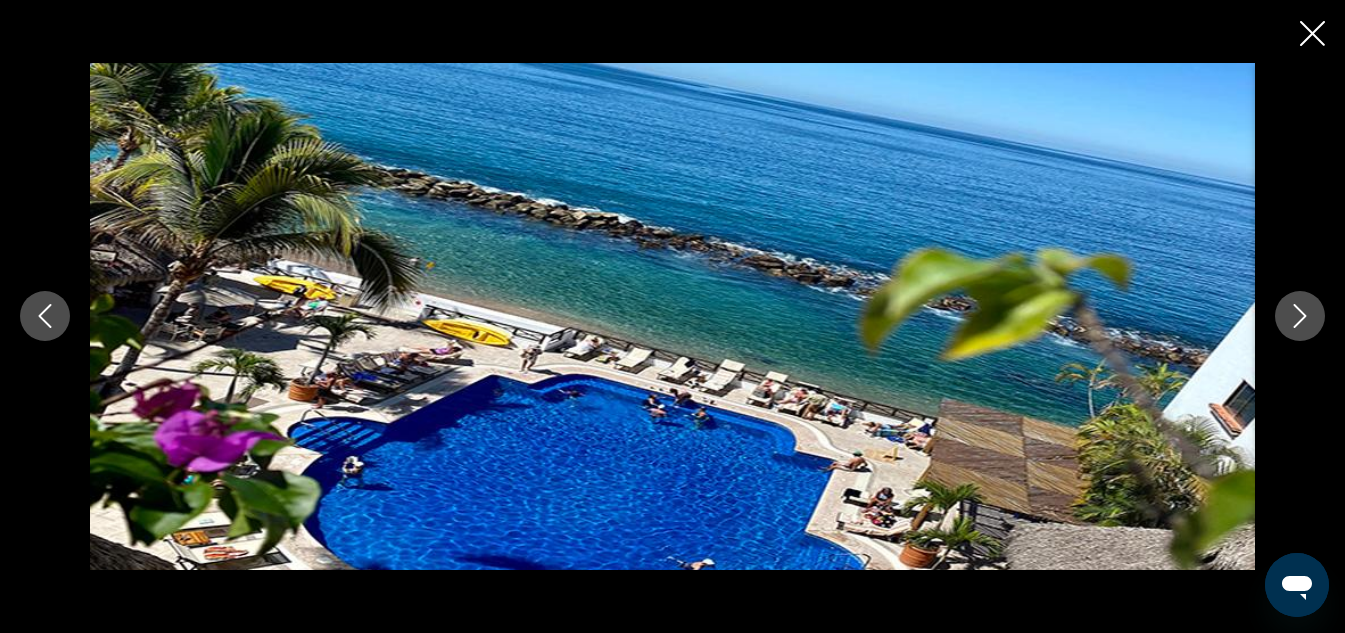 scroll, scrollTop: 819, scrollLeft: 0, axis: vertical 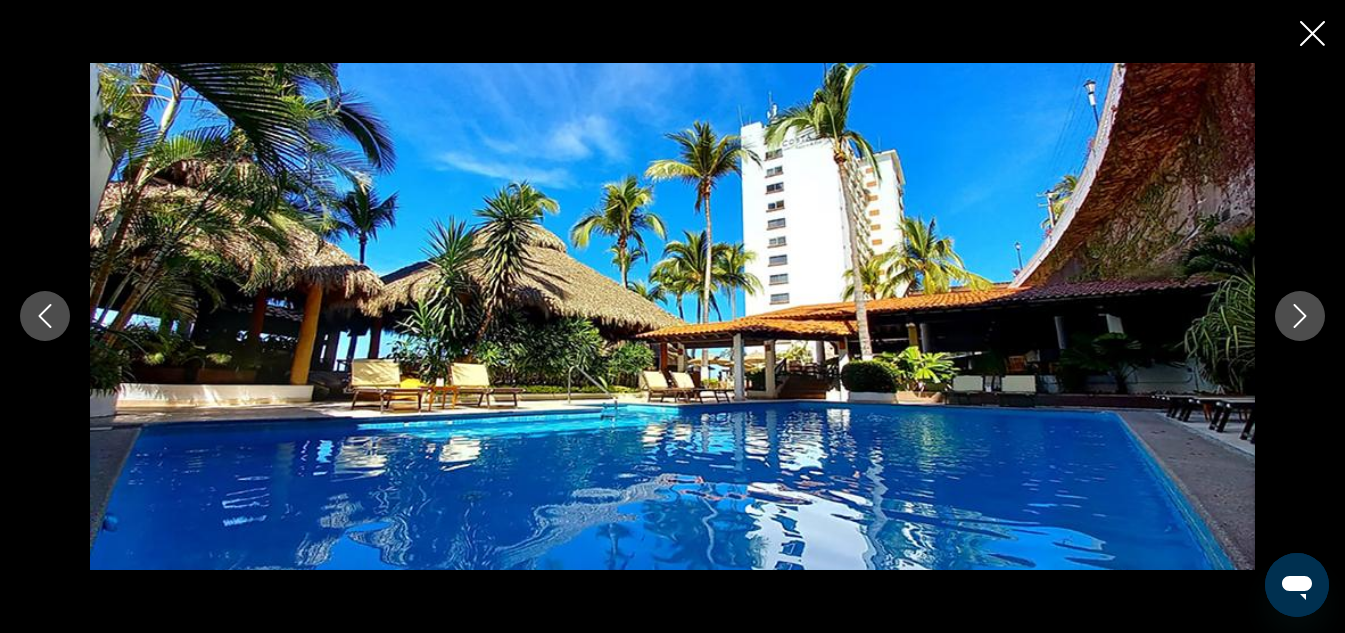 click 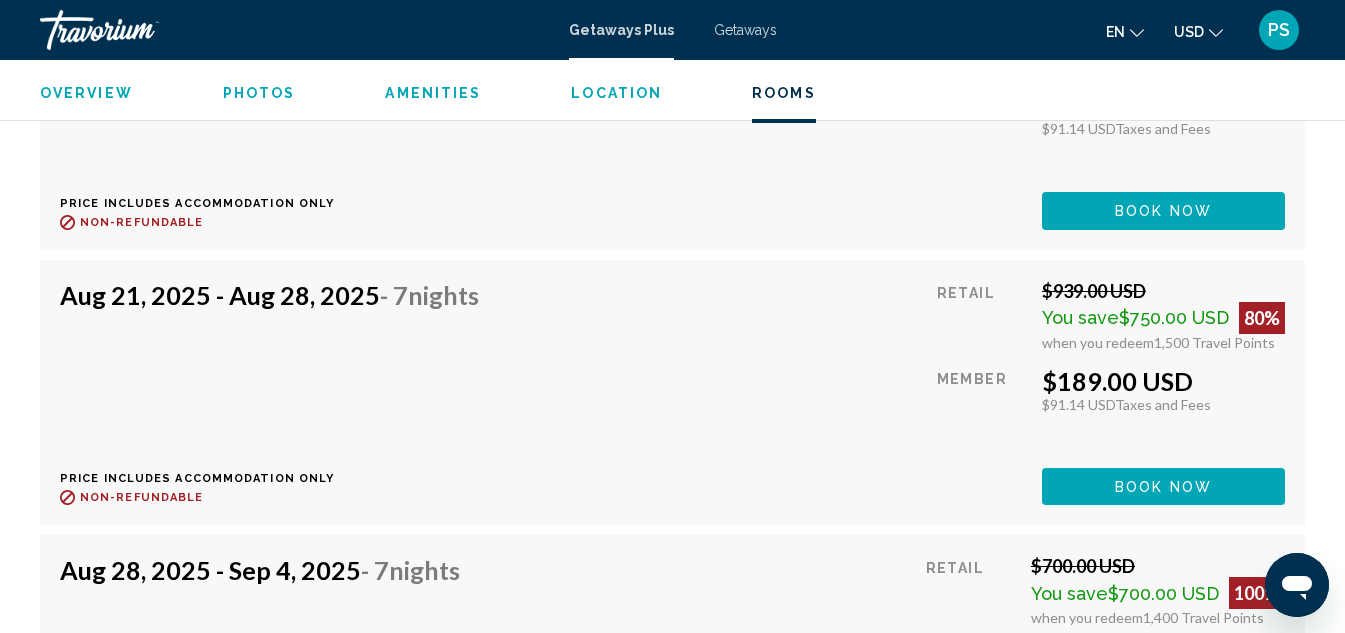 scroll, scrollTop: 3977, scrollLeft: 0, axis: vertical 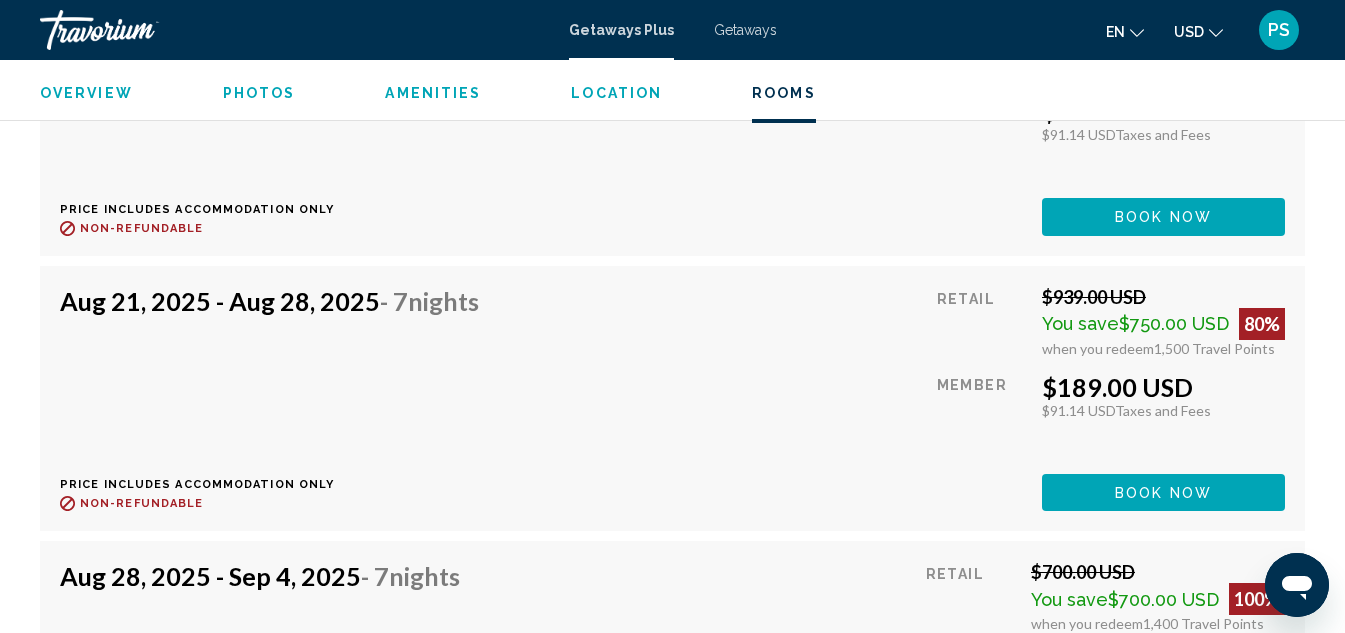 click on "Getaways Plus" at bounding box center [621, 30] 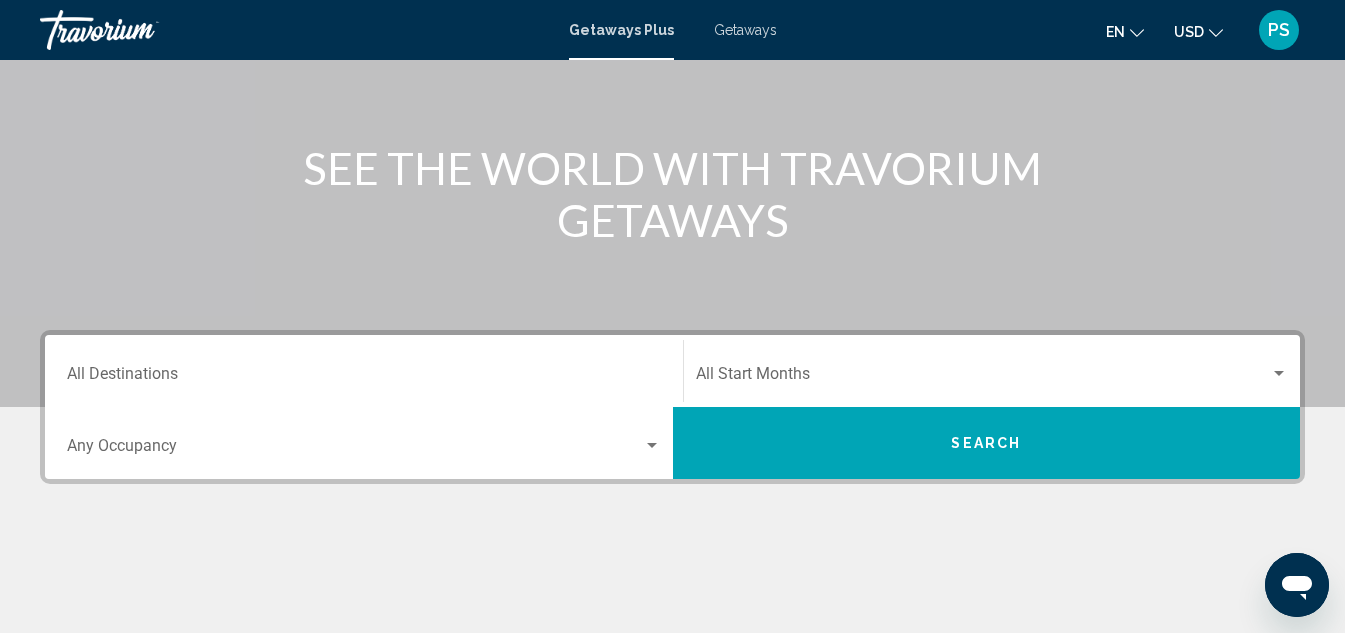 scroll, scrollTop: 200, scrollLeft: 0, axis: vertical 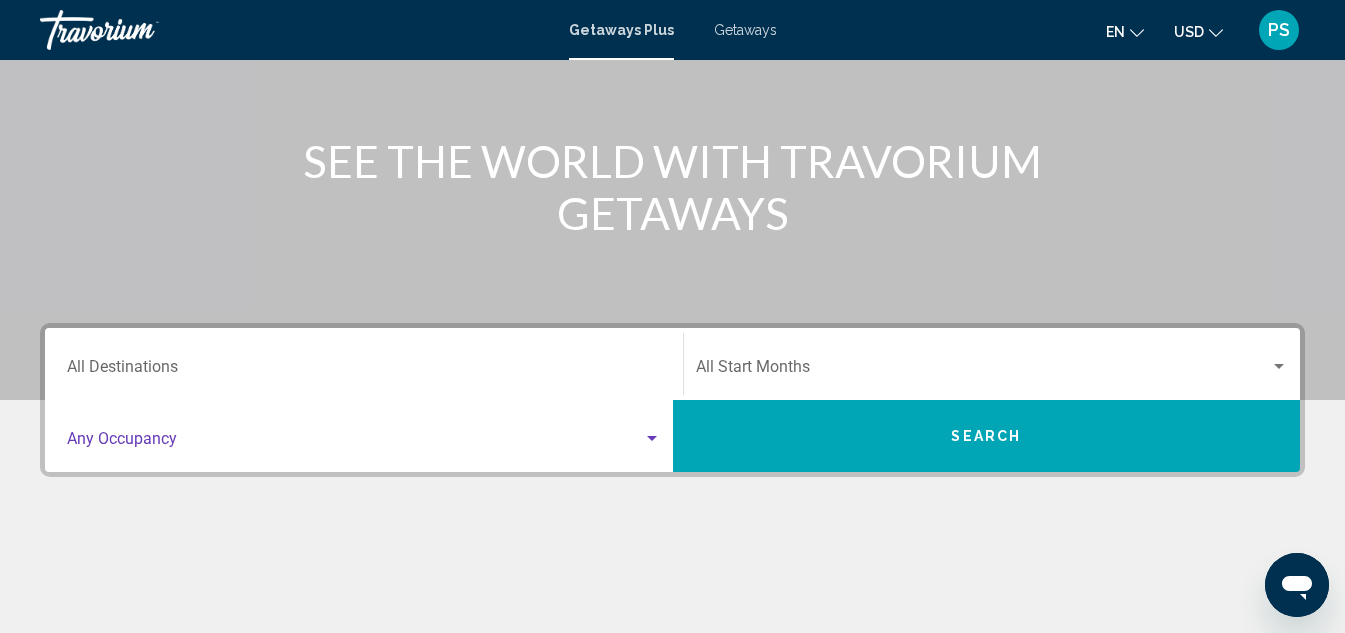 click at bounding box center (652, 438) 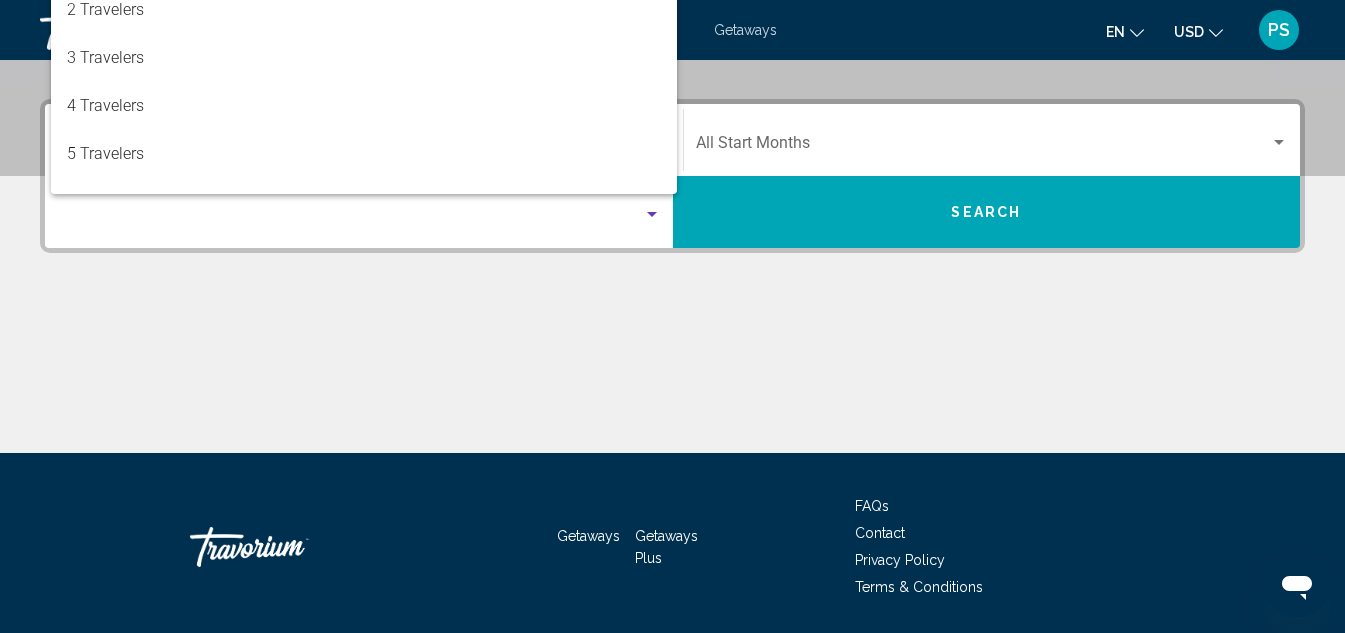scroll, scrollTop: 458, scrollLeft: 0, axis: vertical 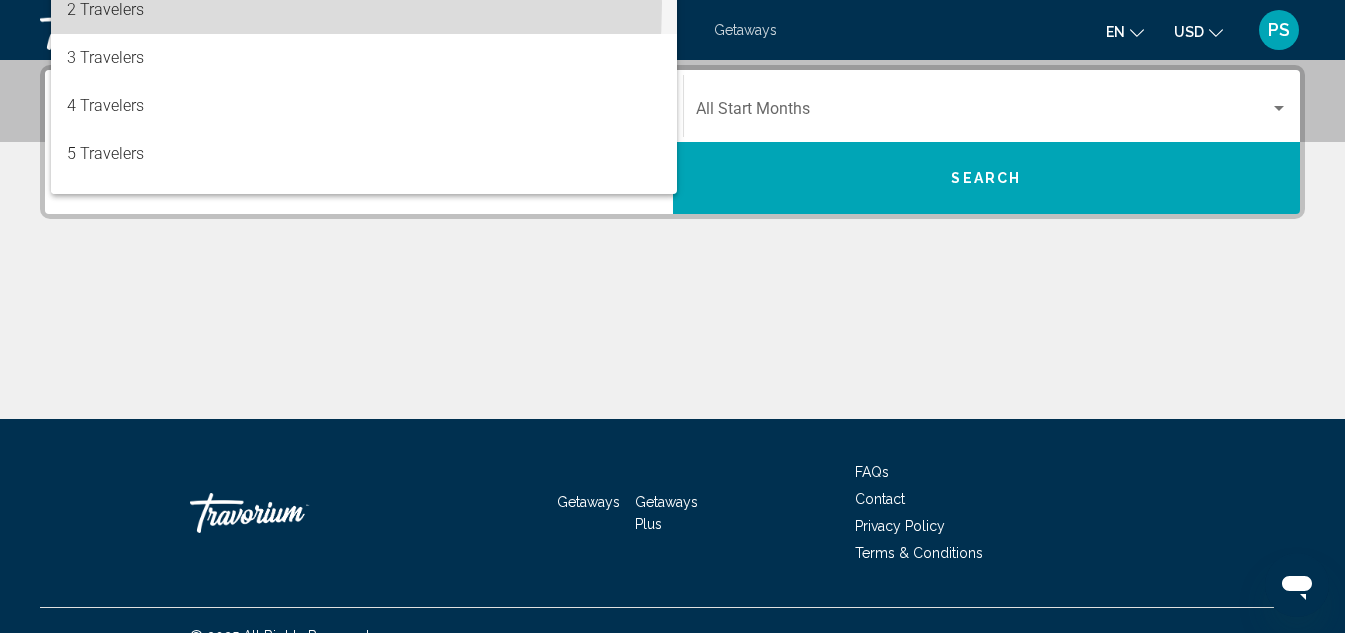 click on "2 Travelers" at bounding box center [364, 10] 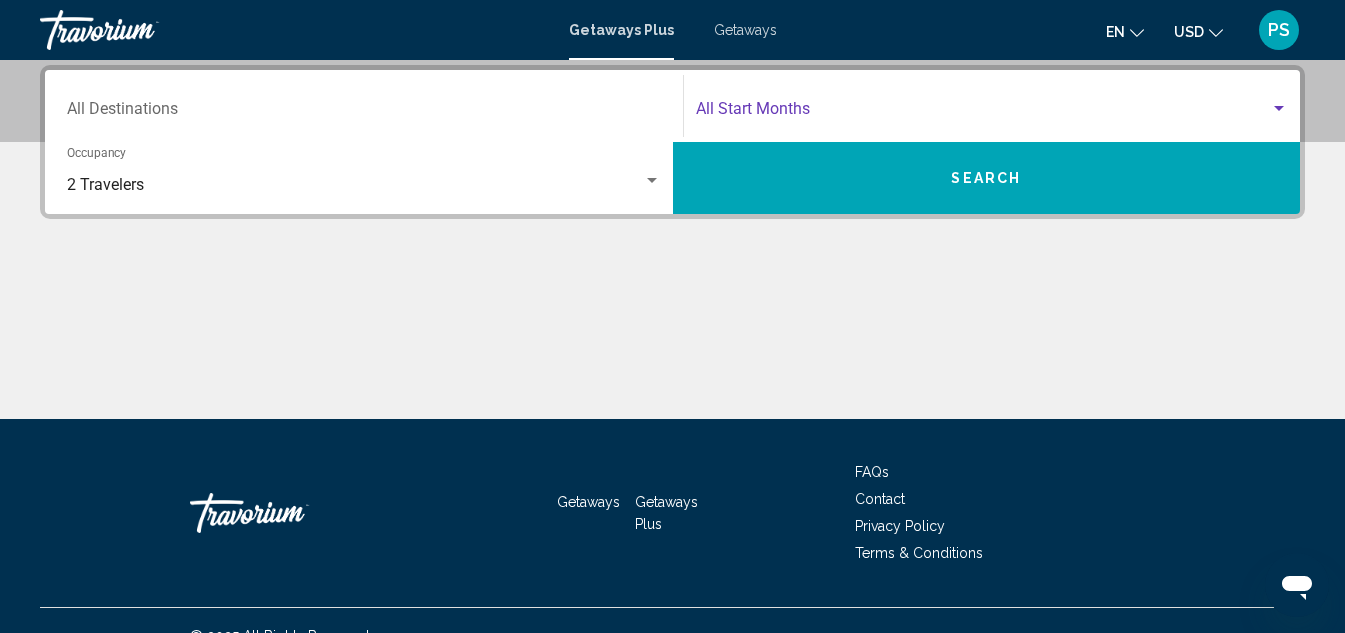 click at bounding box center [983, 113] 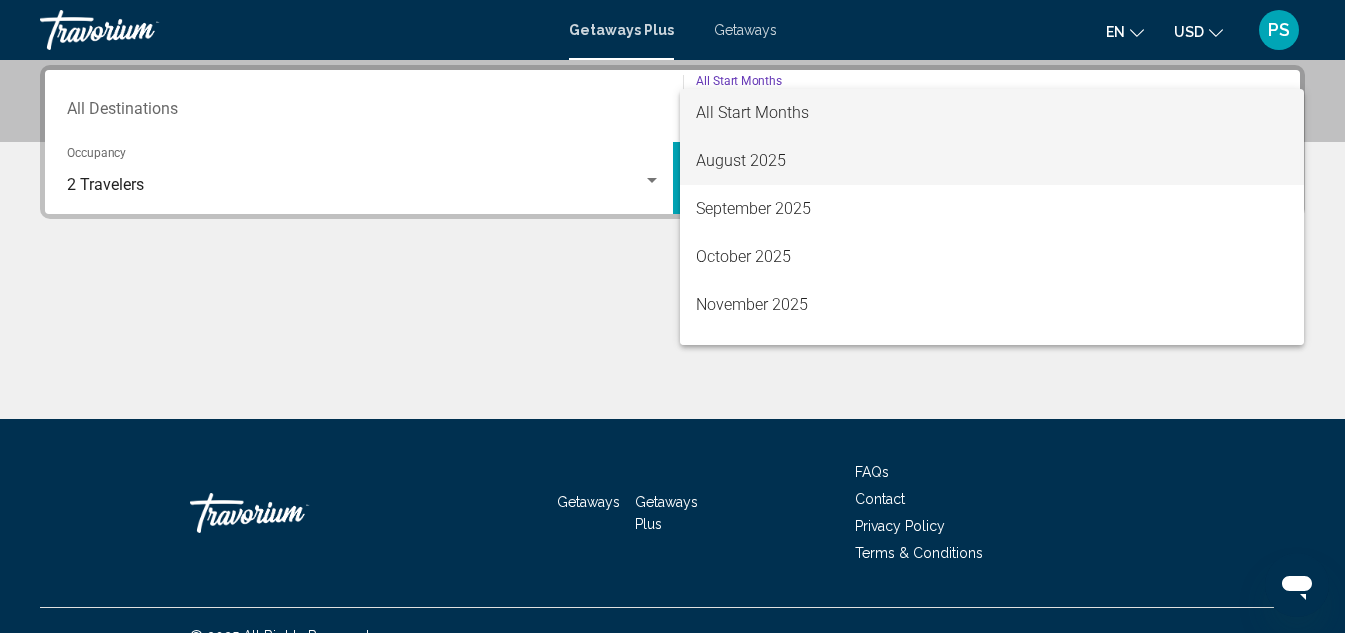 click on "August 2025" at bounding box center (992, 161) 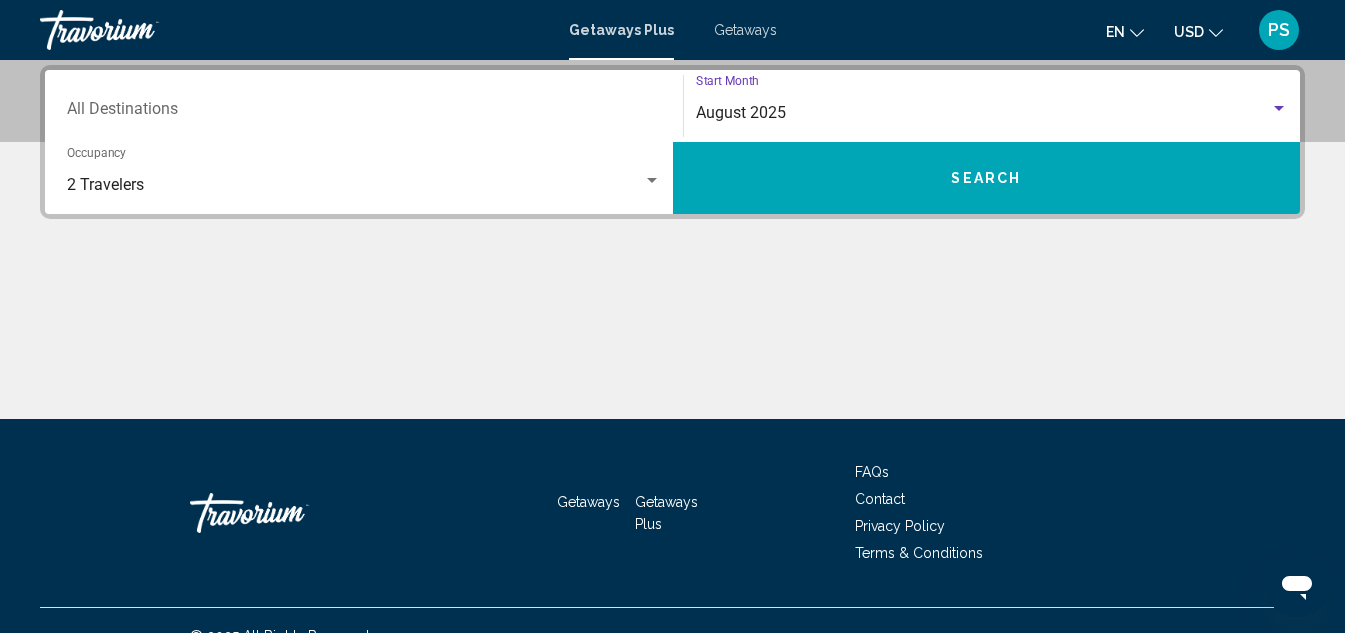 click on "Search" at bounding box center (986, 179) 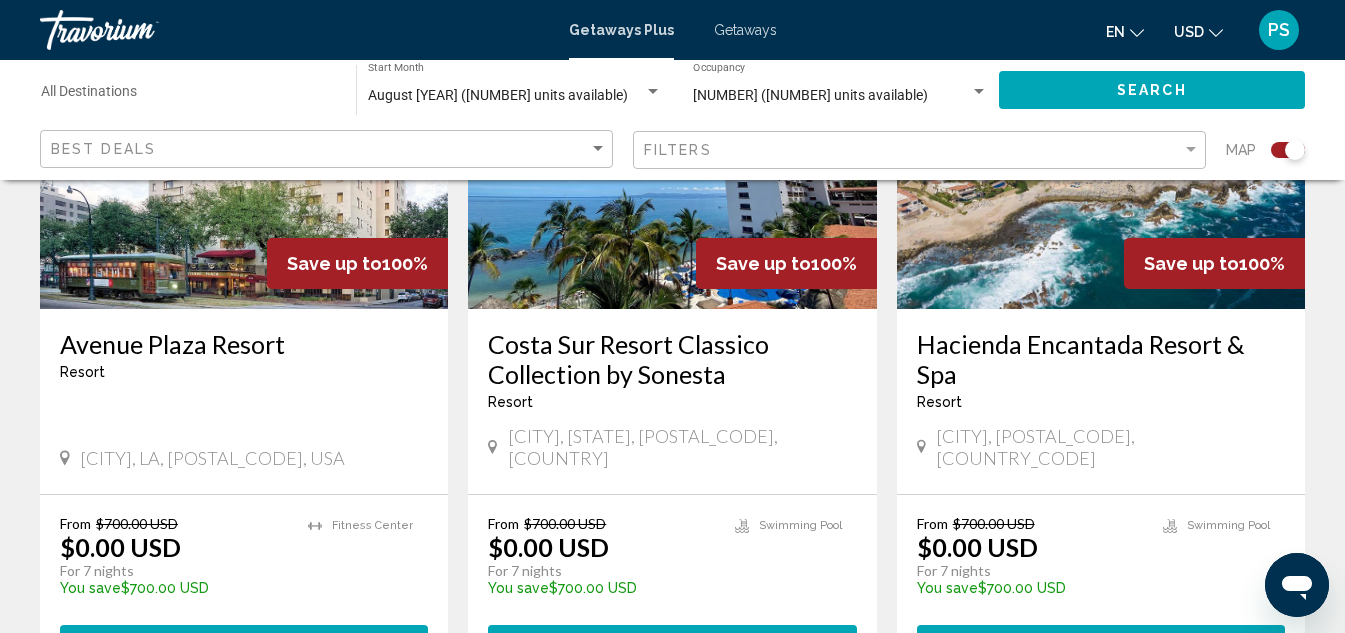 scroll, scrollTop: 900, scrollLeft: 0, axis: vertical 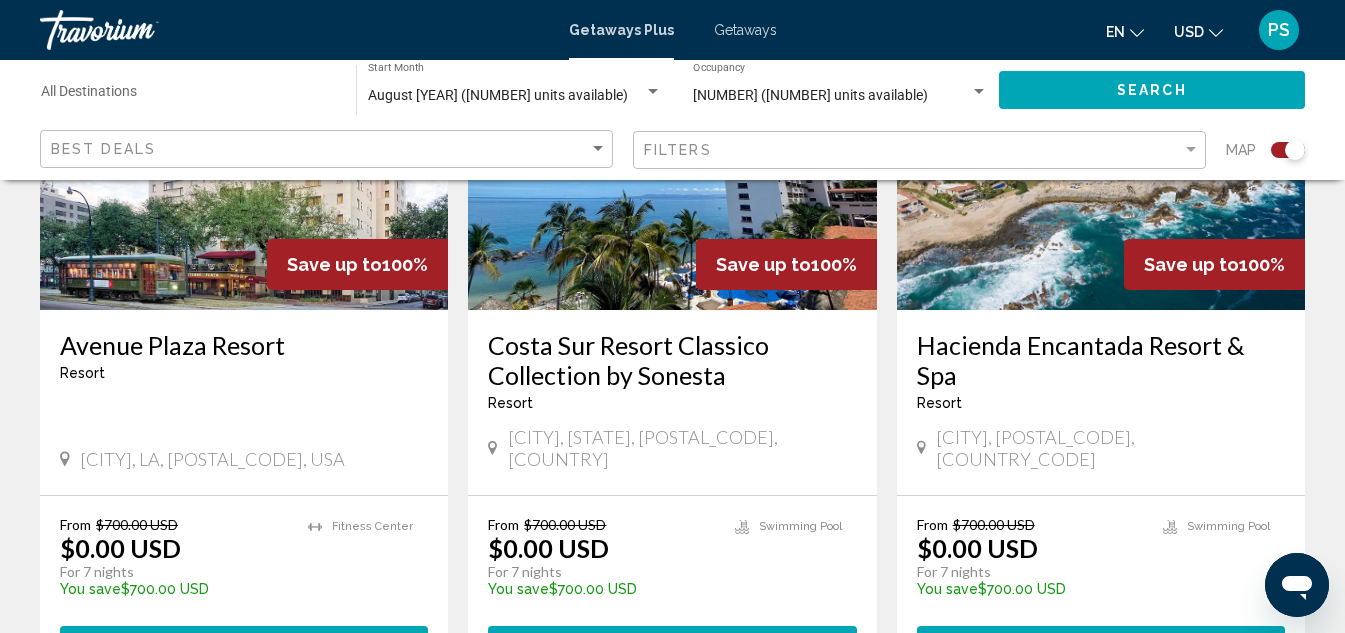 click at bounding box center [1101, 150] 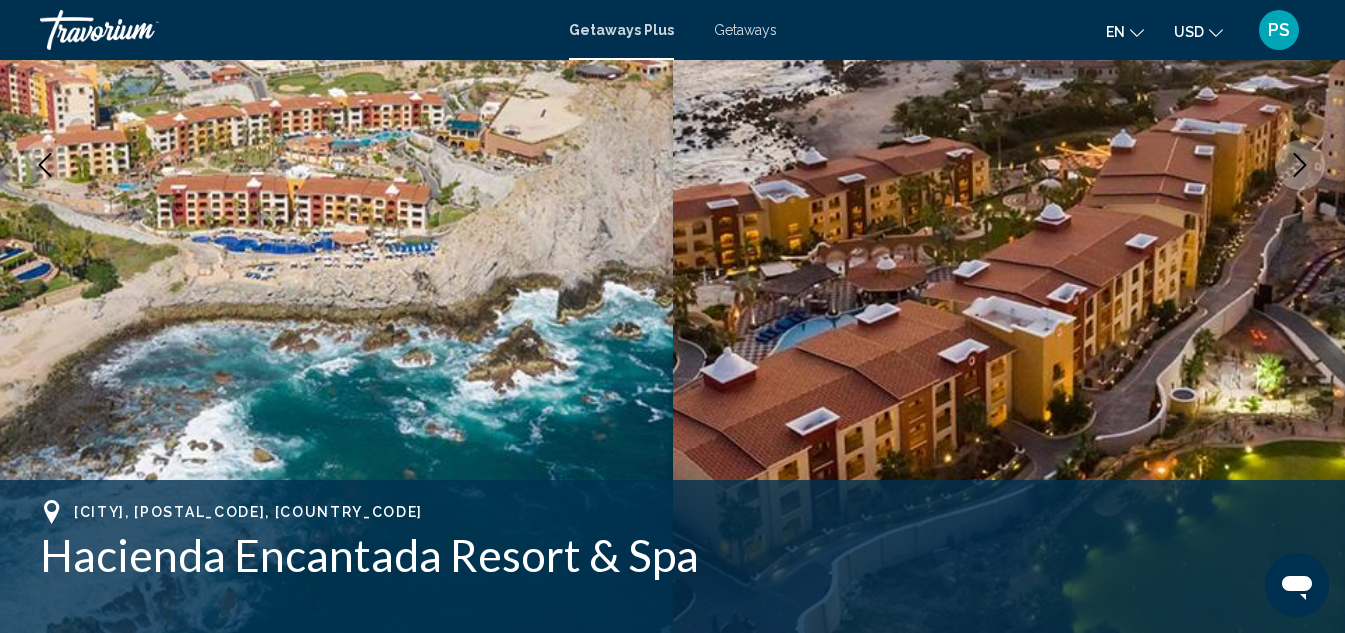 scroll, scrollTop: 319, scrollLeft: 0, axis: vertical 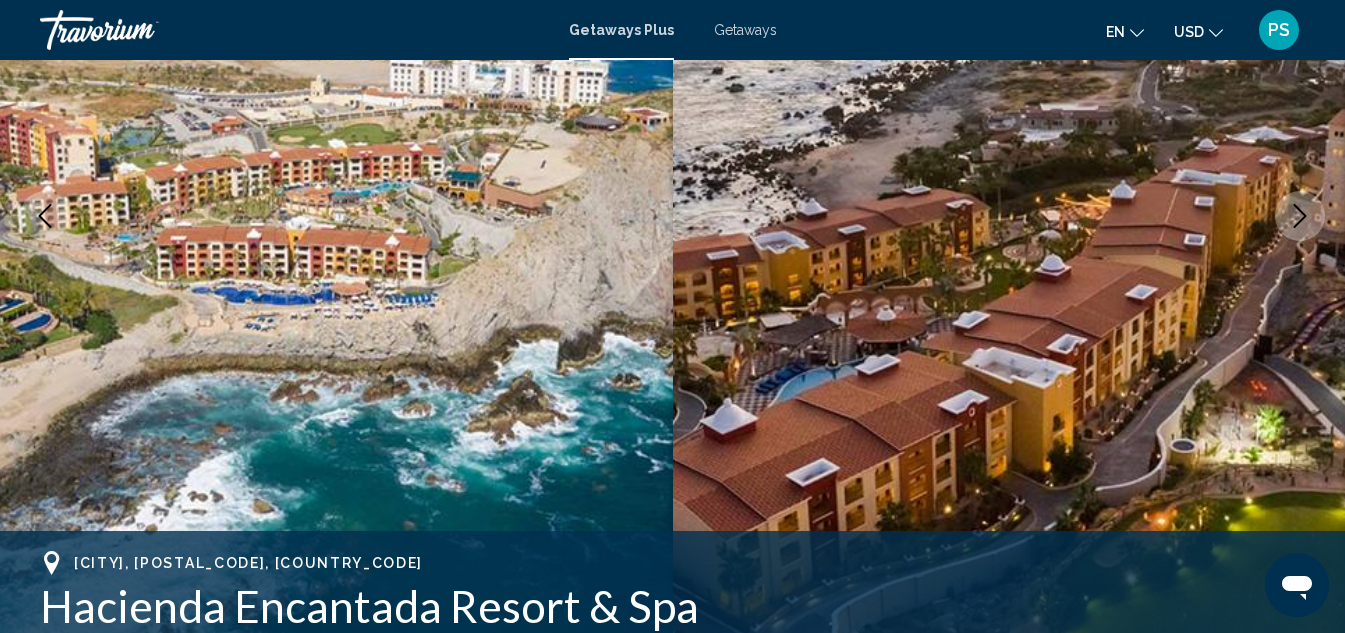 click 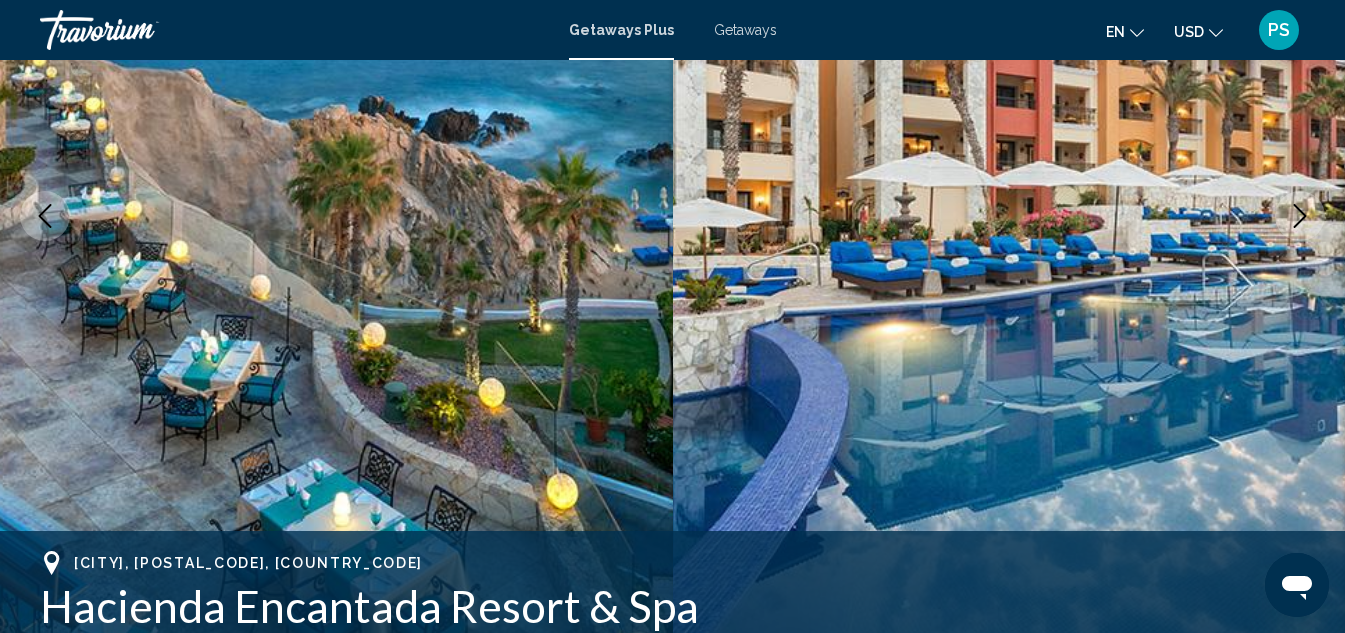 click at bounding box center (1009, 216) 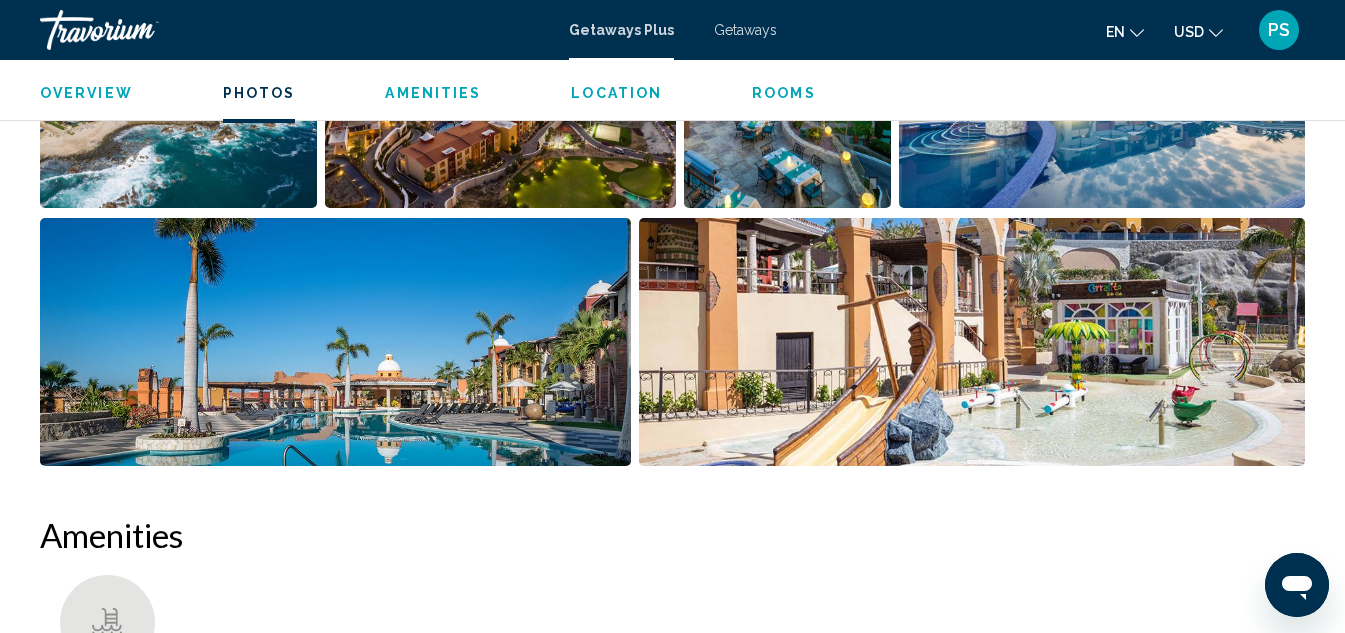 scroll, scrollTop: 1490, scrollLeft: 0, axis: vertical 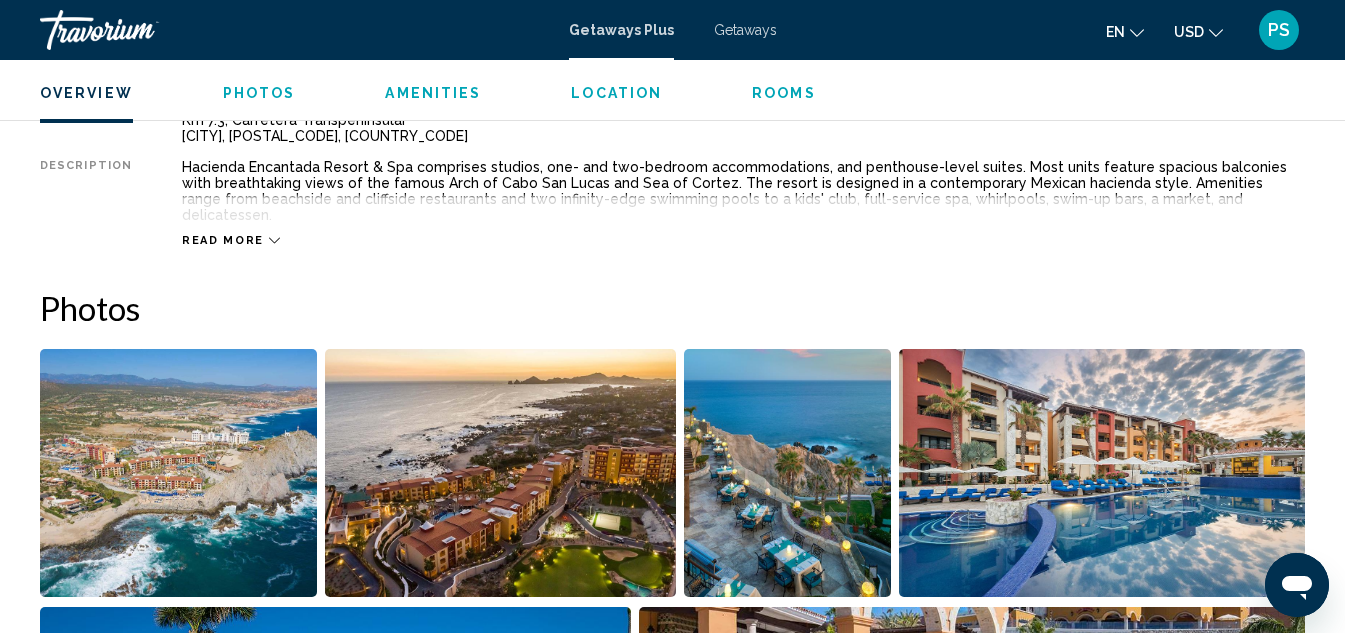 click on "Read more" at bounding box center [223, 240] 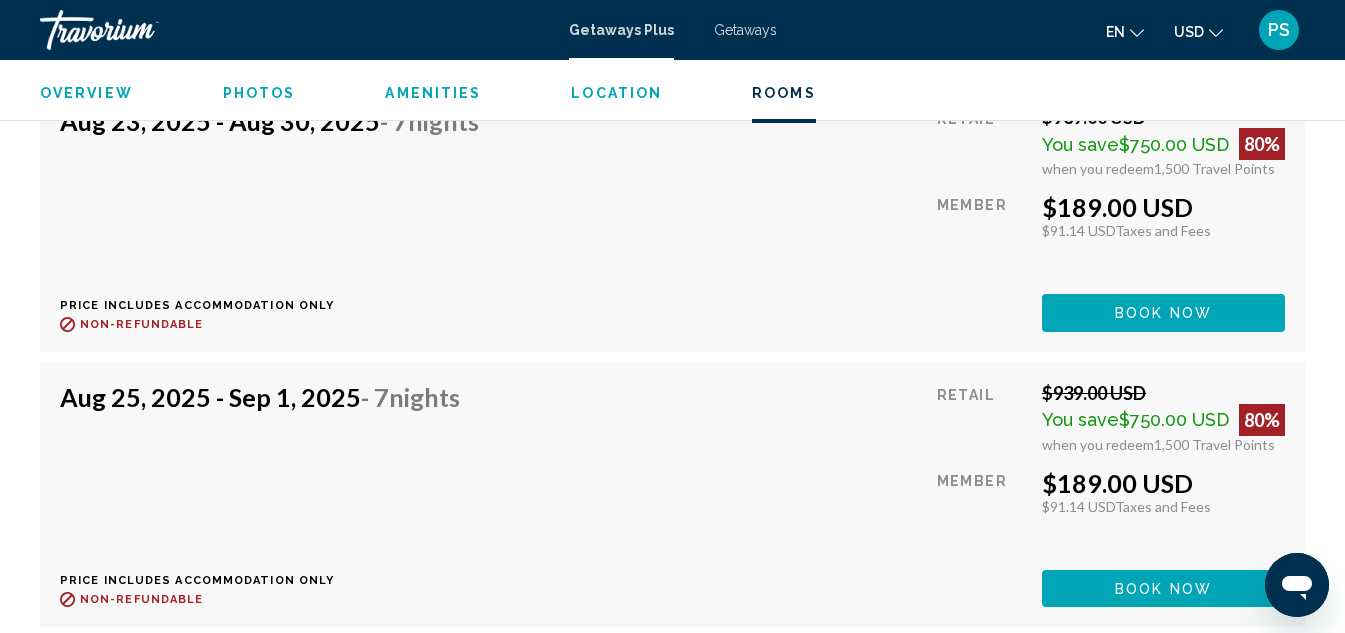 scroll, scrollTop: 4593, scrollLeft: 0, axis: vertical 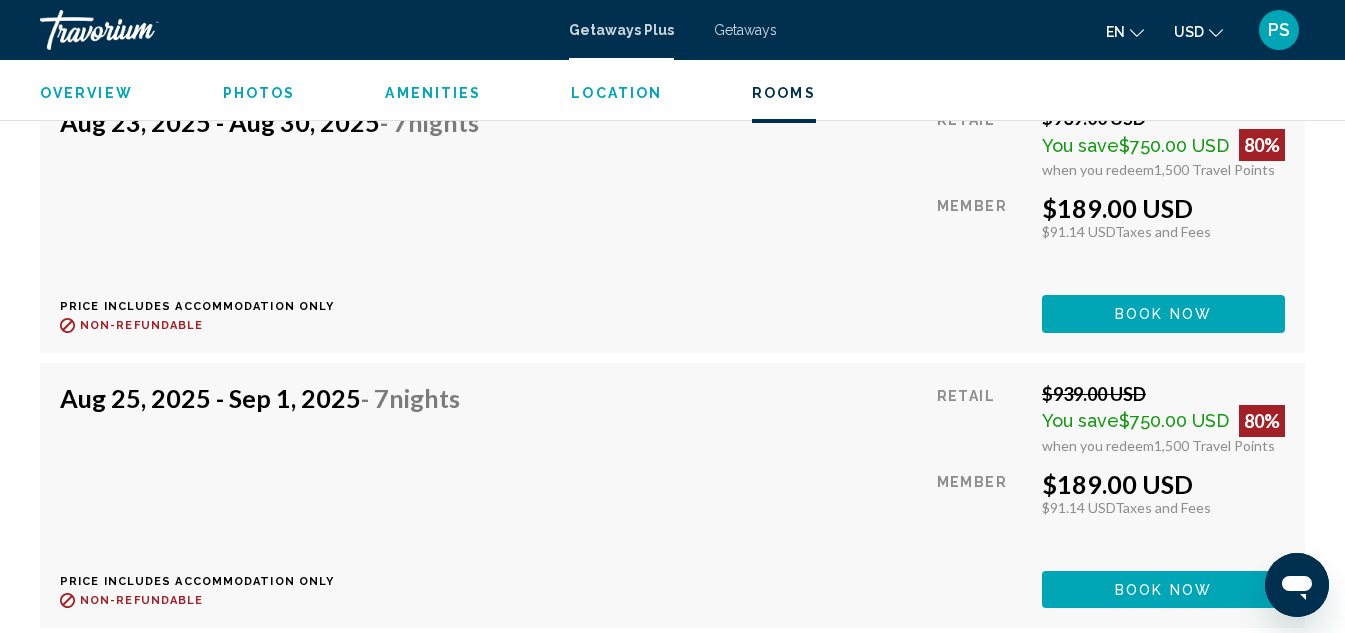 click on "Getaways" at bounding box center (745, 30) 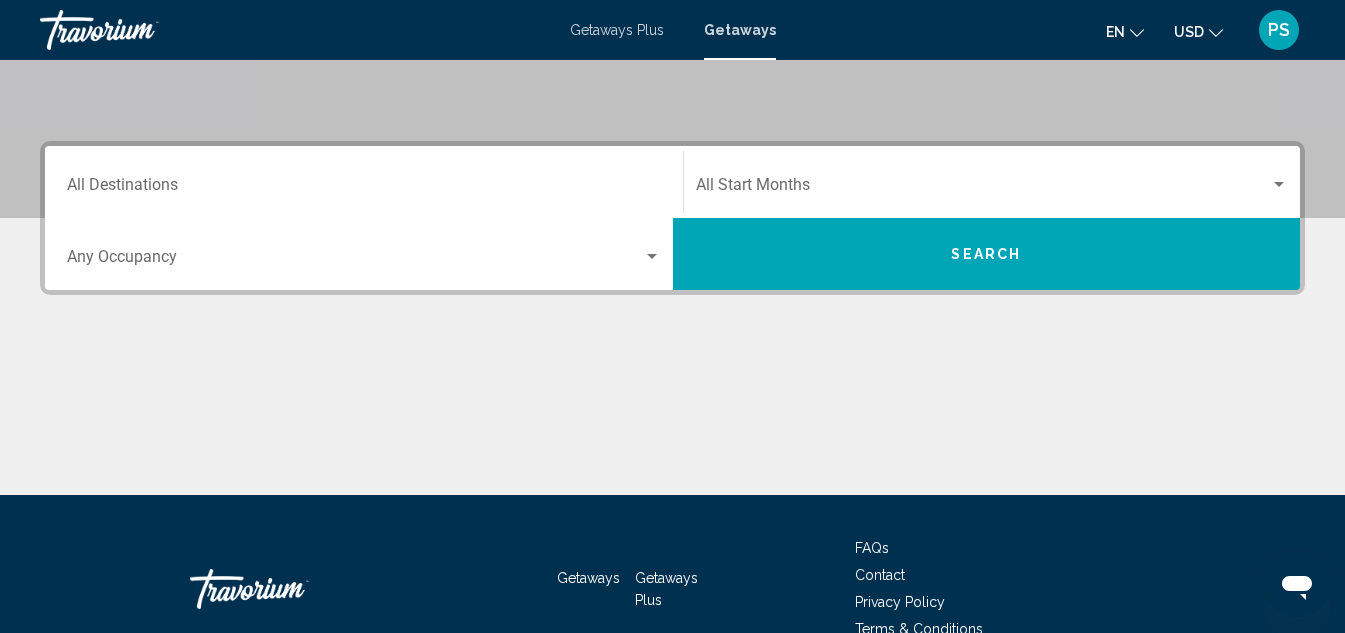 scroll, scrollTop: 400, scrollLeft: 0, axis: vertical 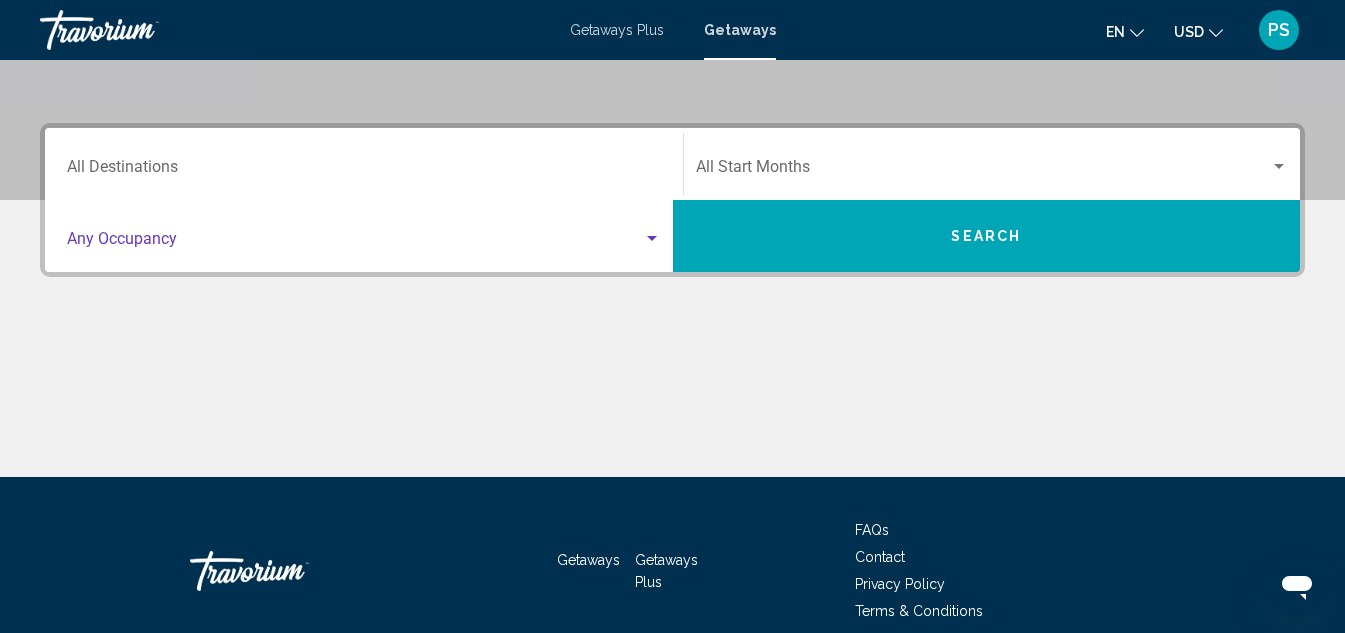 click at bounding box center (652, 238) 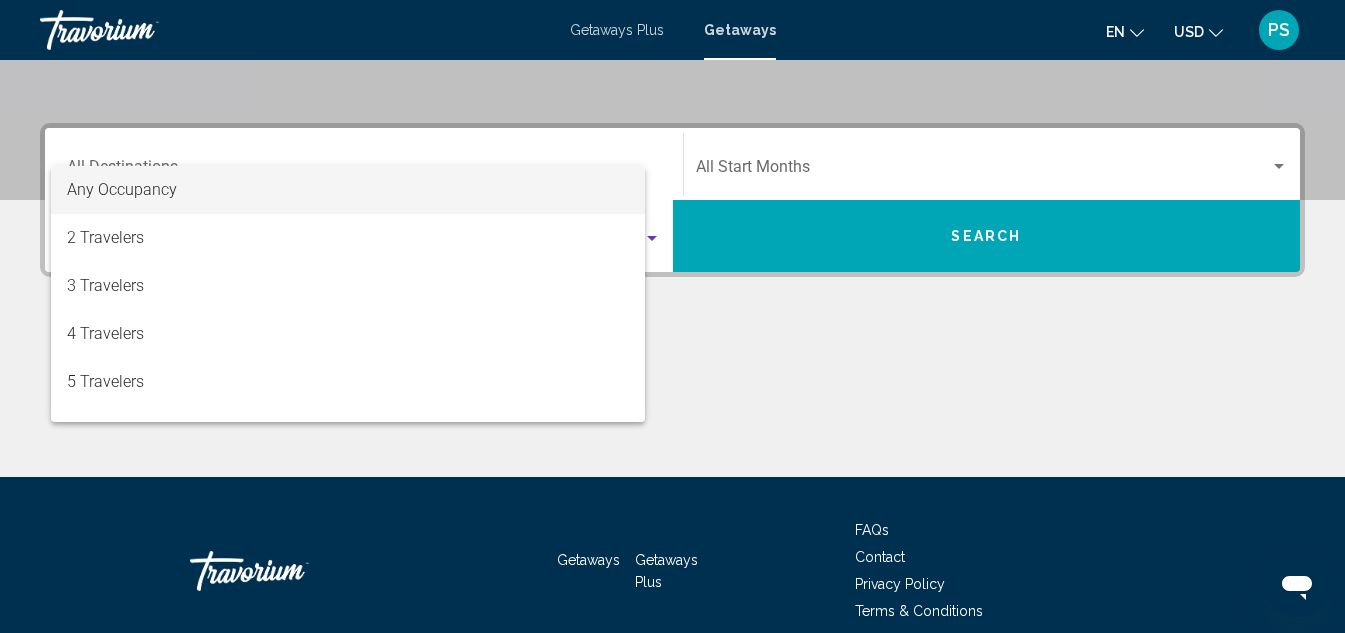scroll, scrollTop: 458, scrollLeft: 0, axis: vertical 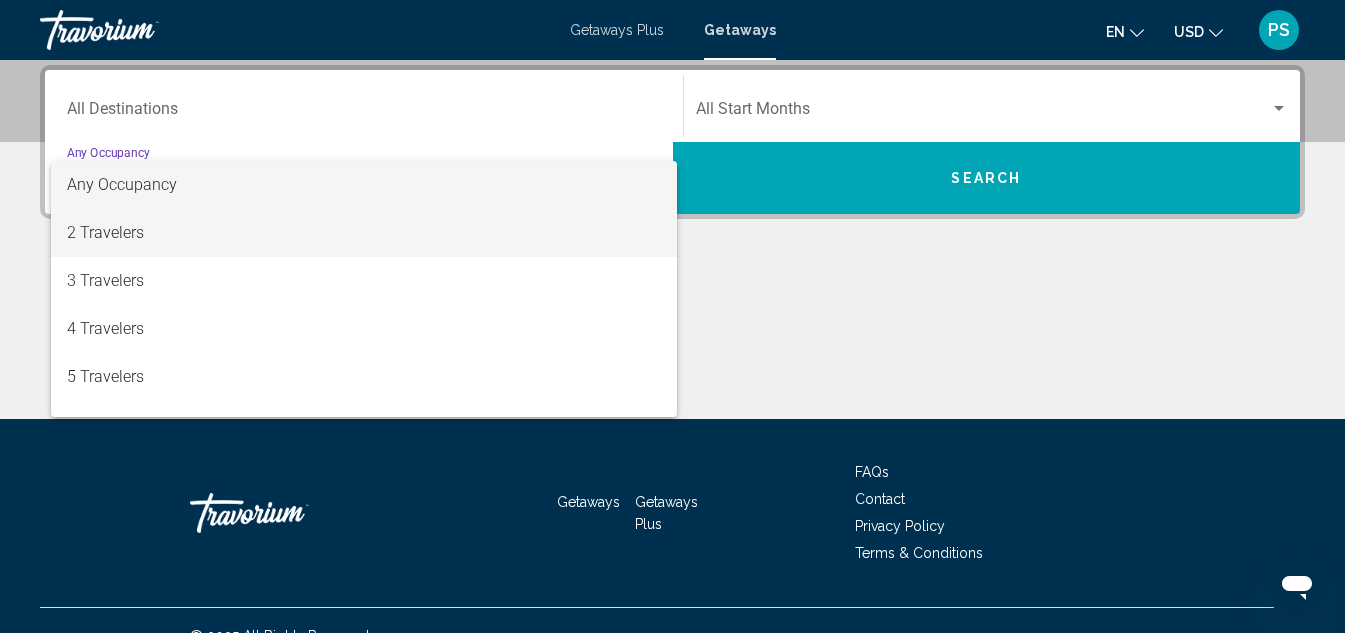 click on "2 Travelers" at bounding box center (364, 233) 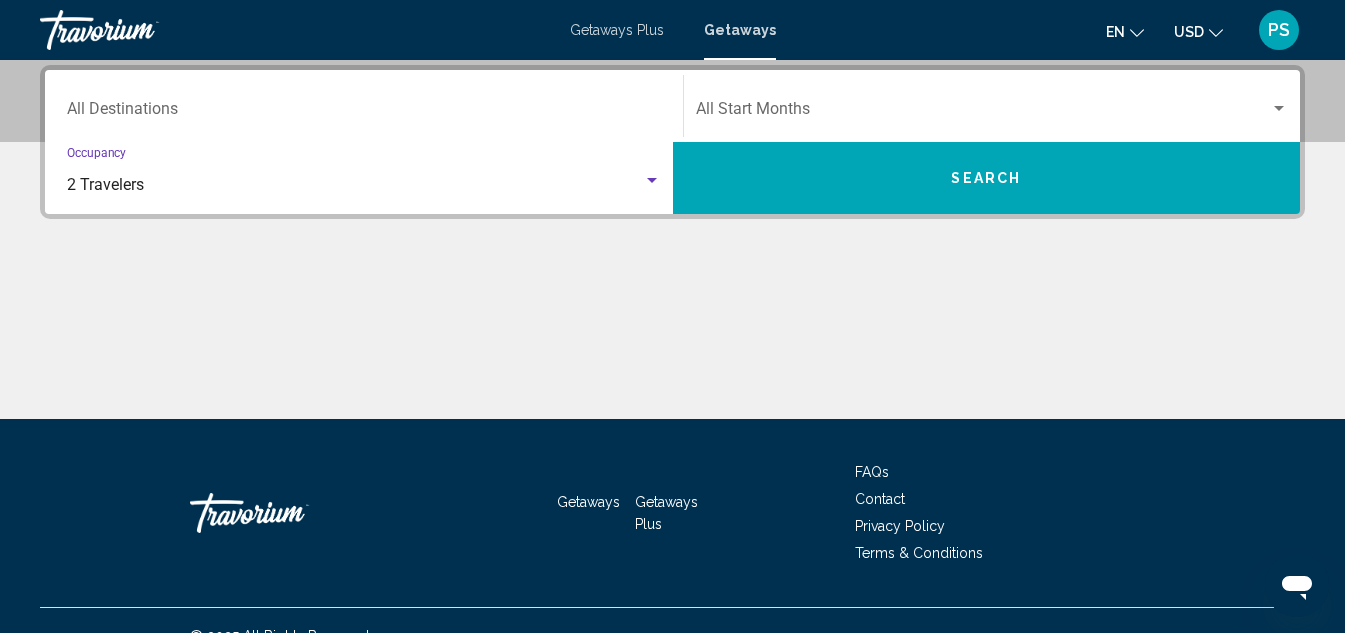 click at bounding box center [1279, 109] 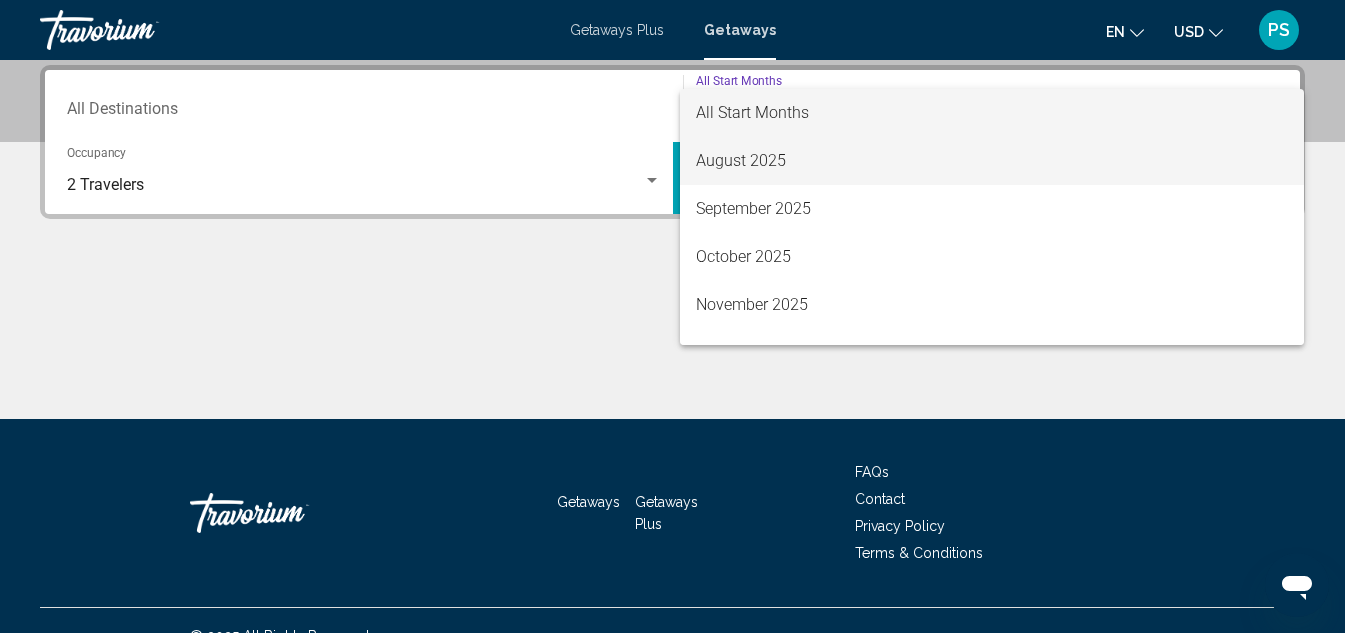 click on "August 2025" at bounding box center (992, 161) 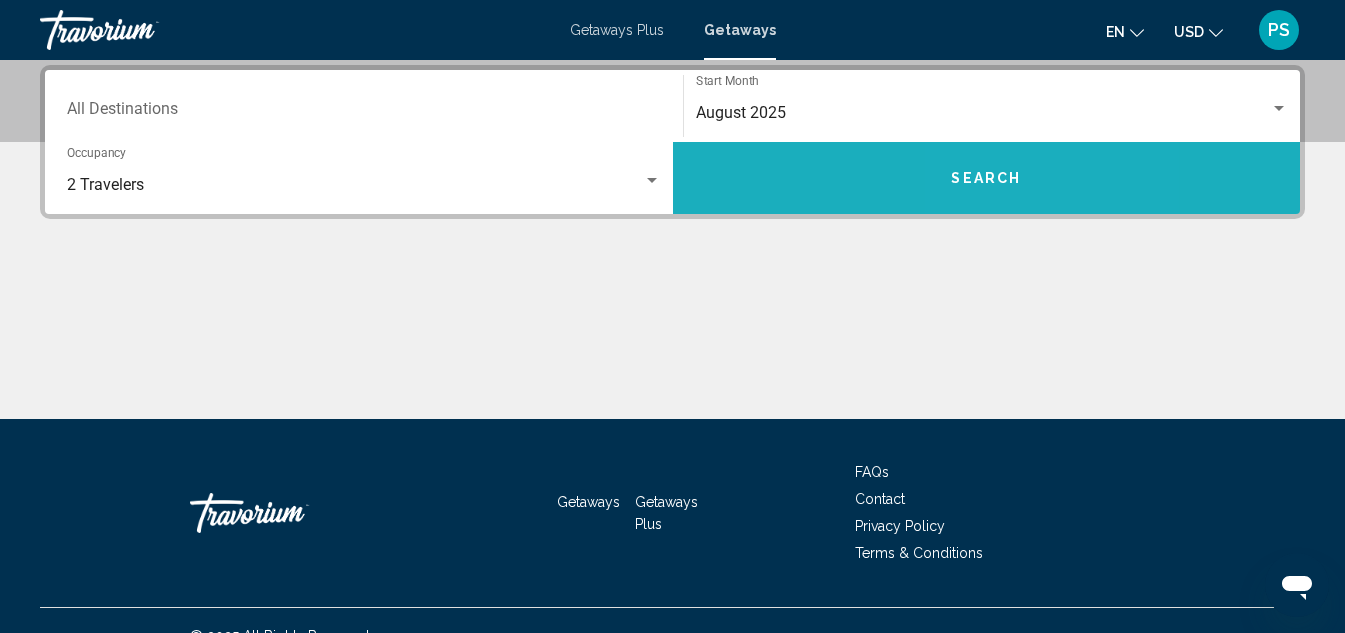 click on "Search" at bounding box center (986, 179) 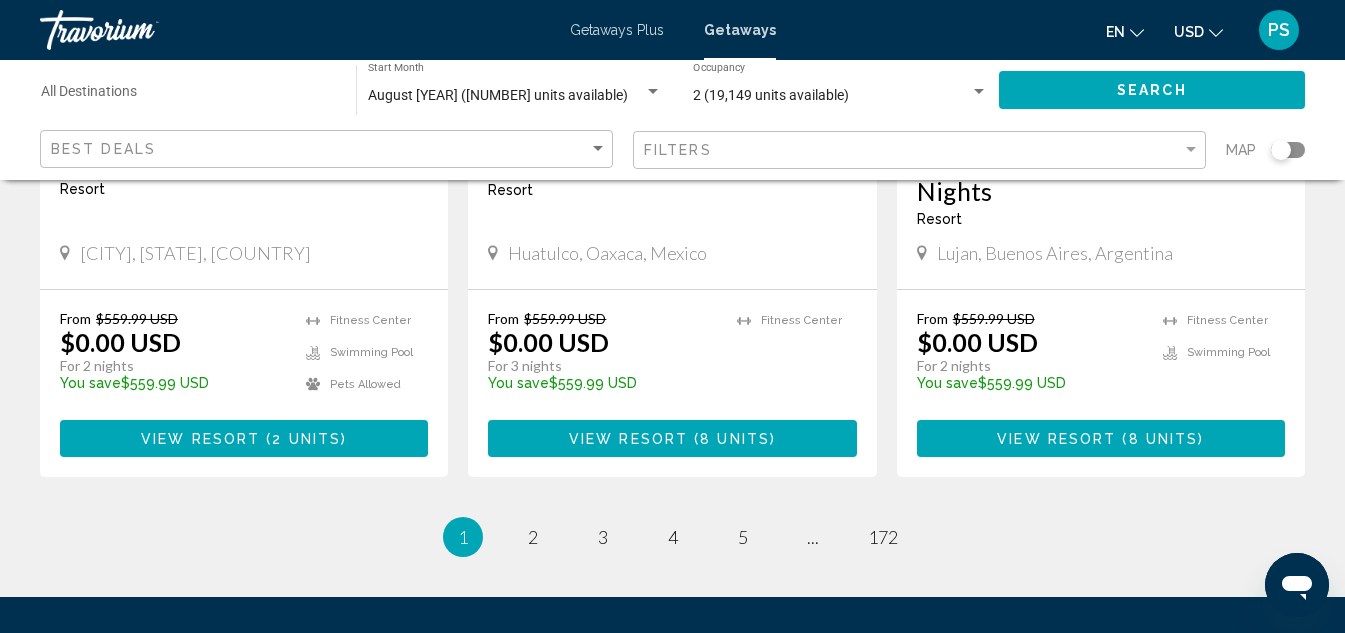 scroll, scrollTop: 2700, scrollLeft: 0, axis: vertical 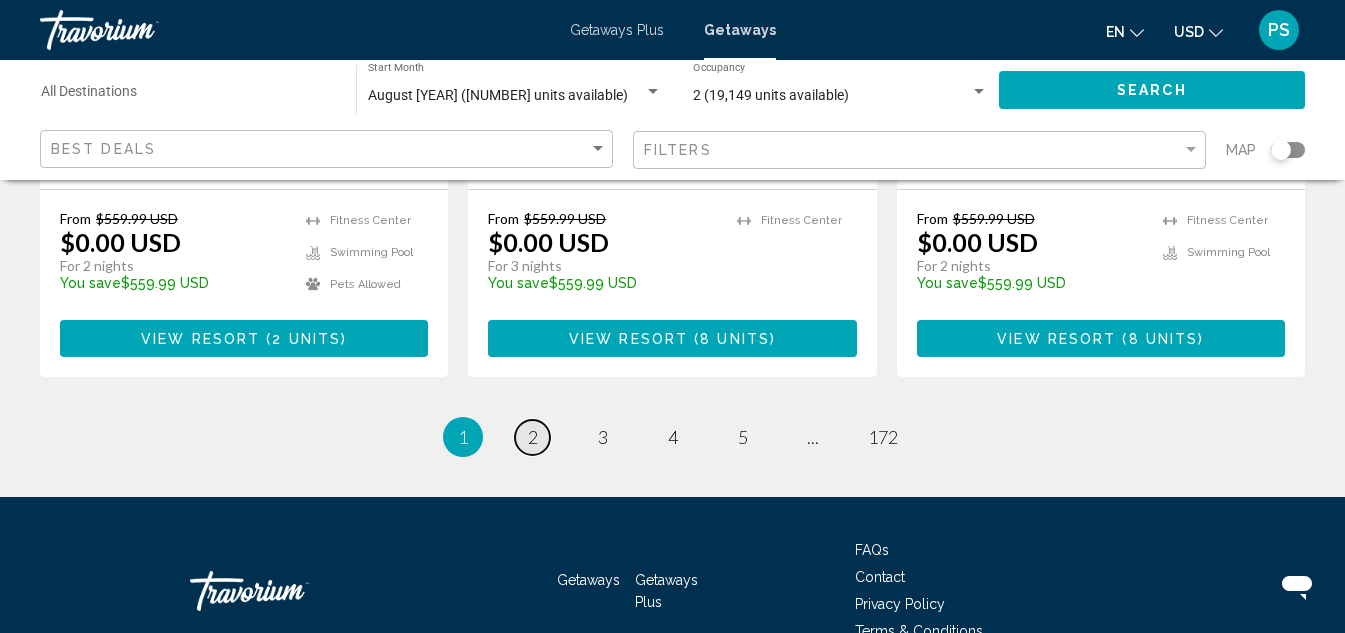 click on "2" at bounding box center [533, 437] 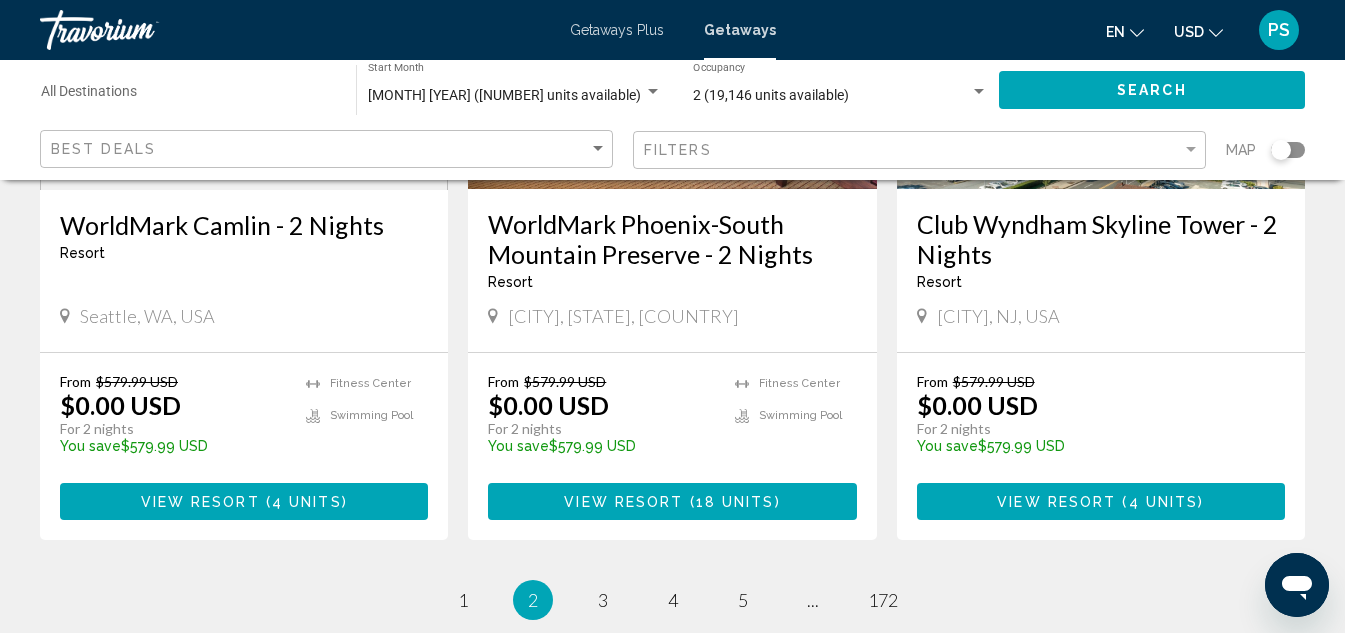 scroll, scrollTop: 2500, scrollLeft: 0, axis: vertical 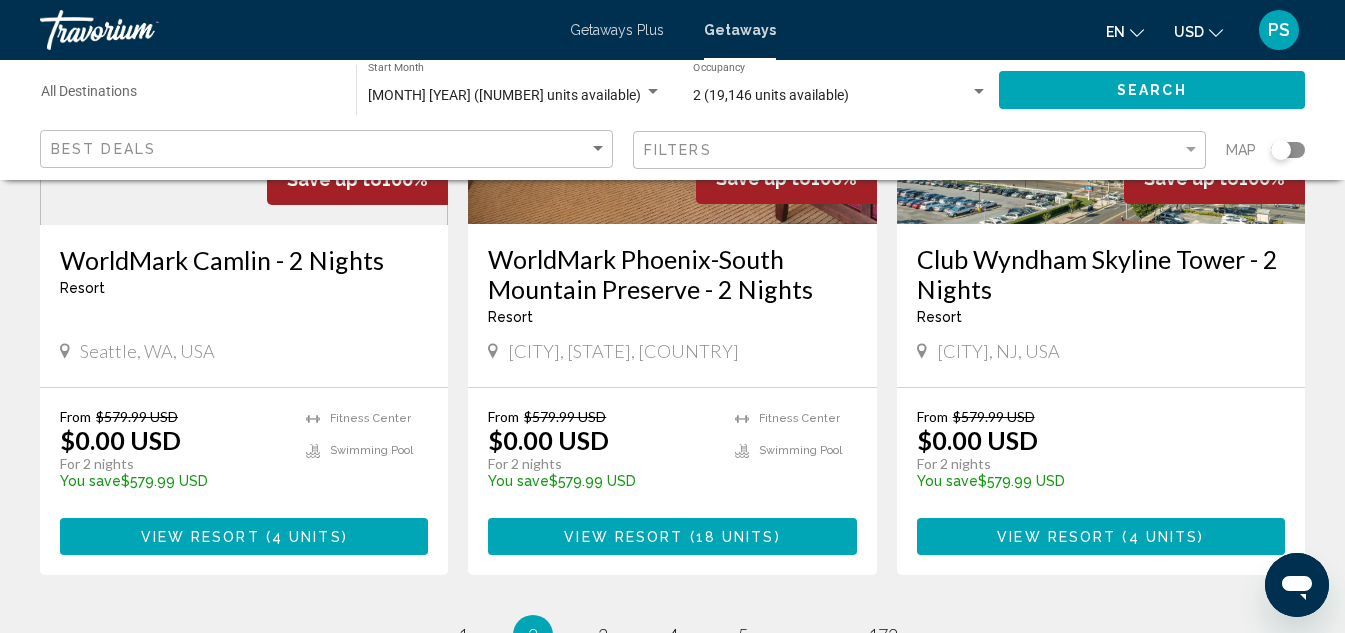 click on "WorldMark Camlin - 2 Nights  Resort  -  This is an adults only resort
Seattle, WA, USA" at bounding box center [244, 306] 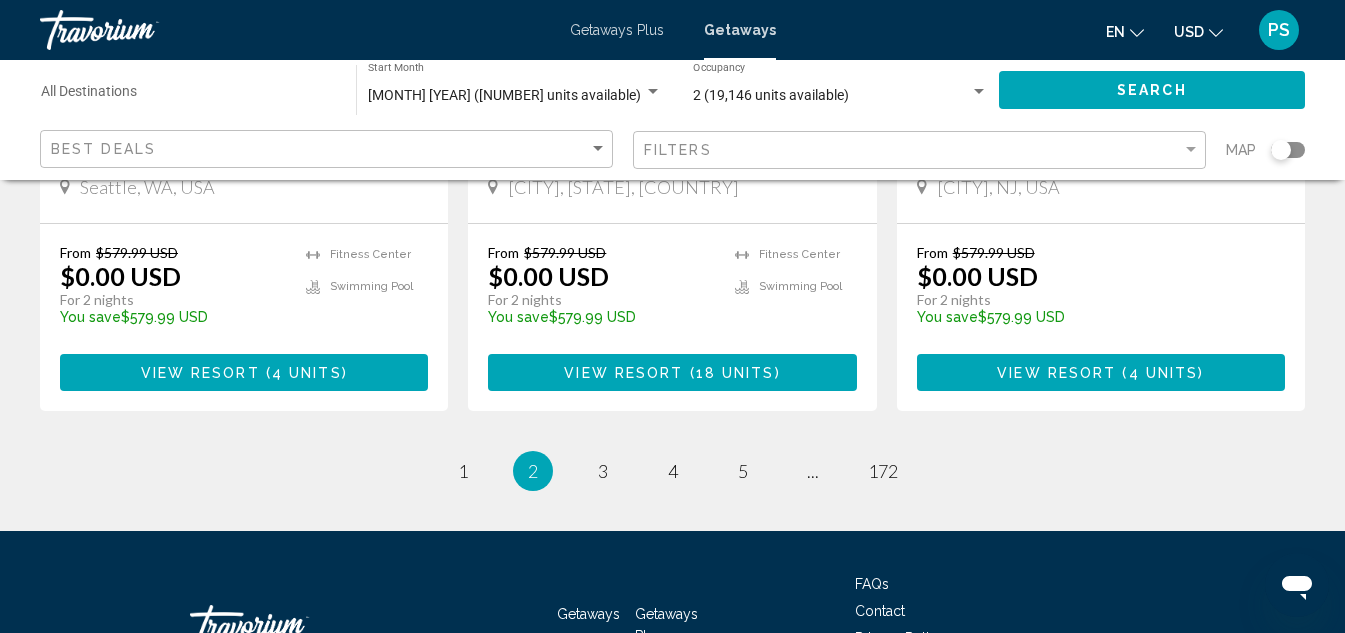 scroll, scrollTop: 2700, scrollLeft: 0, axis: vertical 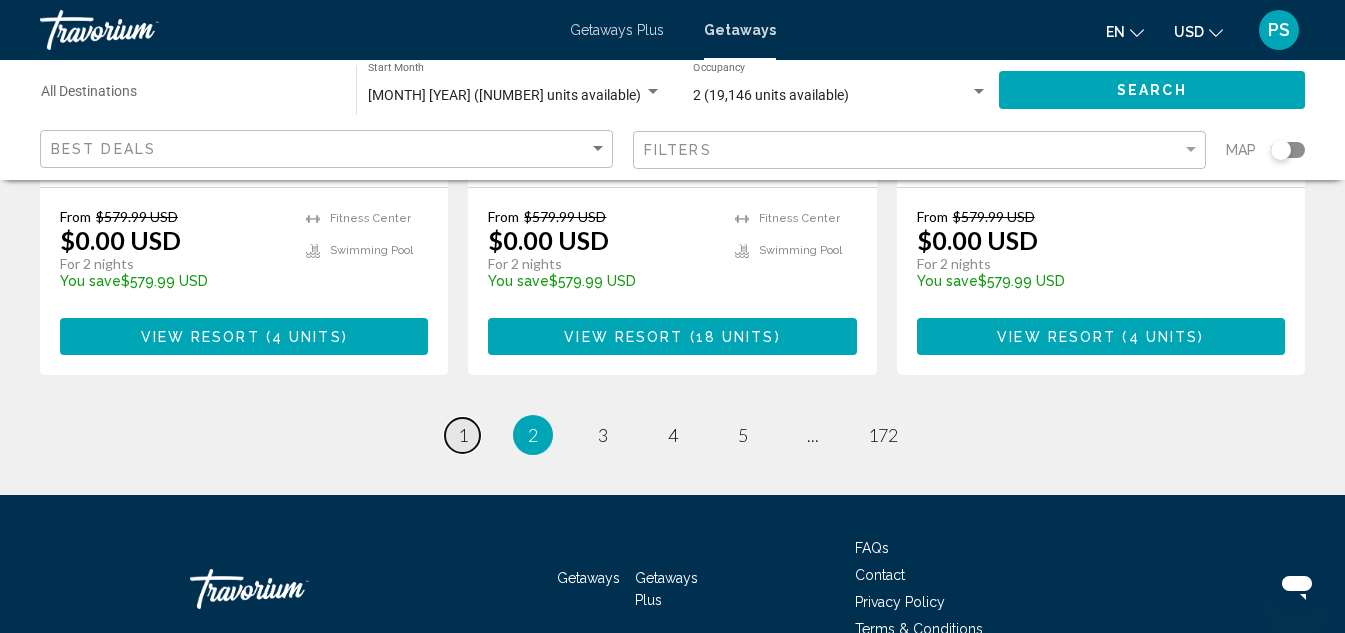 click on "1" at bounding box center [463, 435] 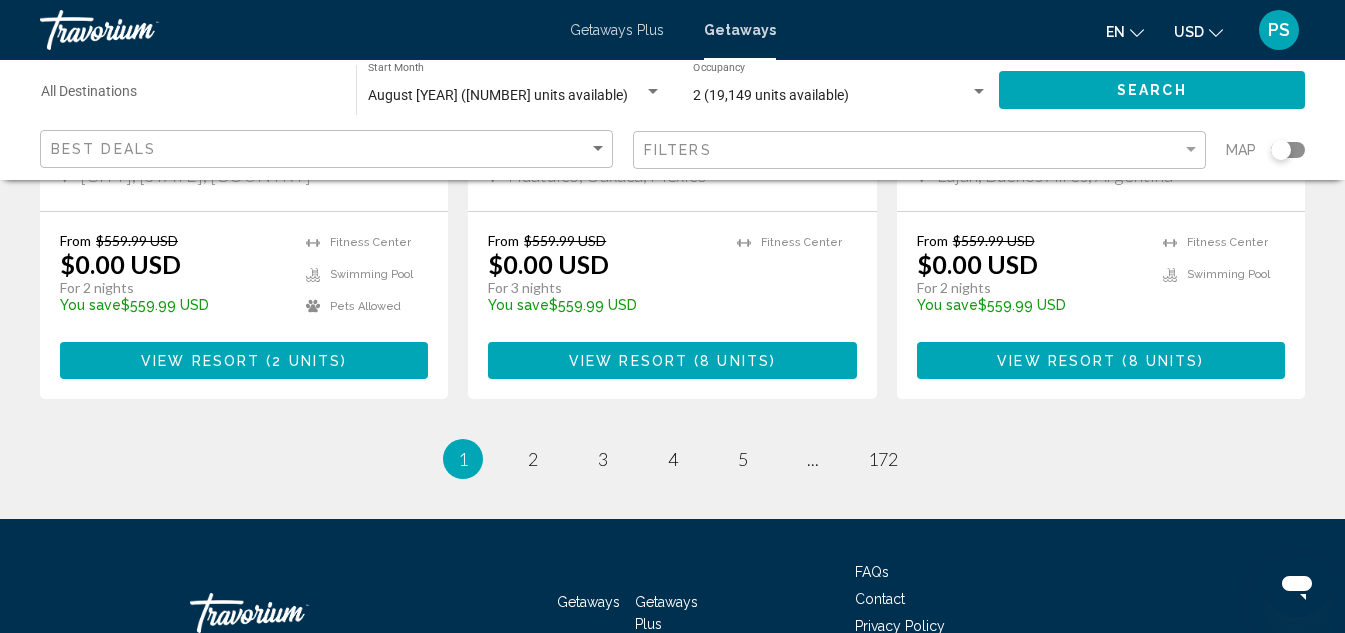scroll, scrollTop: 2700, scrollLeft: 0, axis: vertical 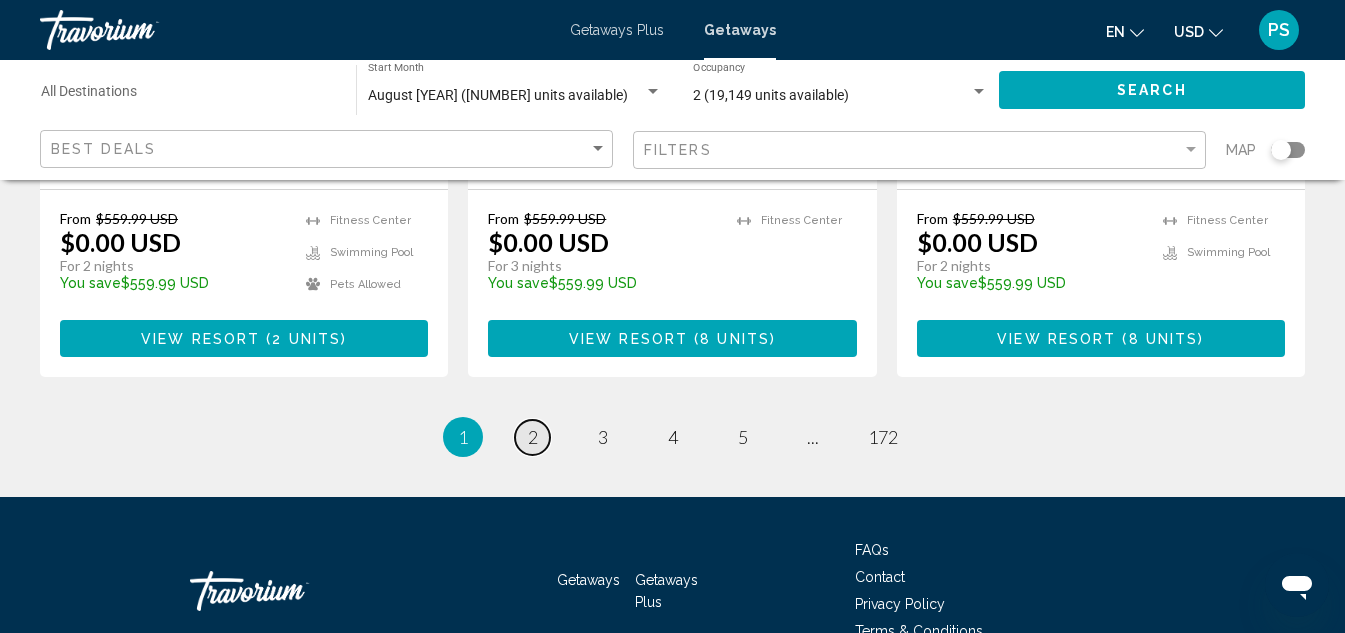 click on "2" at bounding box center [533, 437] 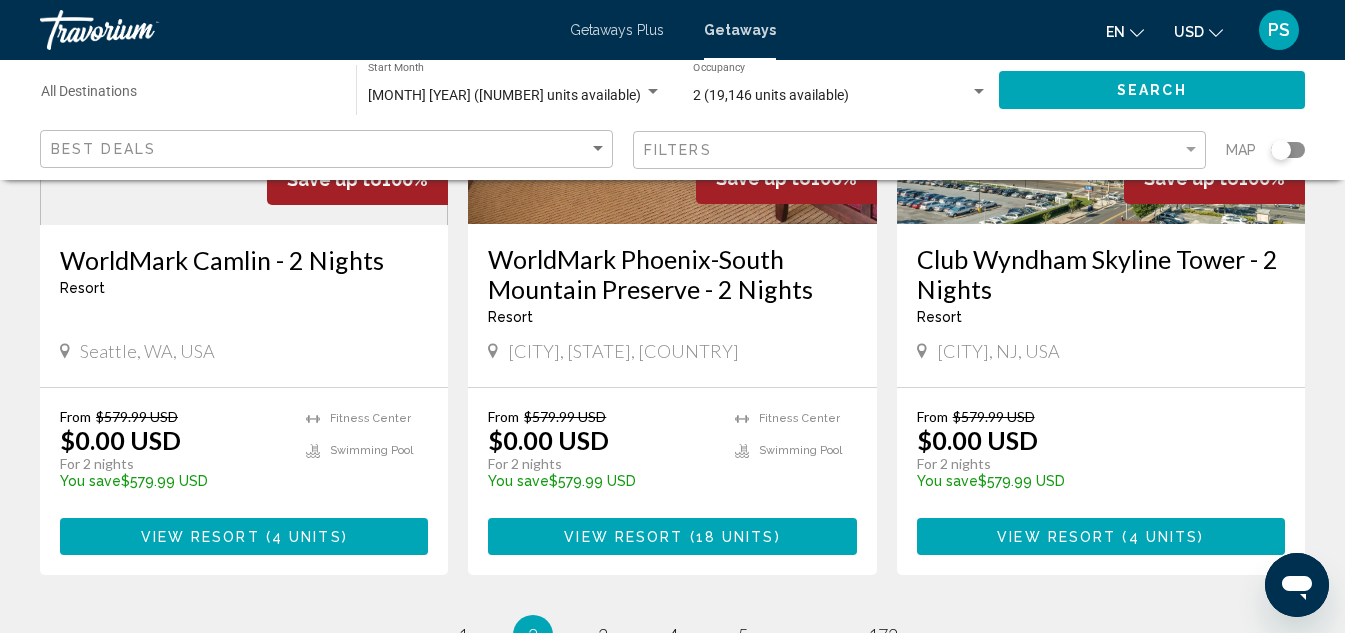 scroll, scrollTop: 2600, scrollLeft: 0, axis: vertical 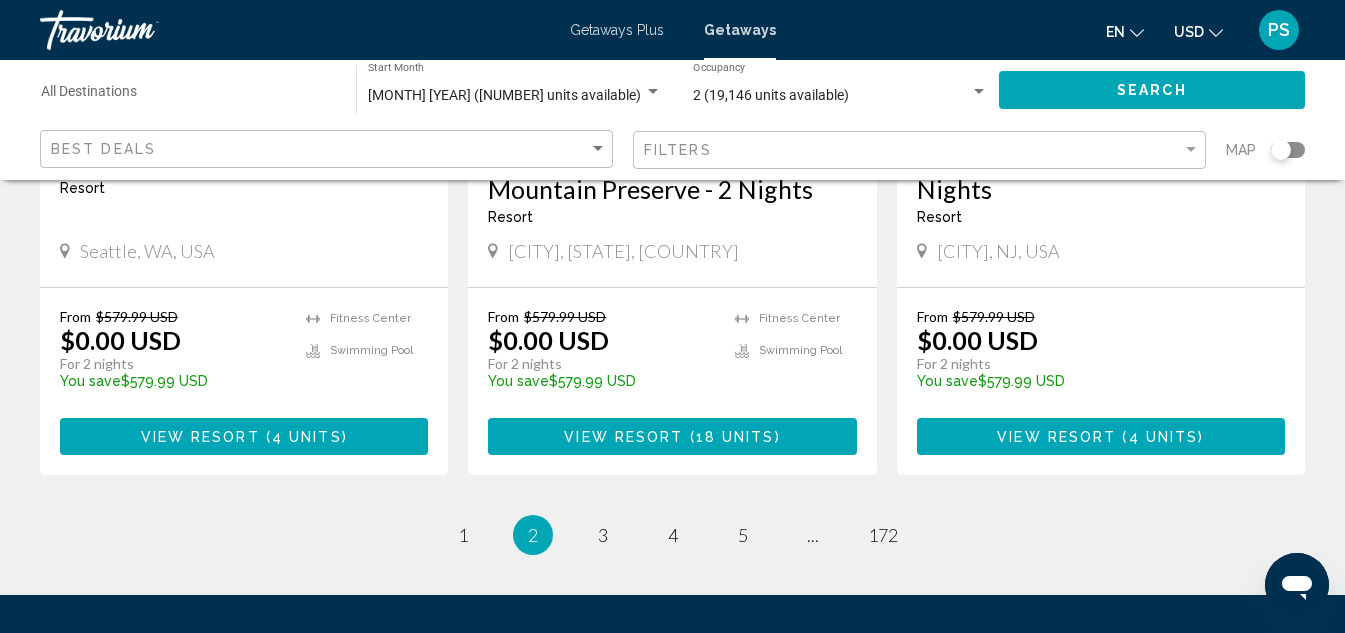click on "Seattle, WA, USA" at bounding box center [244, 251] 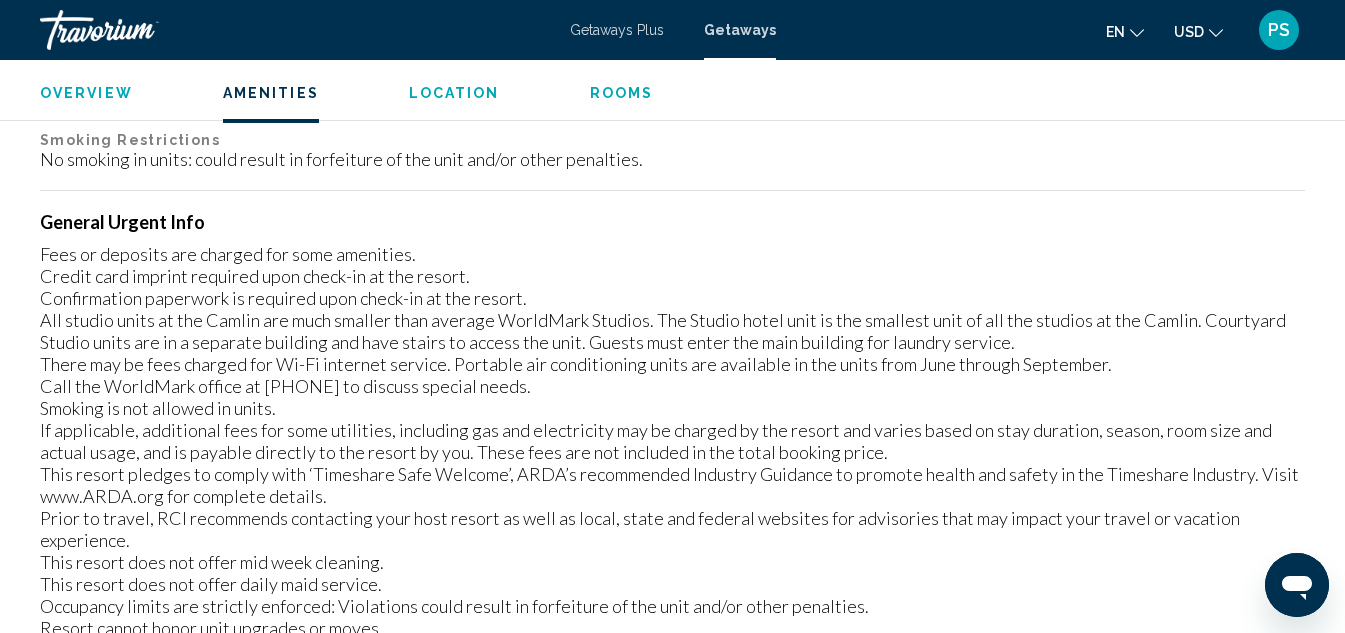 scroll, scrollTop: 1358, scrollLeft: 0, axis: vertical 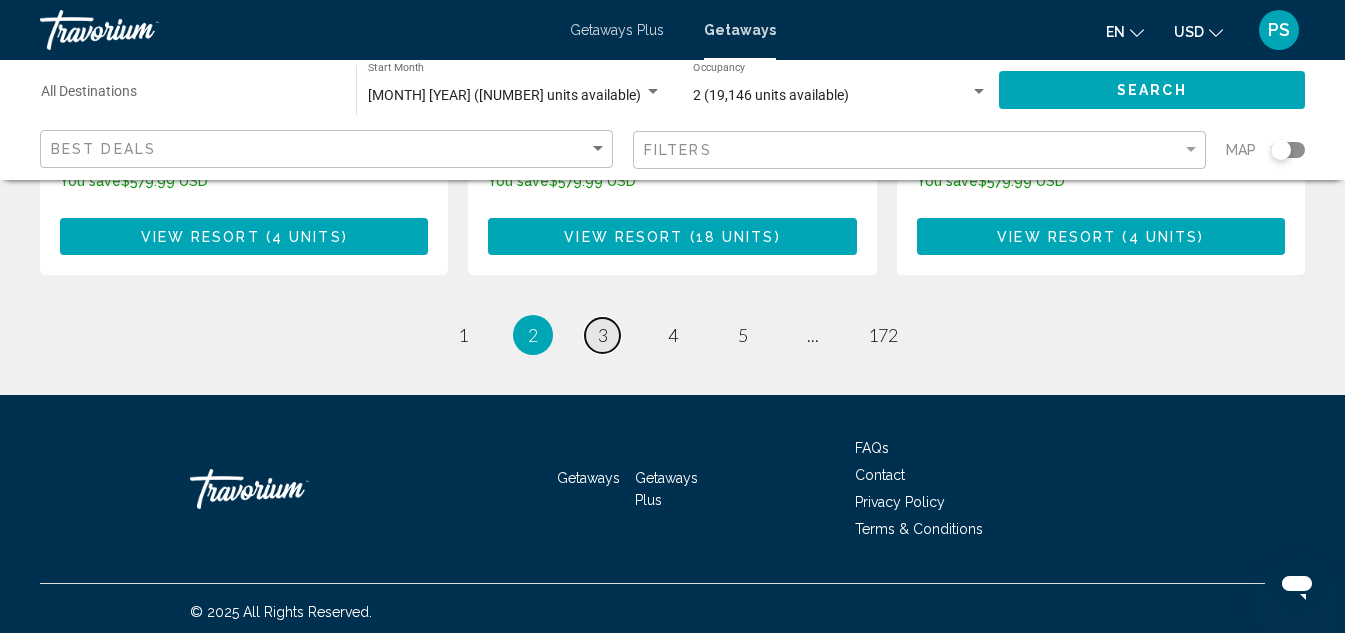 click on "3" at bounding box center (603, 335) 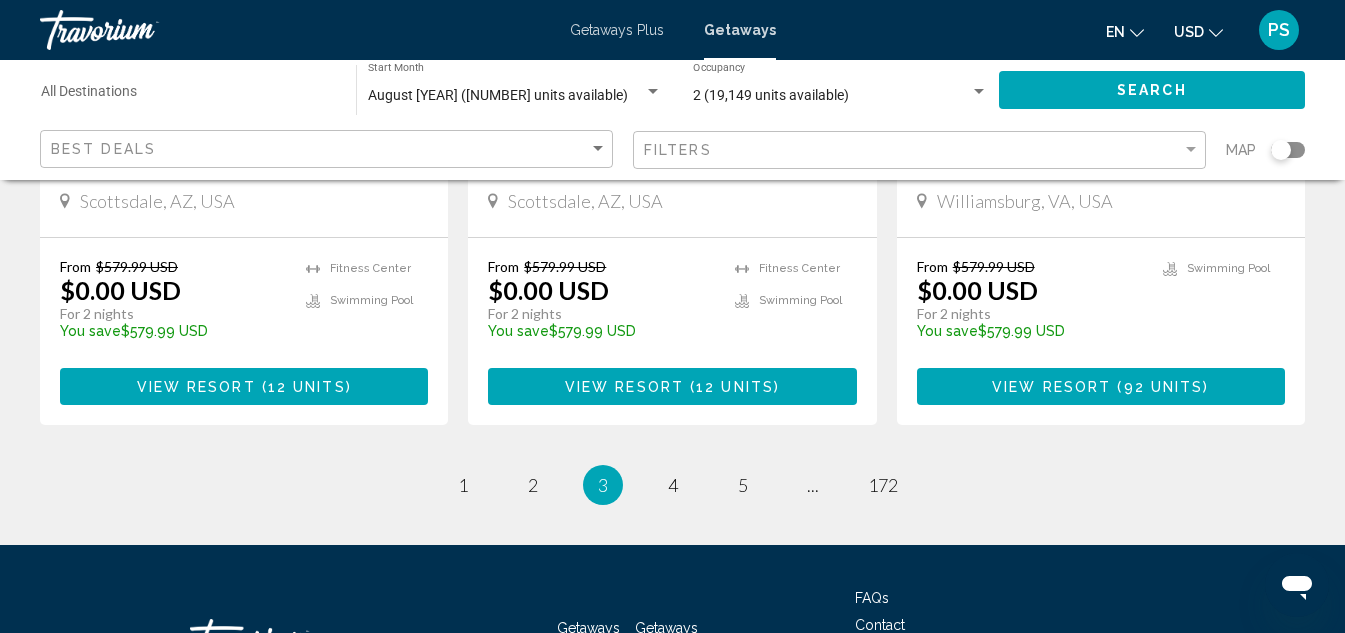 scroll, scrollTop: 2700, scrollLeft: 0, axis: vertical 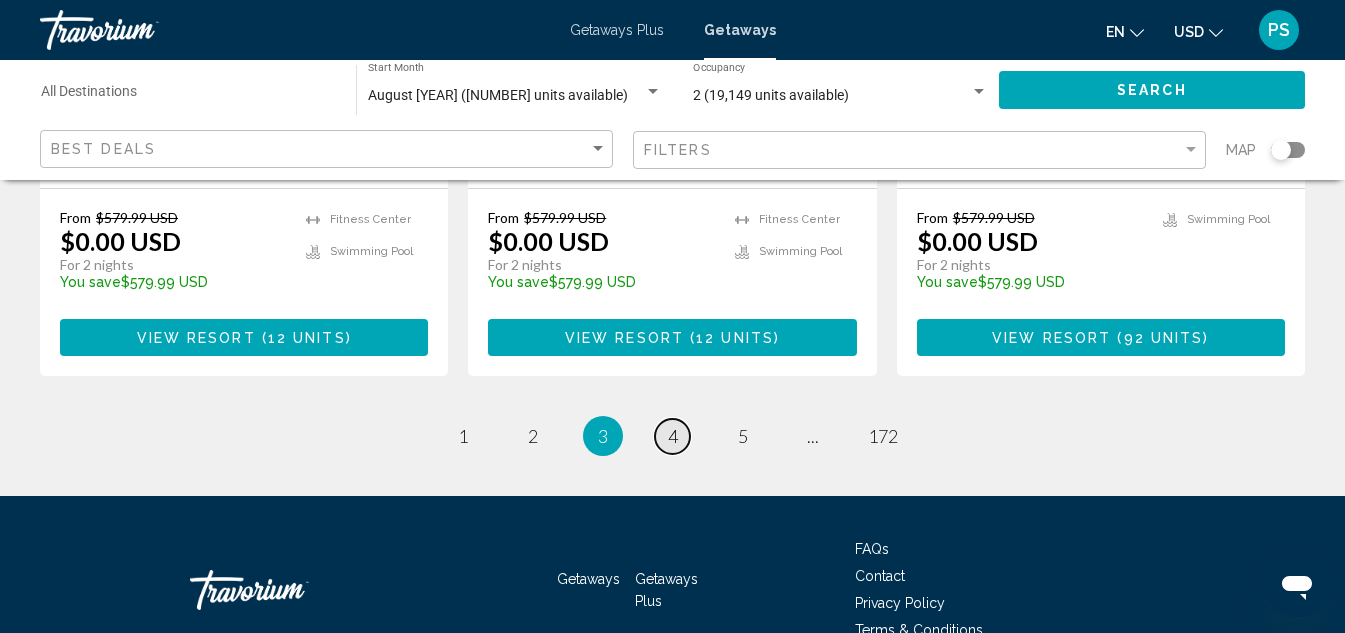 click on "4" at bounding box center [673, 436] 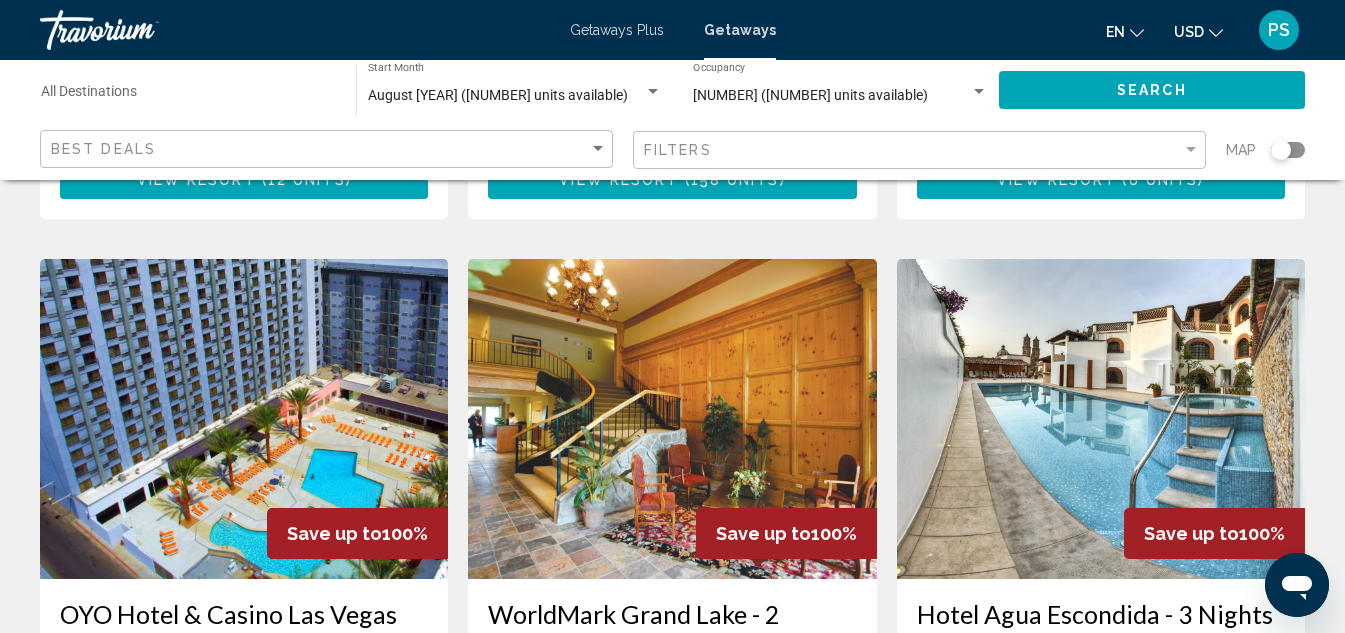 scroll, scrollTop: 1400, scrollLeft: 0, axis: vertical 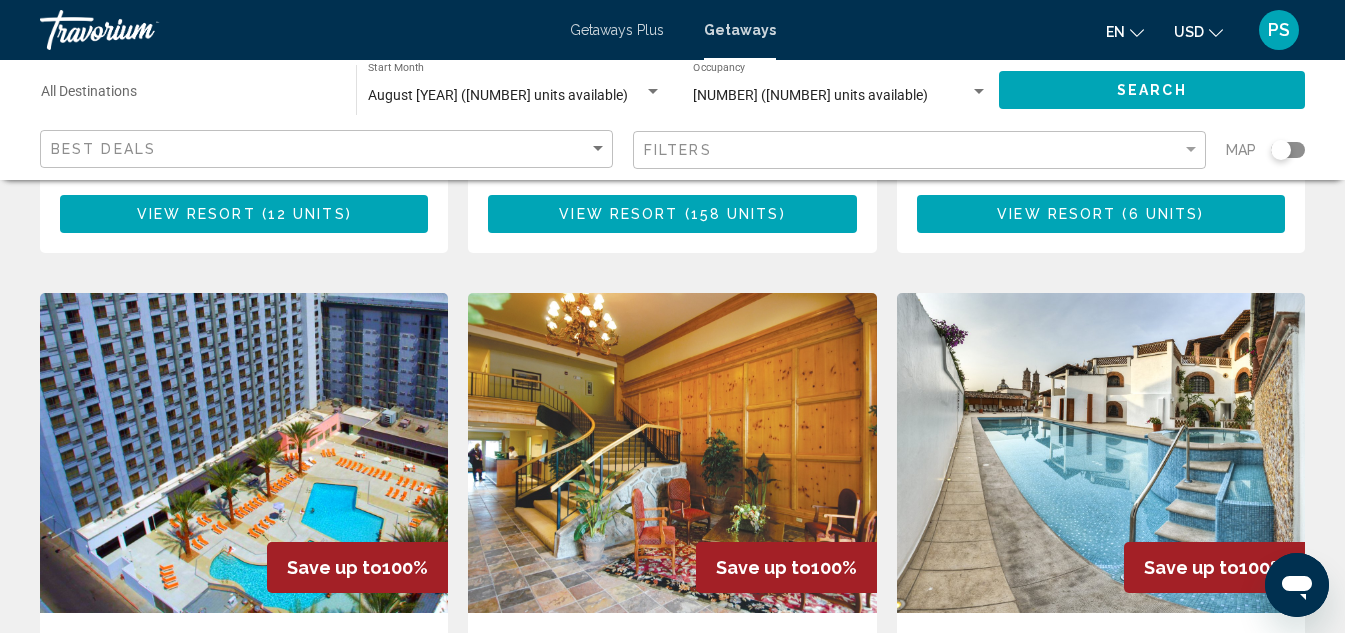 click at bounding box center (1101, 453) 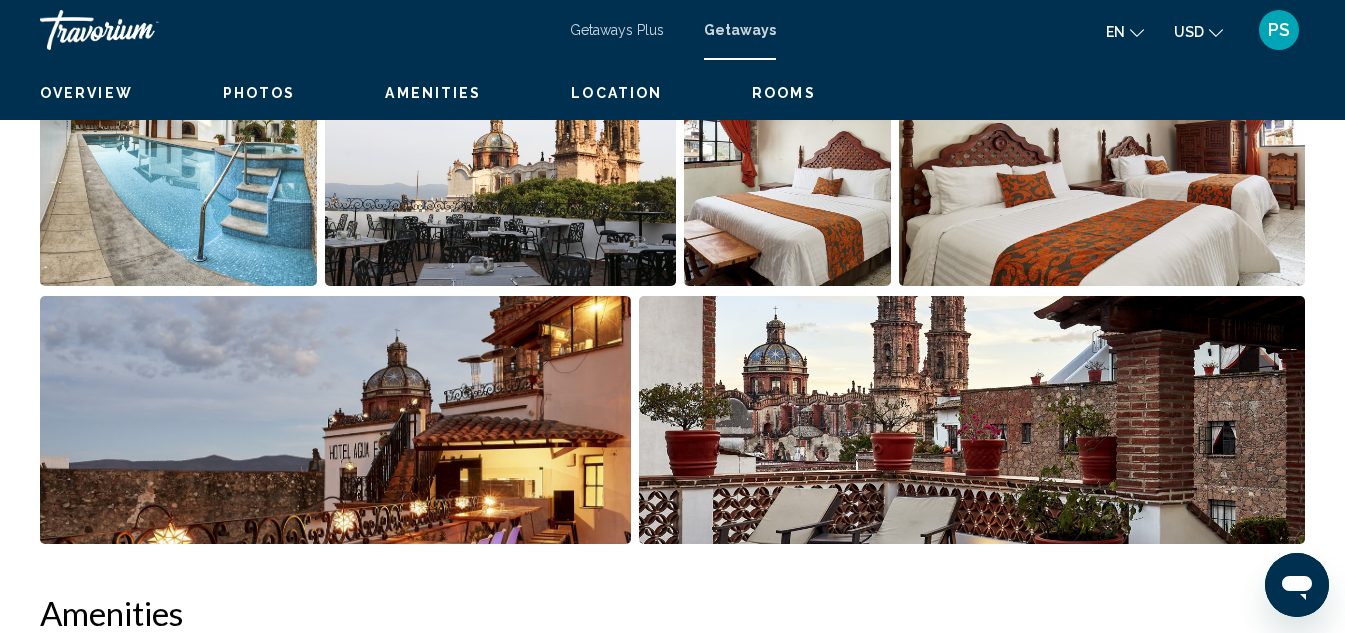 scroll, scrollTop: 219, scrollLeft: 0, axis: vertical 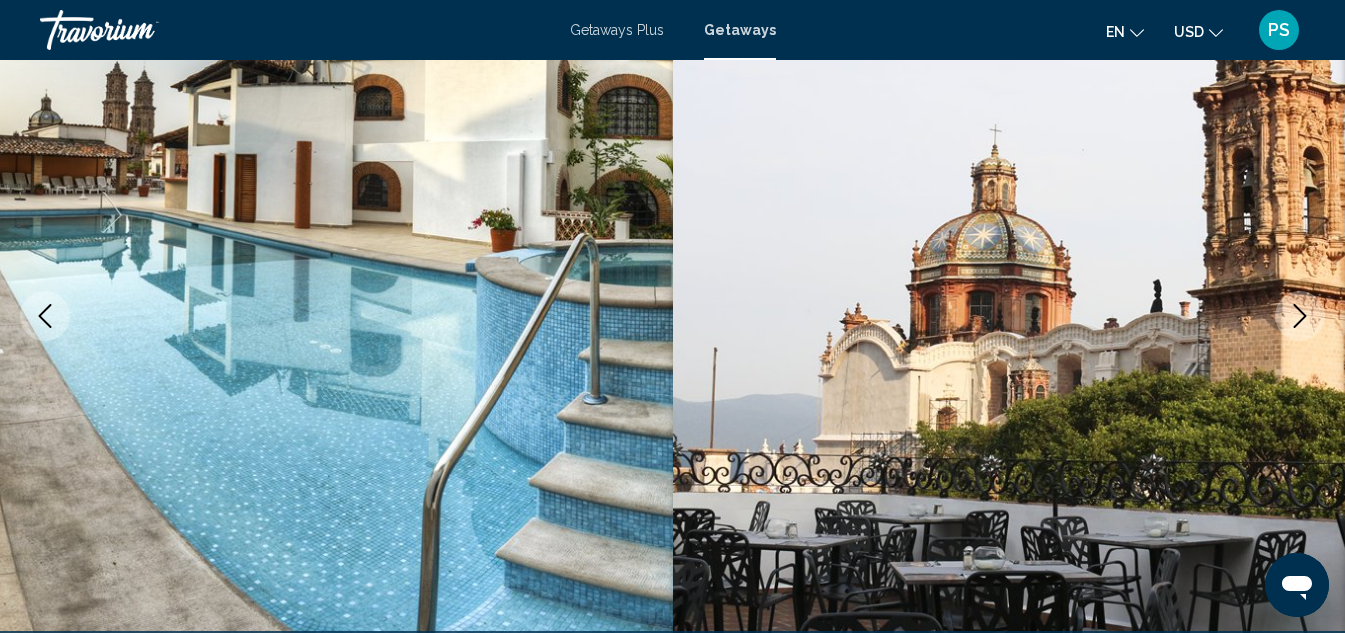click at bounding box center (1300, 316) 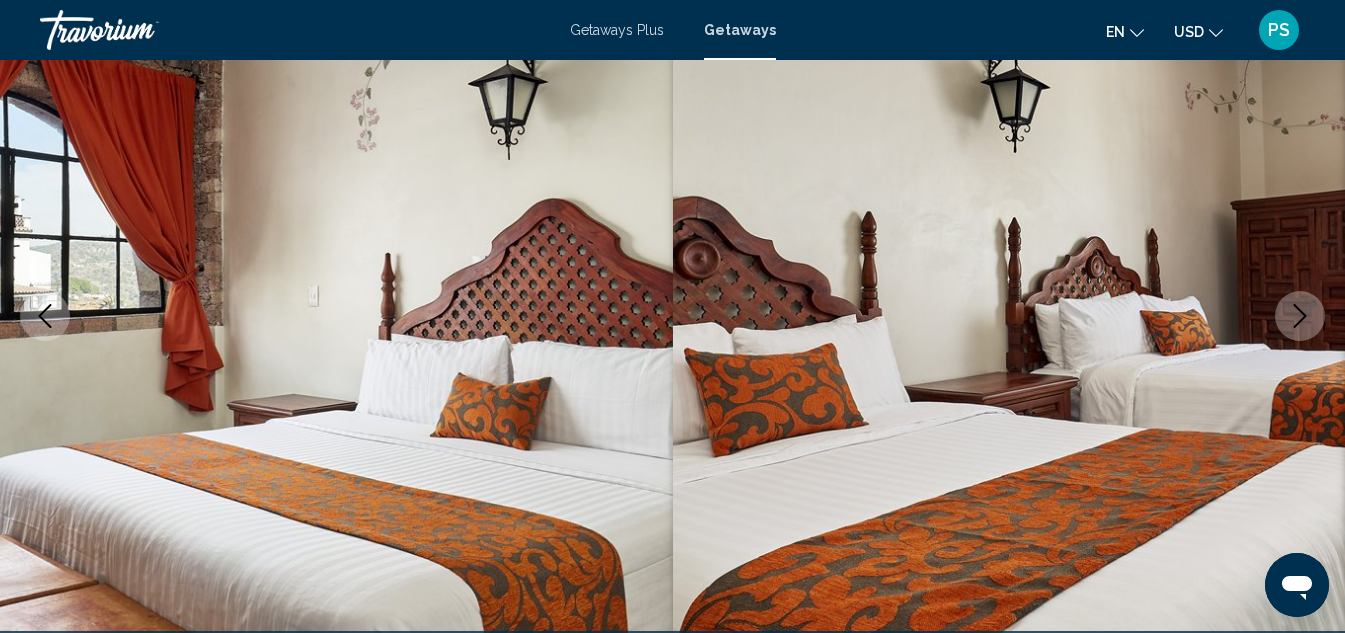click at bounding box center (1300, 316) 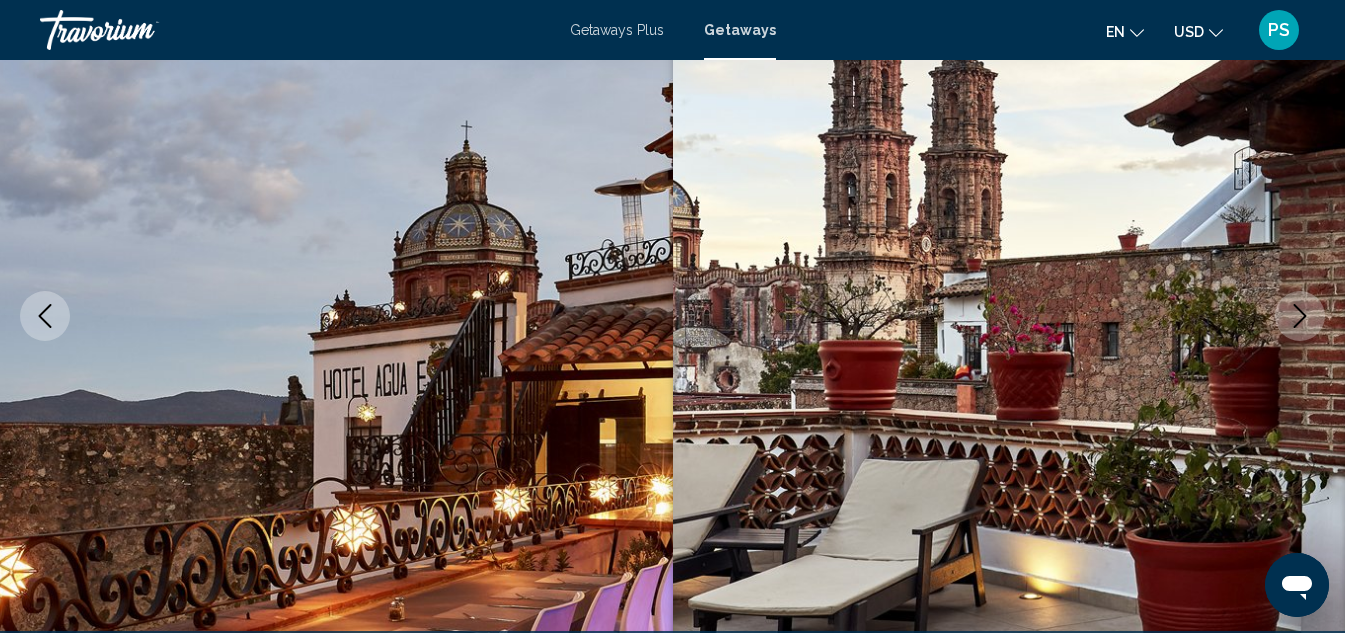 click at bounding box center [1300, 316] 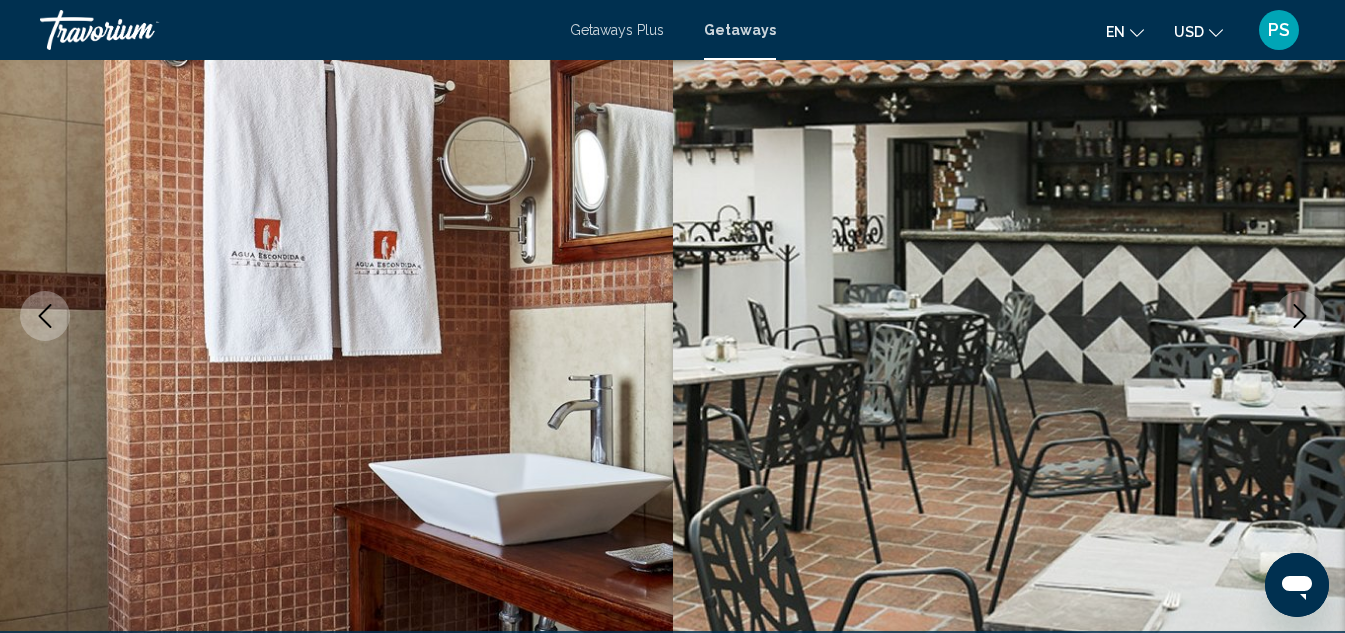 click at bounding box center (1300, 316) 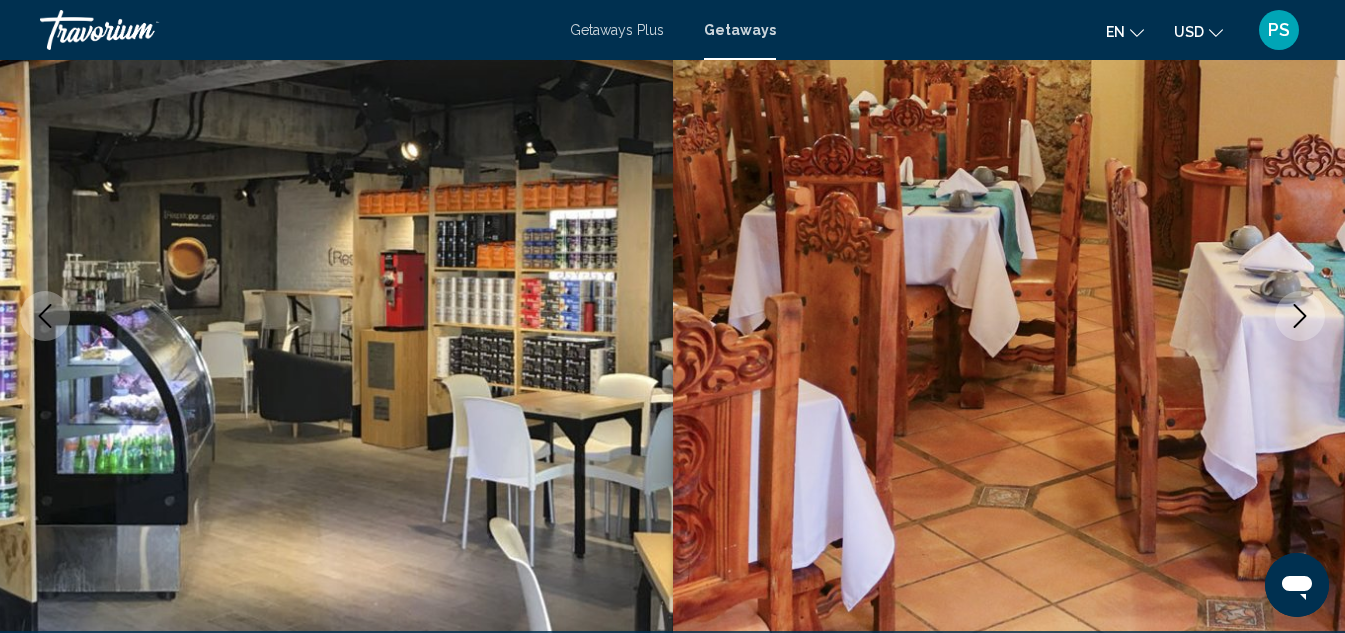 click 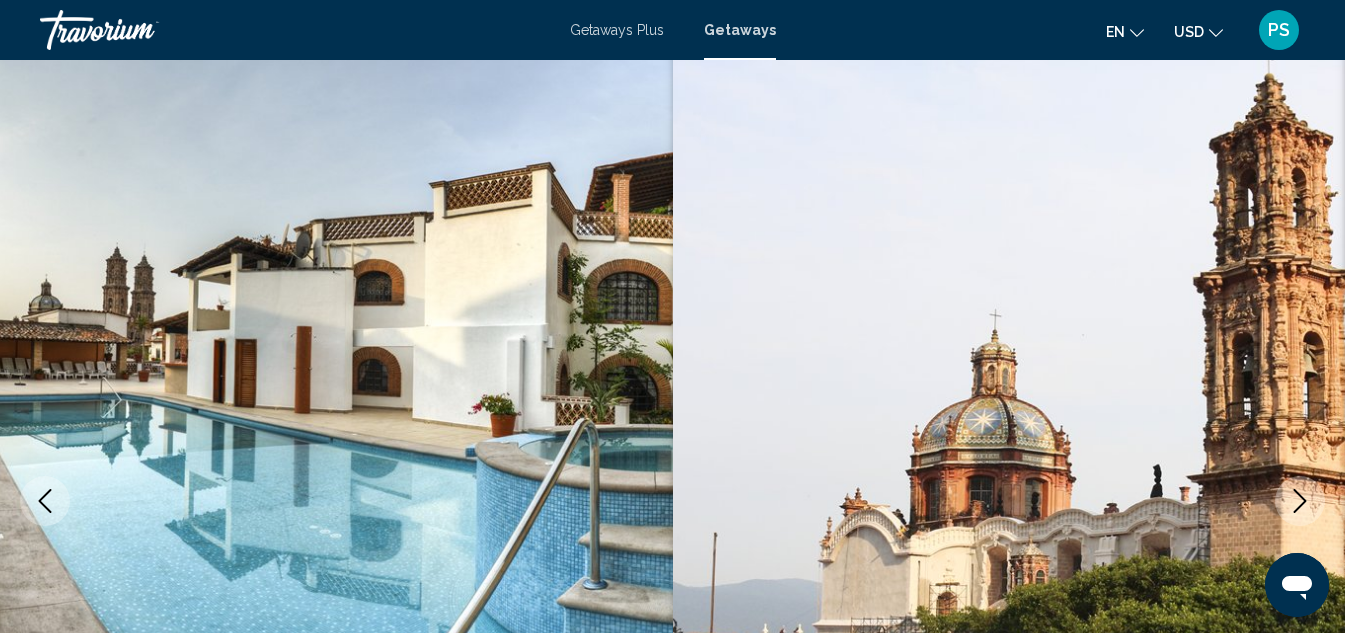 scroll, scrollTop: 0, scrollLeft: 0, axis: both 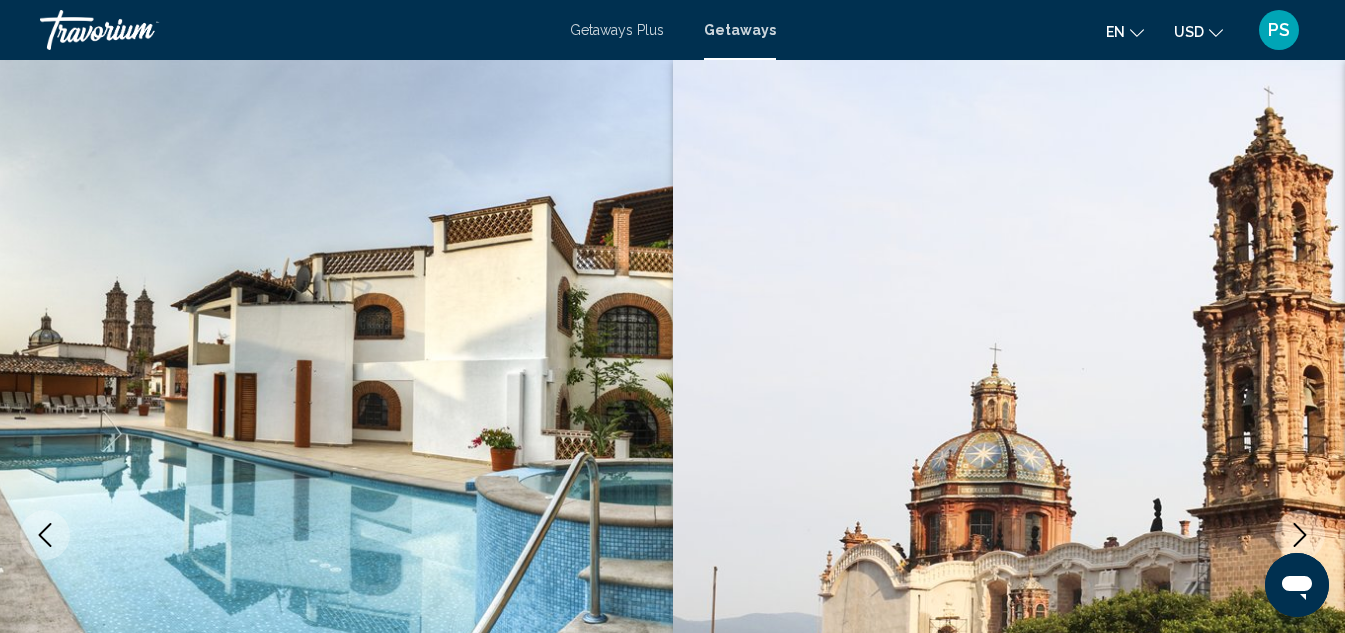 click 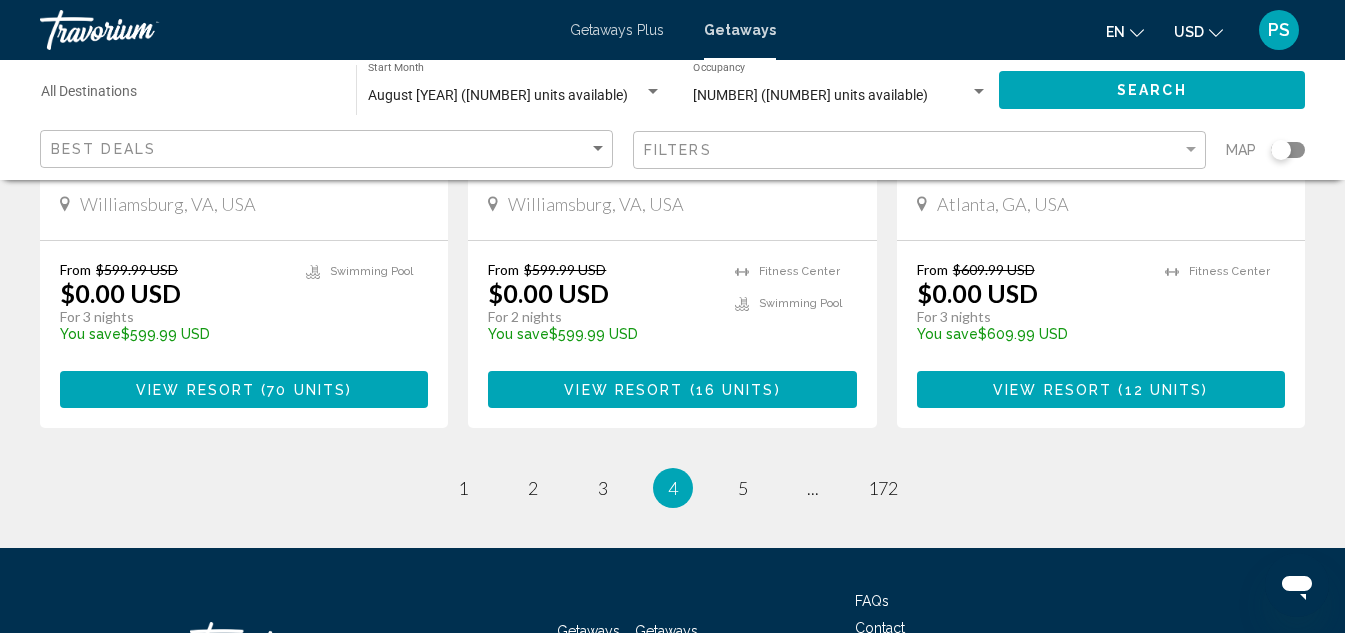 scroll, scrollTop: 2600, scrollLeft: 0, axis: vertical 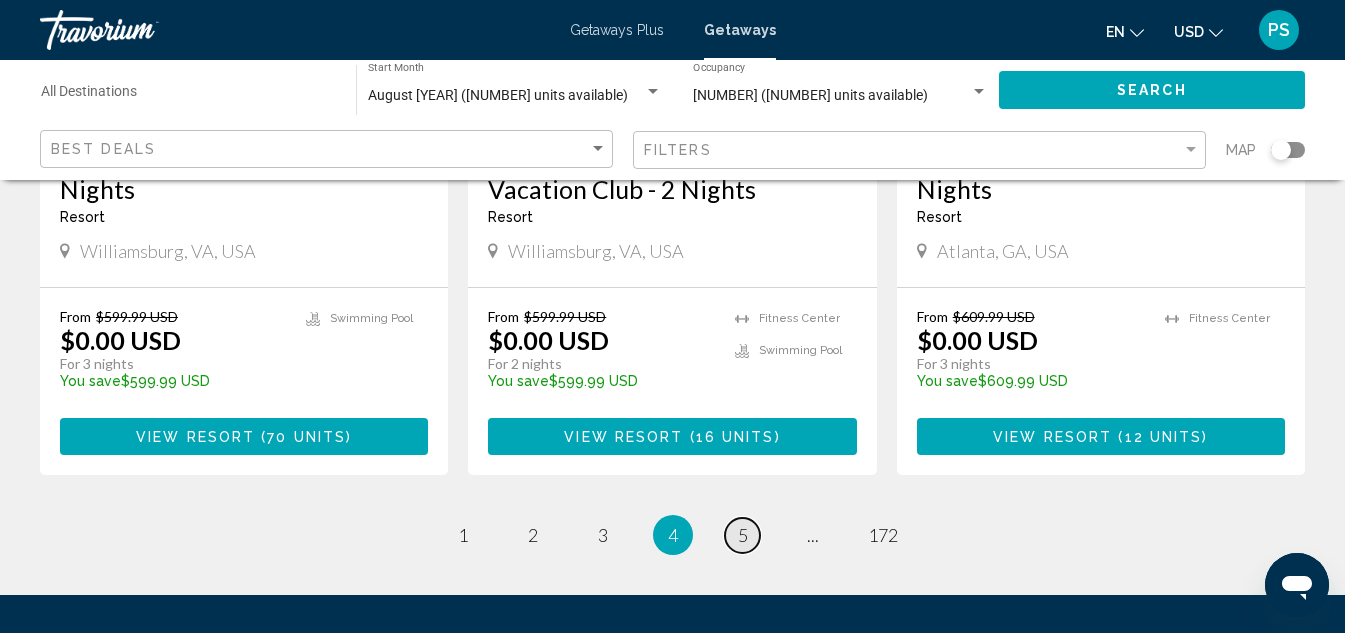 click on "5" at bounding box center (743, 535) 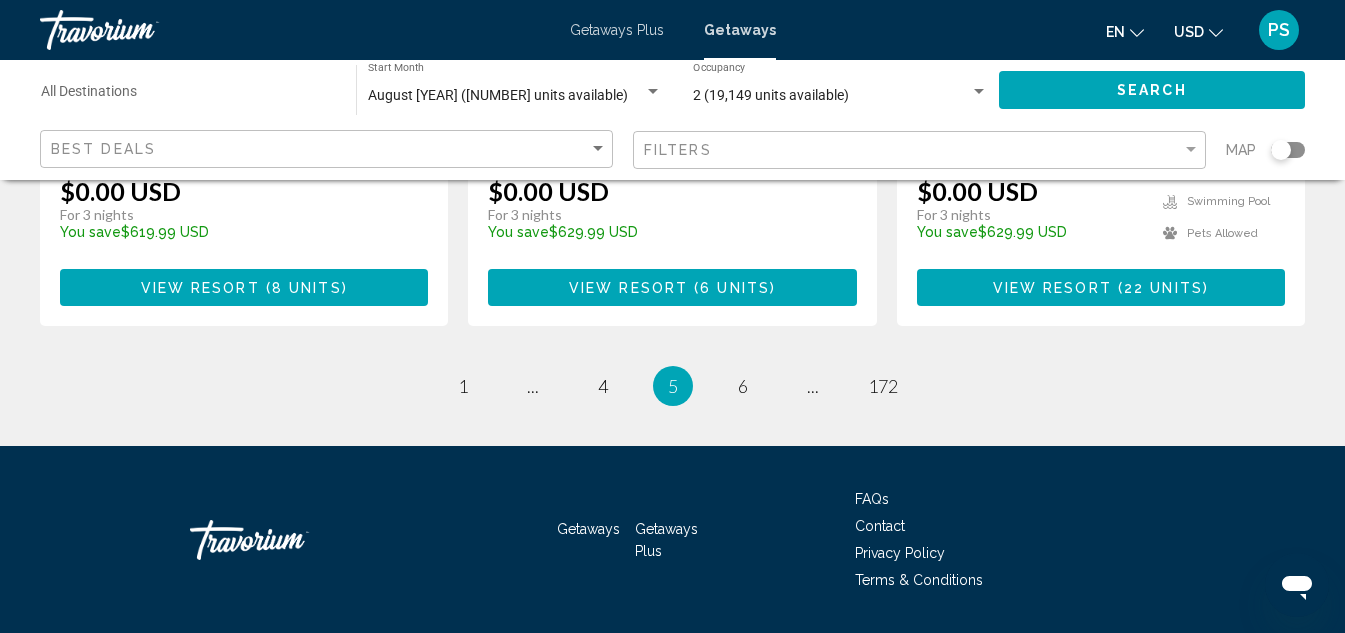 scroll, scrollTop: 2800, scrollLeft: 0, axis: vertical 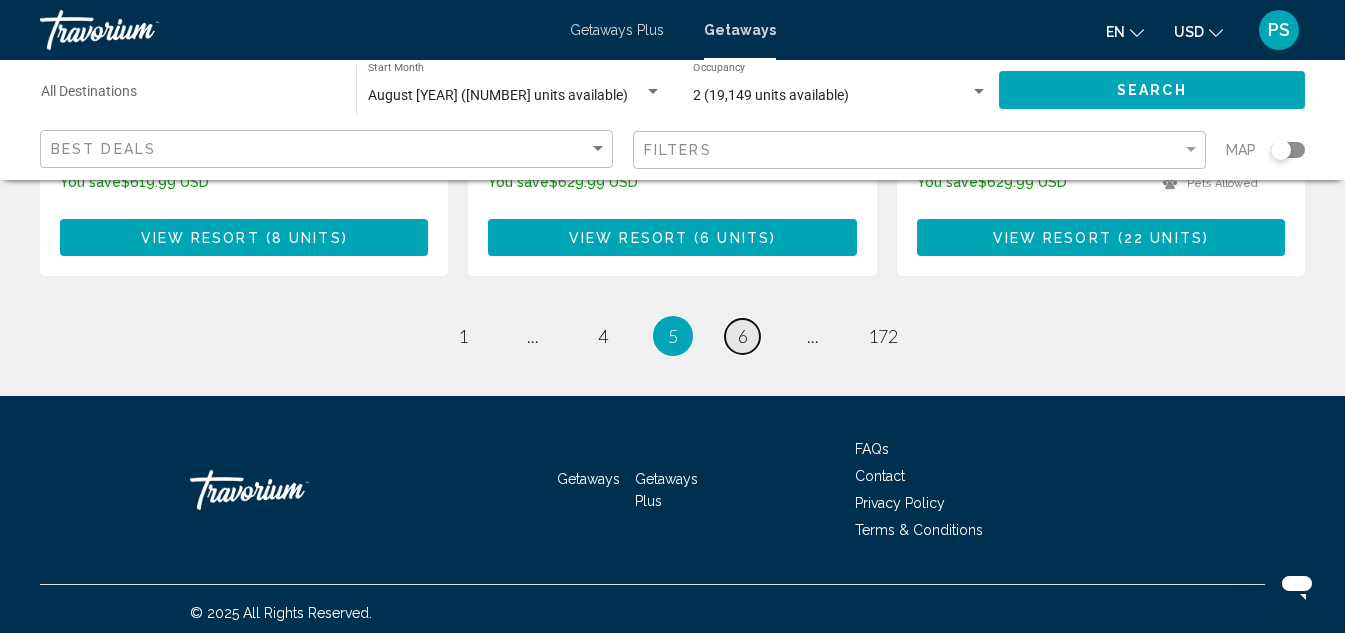 click on "6" at bounding box center (743, 336) 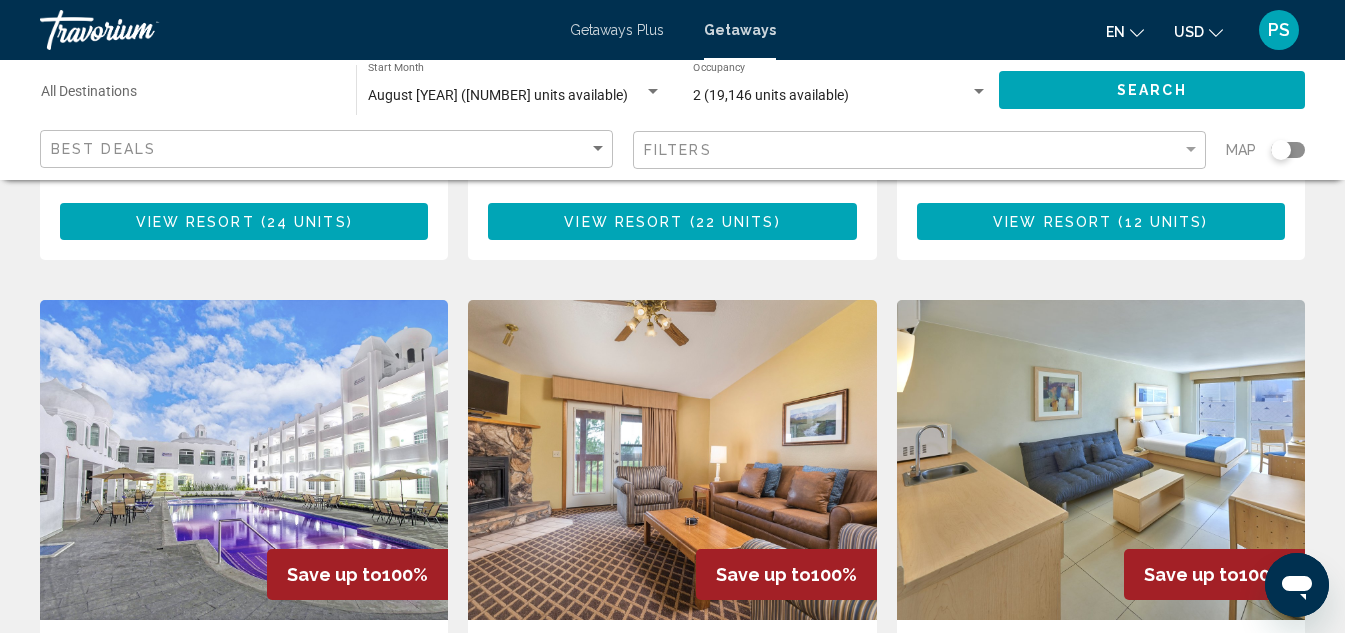 scroll, scrollTop: 2100, scrollLeft: 0, axis: vertical 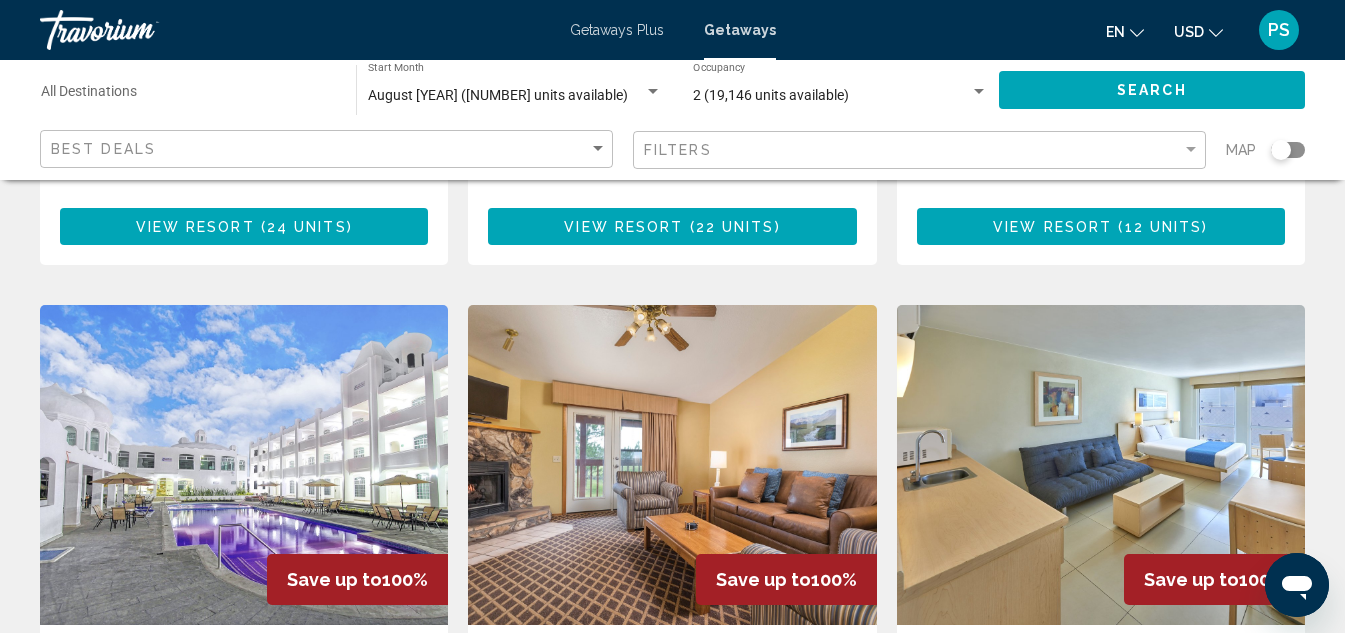 click at bounding box center (1101, 465) 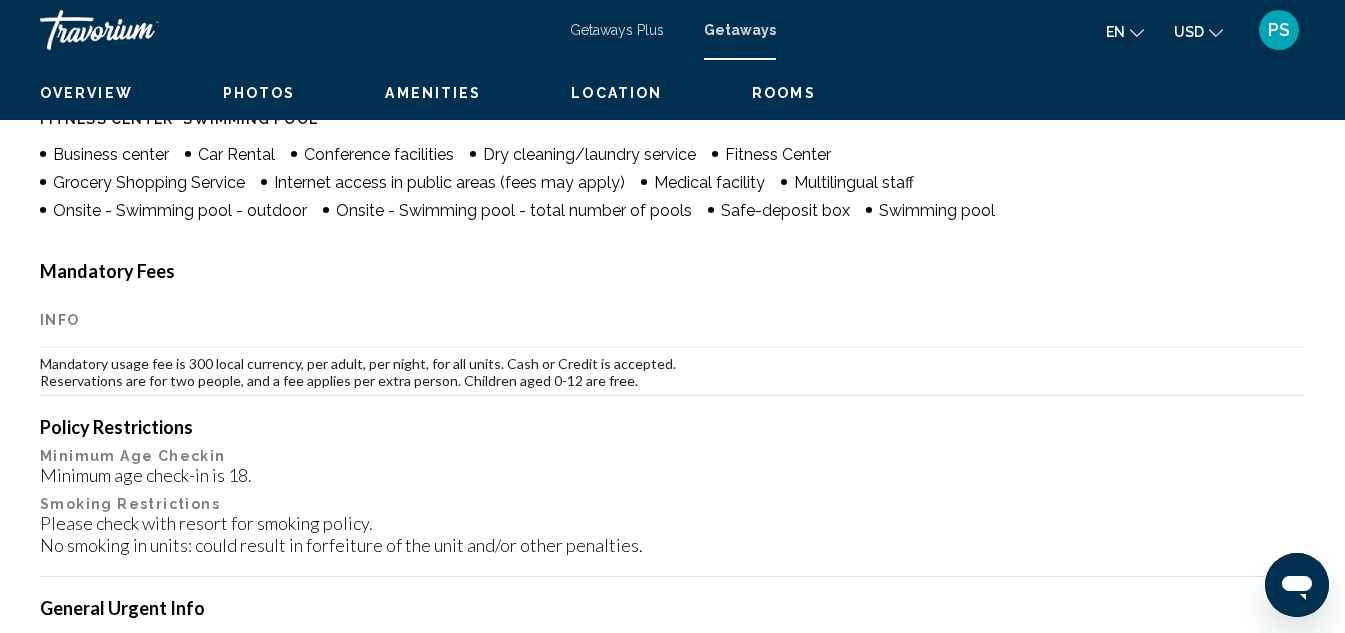scroll, scrollTop: 219, scrollLeft: 0, axis: vertical 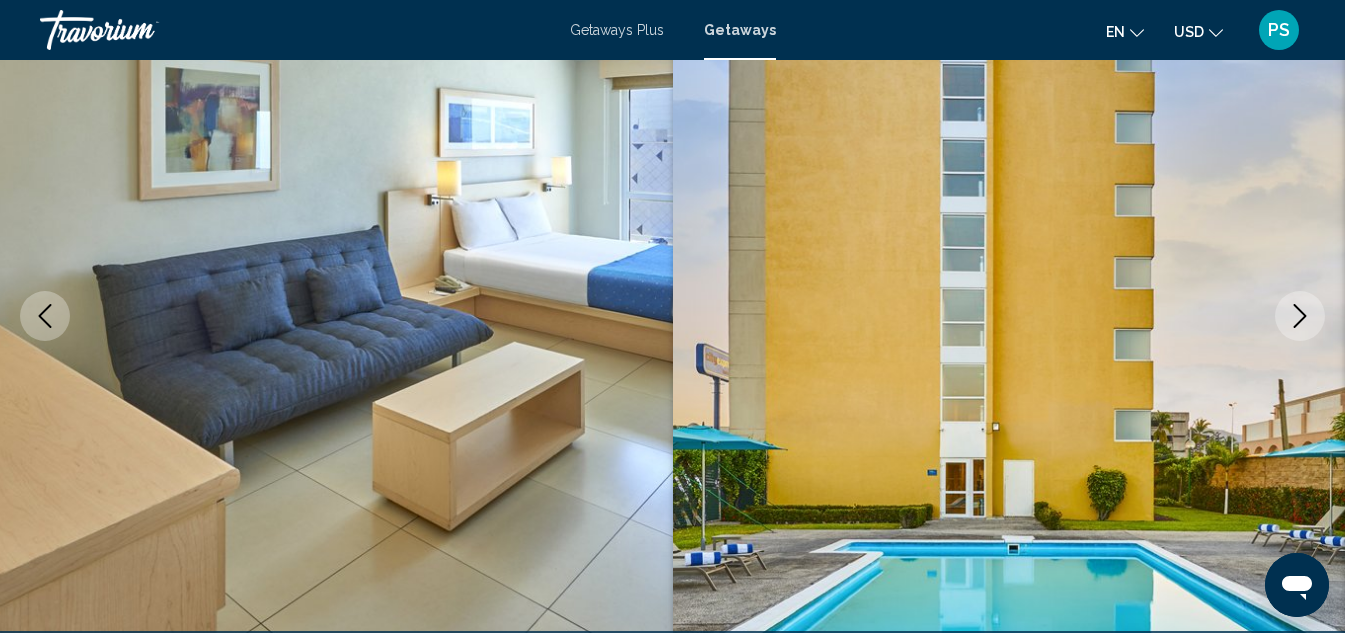 click 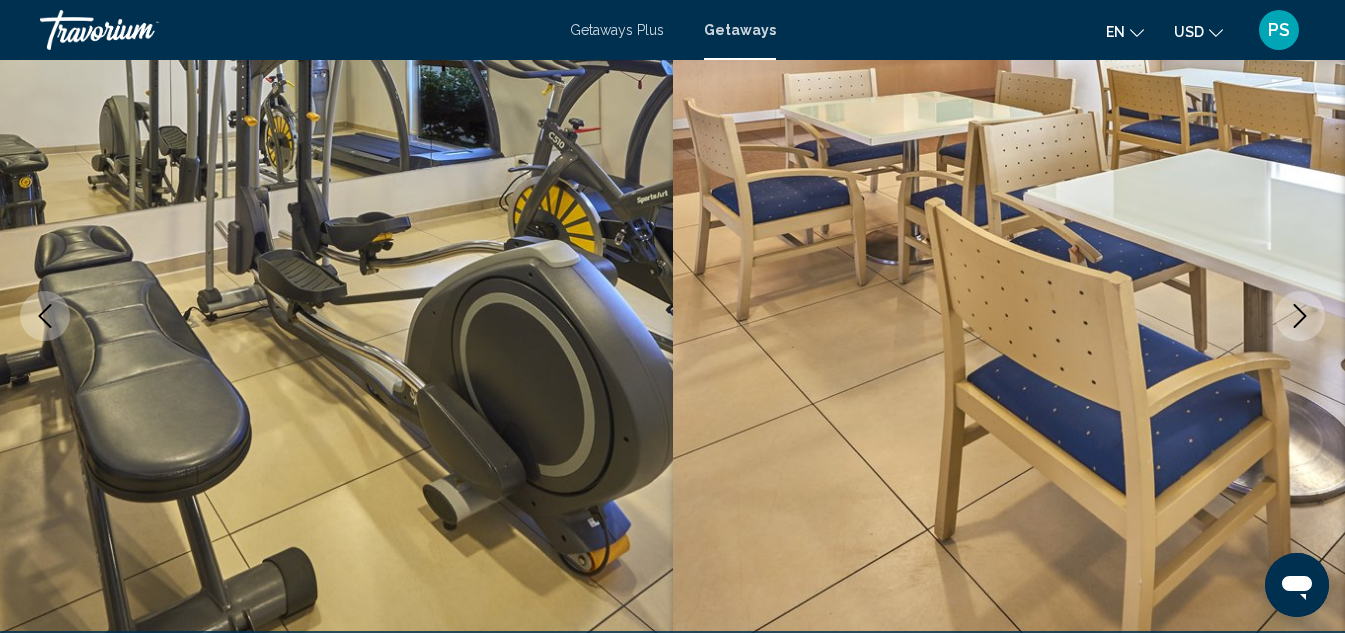 click 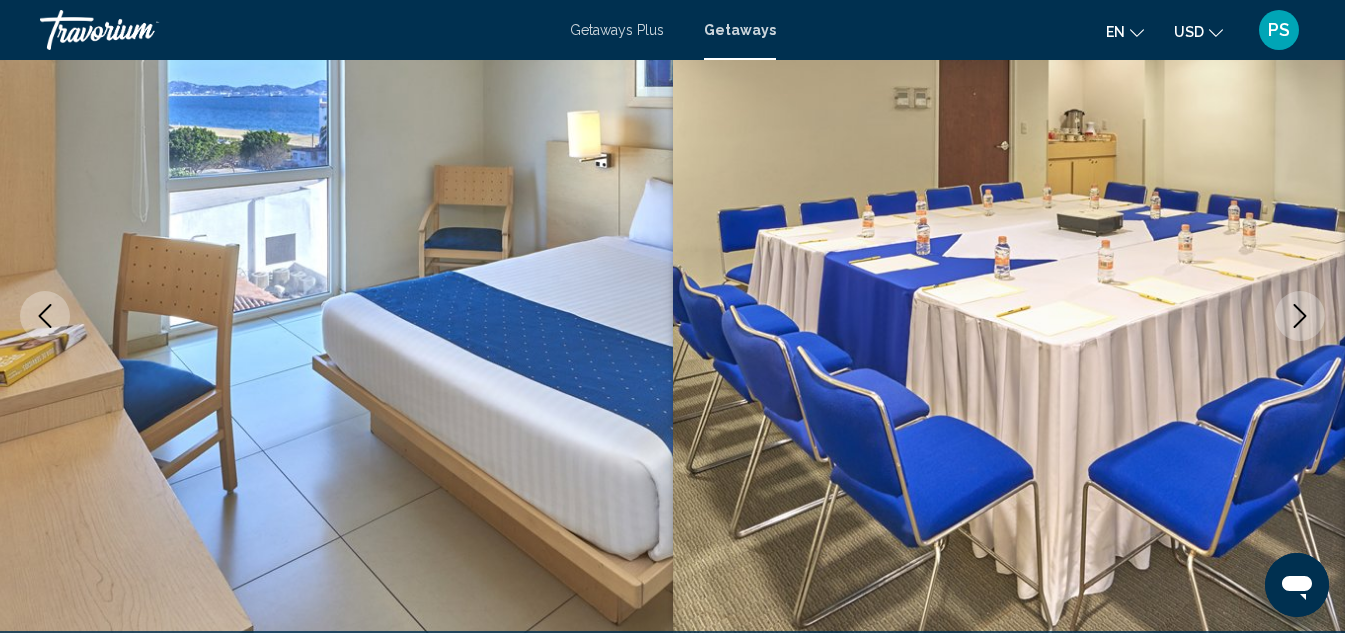 click 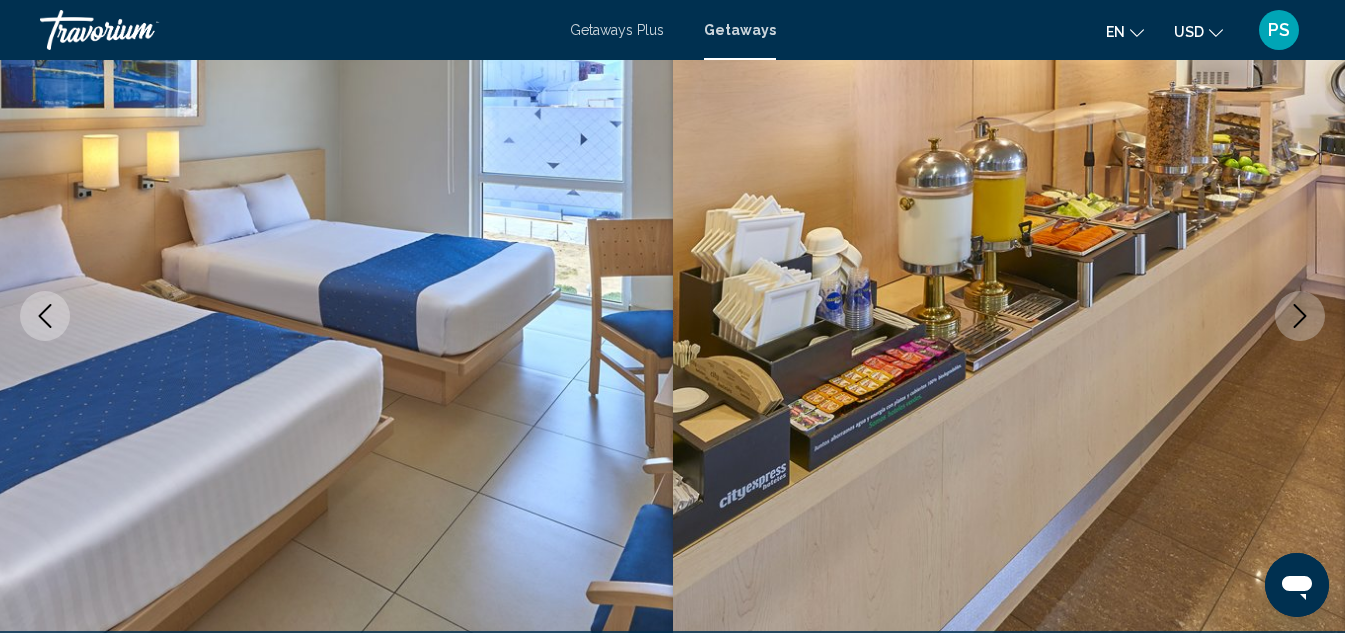 click 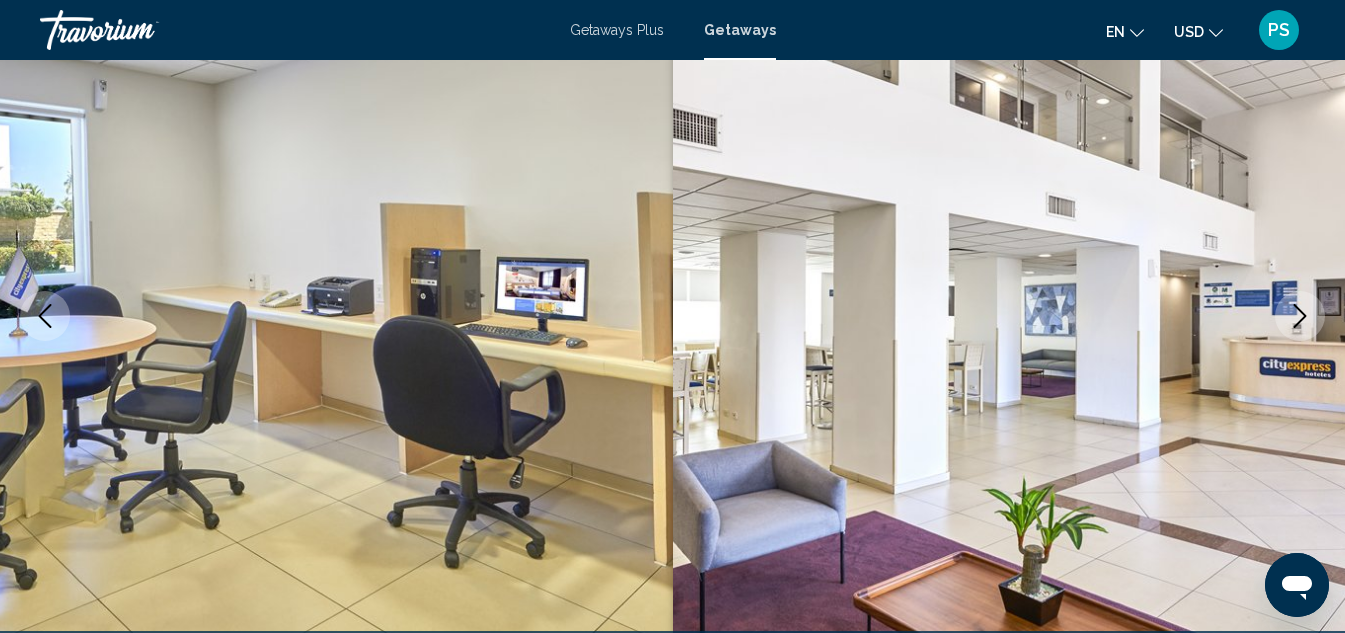 click 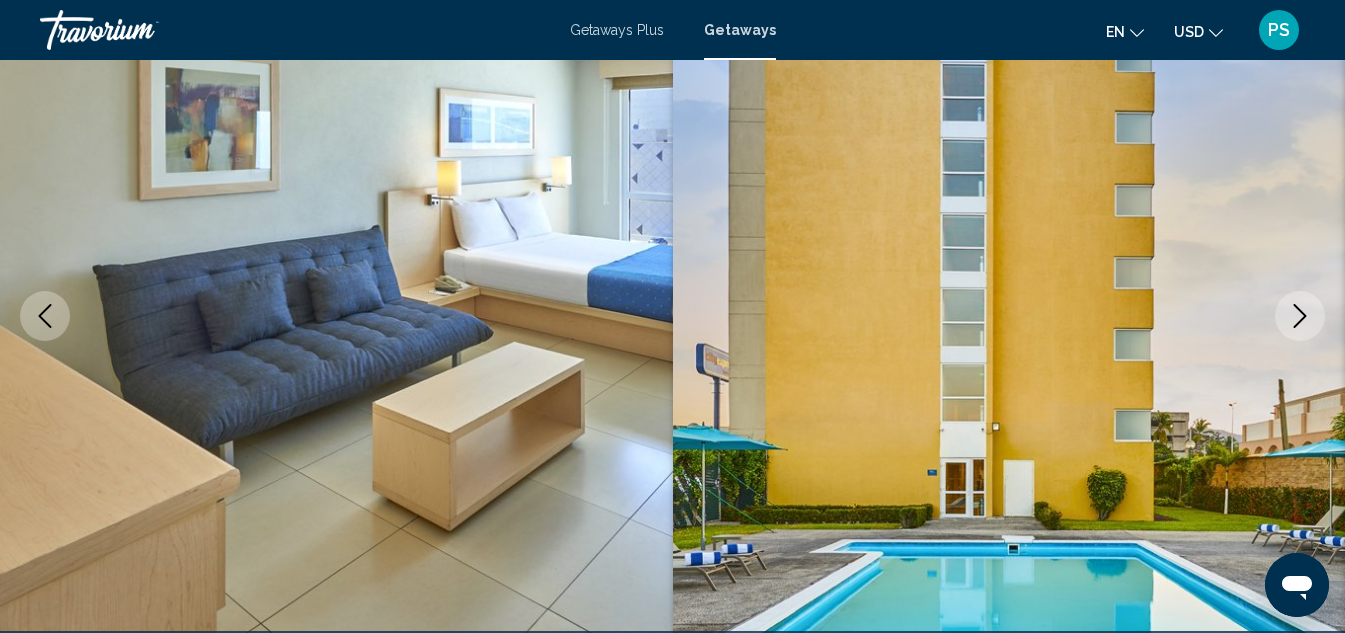 click 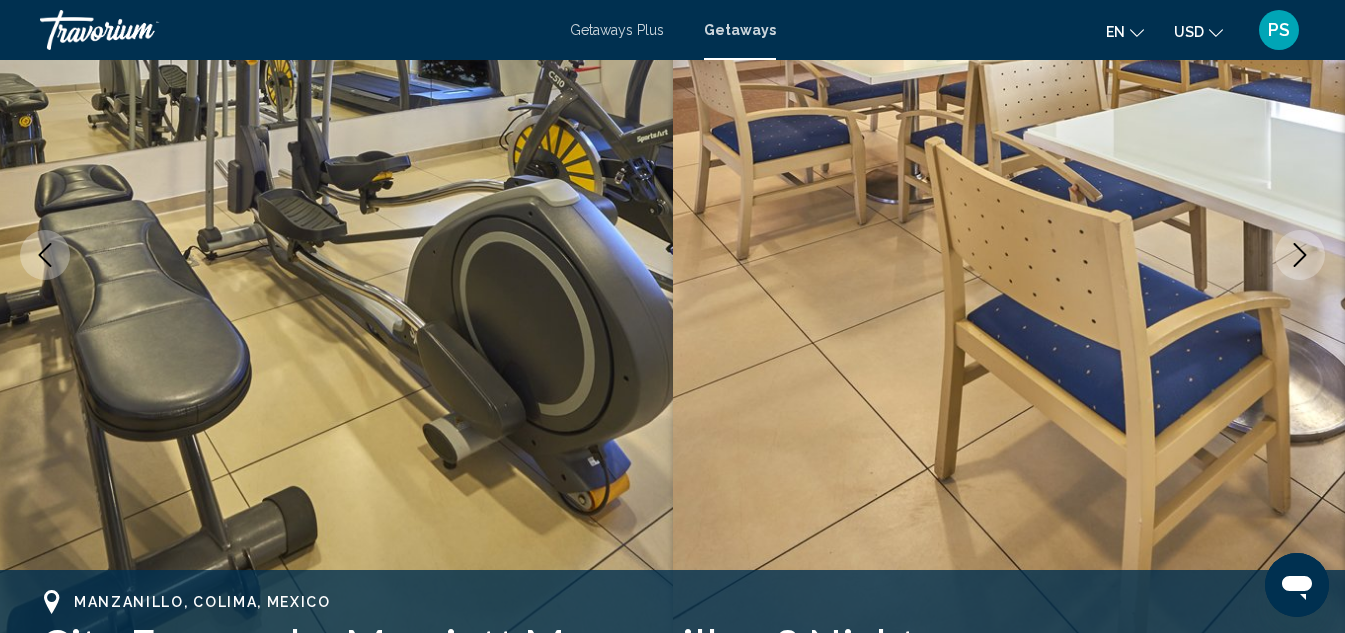 scroll, scrollTop: 219, scrollLeft: 0, axis: vertical 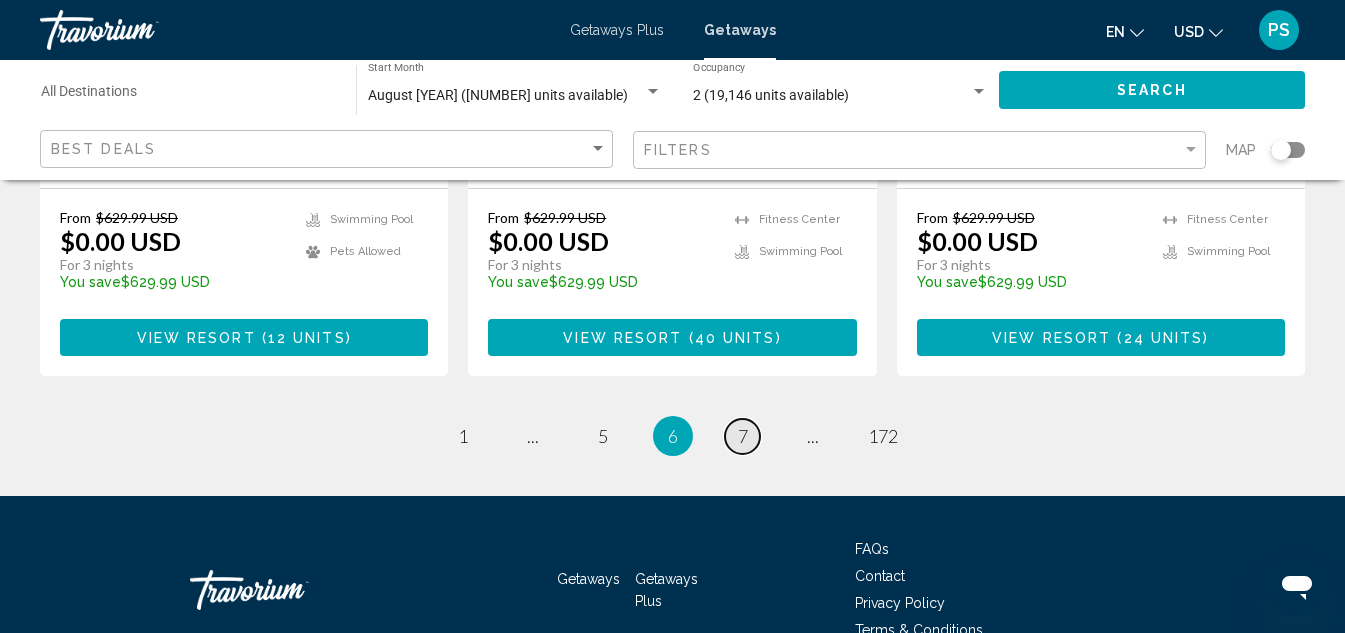 click on "7" at bounding box center (743, 436) 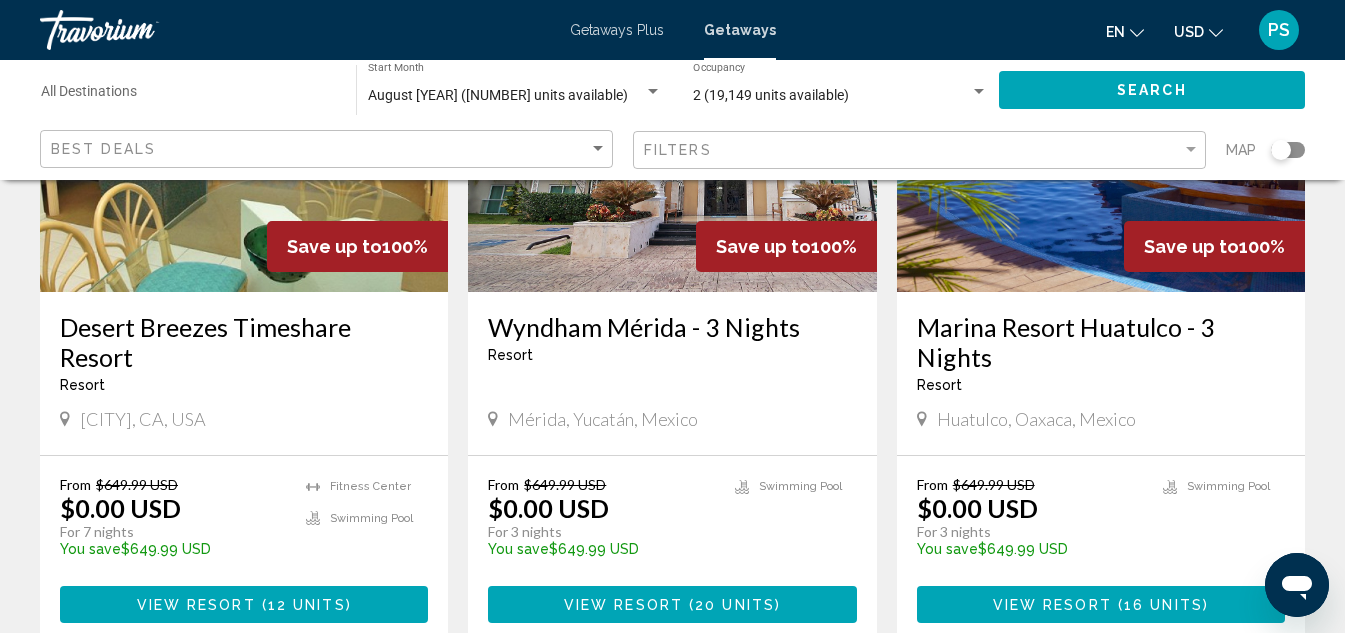 scroll, scrollTop: 1600, scrollLeft: 0, axis: vertical 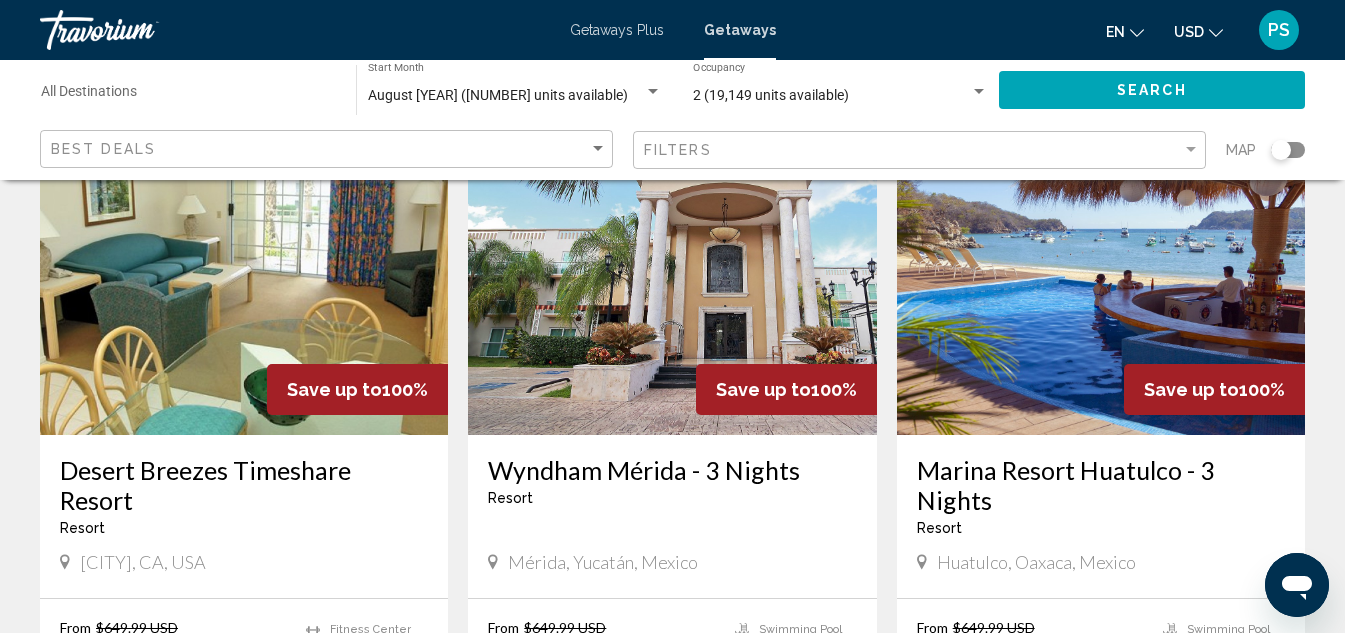 click at bounding box center [672, 275] 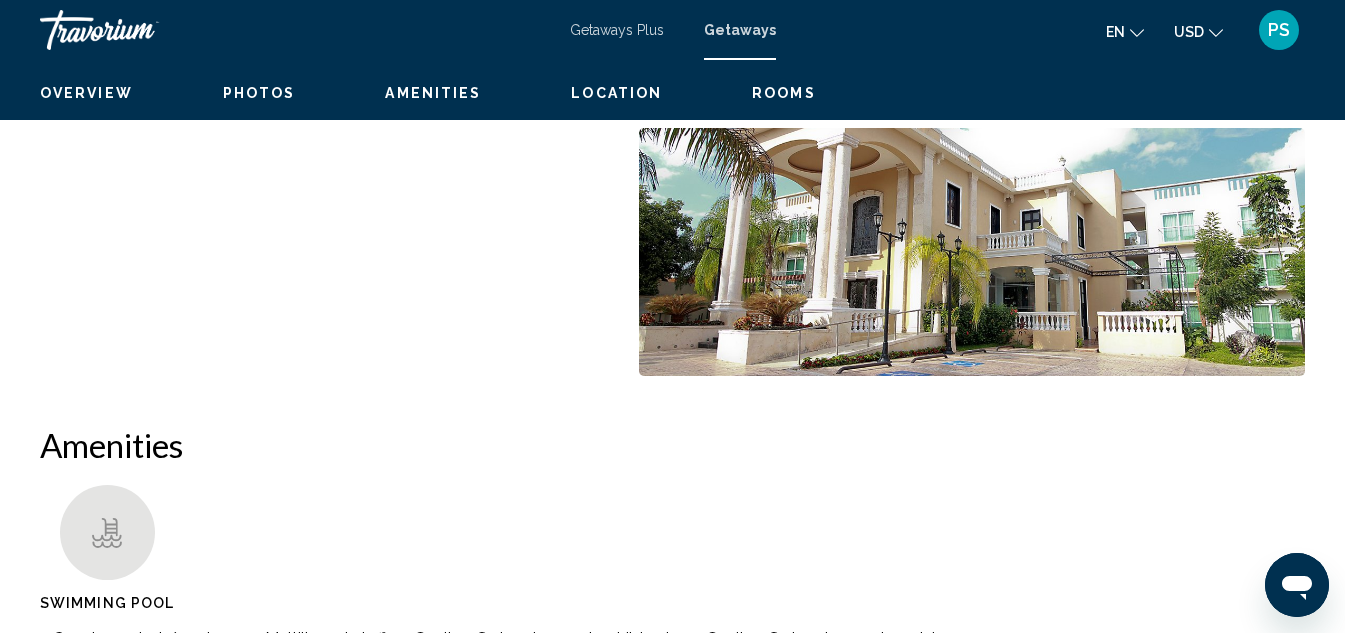 scroll, scrollTop: 219, scrollLeft: 0, axis: vertical 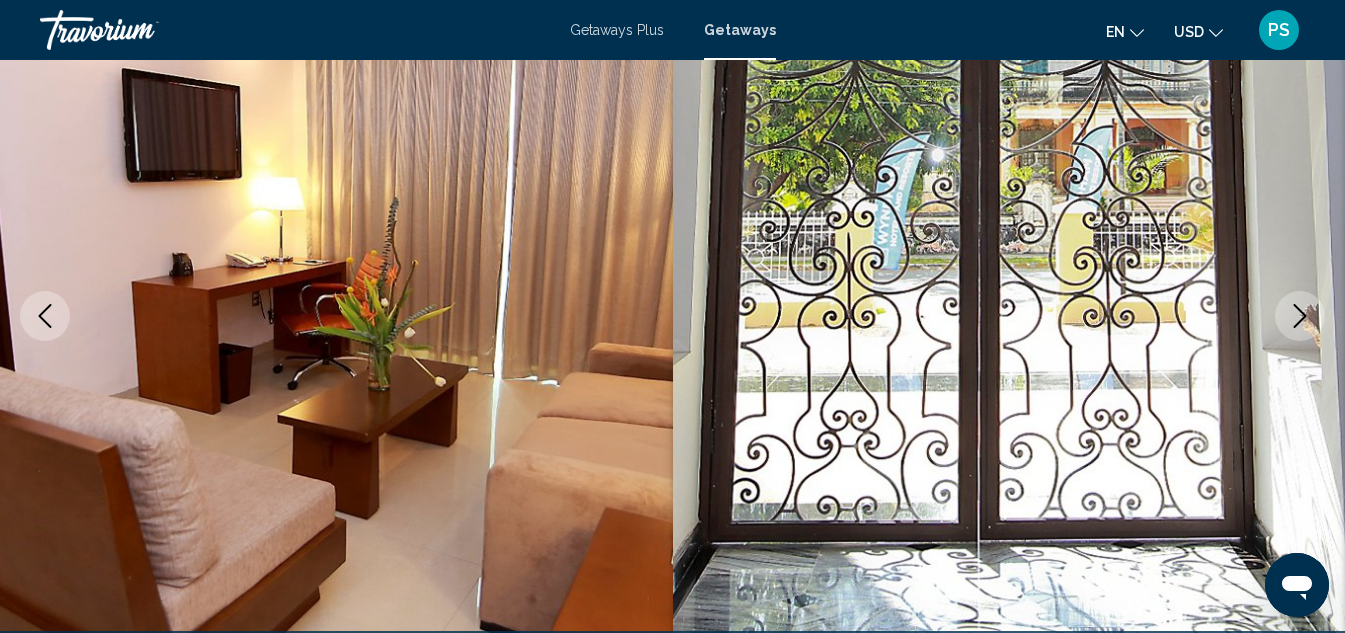 click 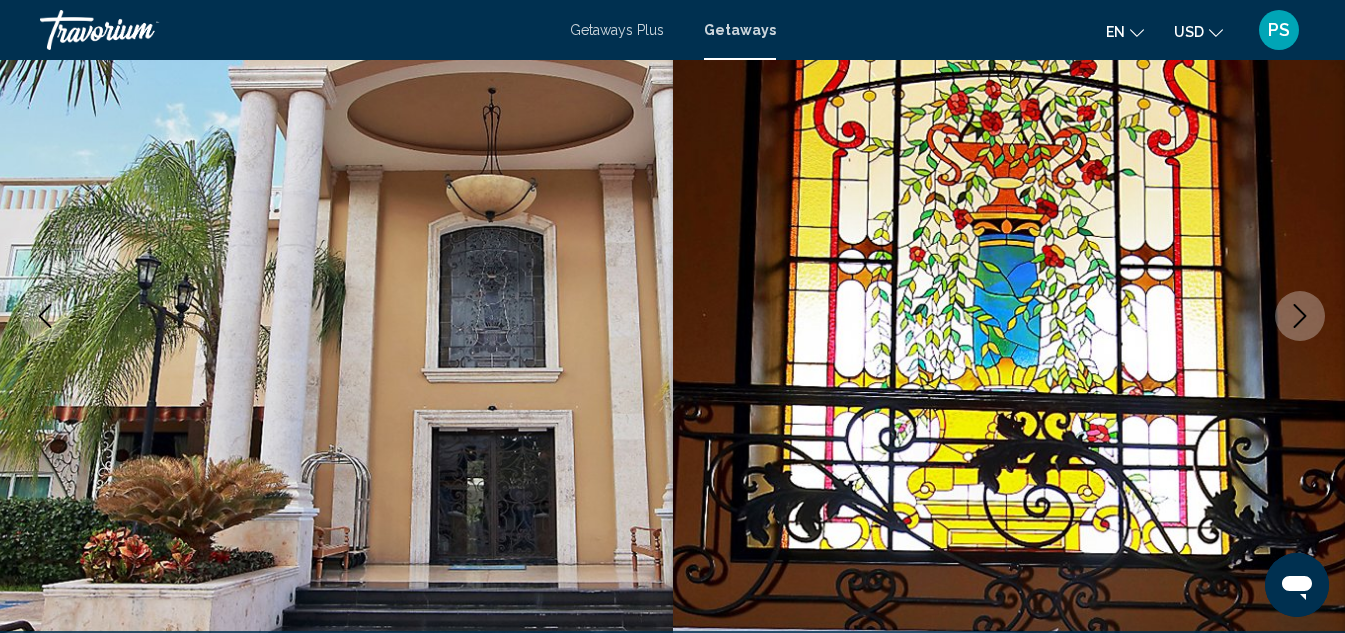 click 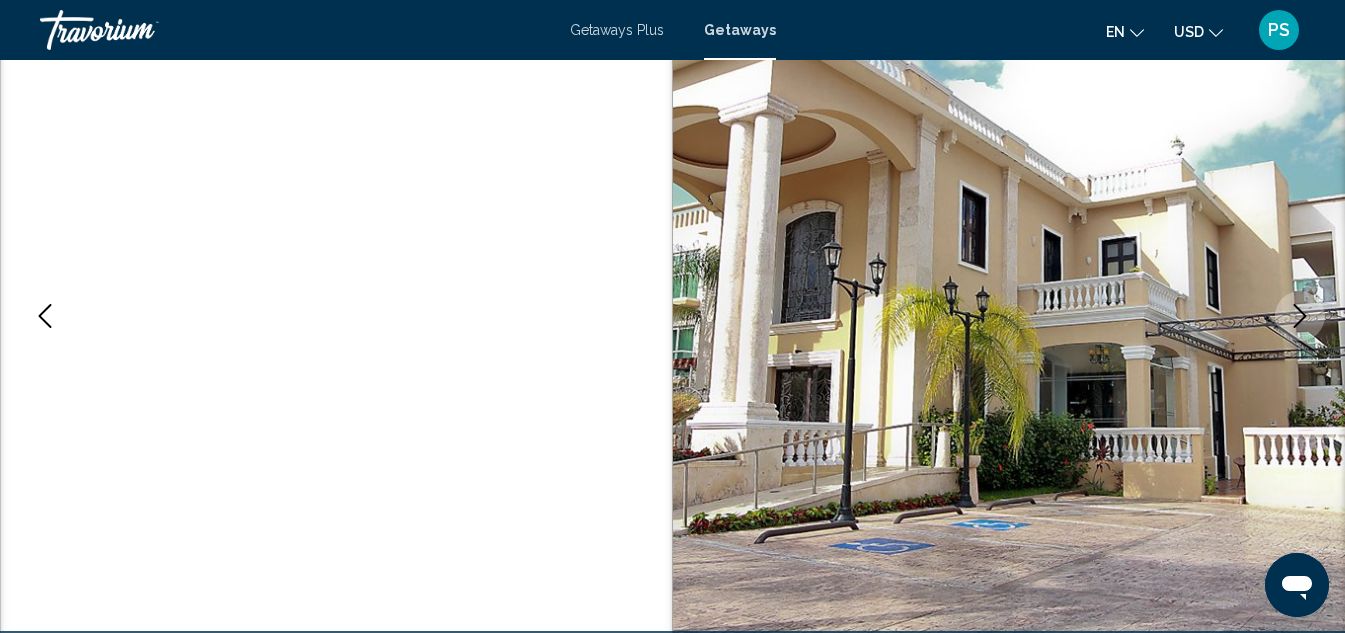 click 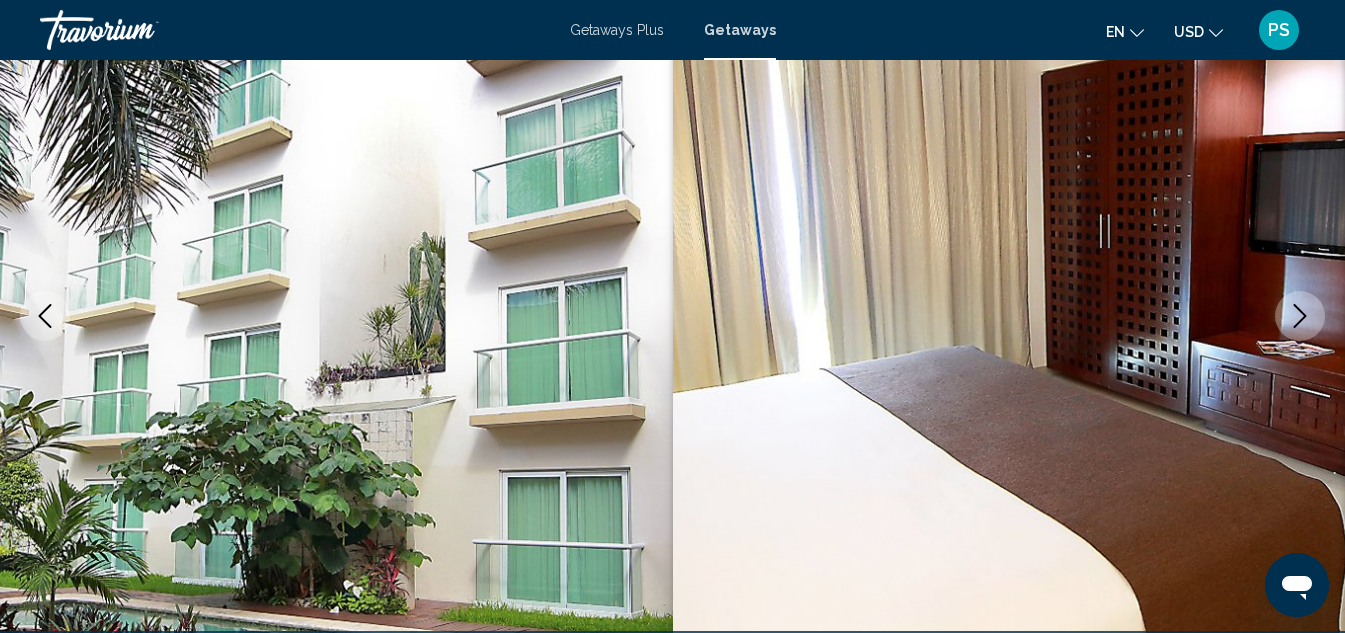click 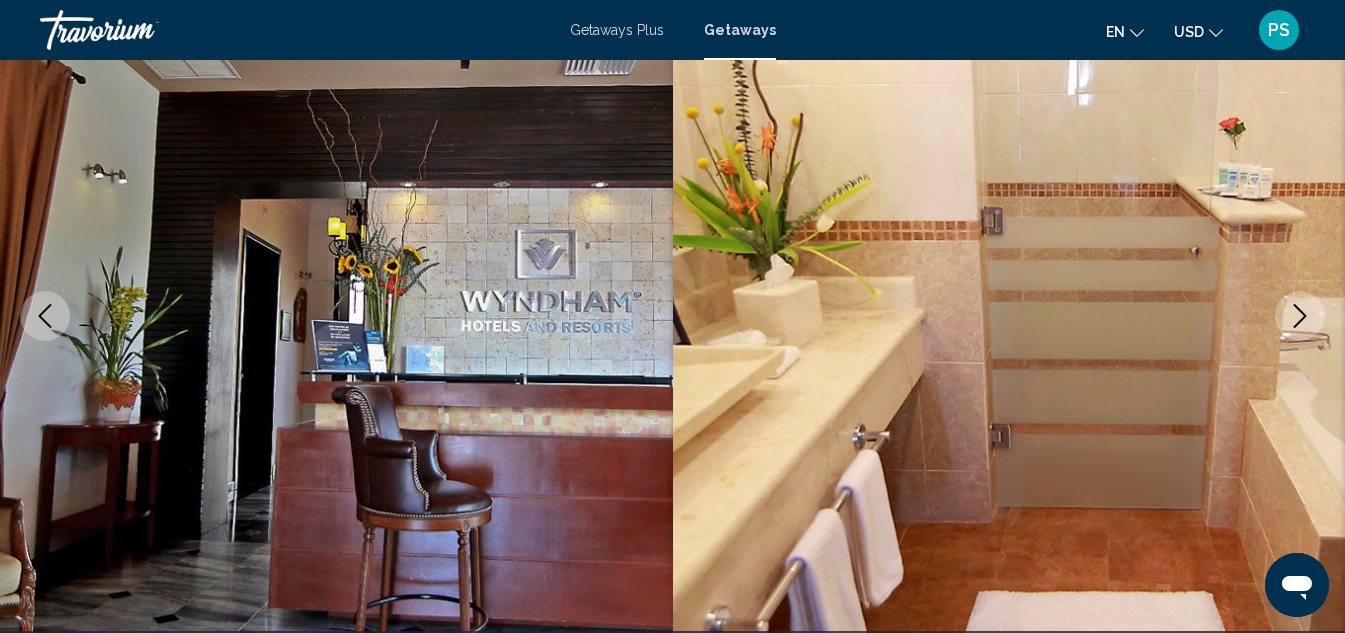 click 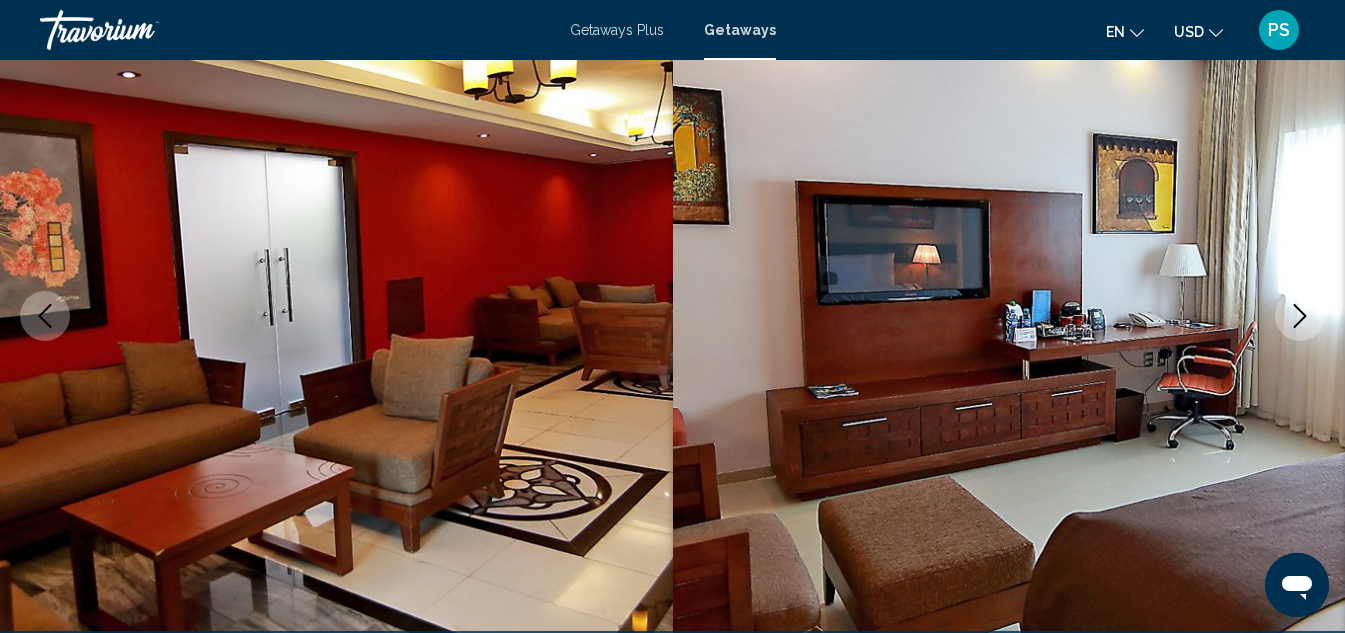 click 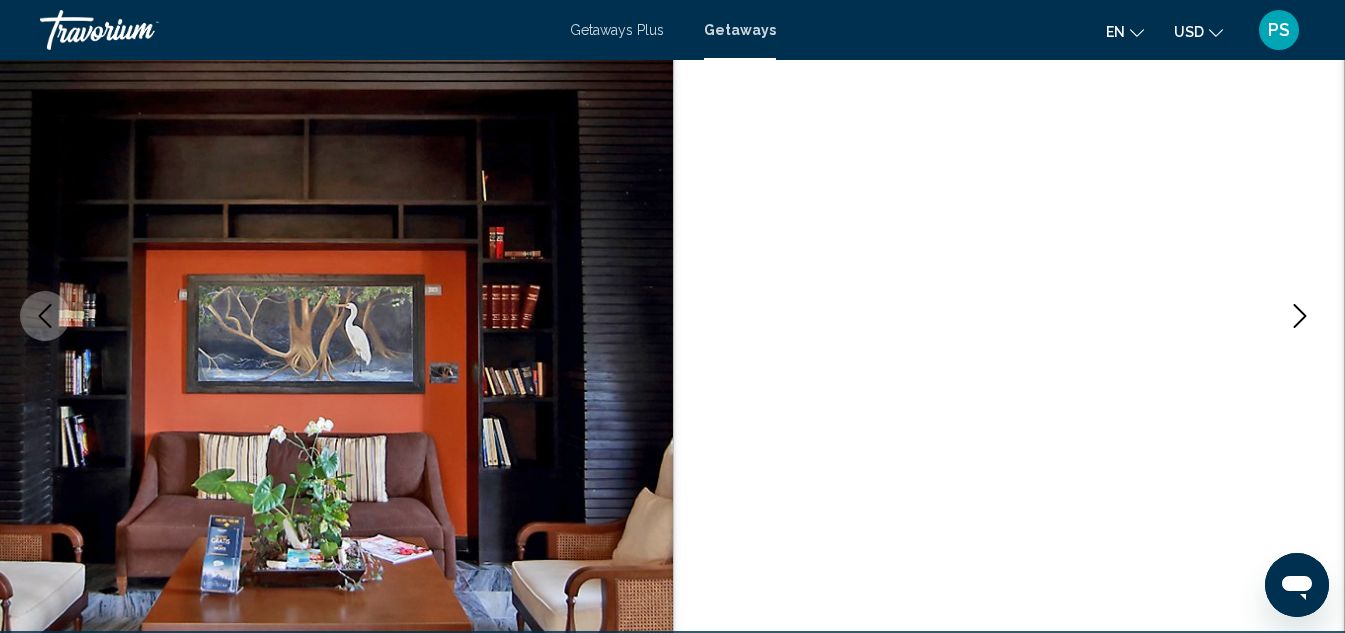 click 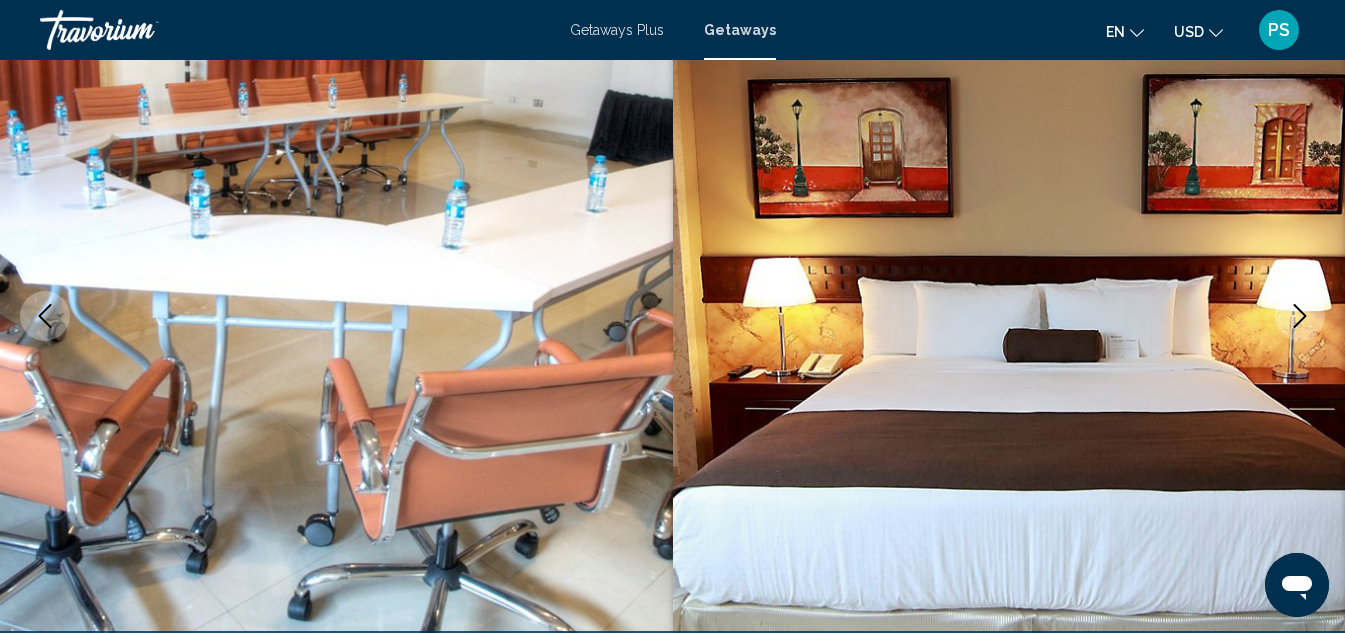 click 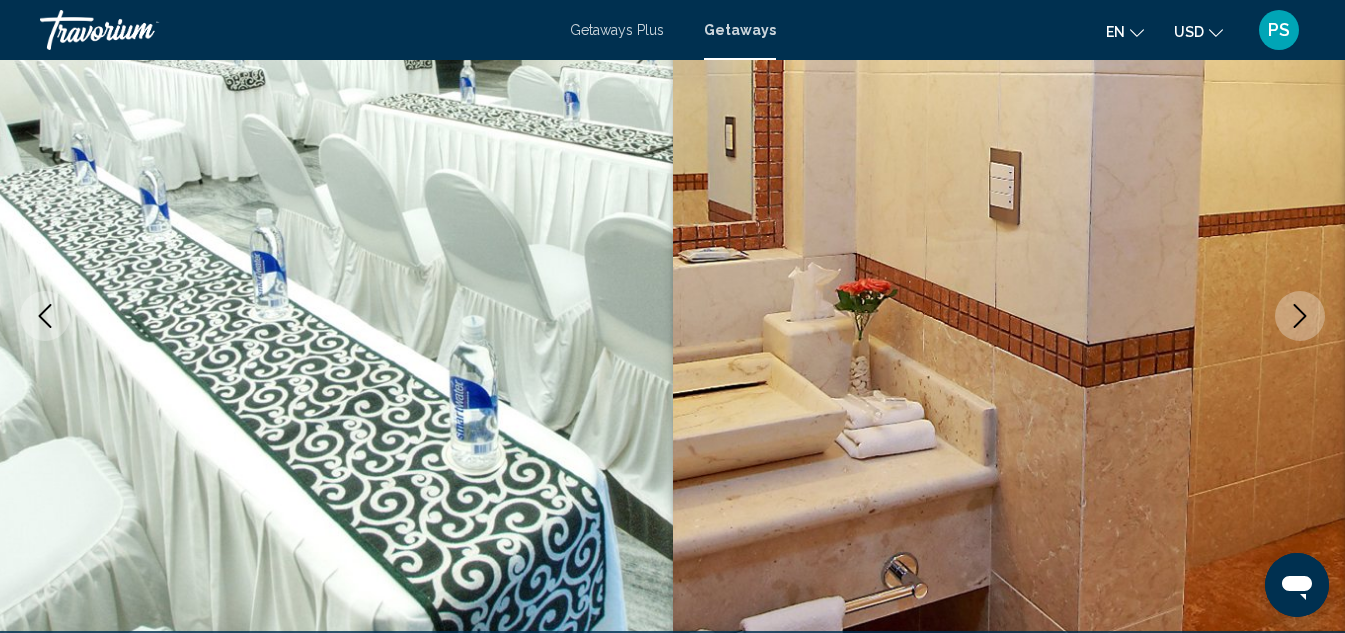 click 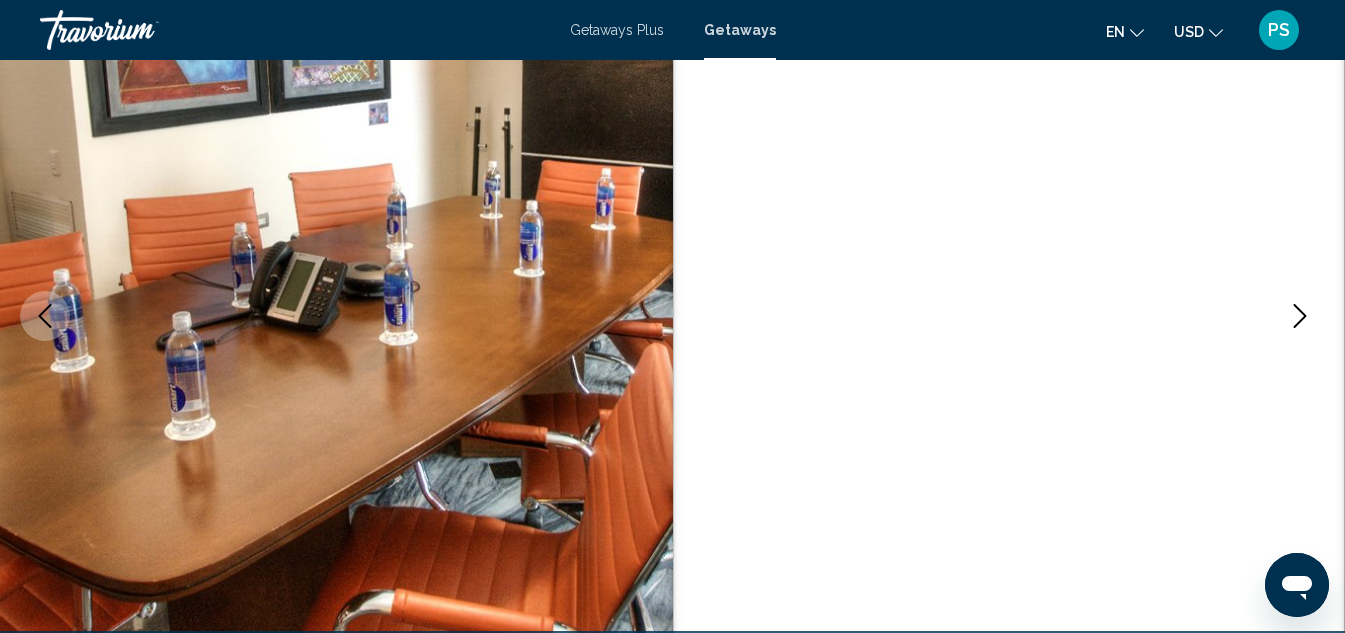 click 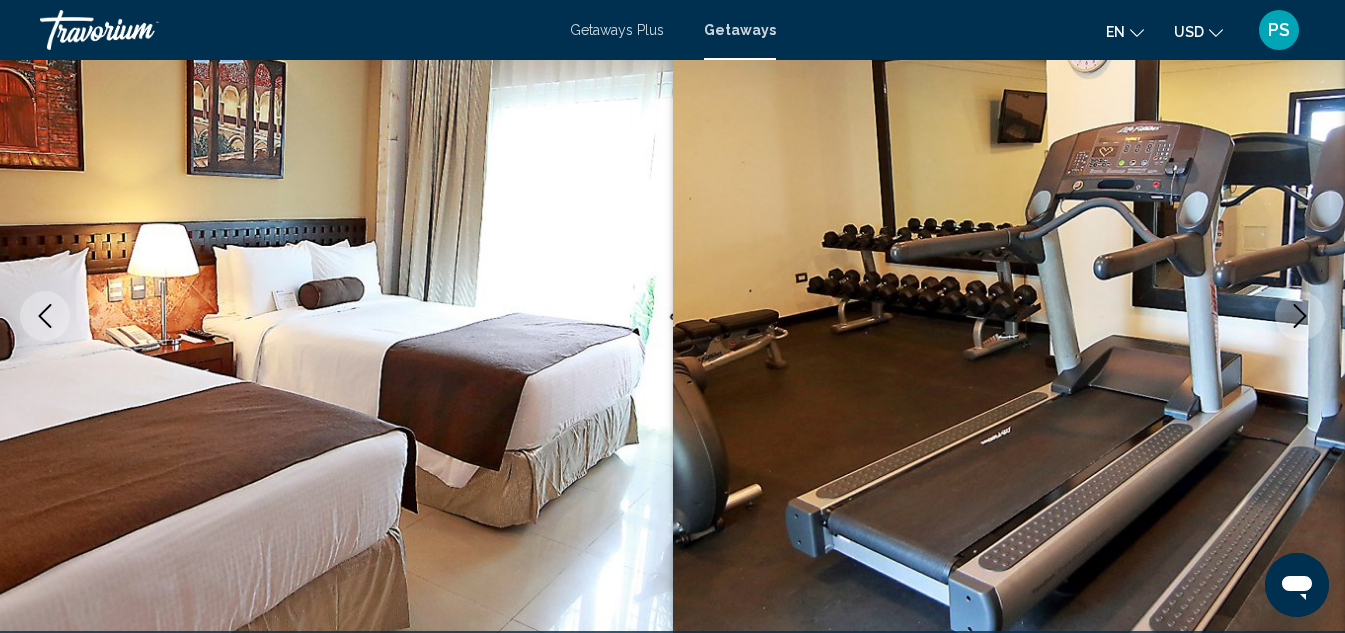 click 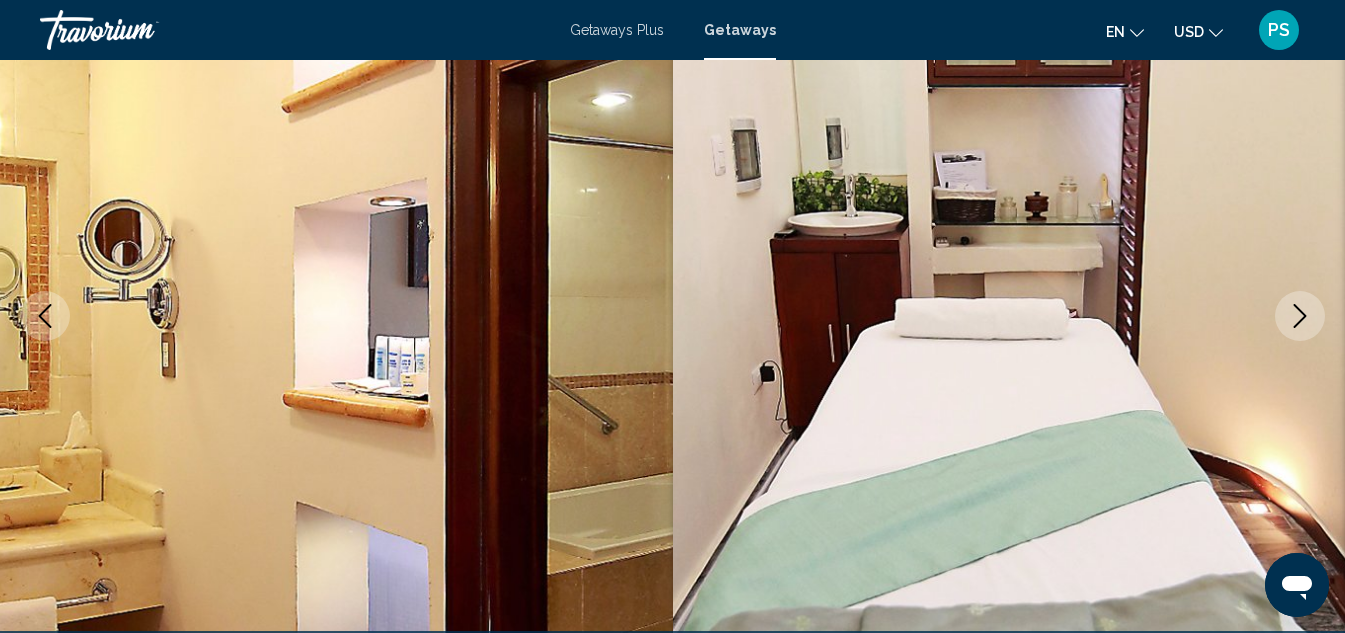 click at bounding box center (1300, 316) 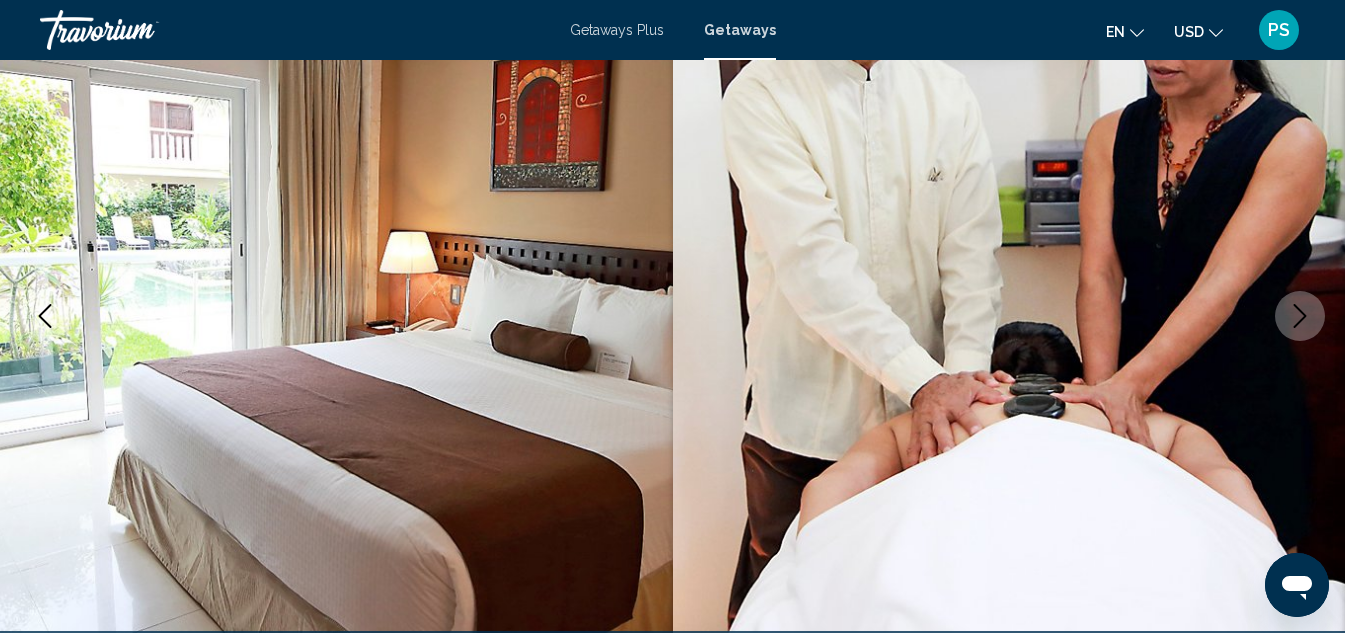 click at bounding box center (1300, 316) 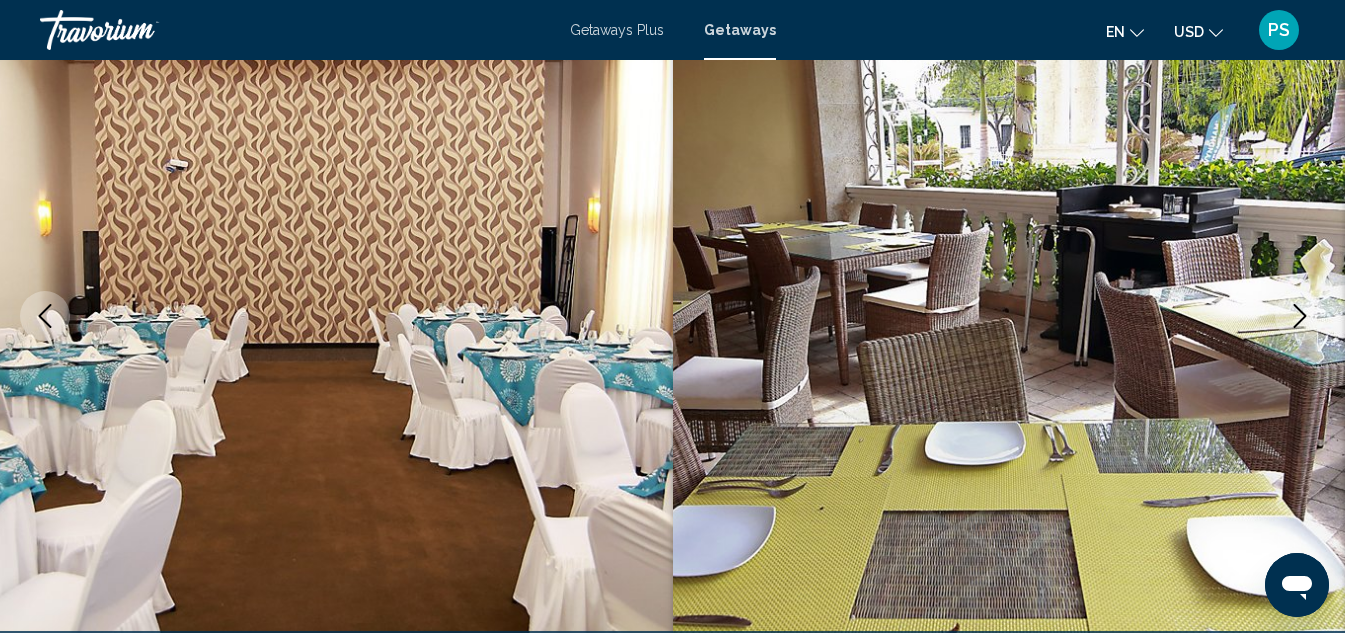 click at bounding box center (1300, 316) 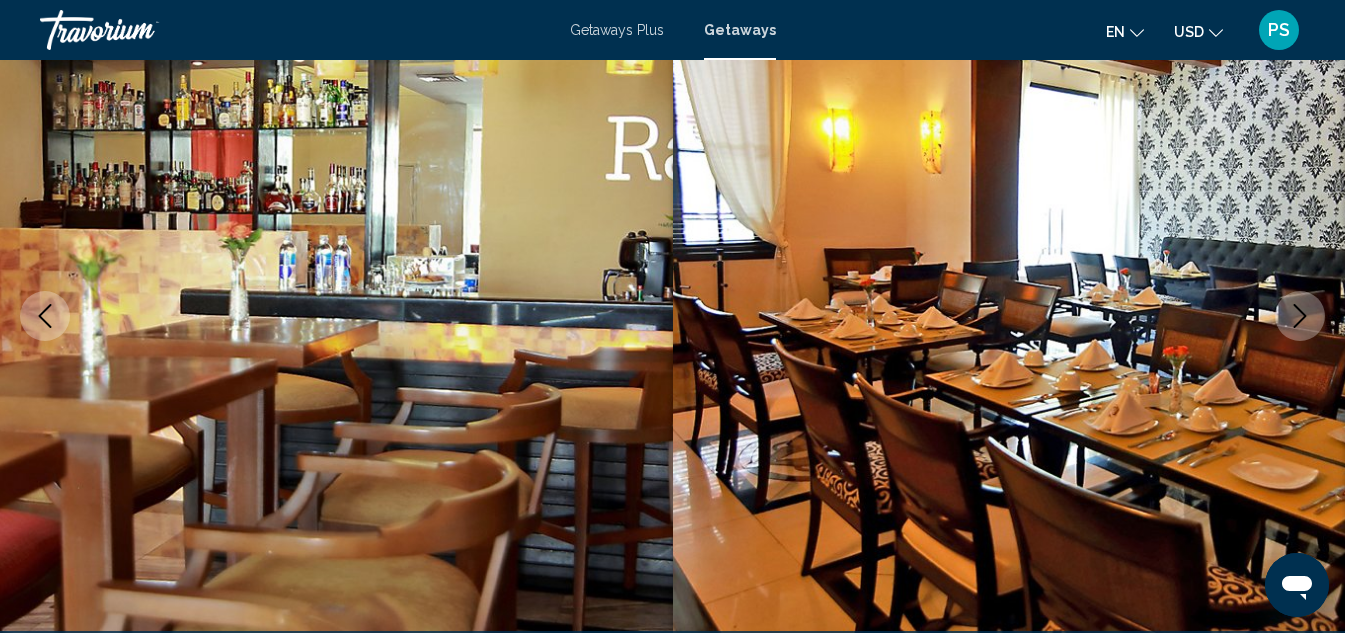 click at bounding box center [1300, 316] 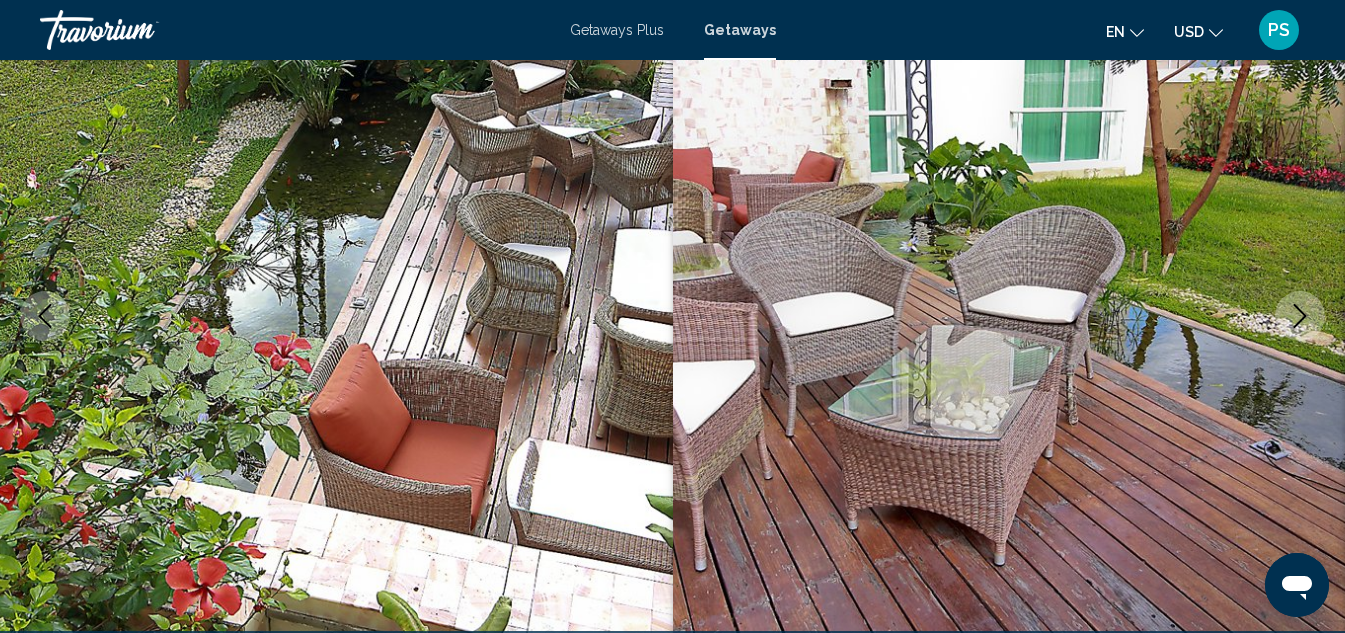 click on "[CITY], [STATE], [COUNTRY] [BRAND] [BRAND] - [NUMBER] Nights Address [STREET_NAME] [NUMBER] [NEIGHBORHOOD] [CITY], [STATE], [COUNTRY]" at bounding box center [672, 316] 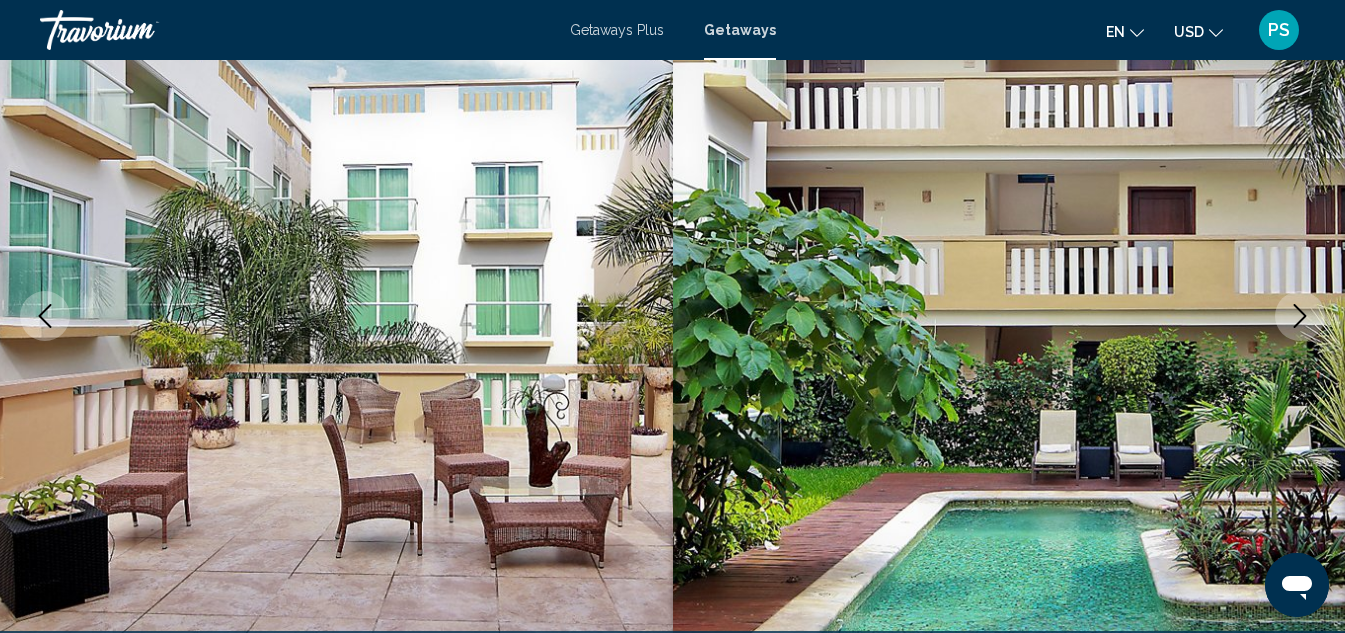 click at bounding box center (1300, 316) 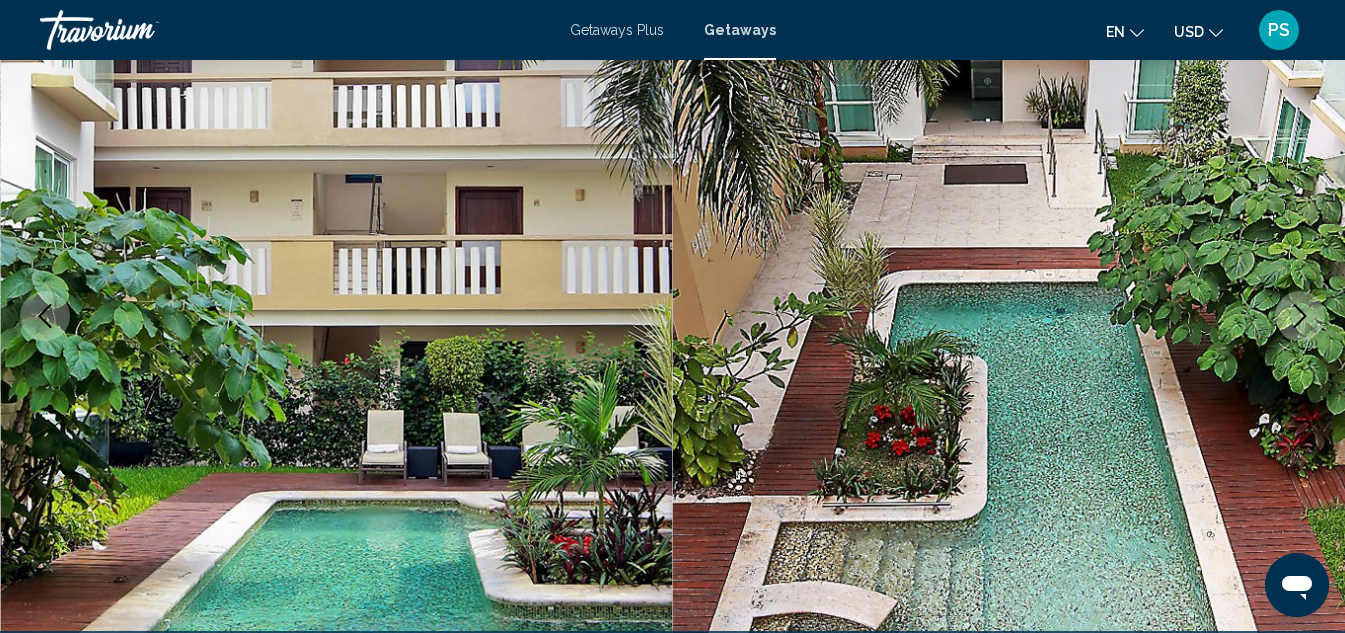 click 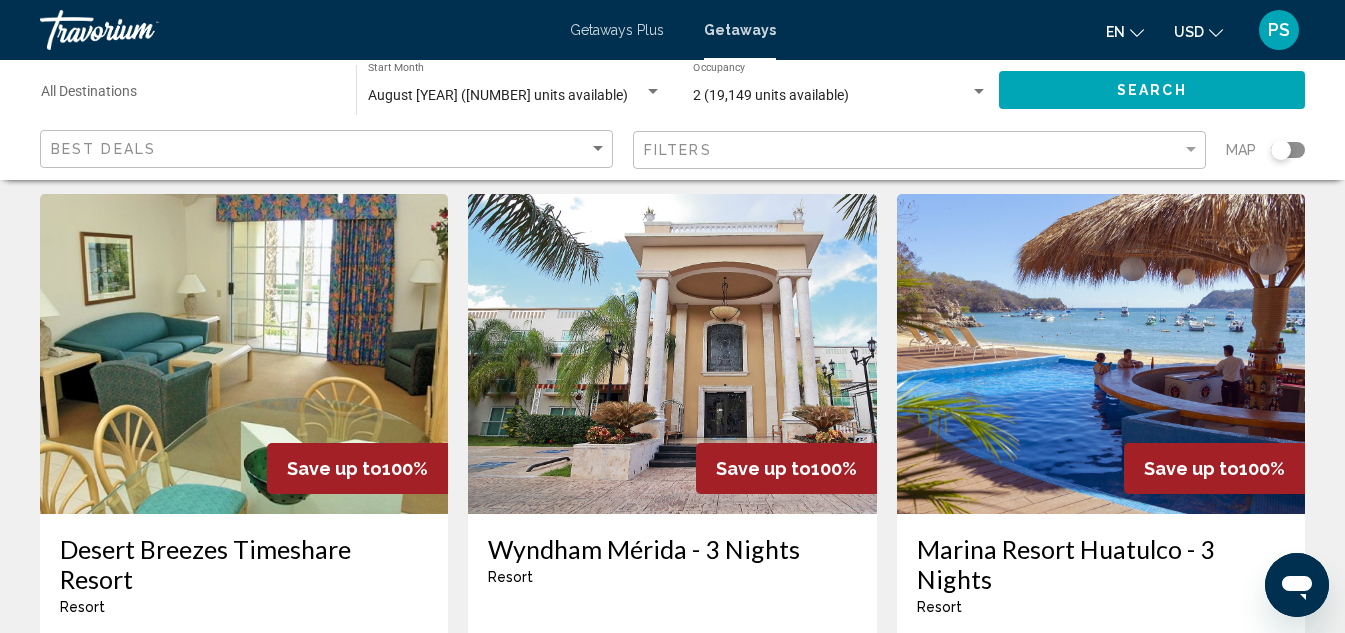 scroll, scrollTop: 1500, scrollLeft: 0, axis: vertical 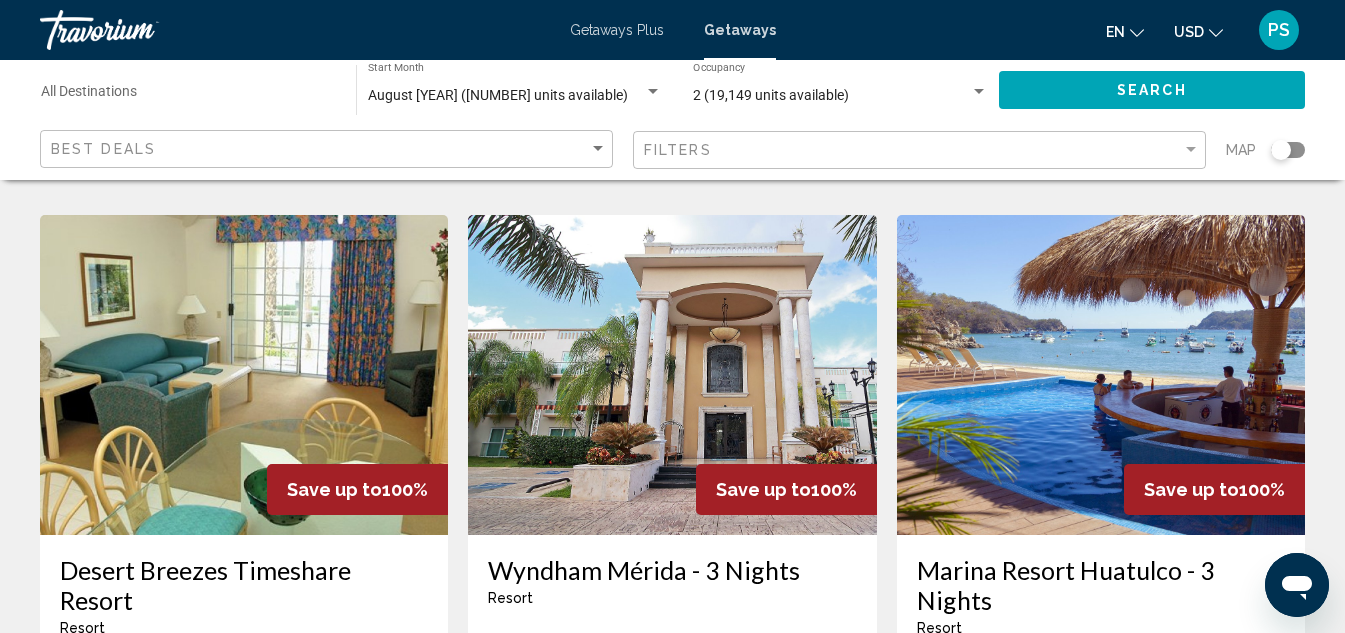 click at bounding box center (1101, 375) 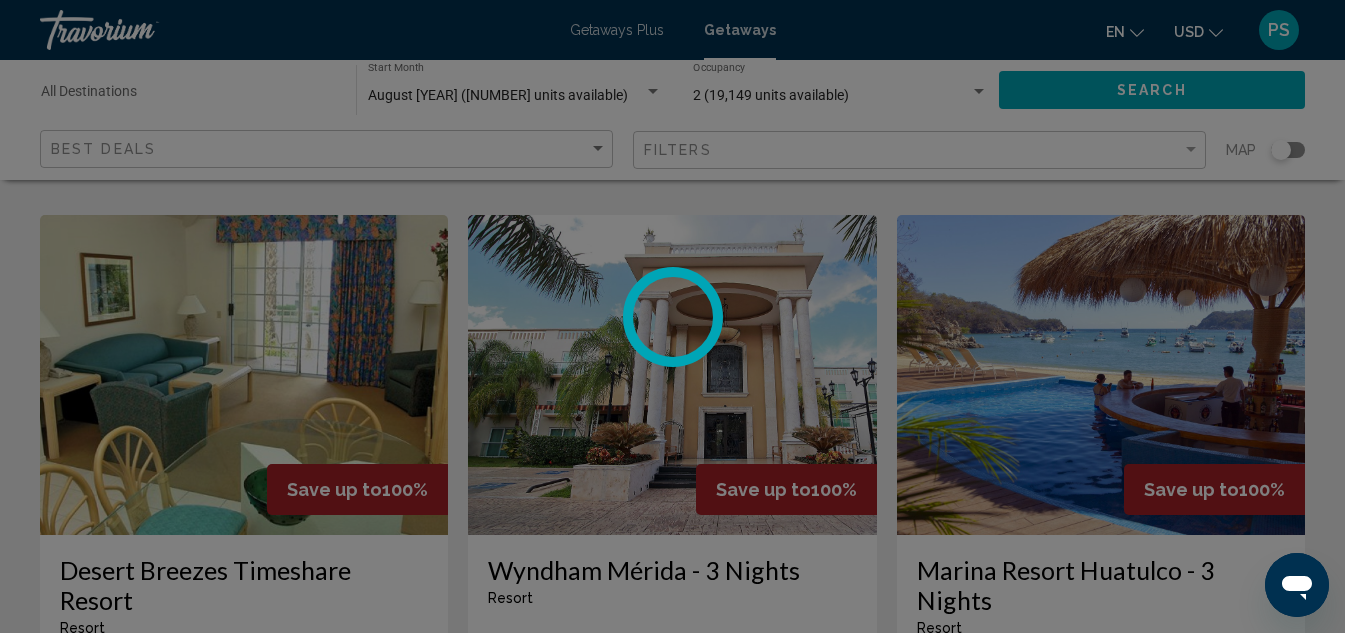scroll, scrollTop: 219, scrollLeft: 0, axis: vertical 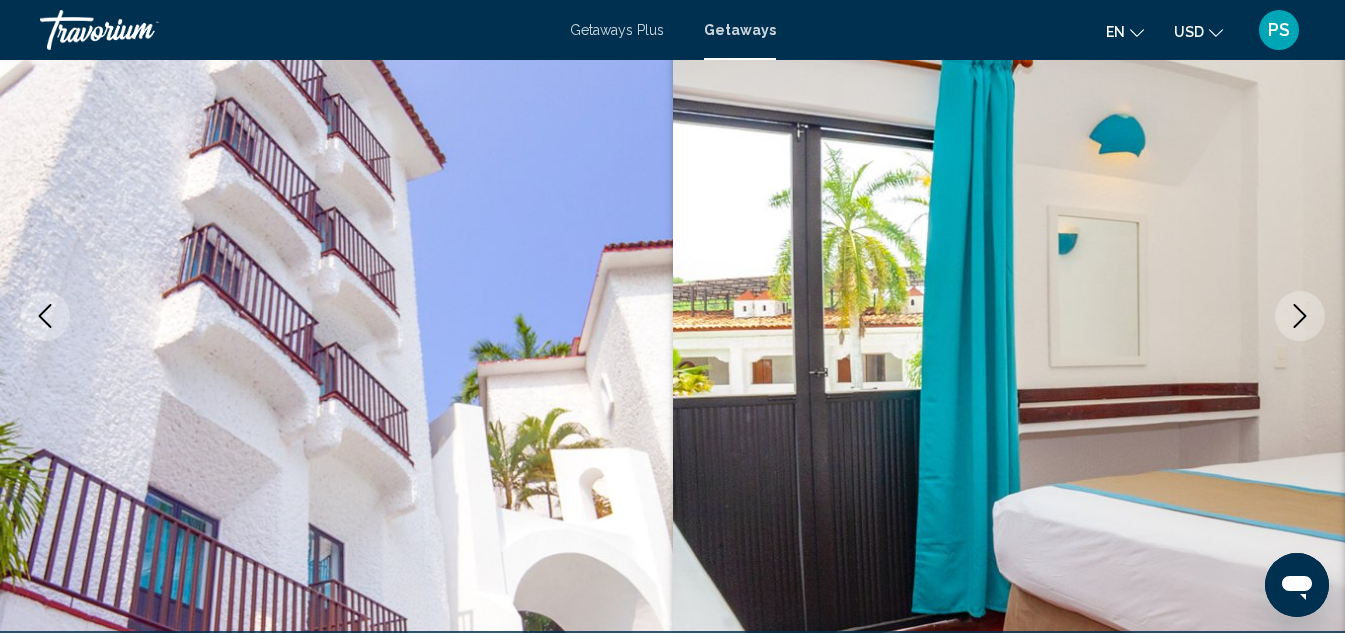 click 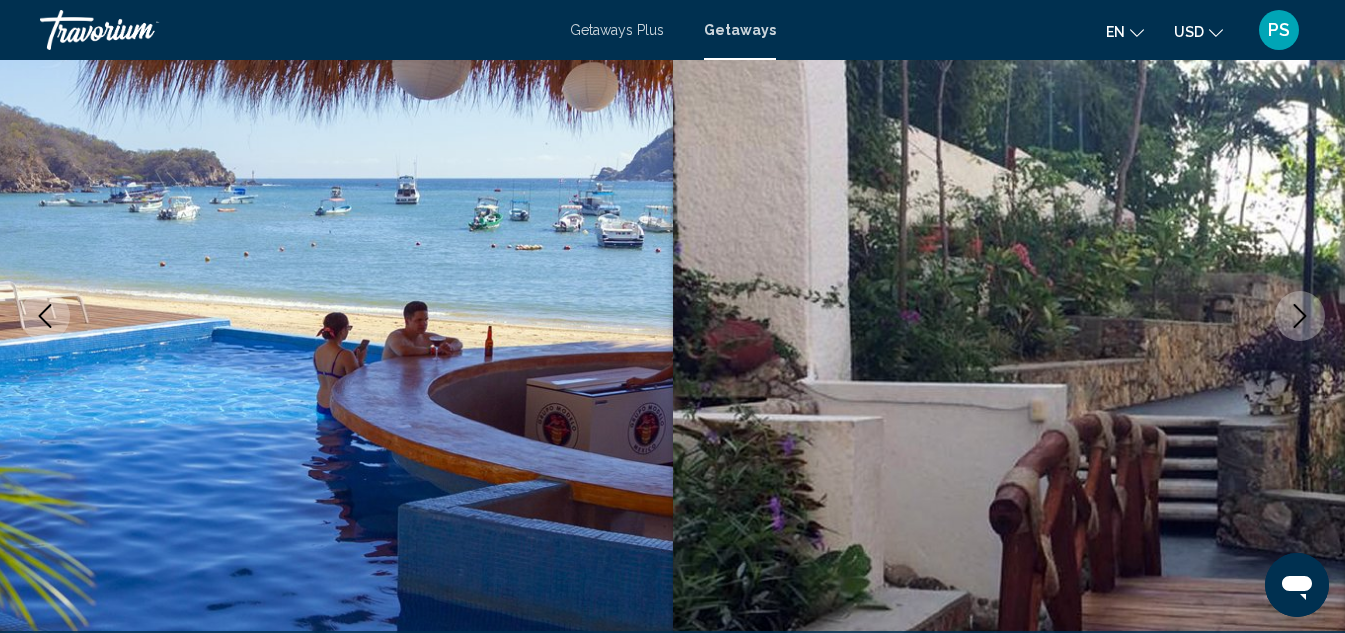 click 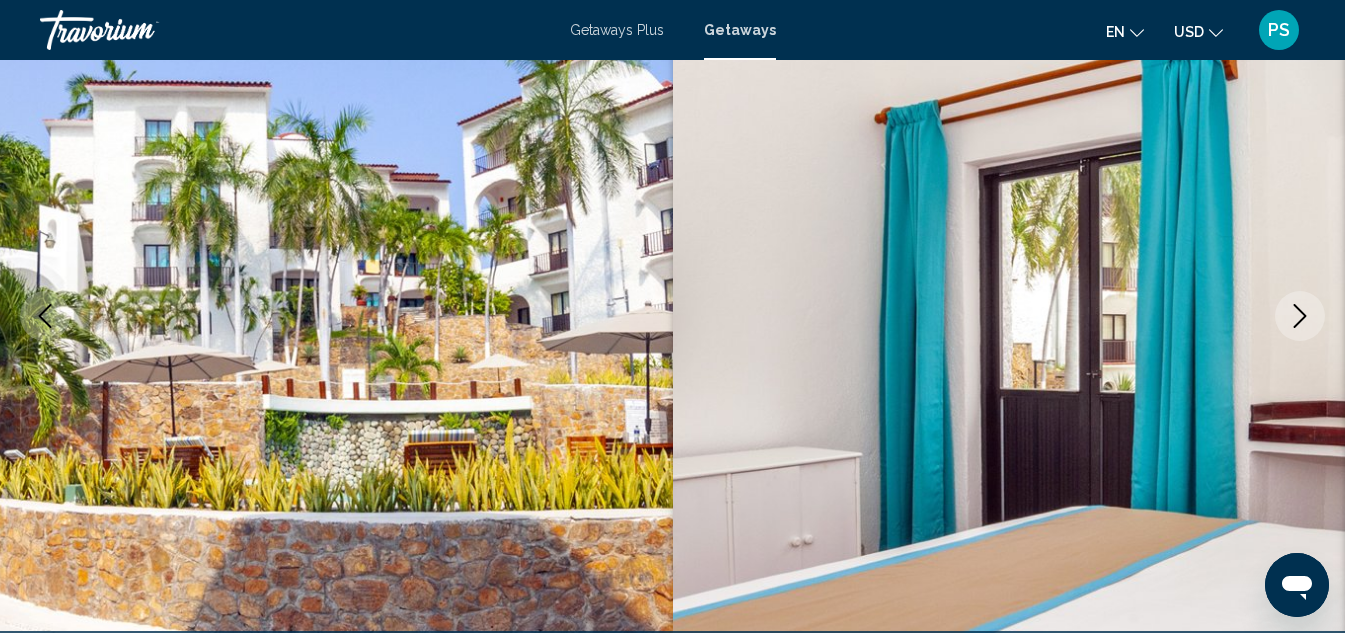 click 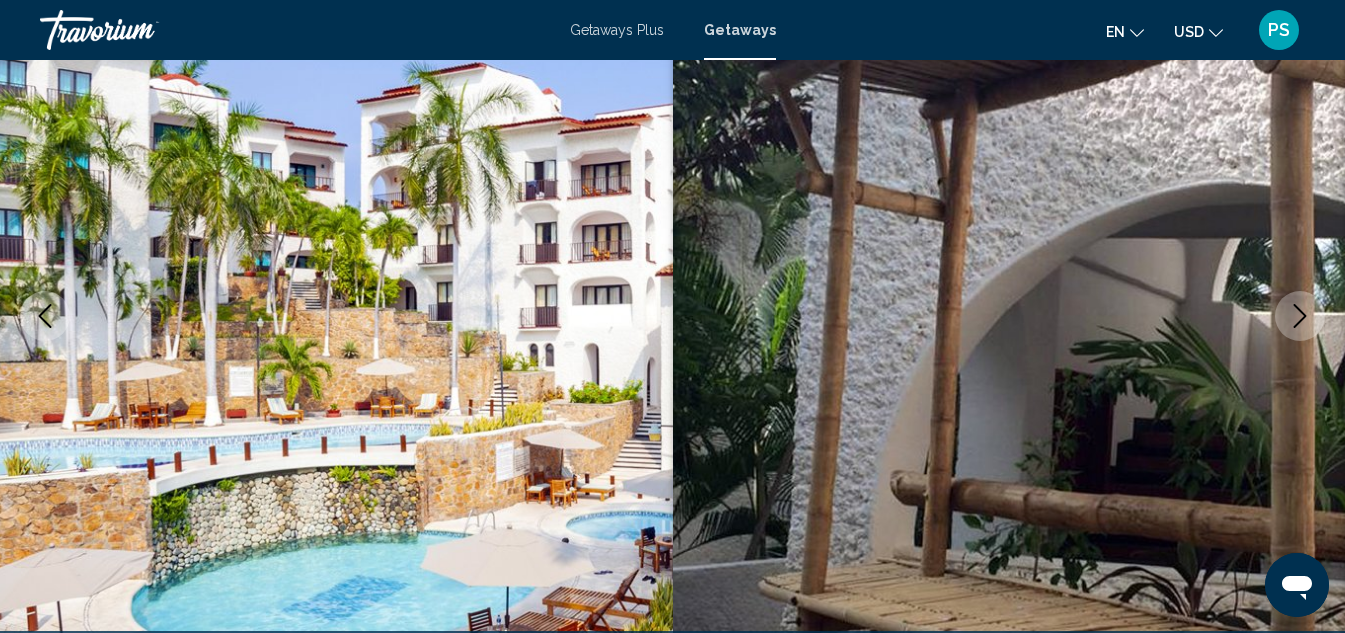 click 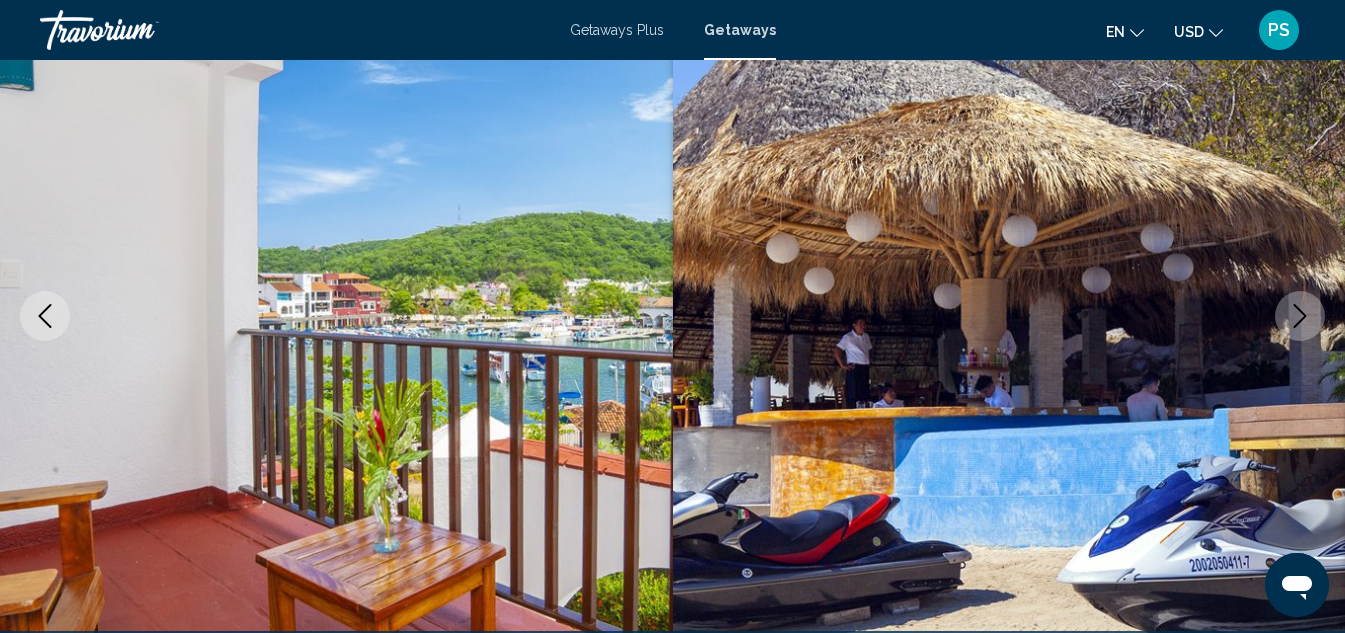 click 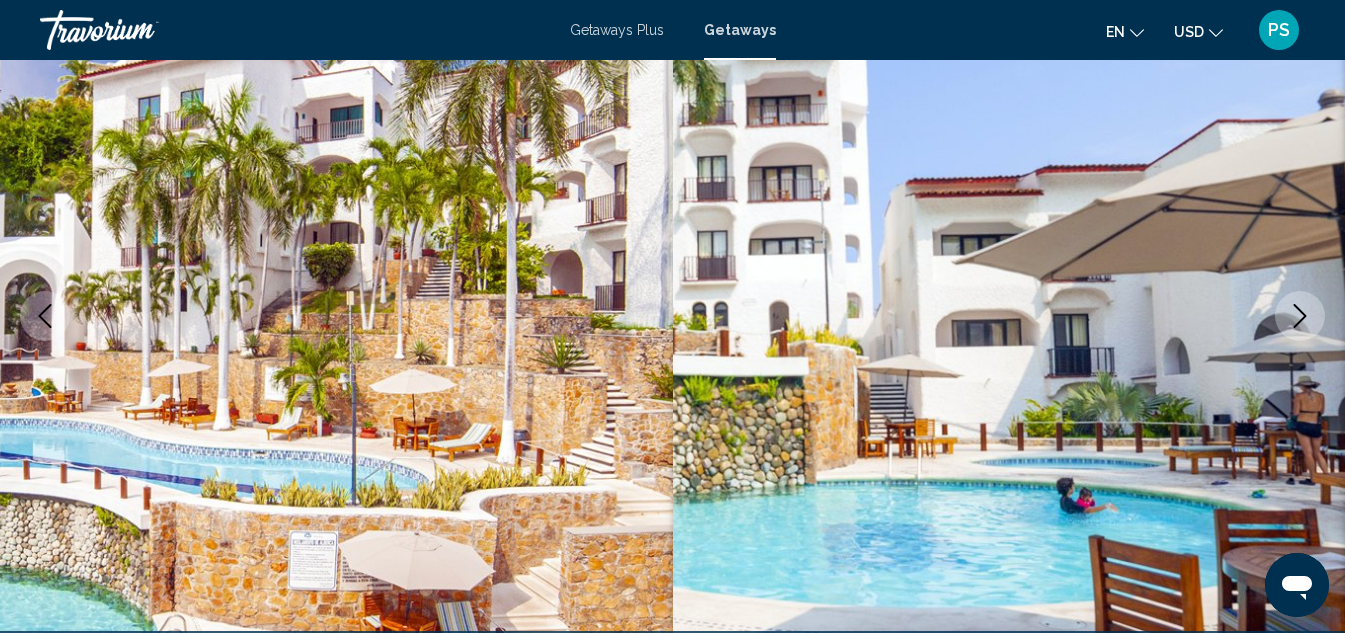 click 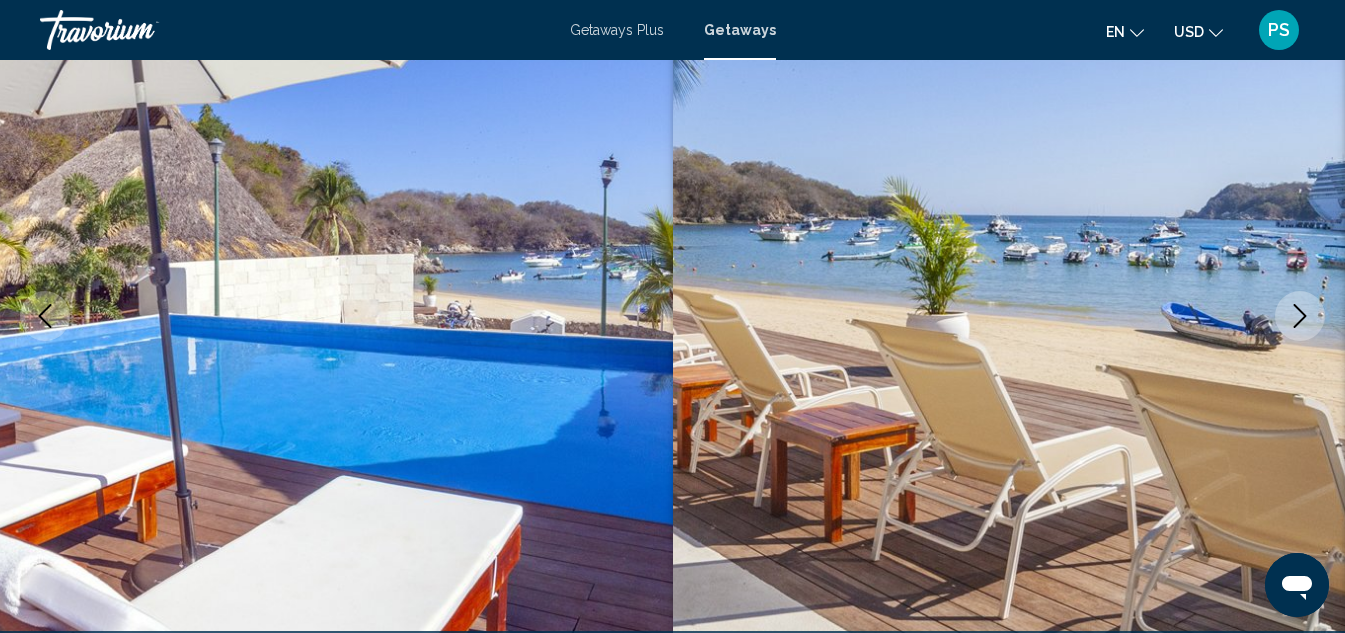 click 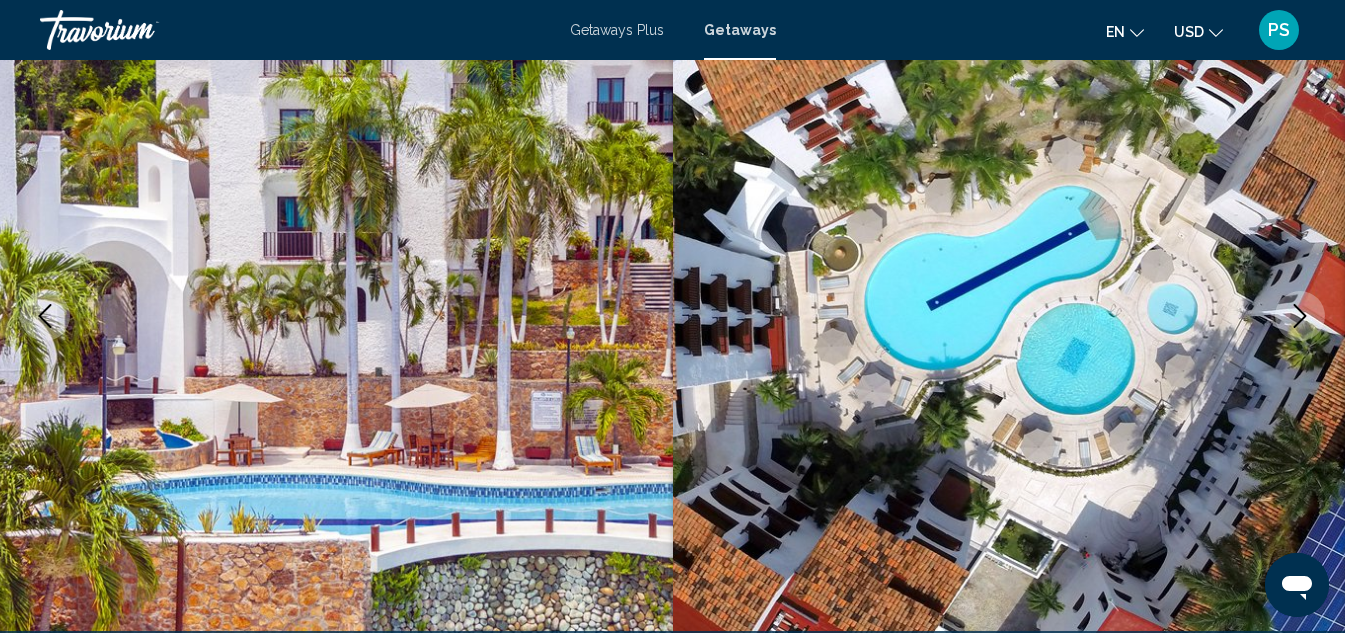 click 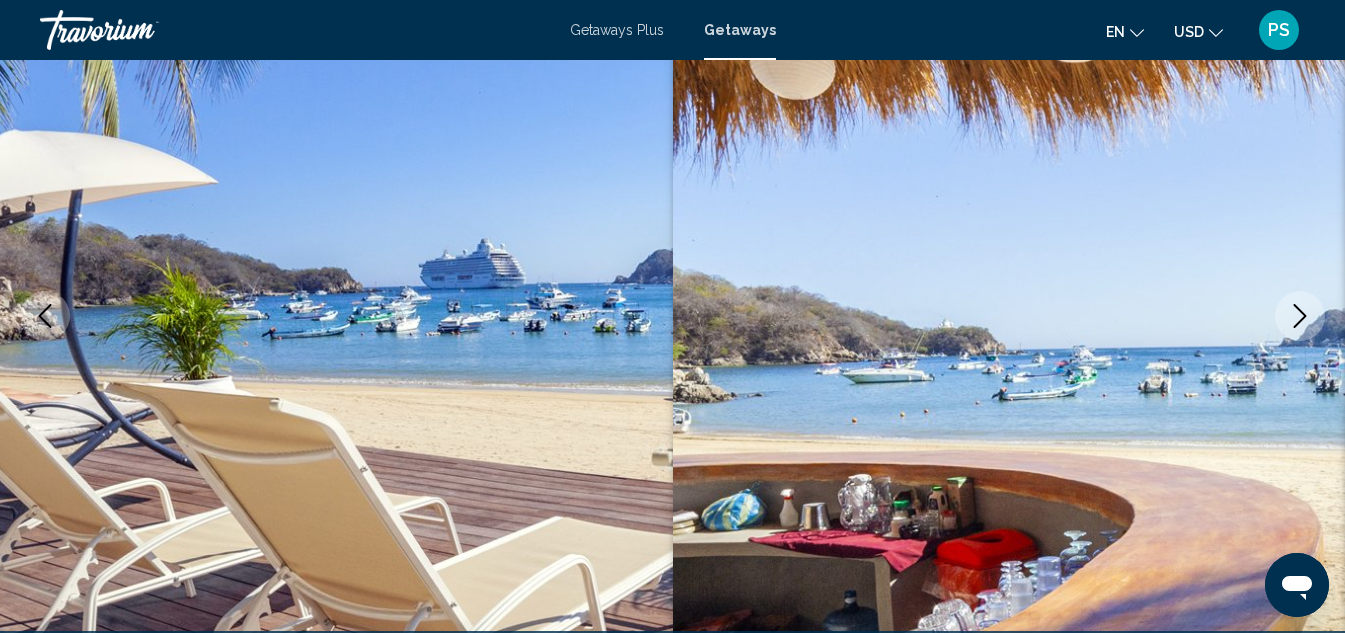click 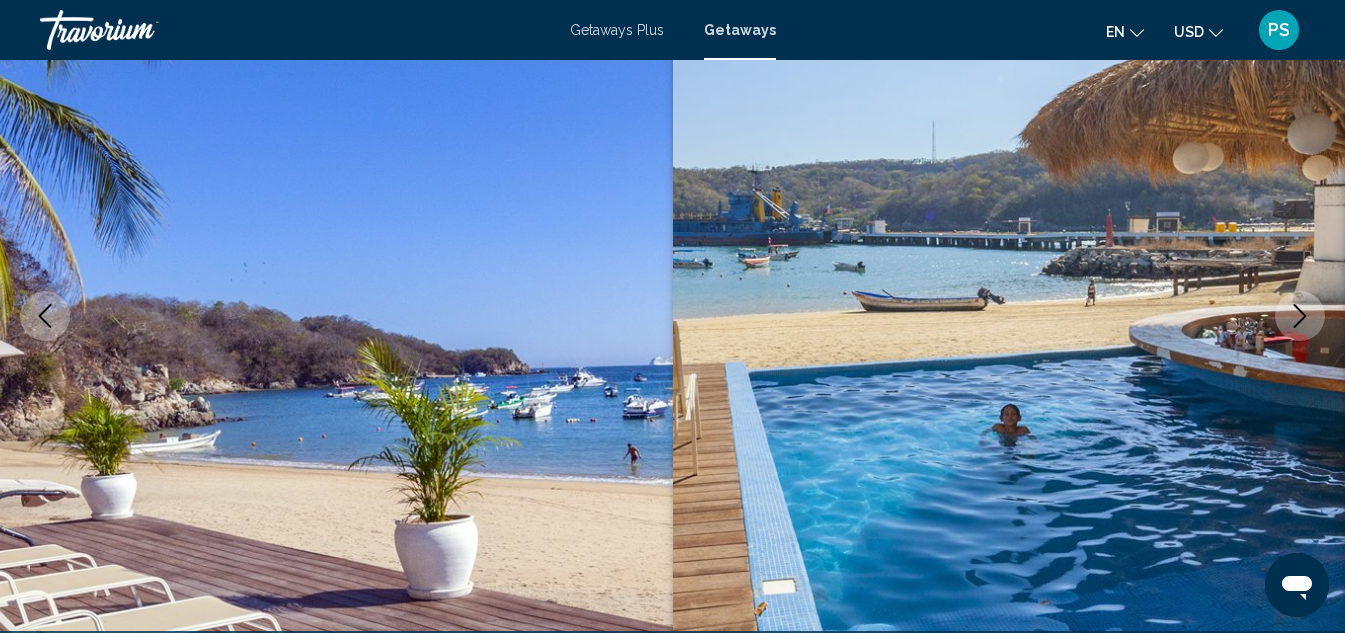 click 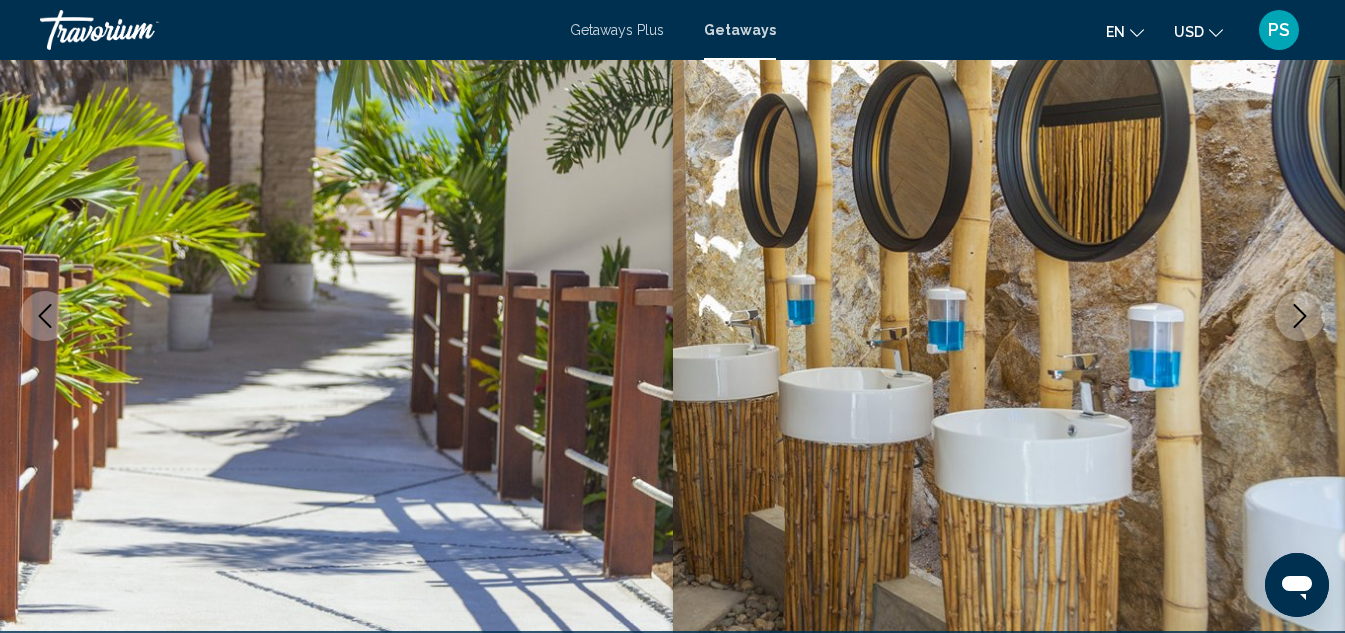 click 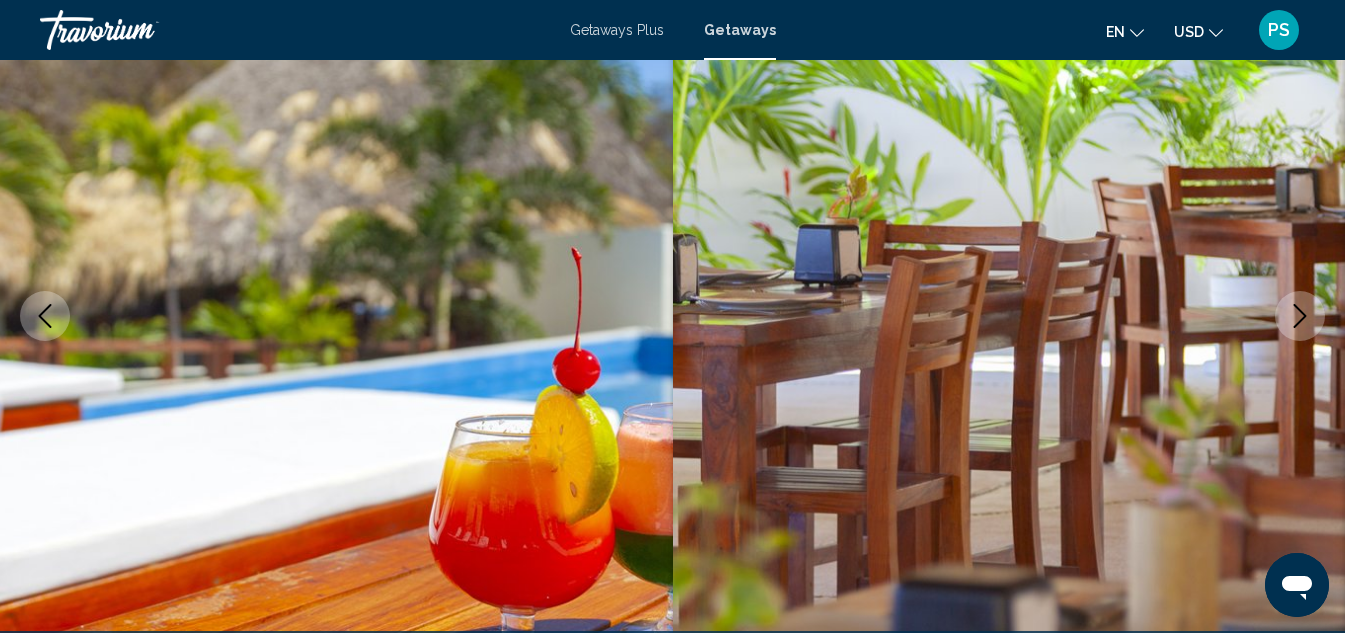 click 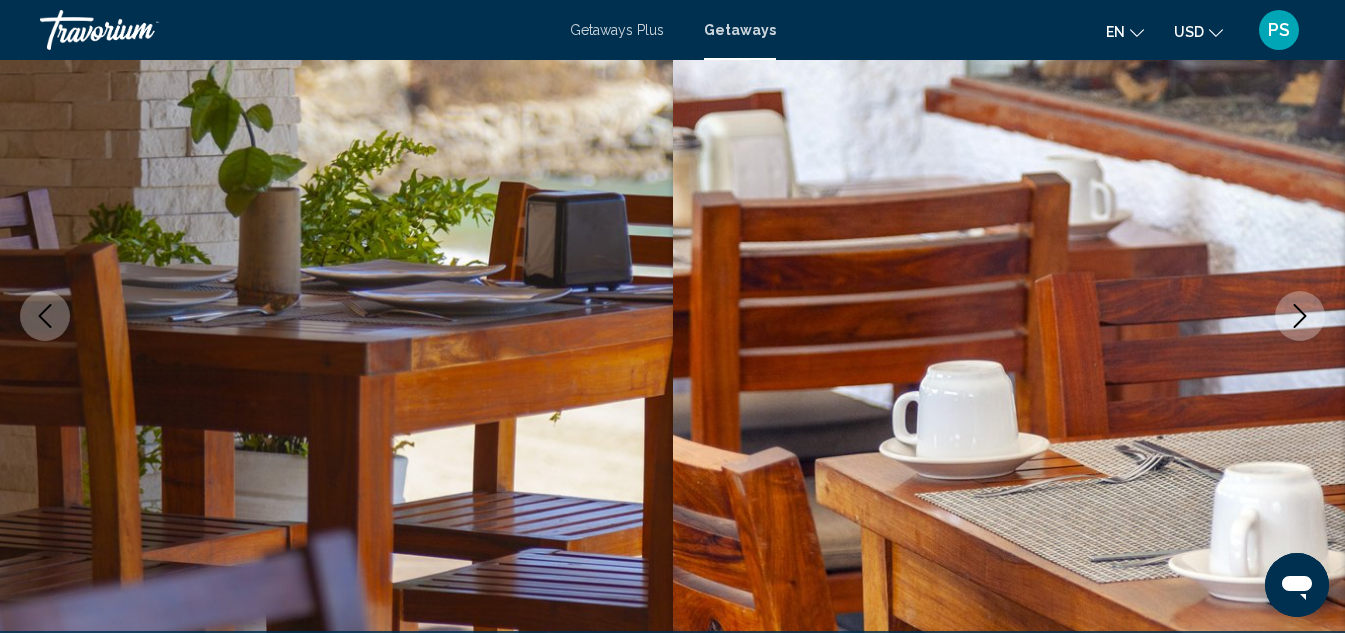 click 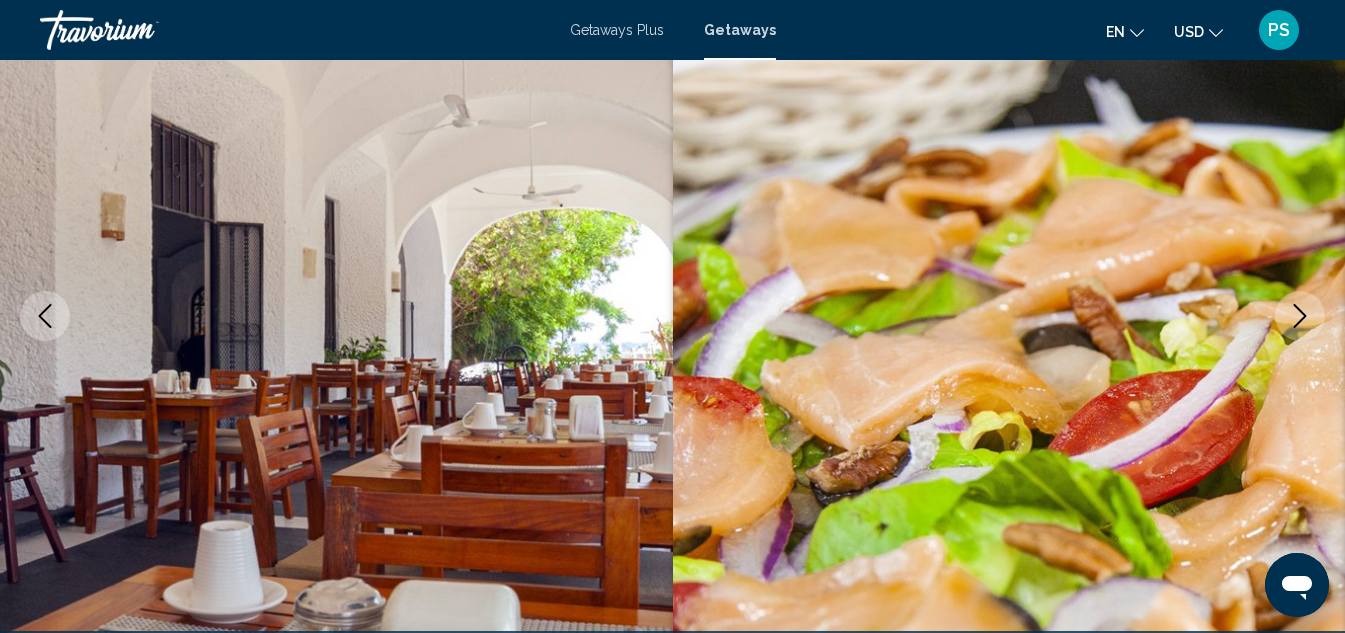click 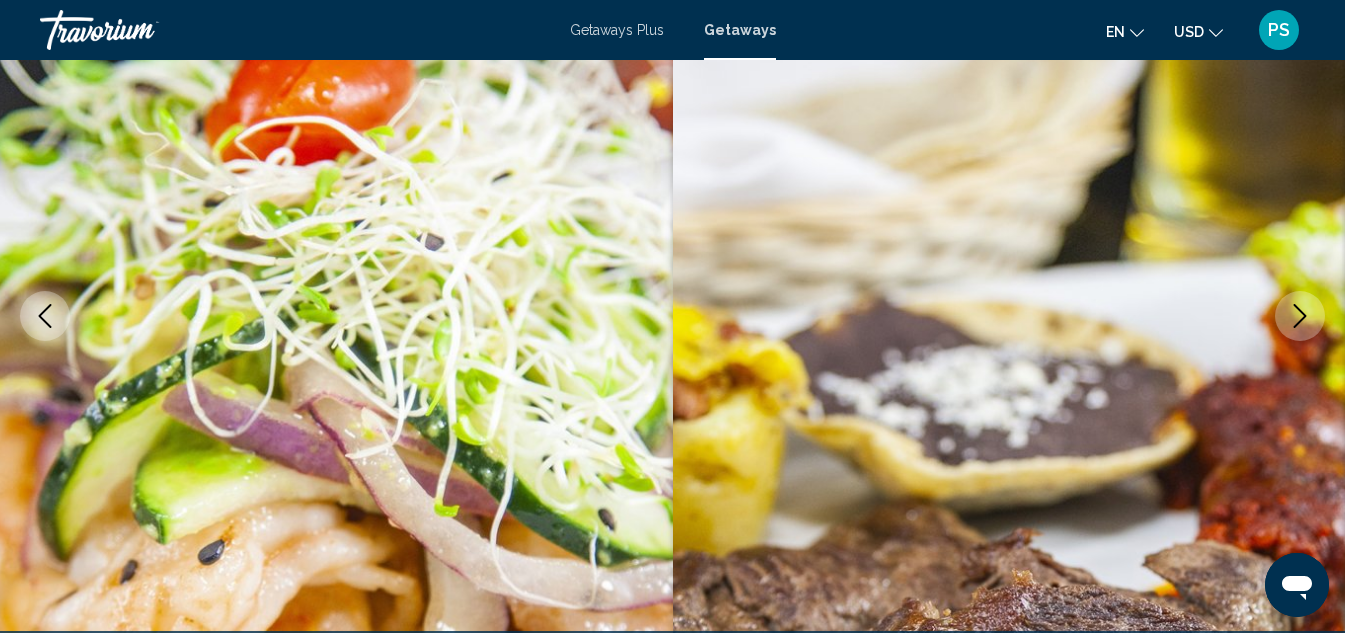 click 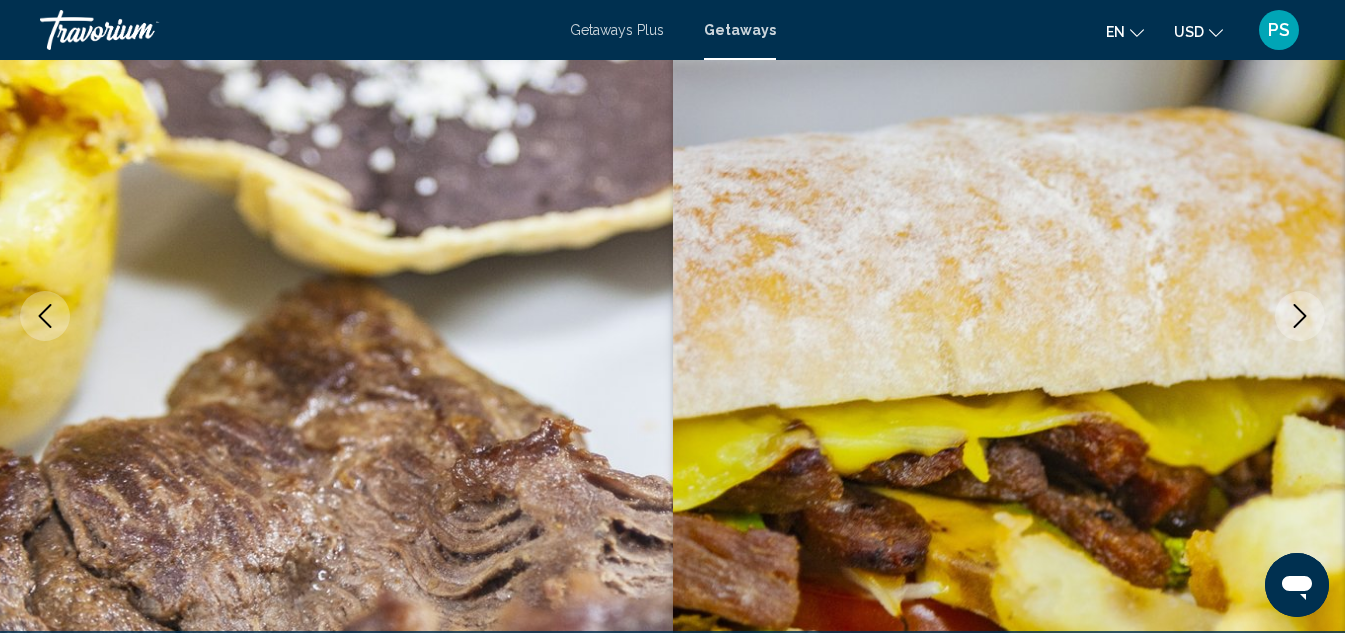 click 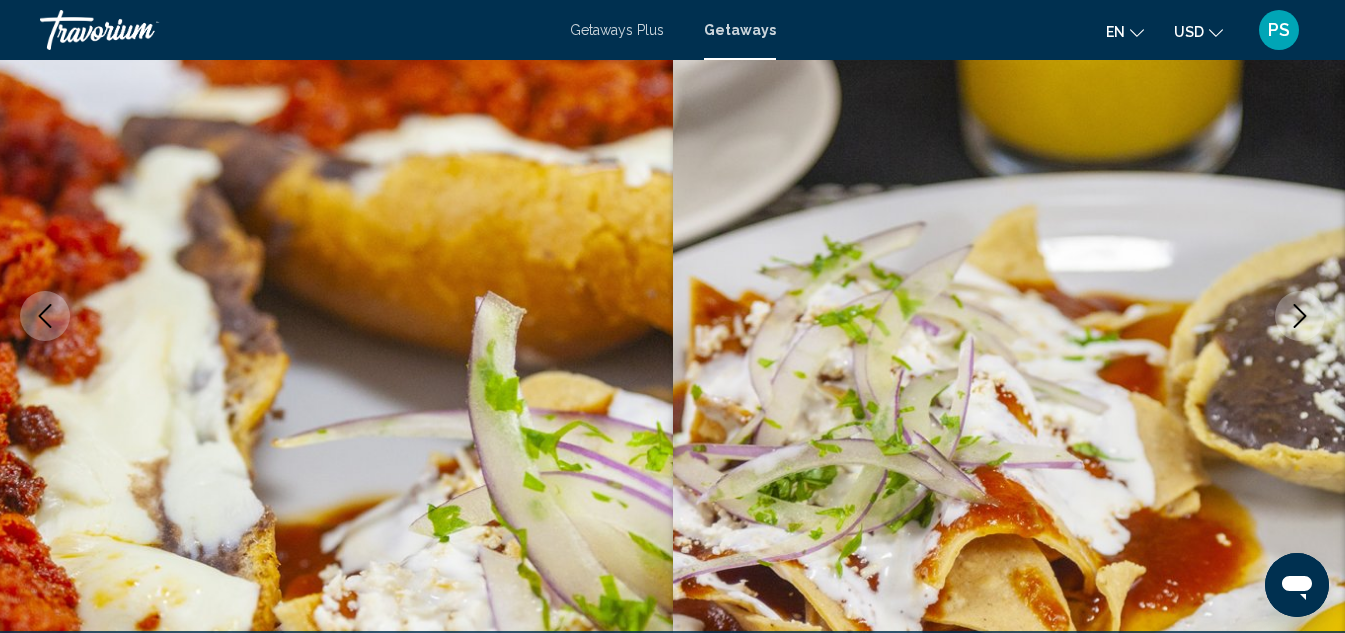click 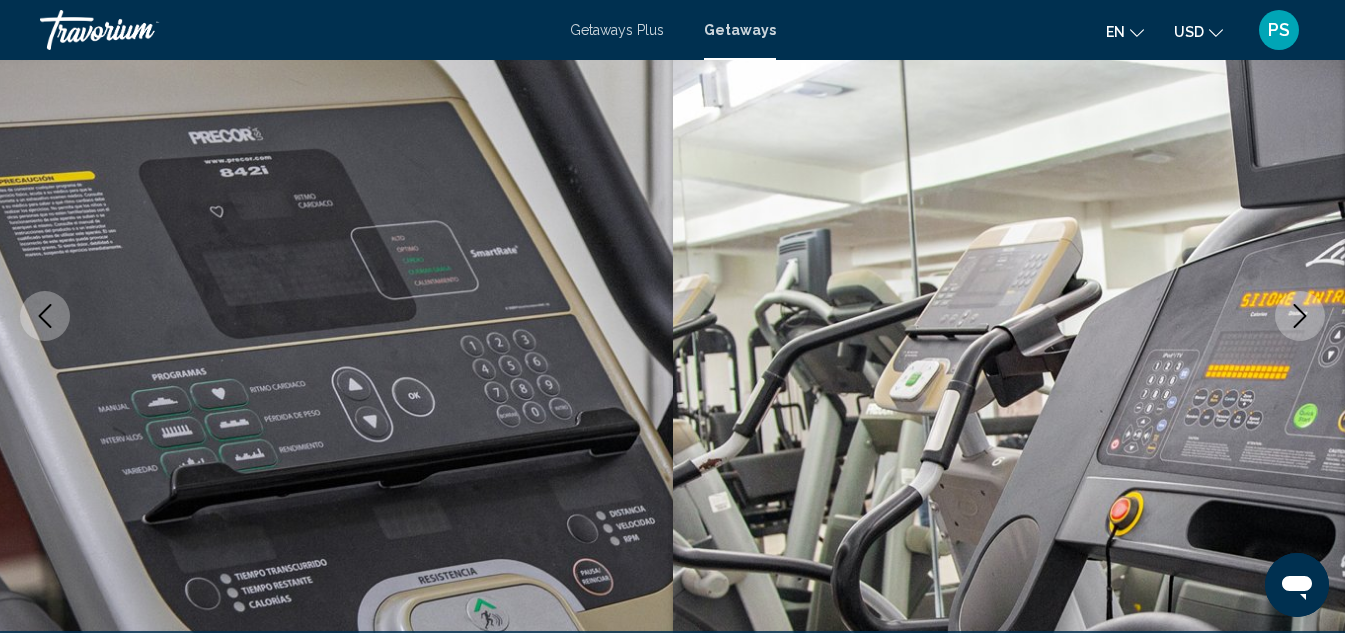click 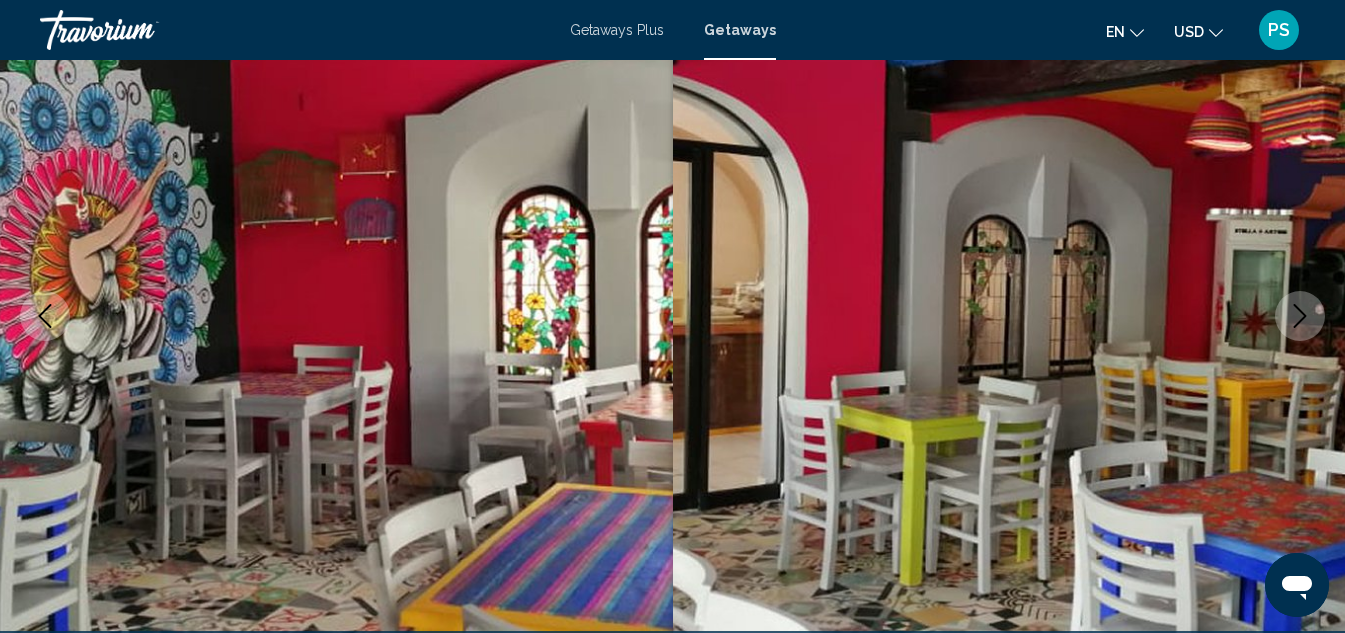 click 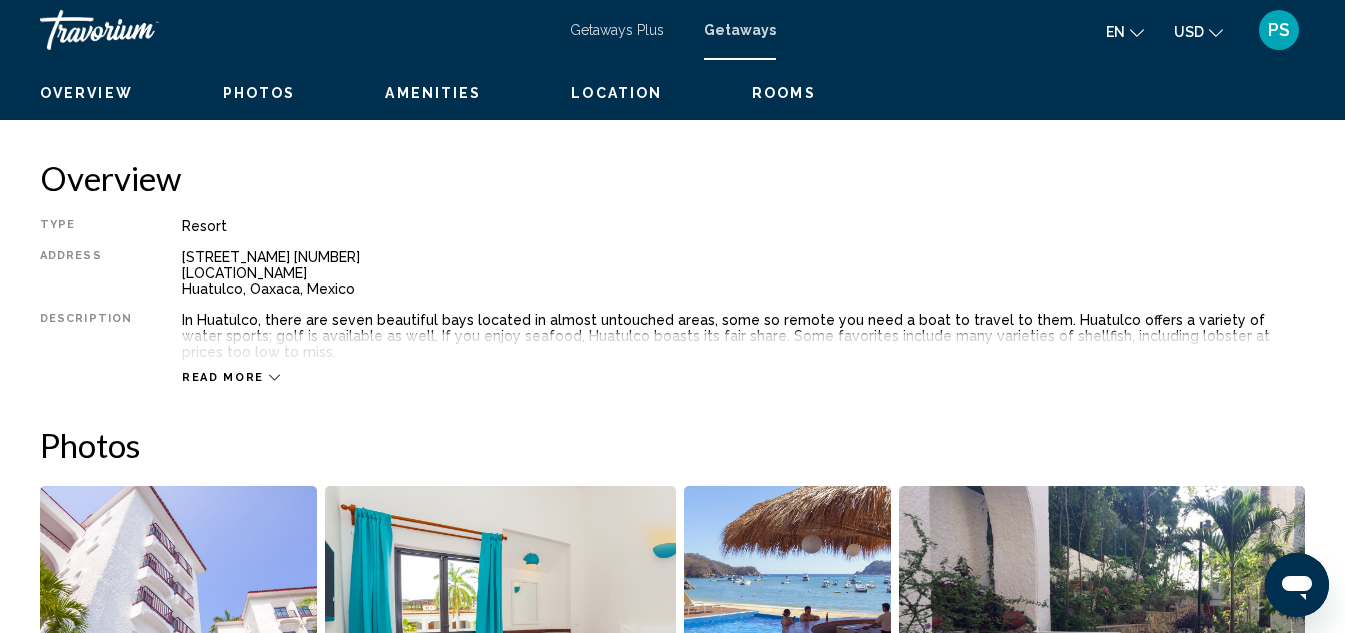 scroll, scrollTop: 919, scrollLeft: 0, axis: vertical 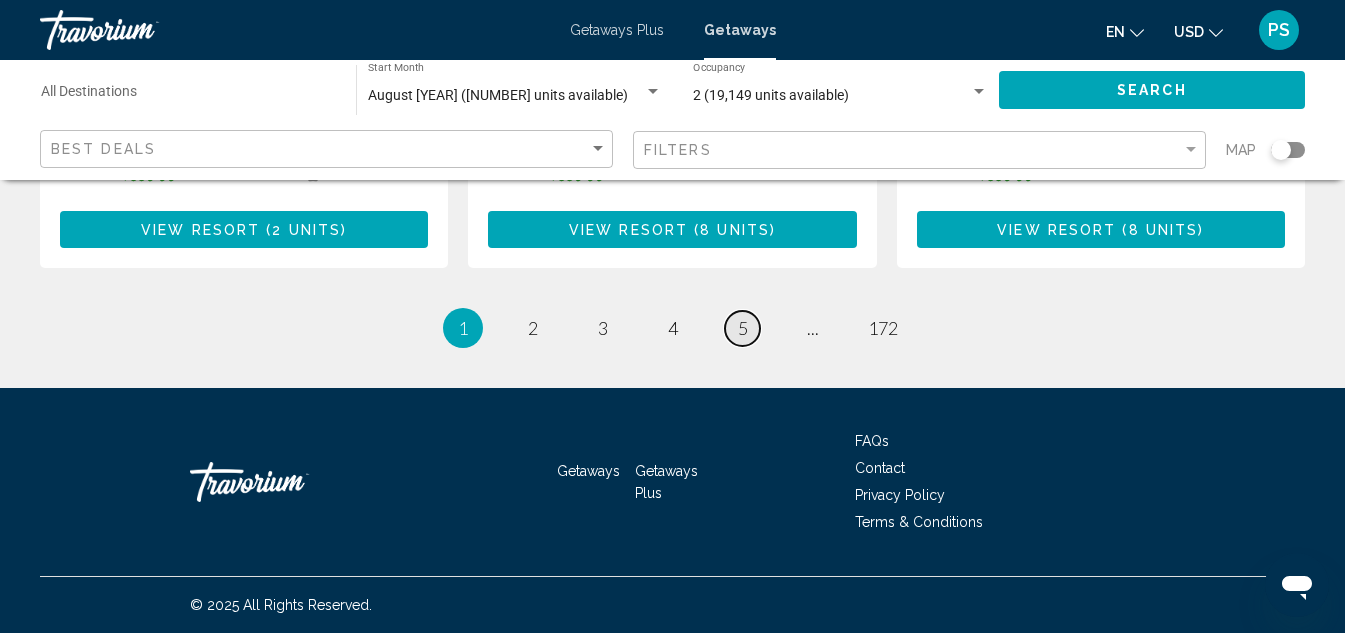 click on "5" at bounding box center [743, 328] 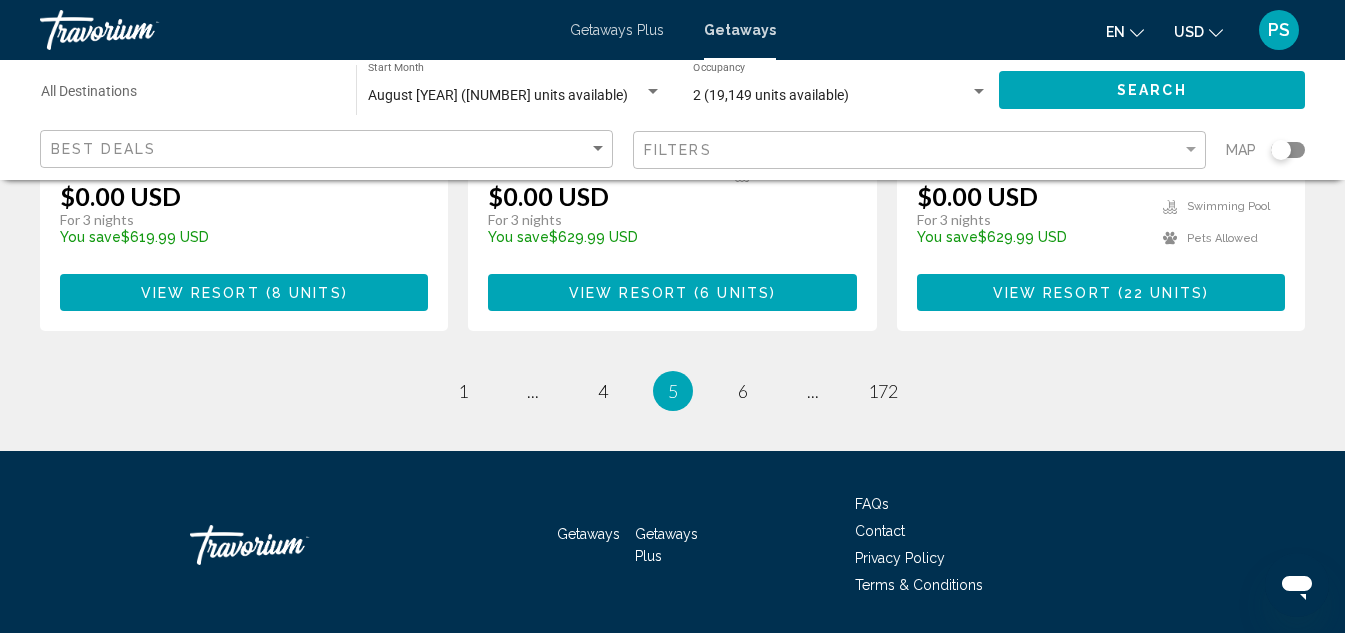 scroll, scrollTop: 2808, scrollLeft: 0, axis: vertical 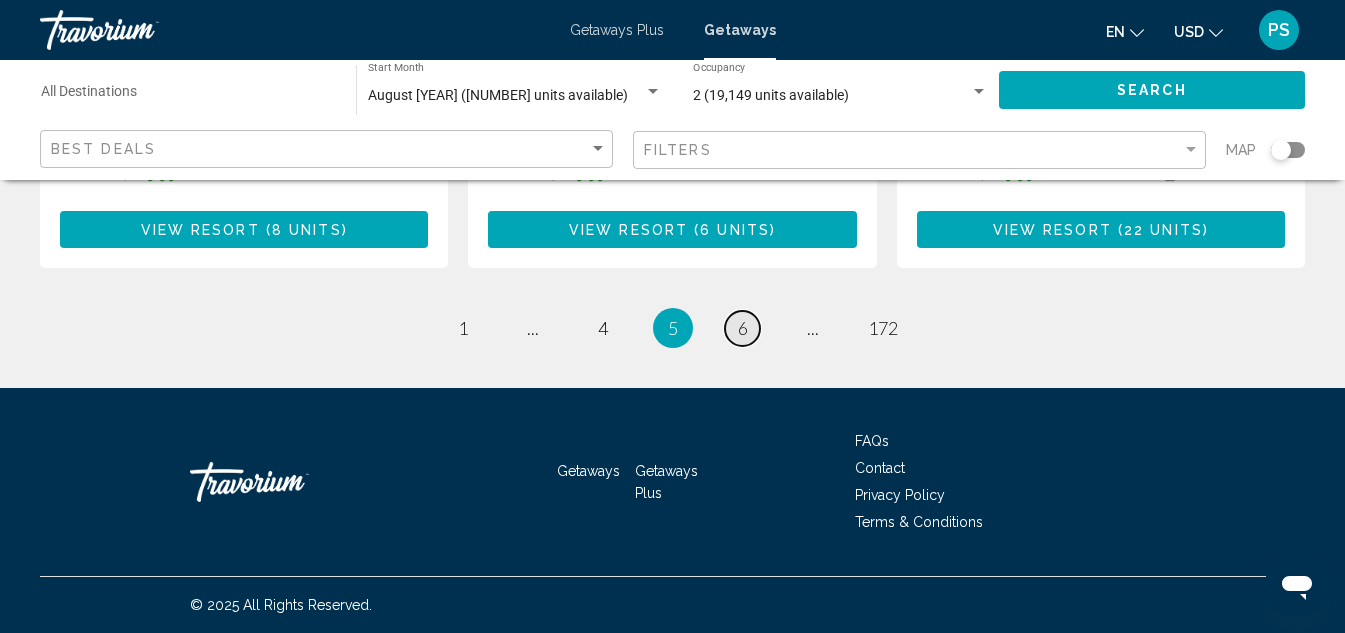 click on "page  6" at bounding box center [742, 328] 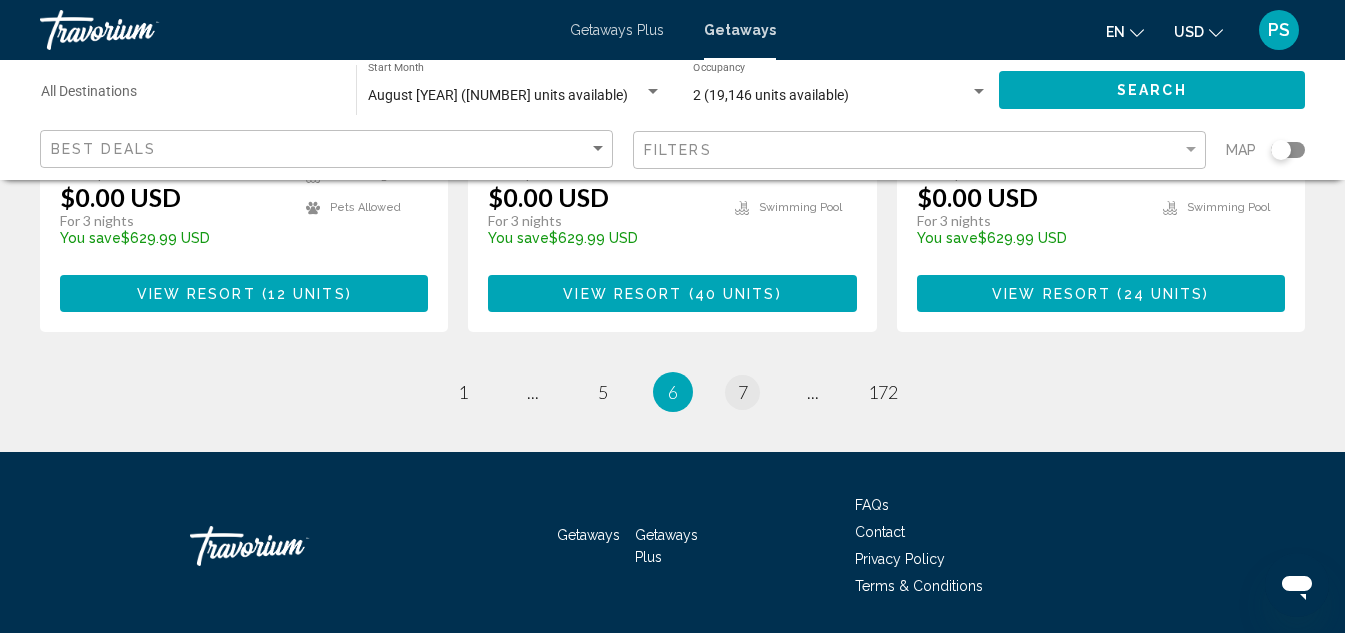 scroll, scrollTop: 2808, scrollLeft: 0, axis: vertical 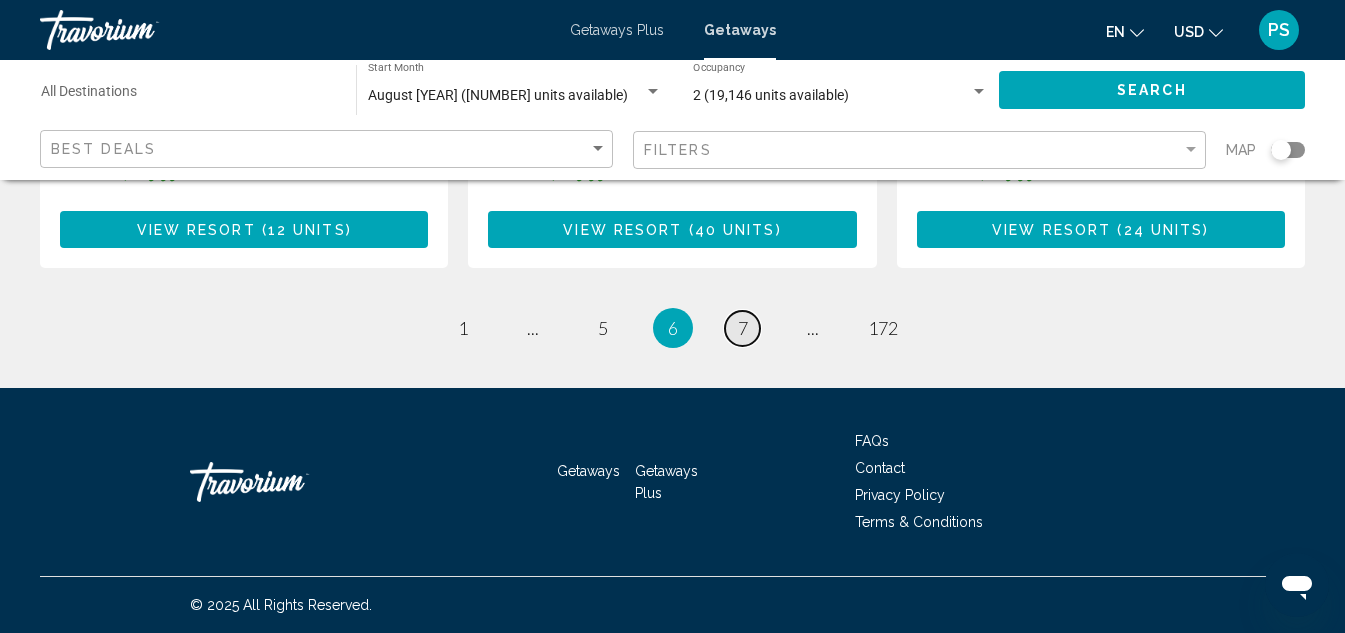 click on "7" at bounding box center (743, 328) 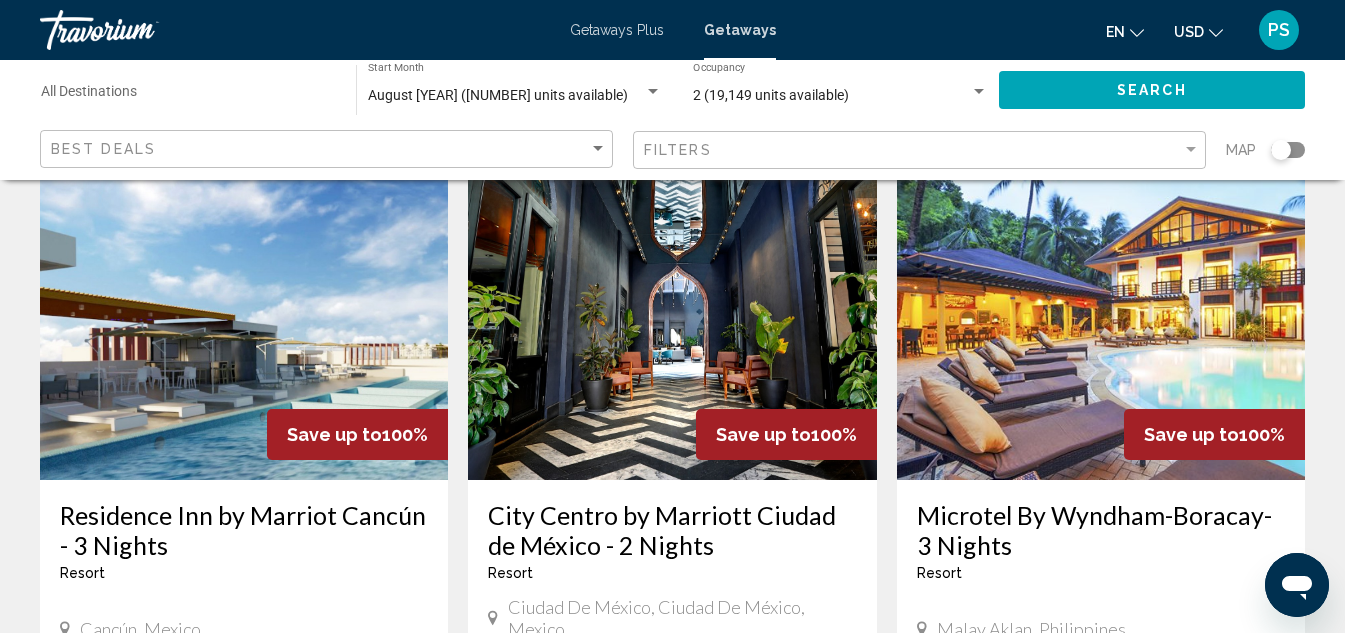 scroll, scrollTop: 800, scrollLeft: 0, axis: vertical 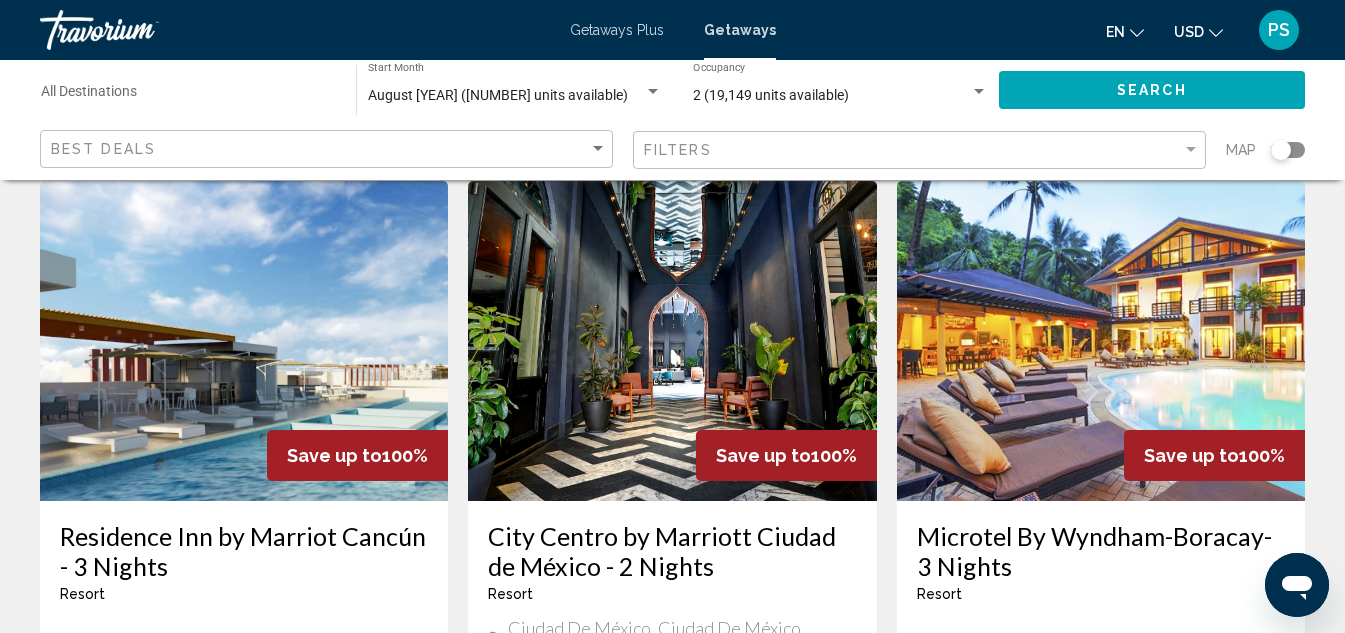 click at bounding box center (244, 341) 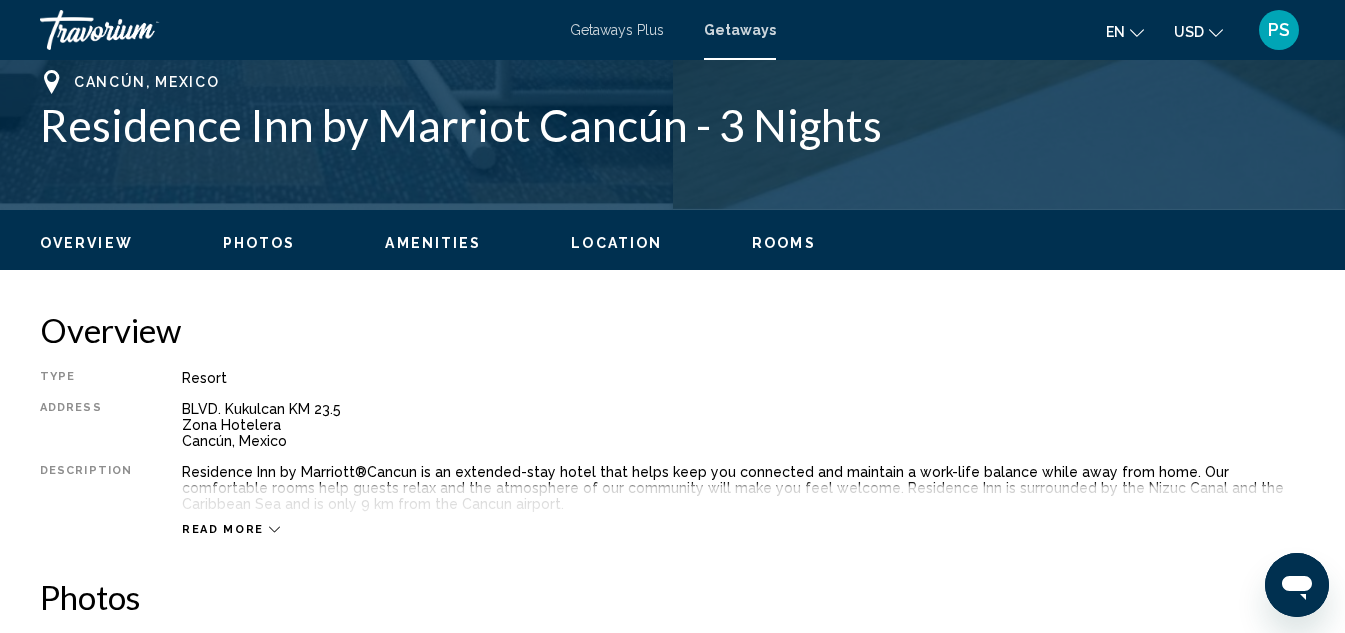 scroll, scrollTop: 219, scrollLeft: 0, axis: vertical 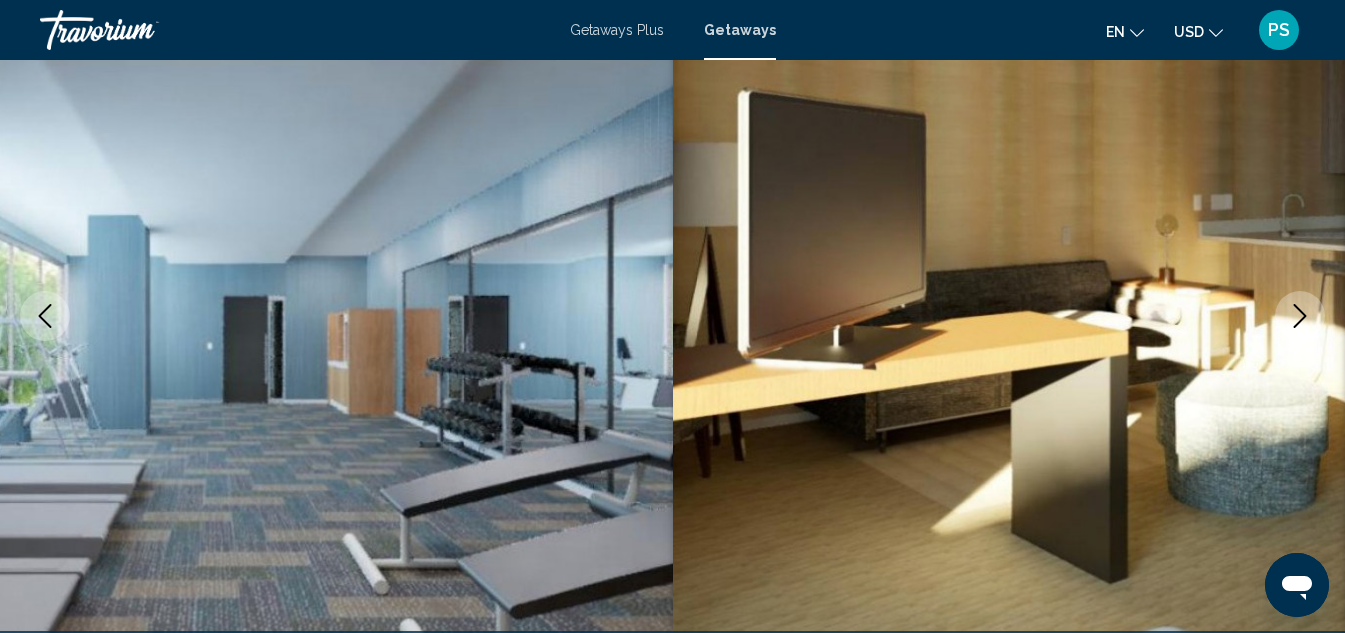 click 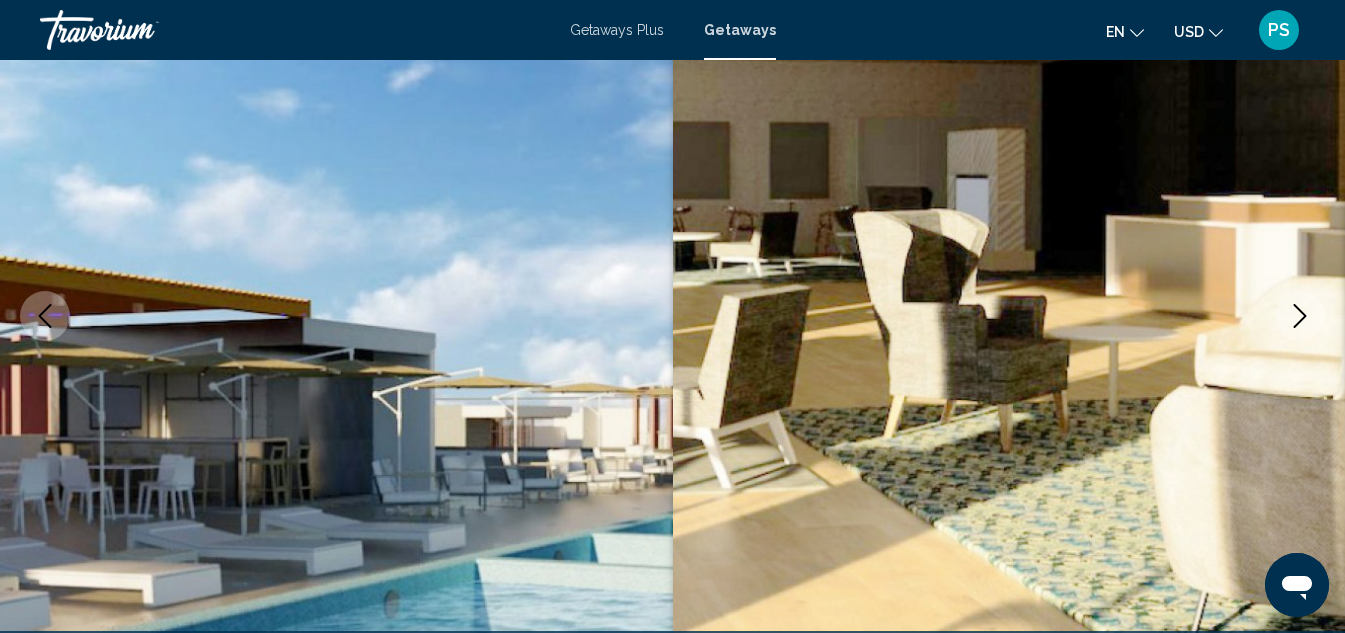 click 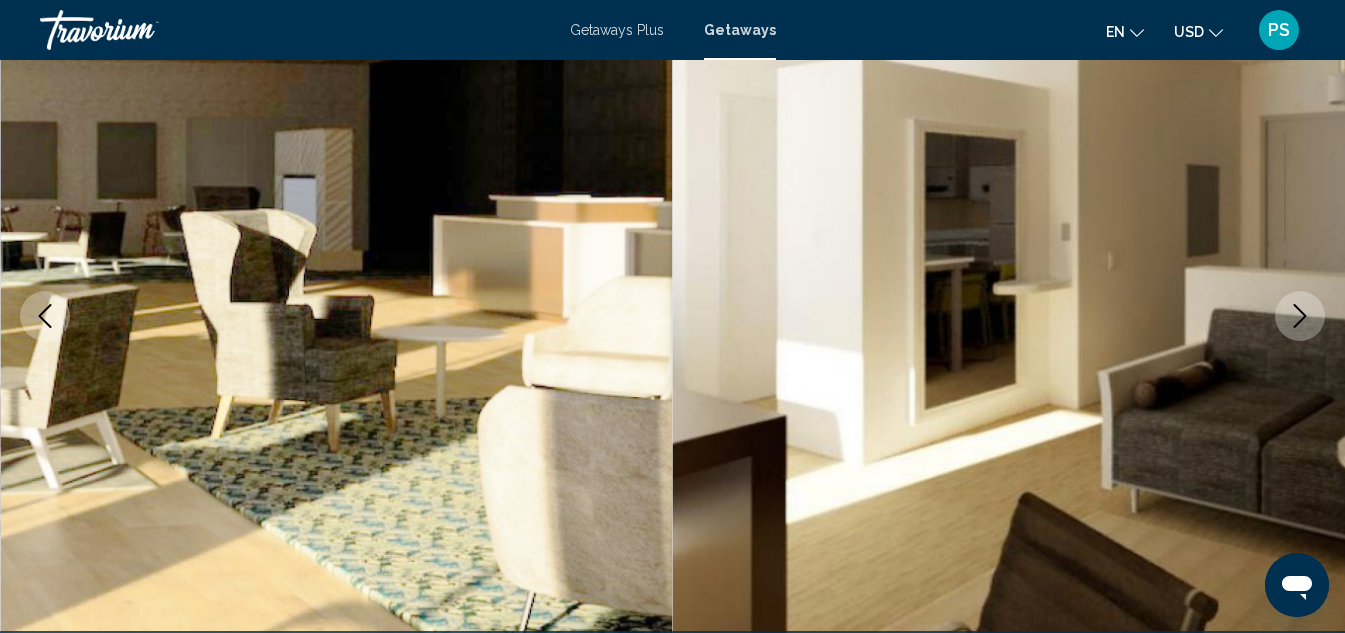 click 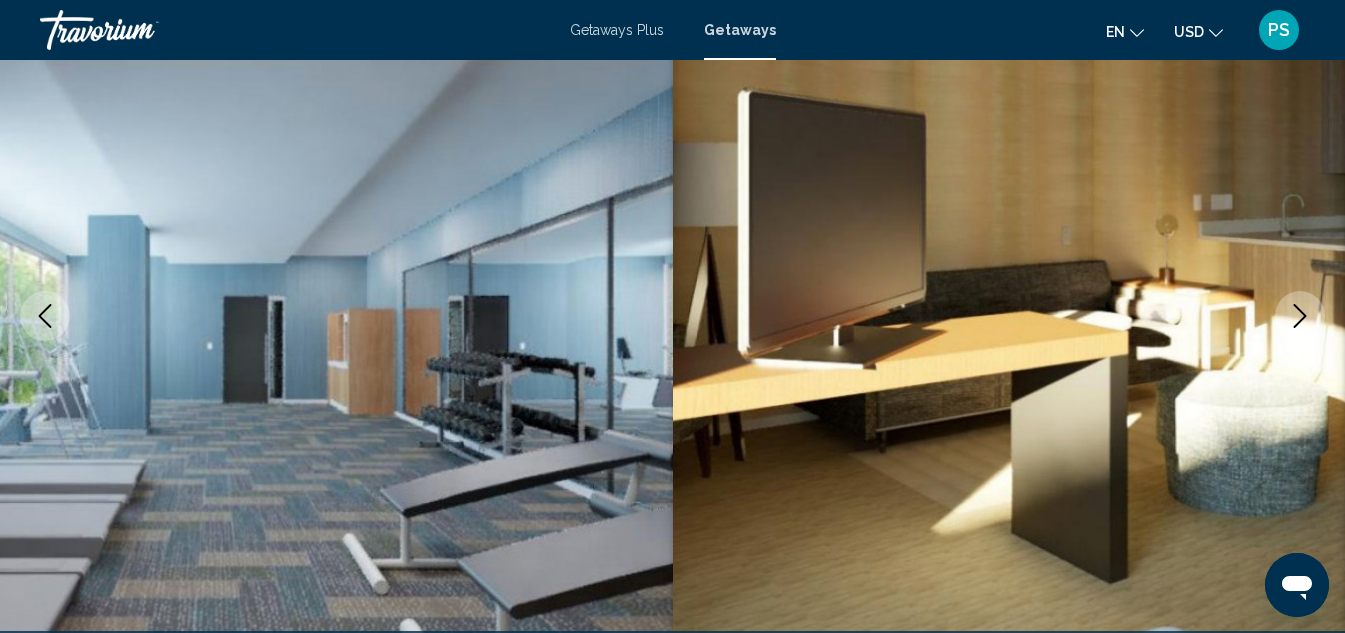 click 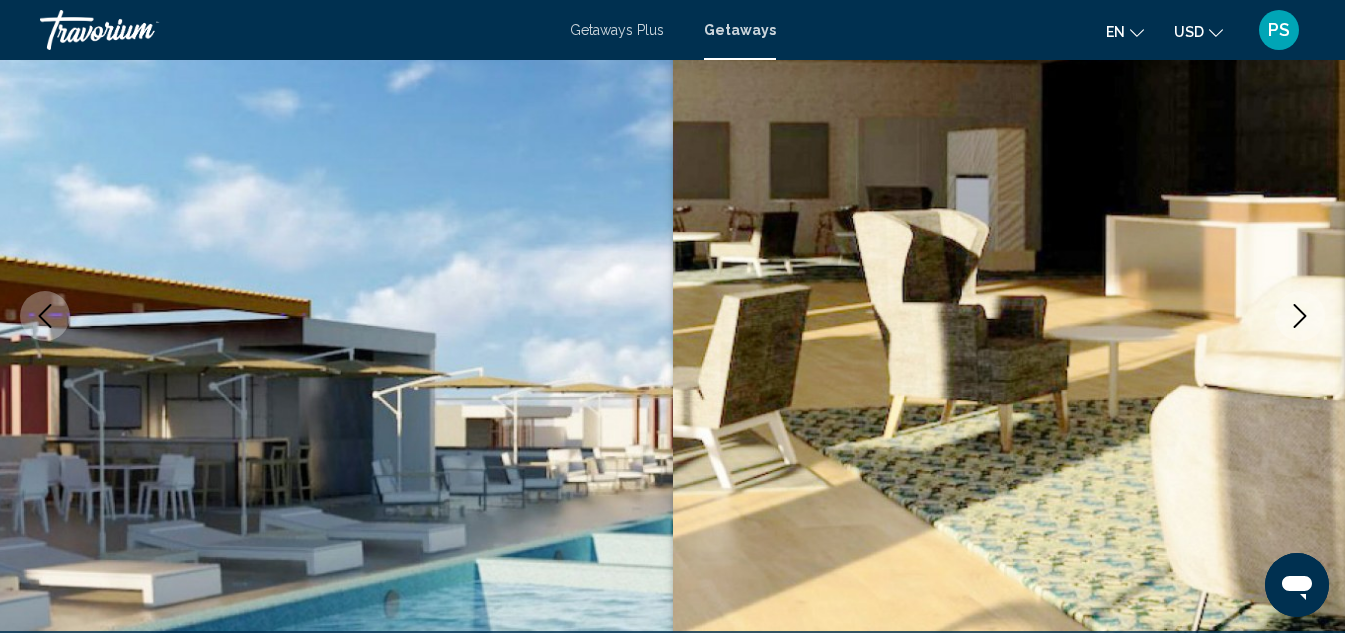 click 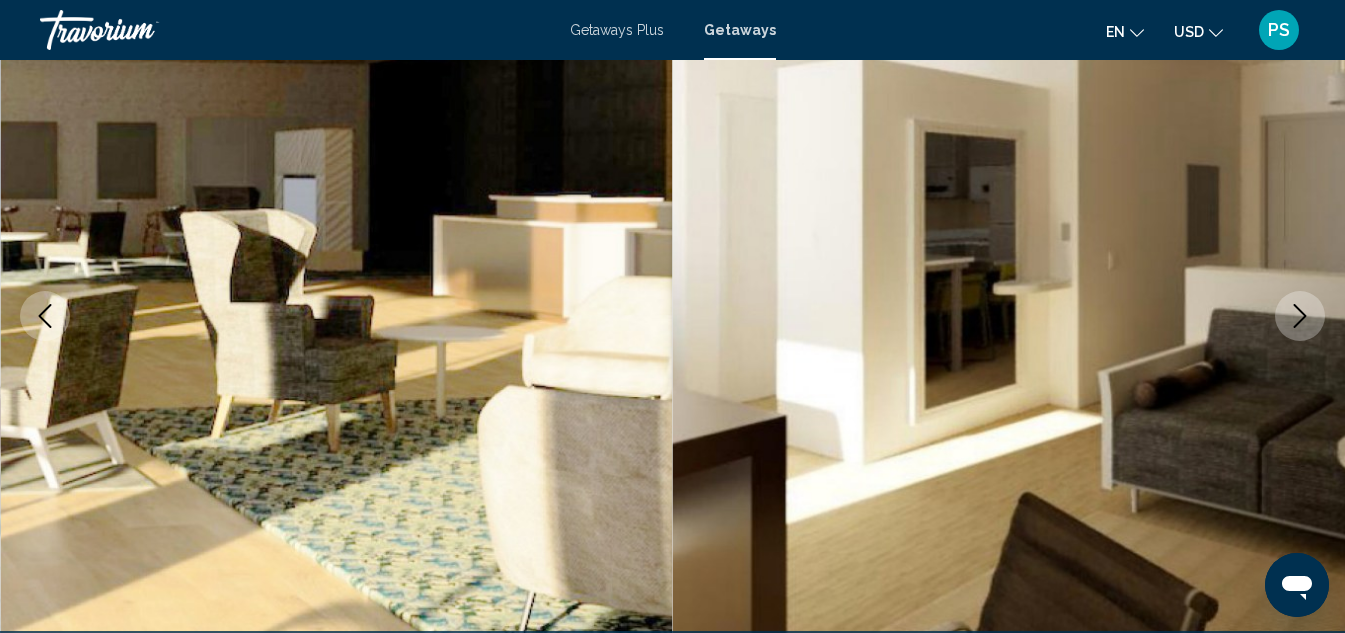 click 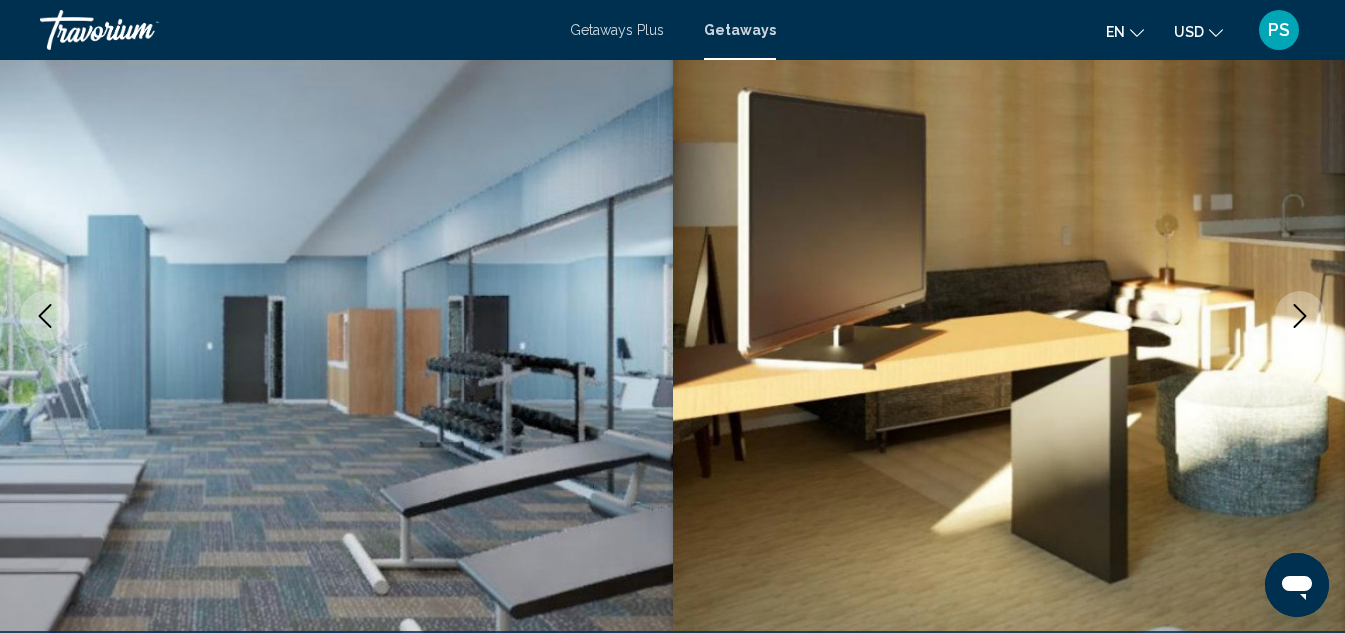 click 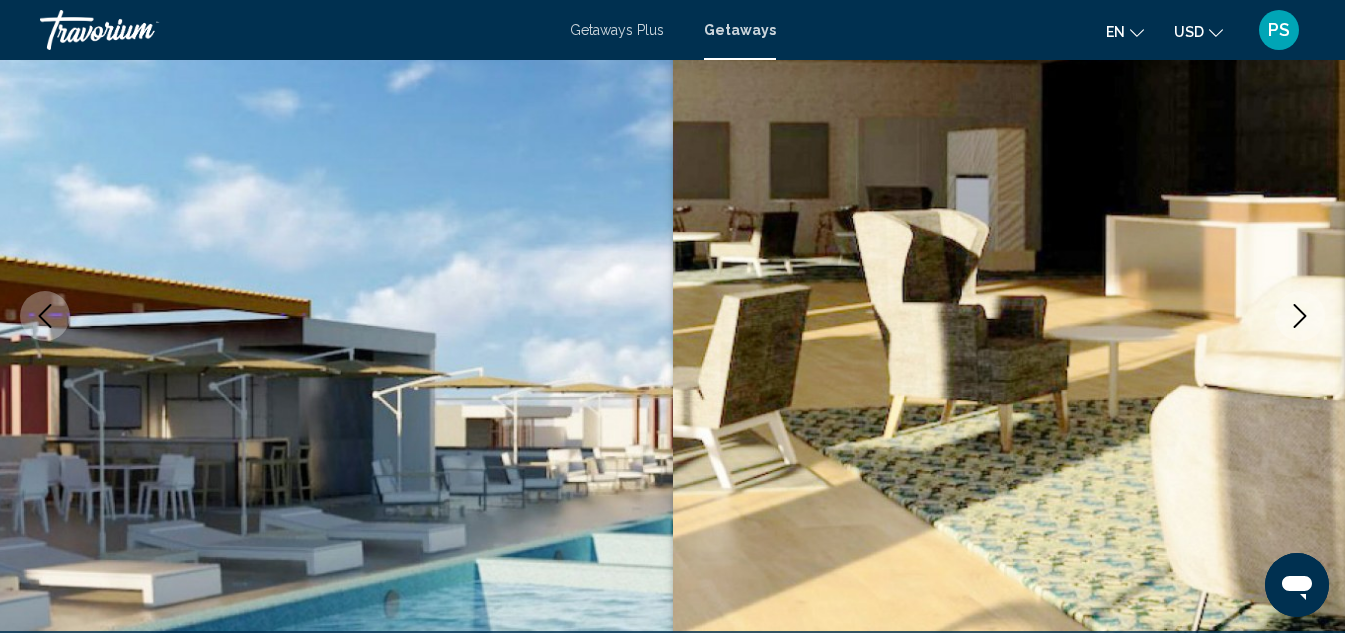click 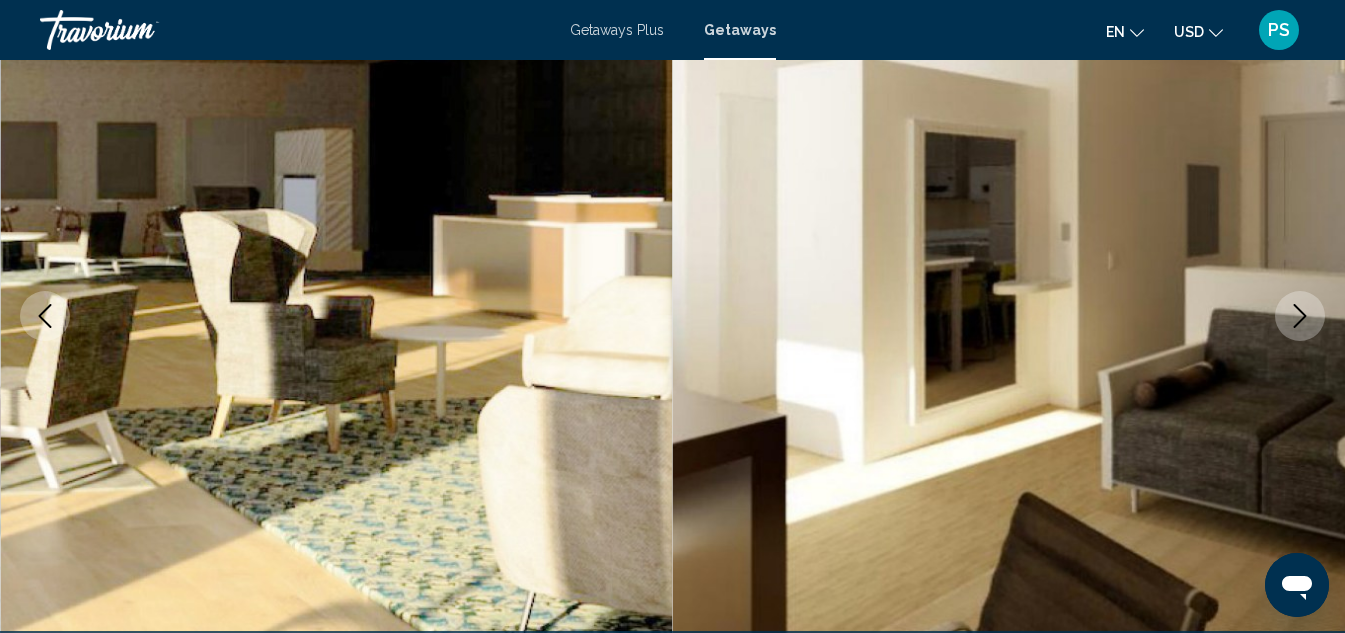 click 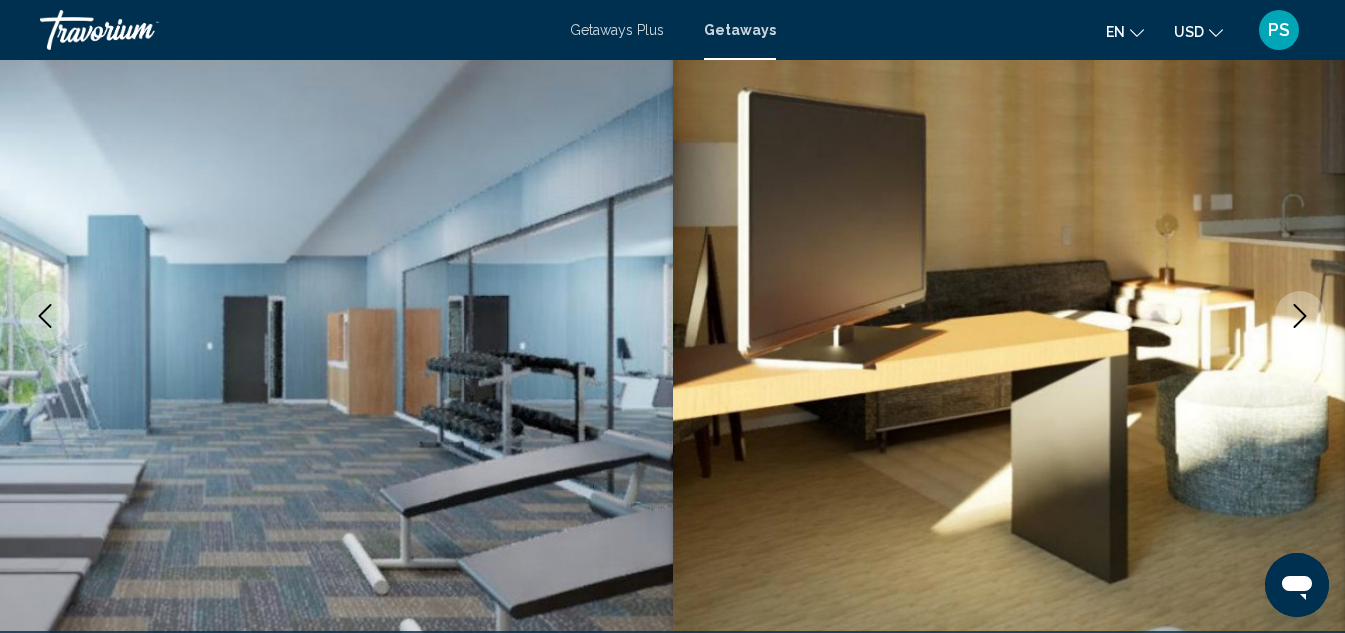 click 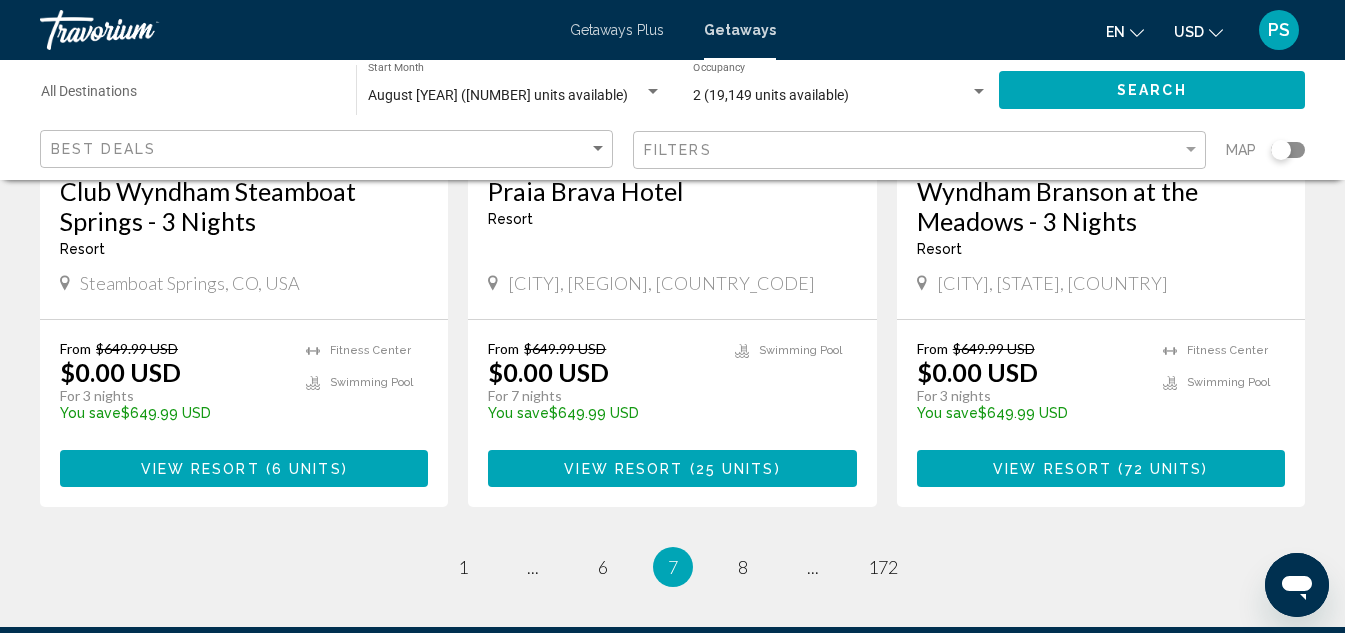 scroll, scrollTop: 2400, scrollLeft: 0, axis: vertical 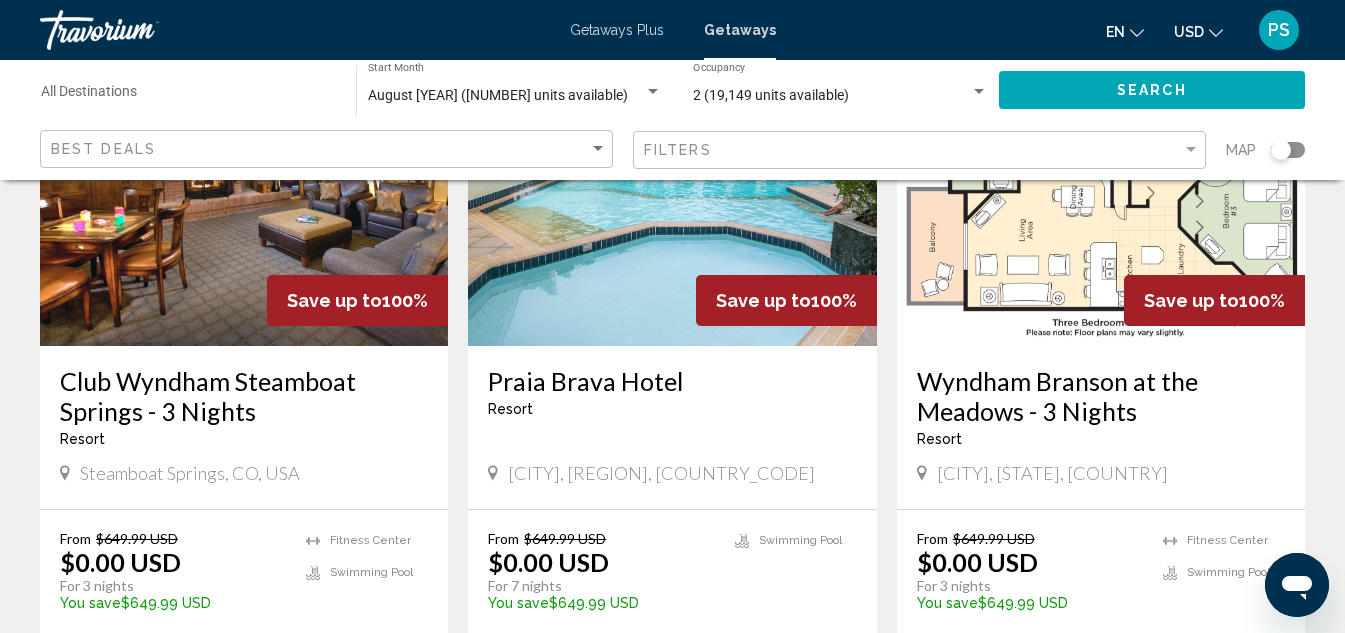 click at bounding box center [1101, 186] 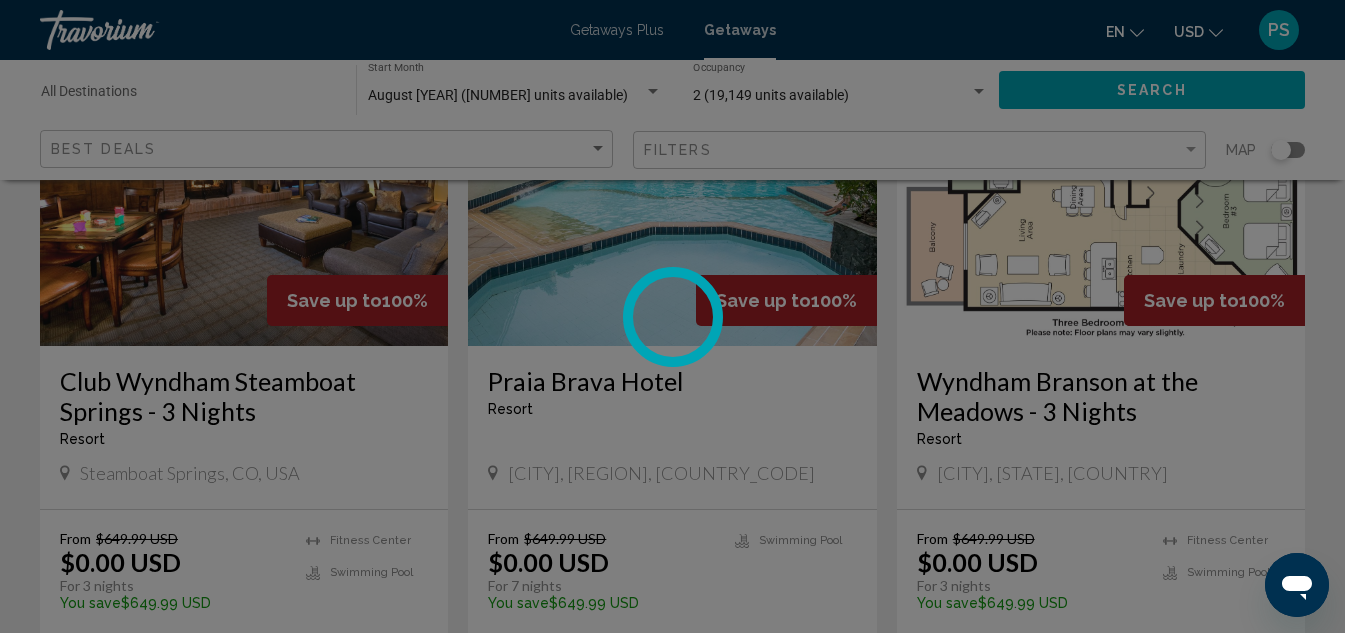 scroll, scrollTop: 219, scrollLeft: 0, axis: vertical 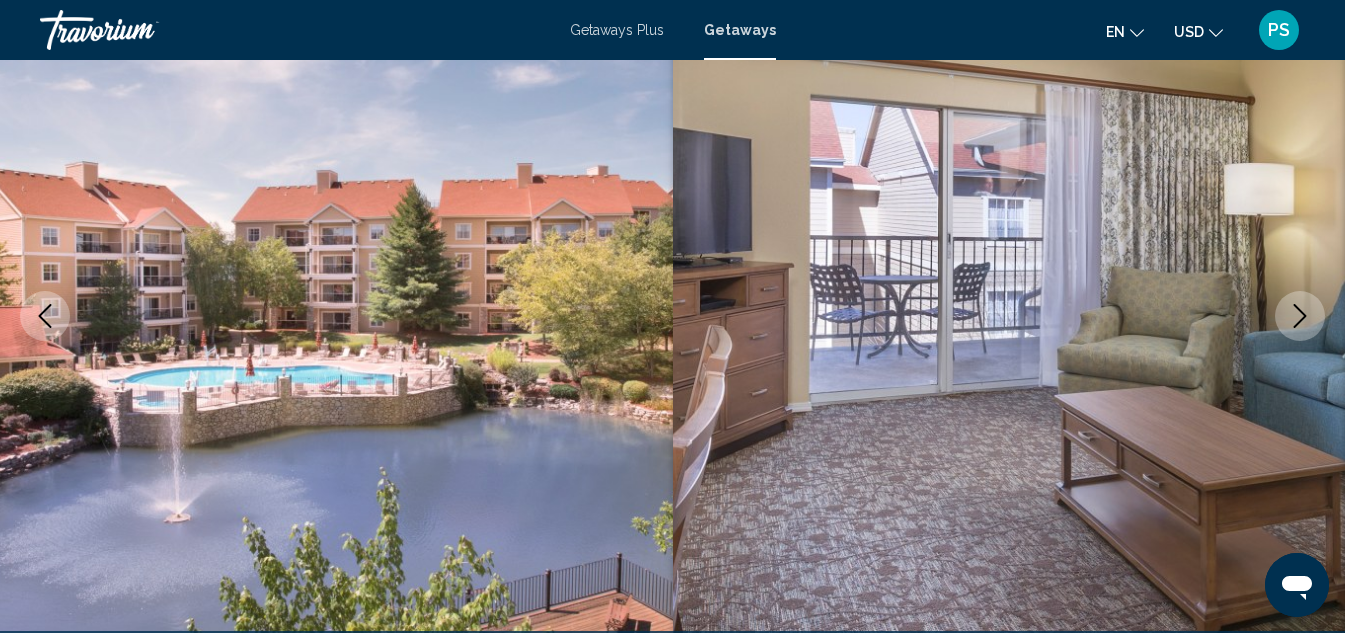 click 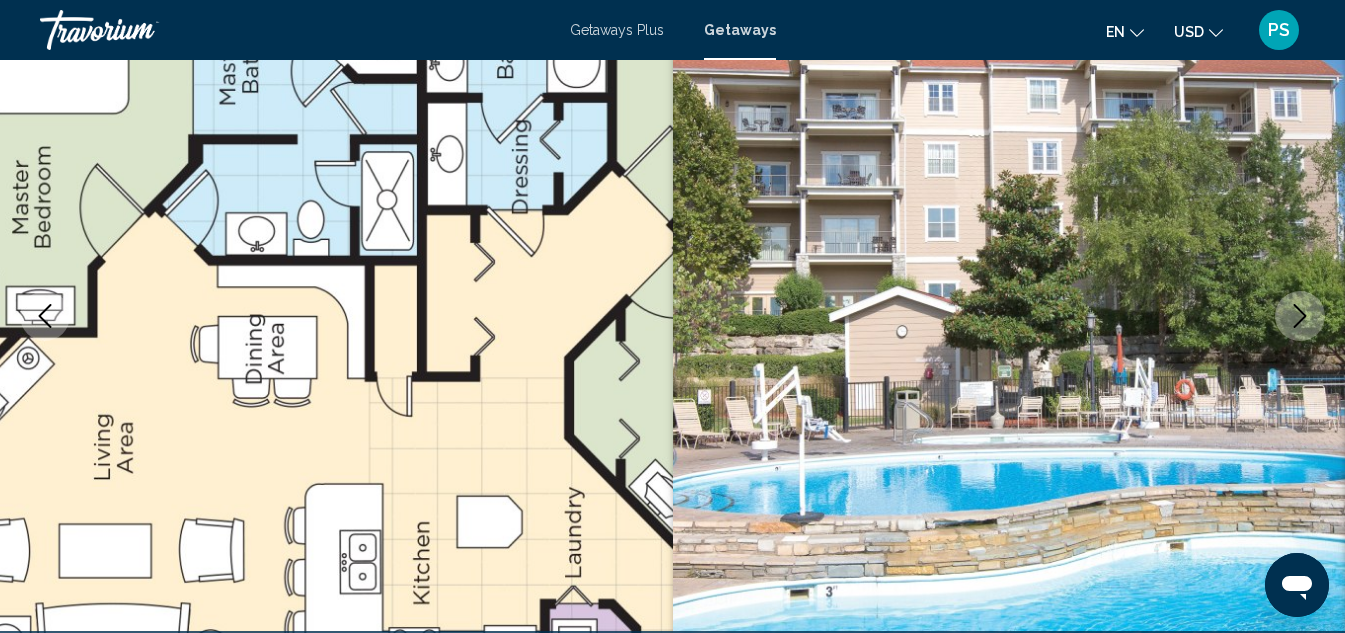 click 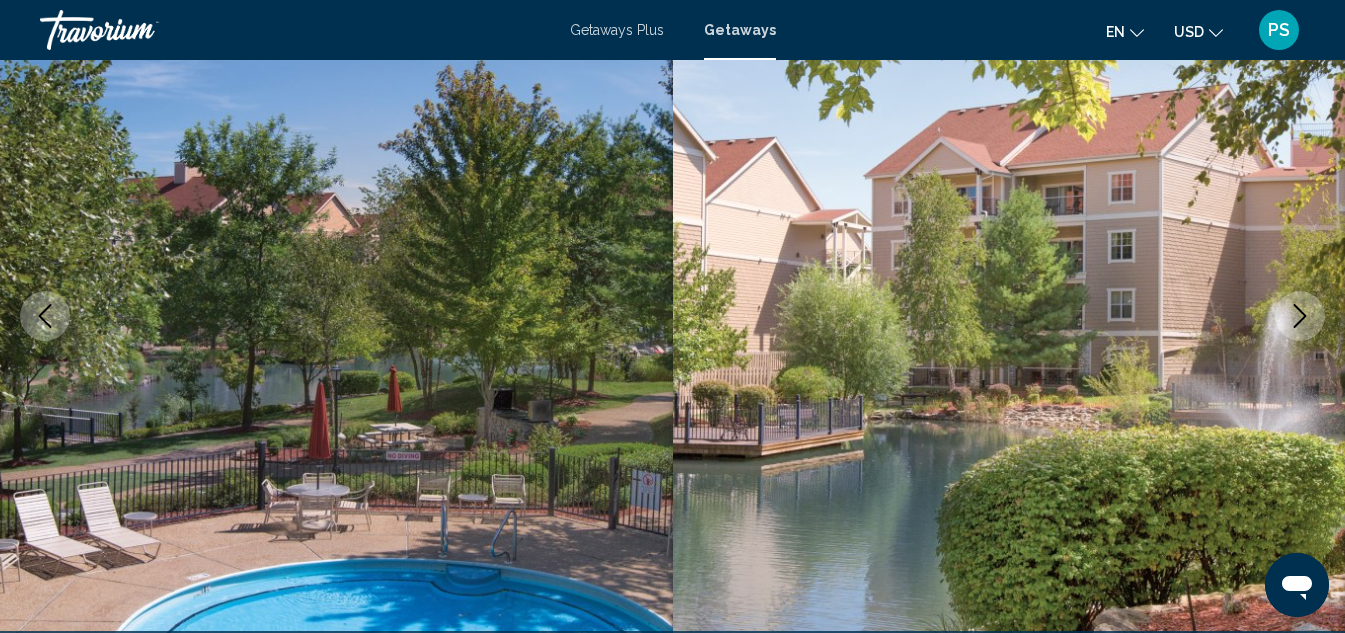 click 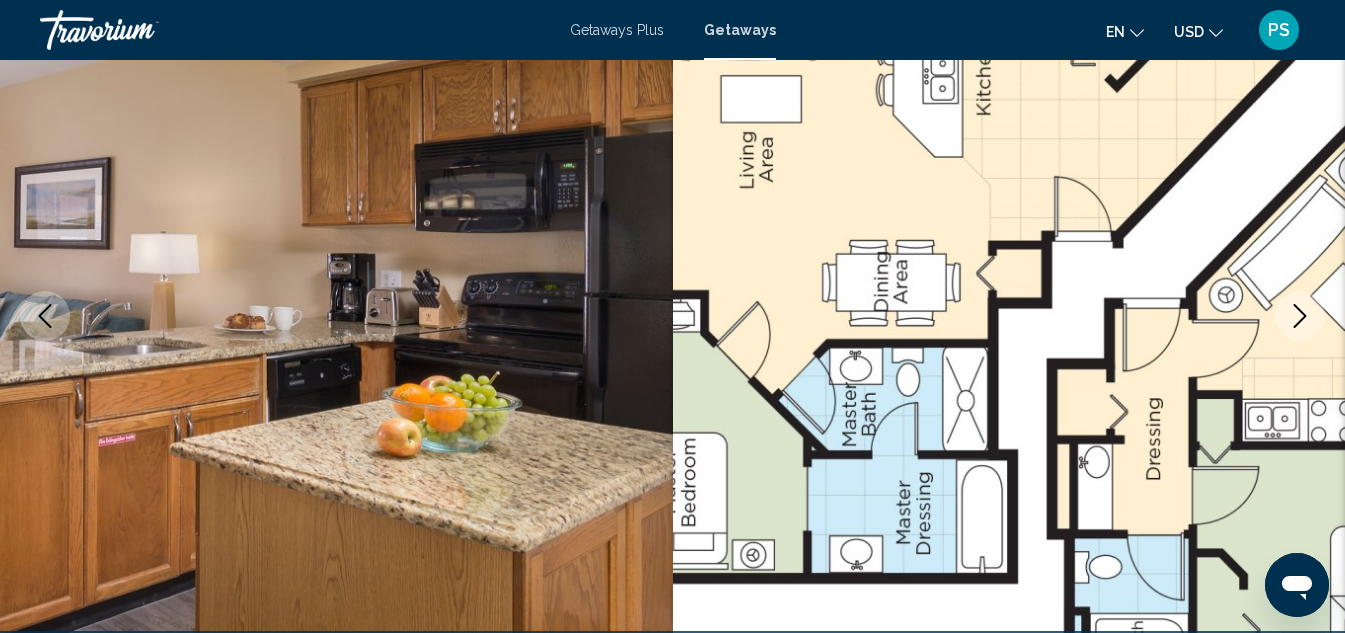 click 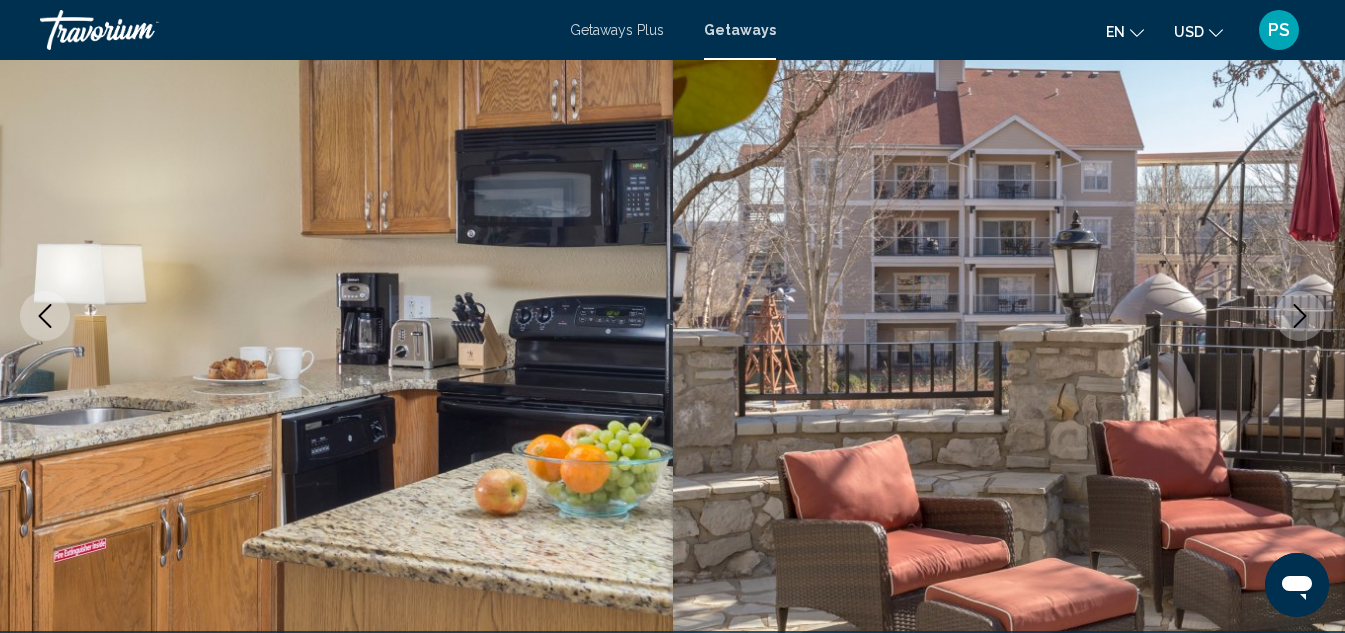 click 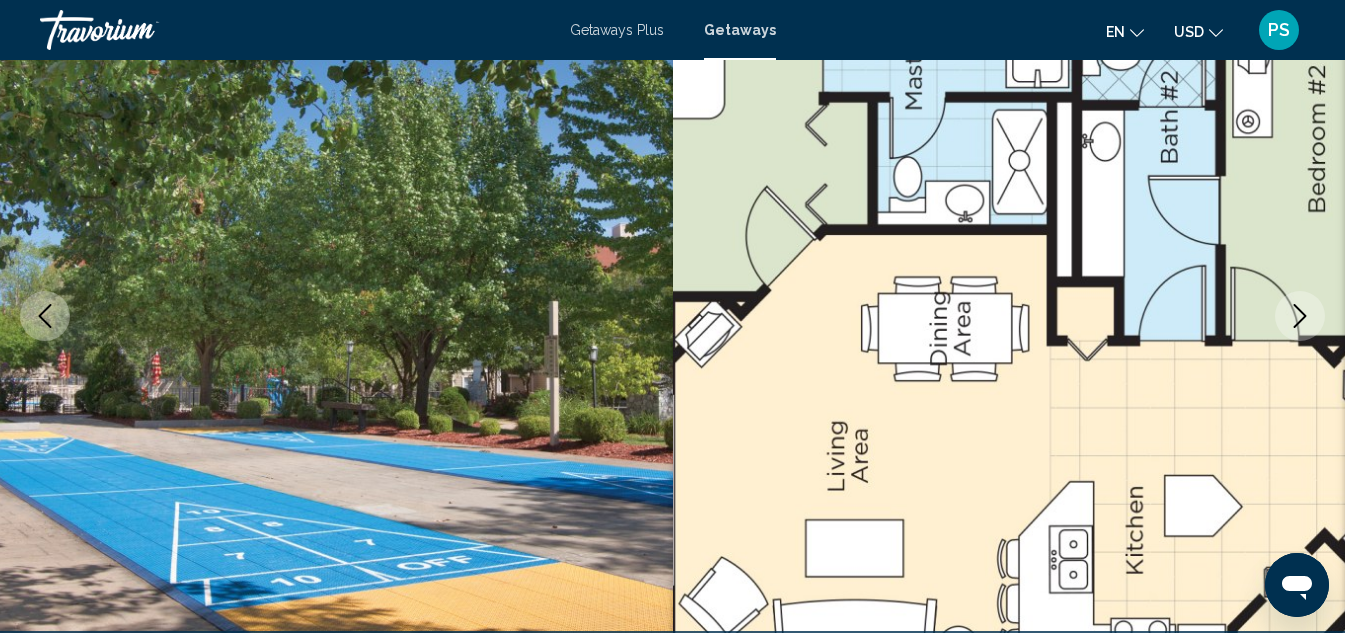 click 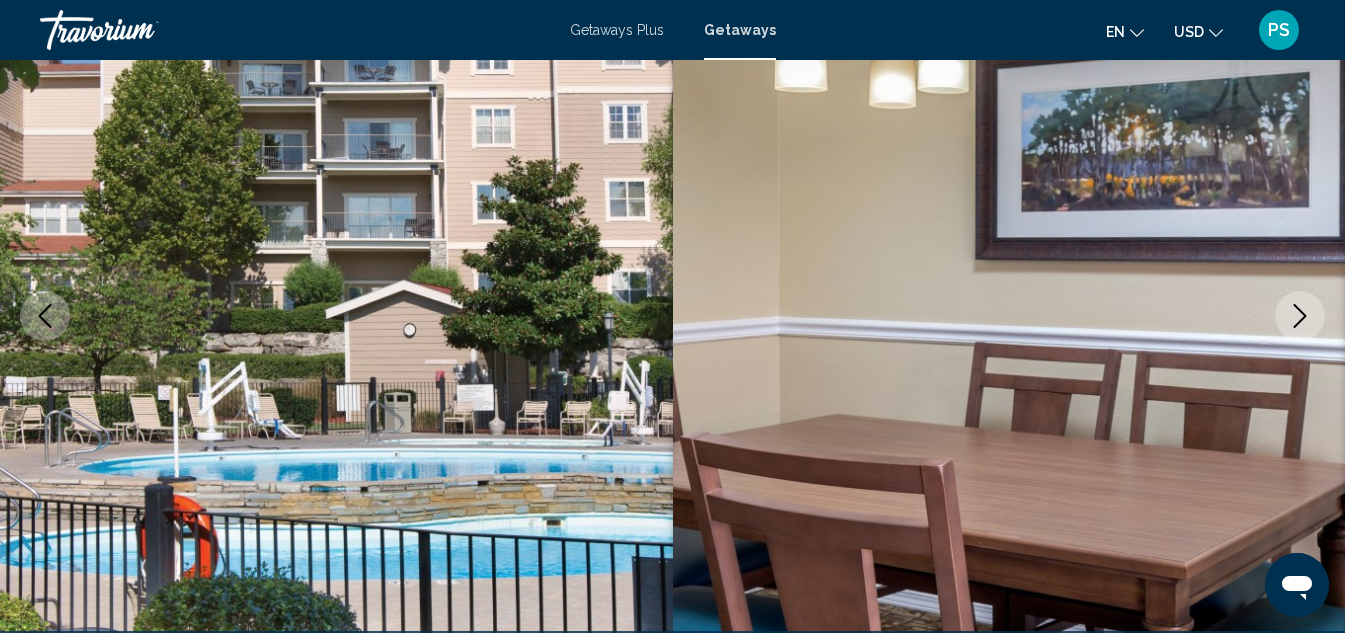 click 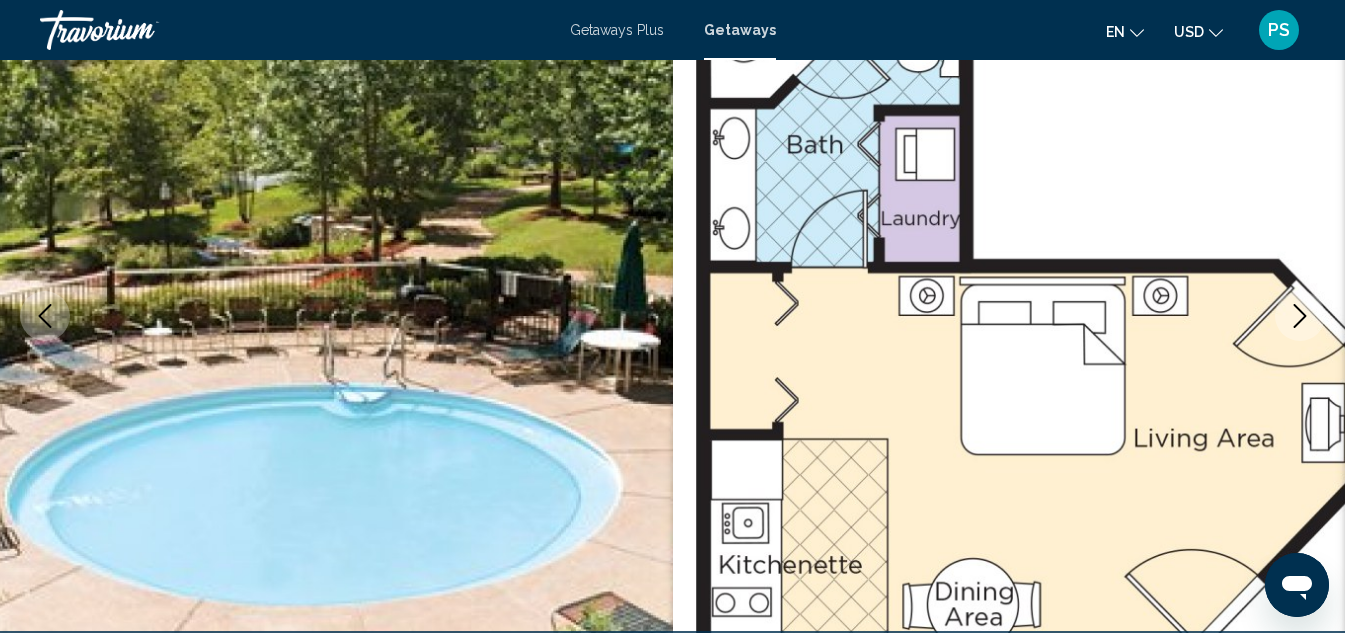 click 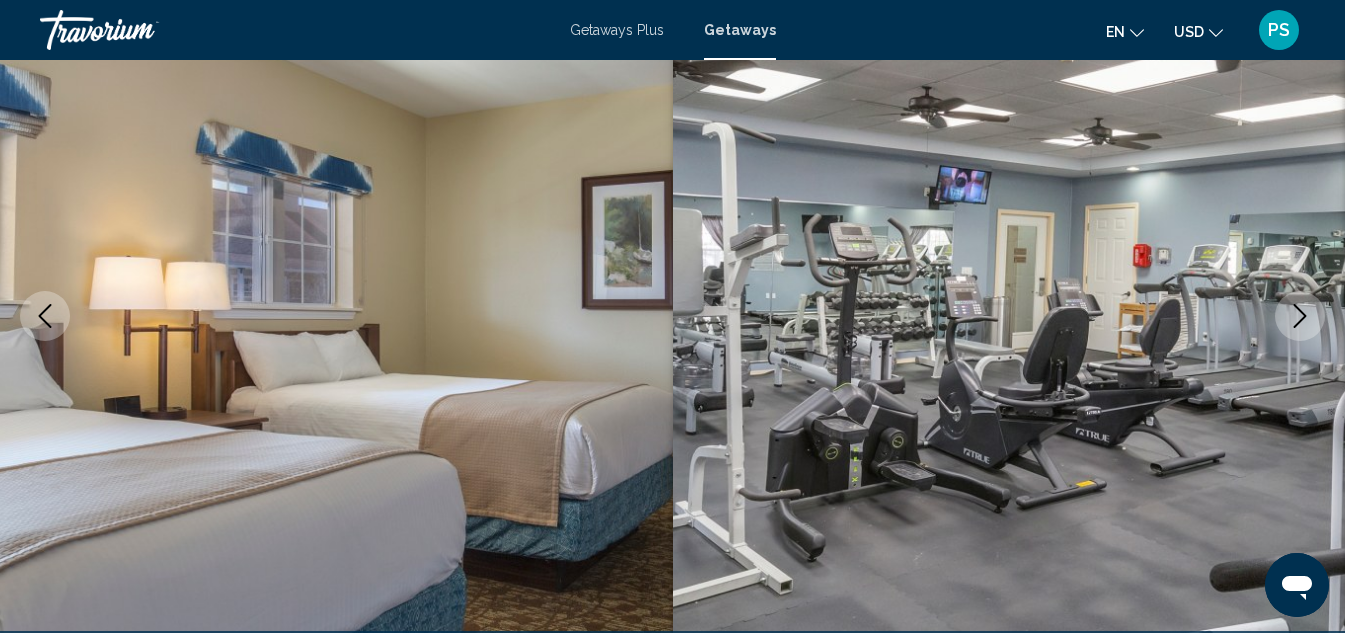 click 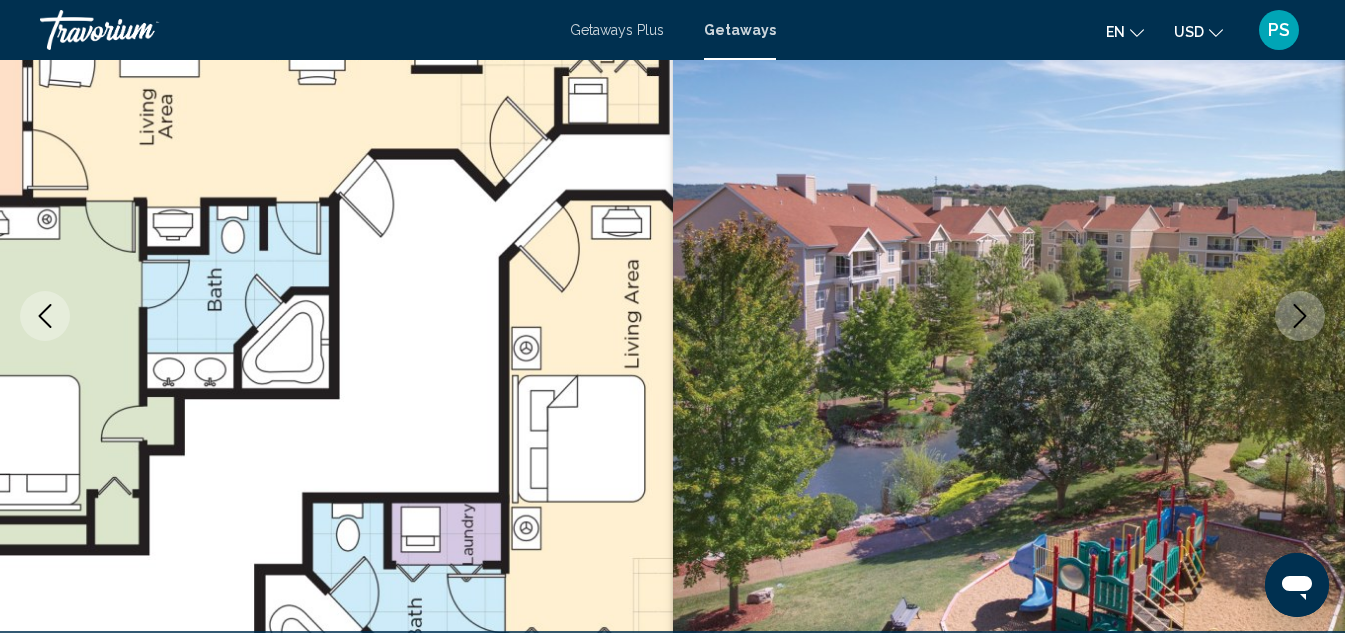 click 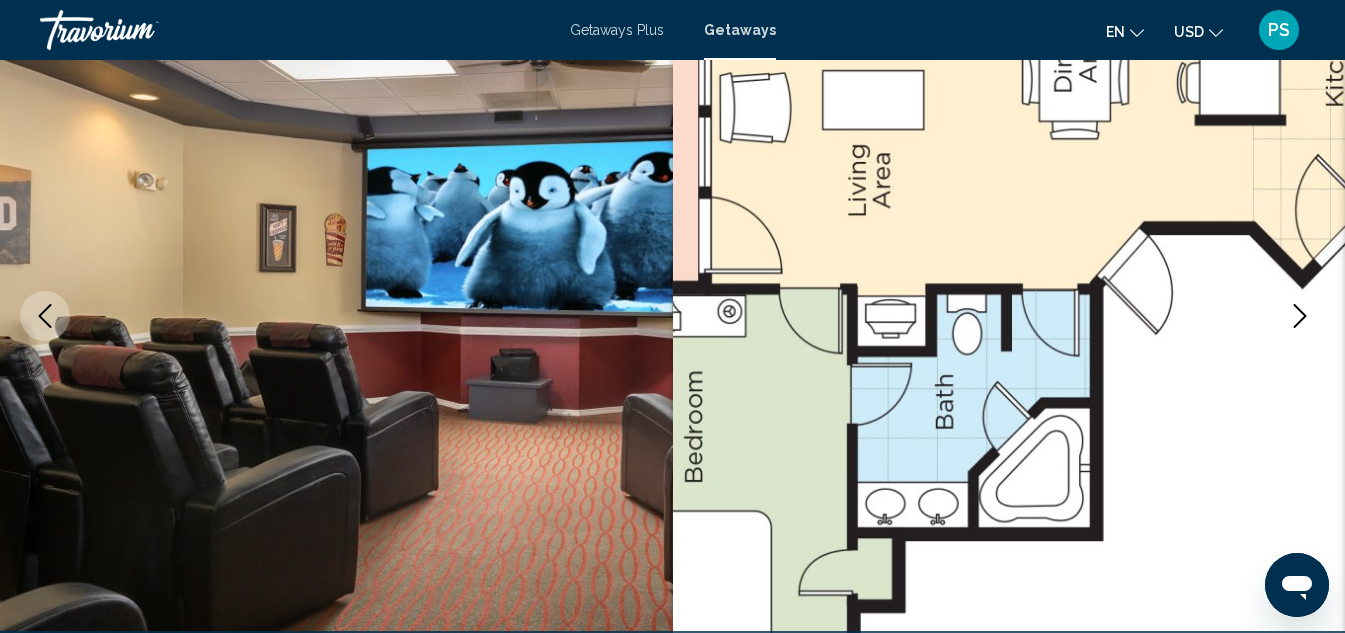 click at bounding box center (1300, 316) 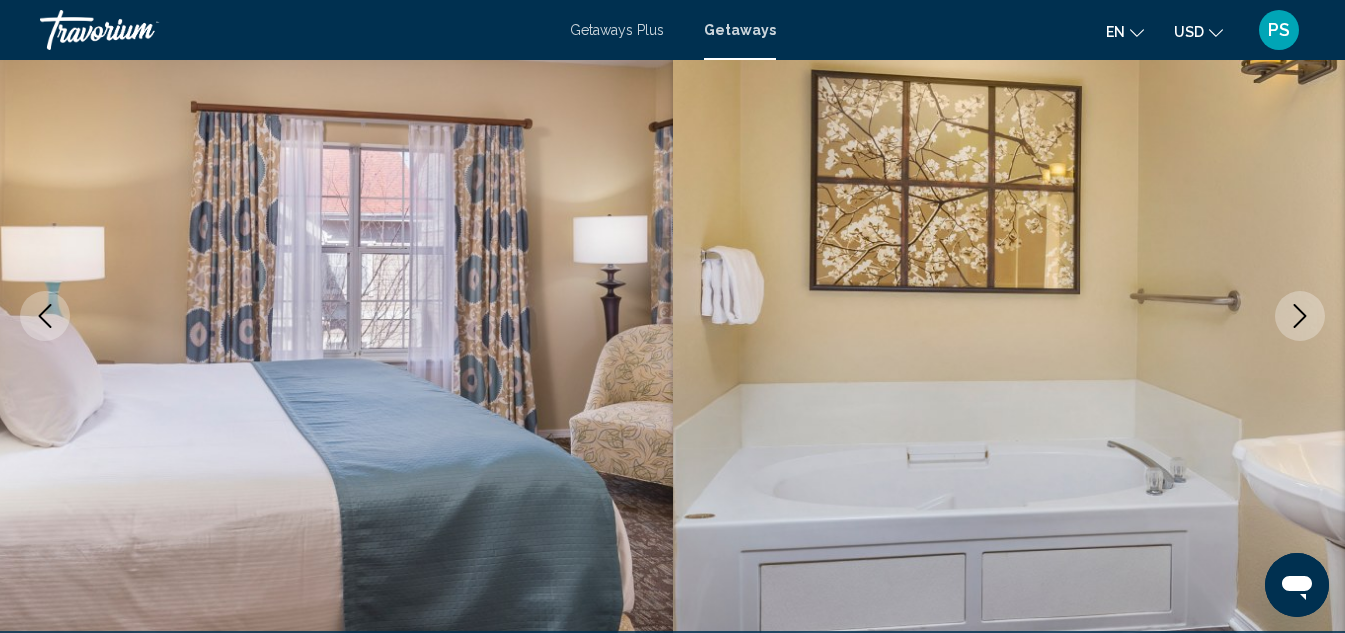 click at bounding box center [1300, 316] 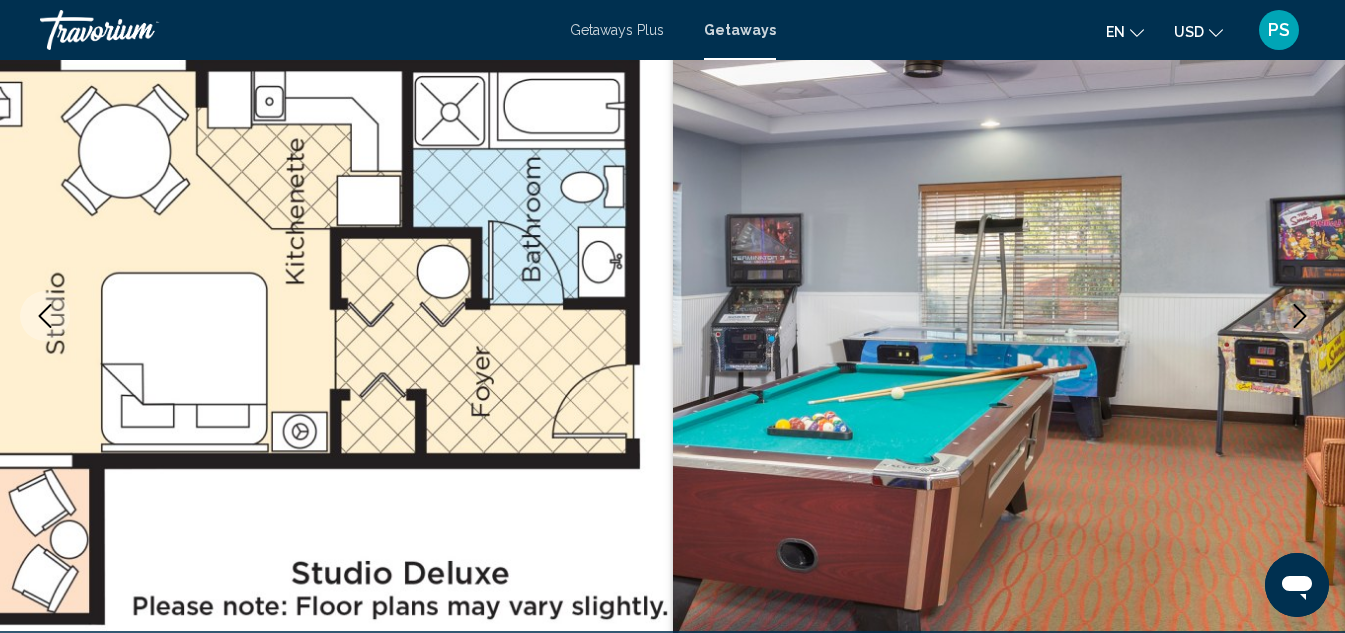click at bounding box center [1300, 316] 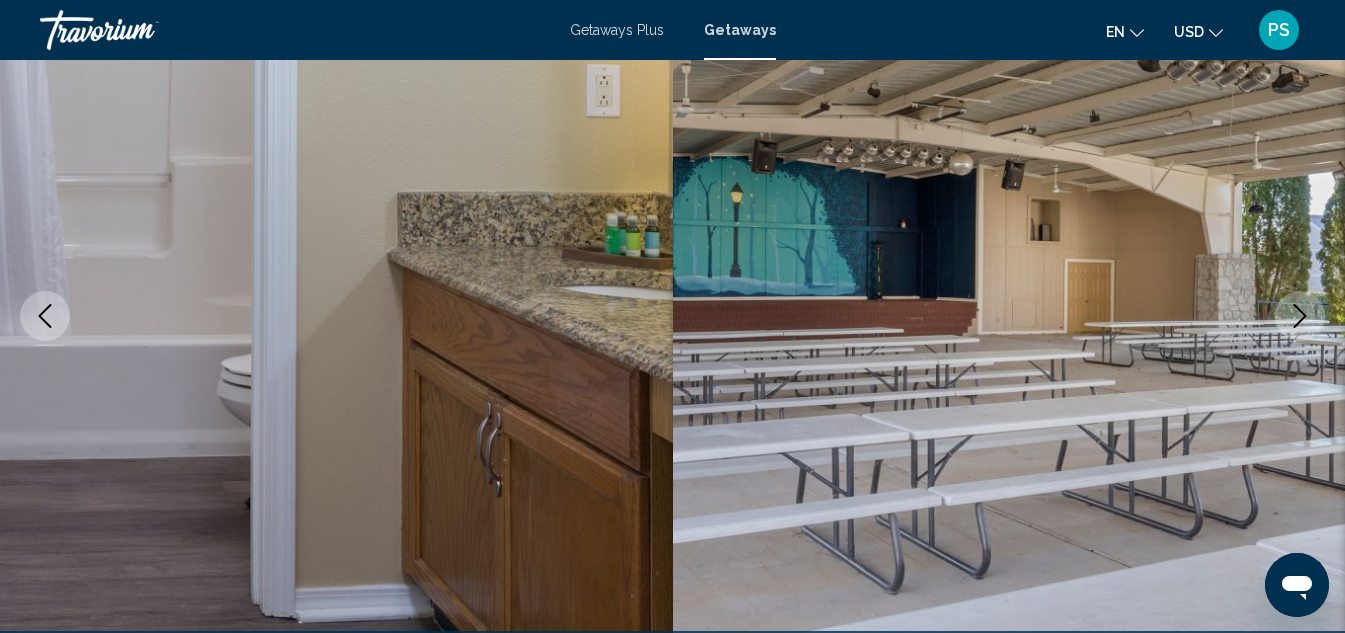 click at bounding box center (1300, 316) 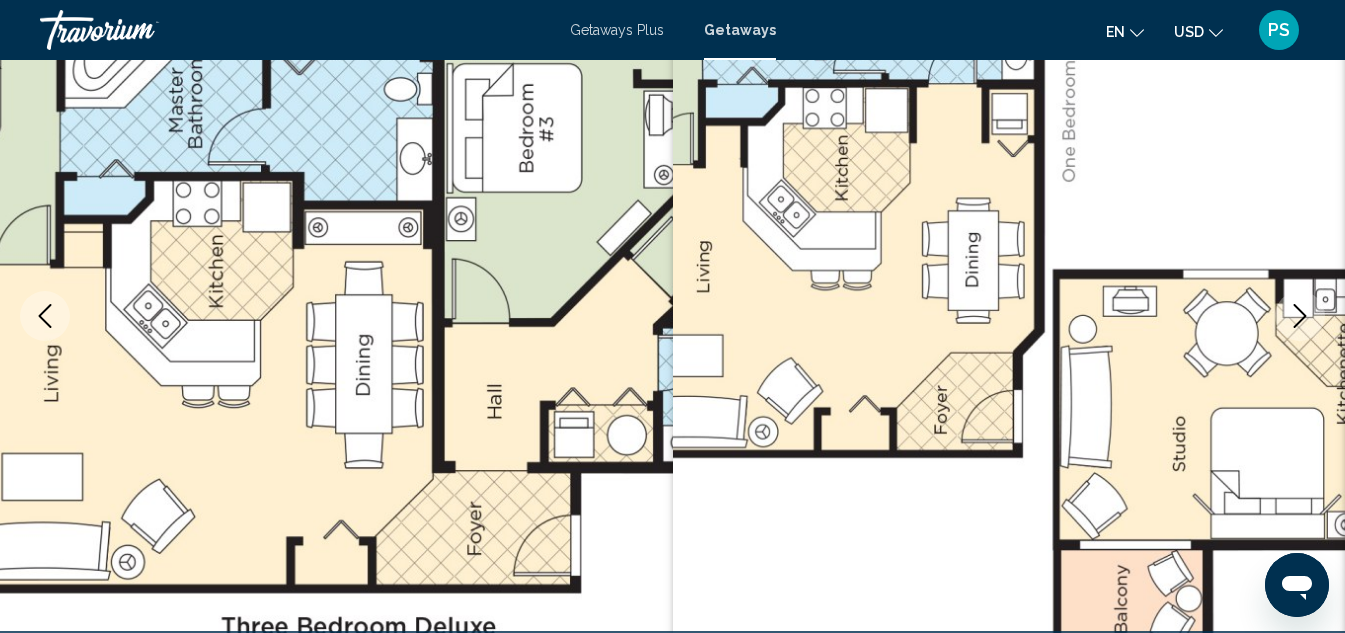 click at bounding box center (1300, 316) 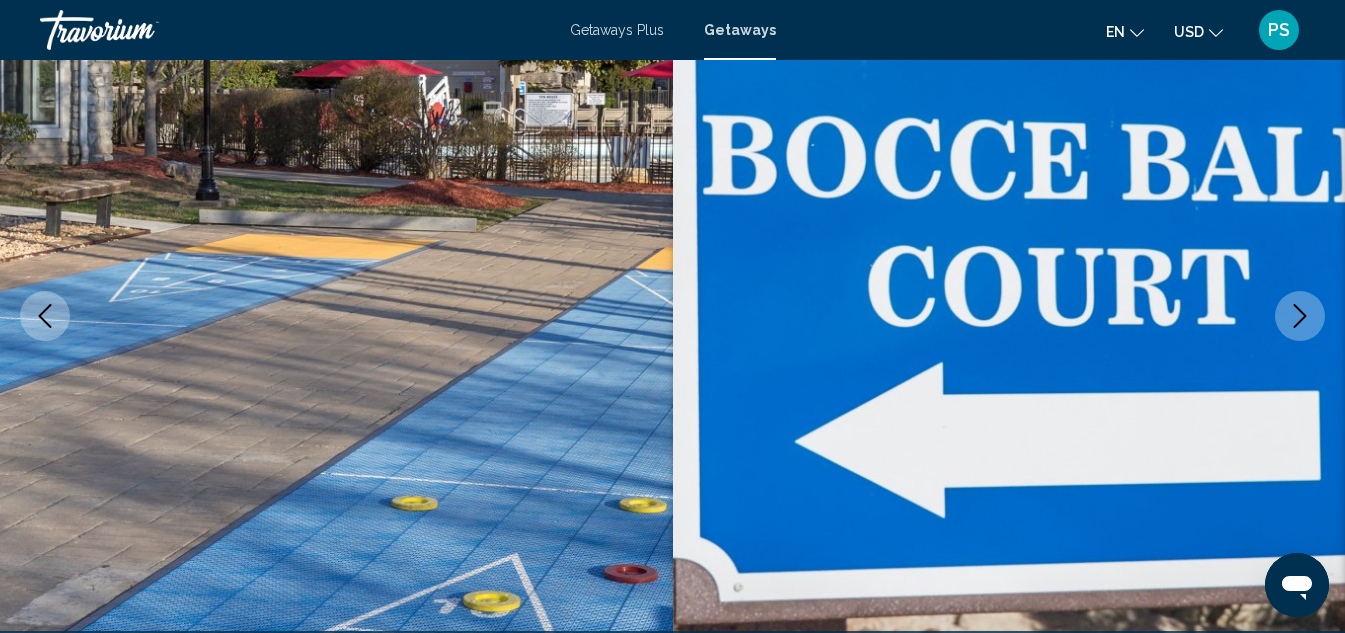 click at bounding box center (1300, 316) 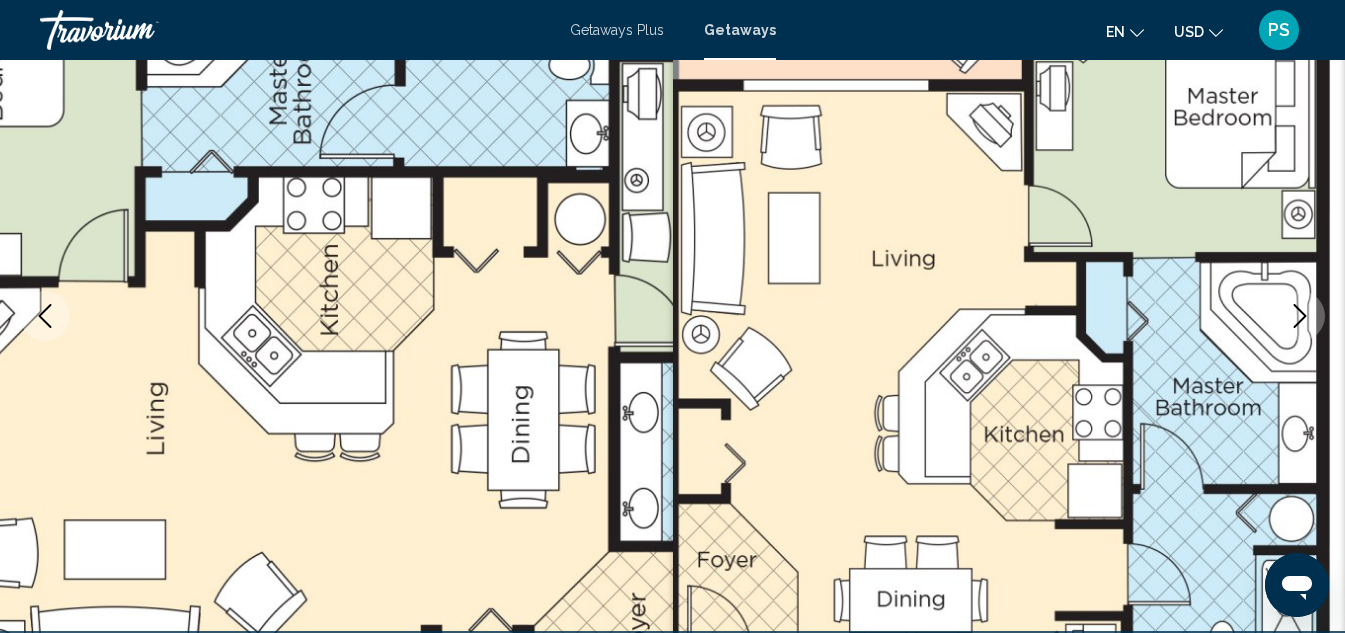 click at bounding box center (1300, 316) 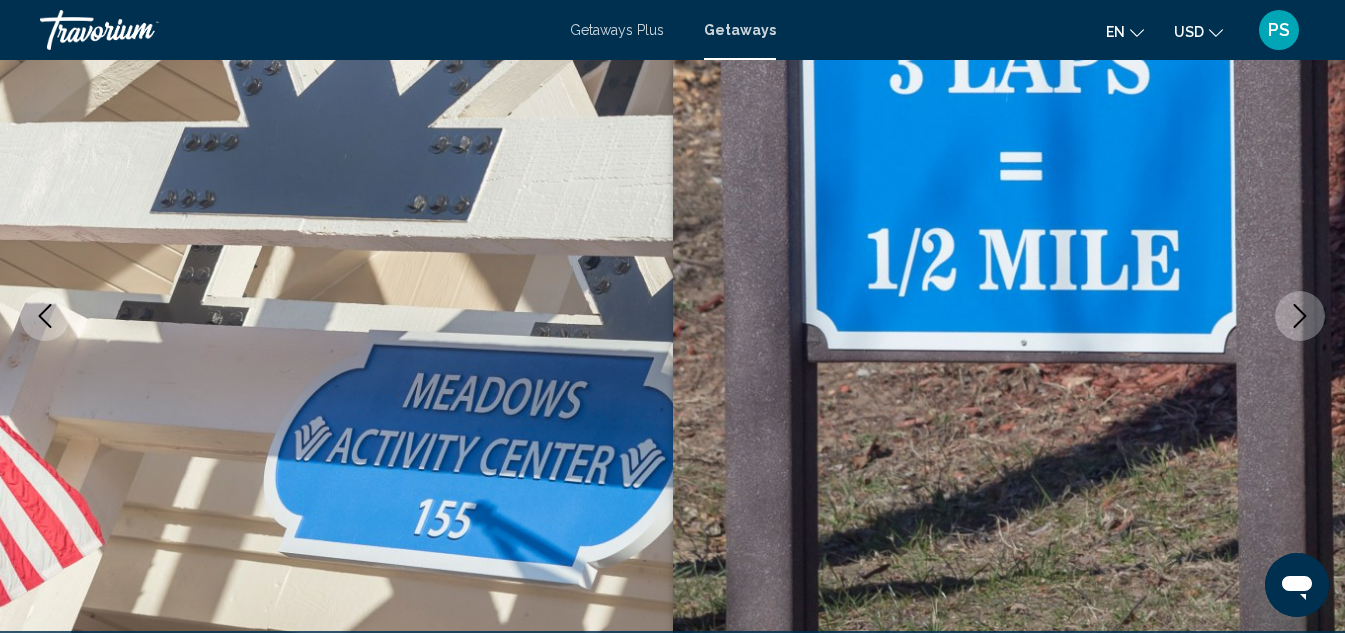 click at bounding box center [1009, 316] 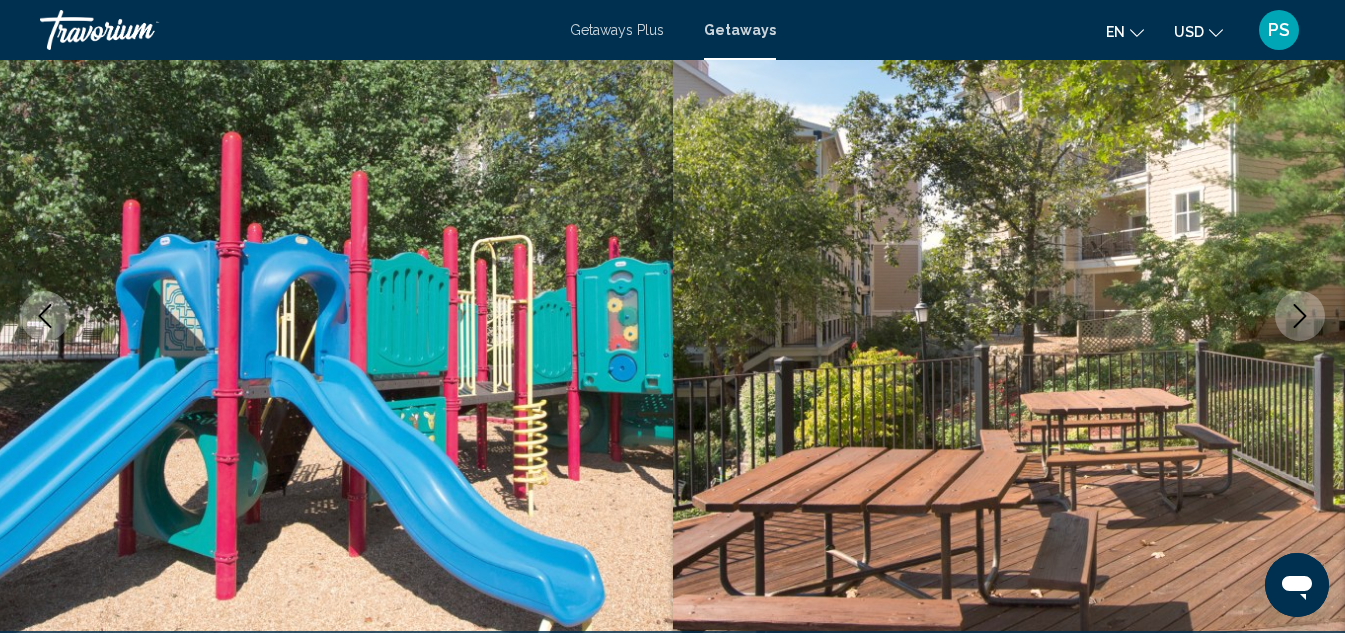 click 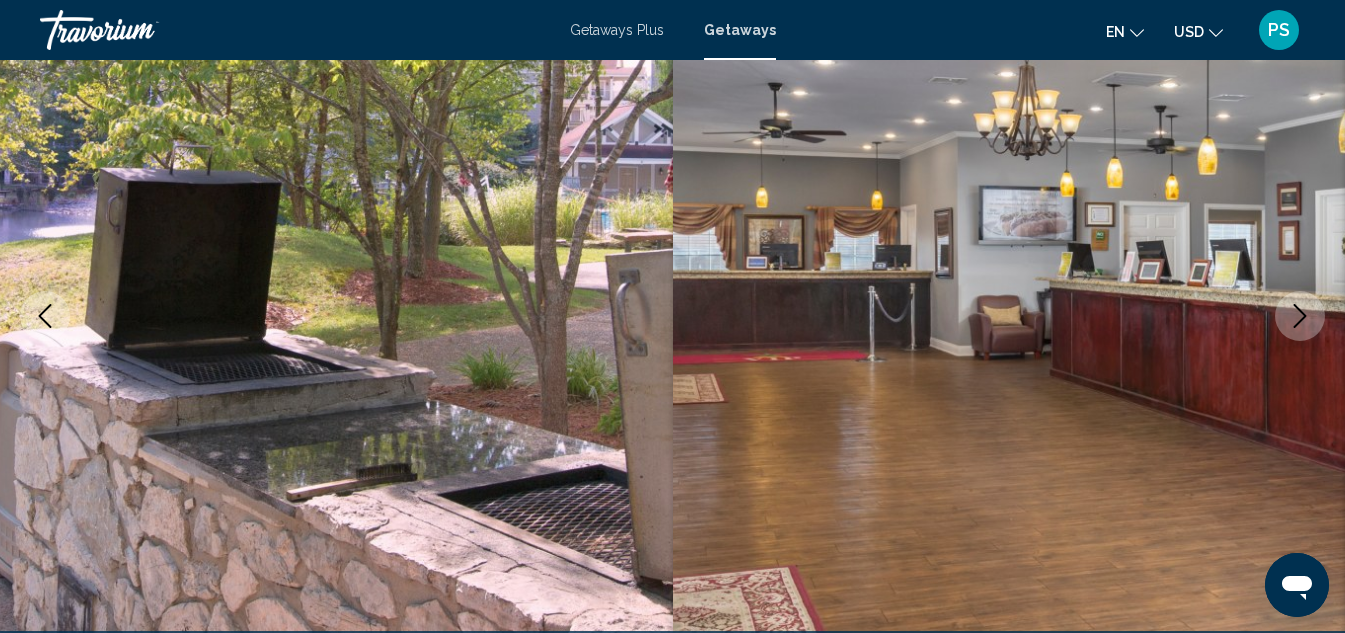 click 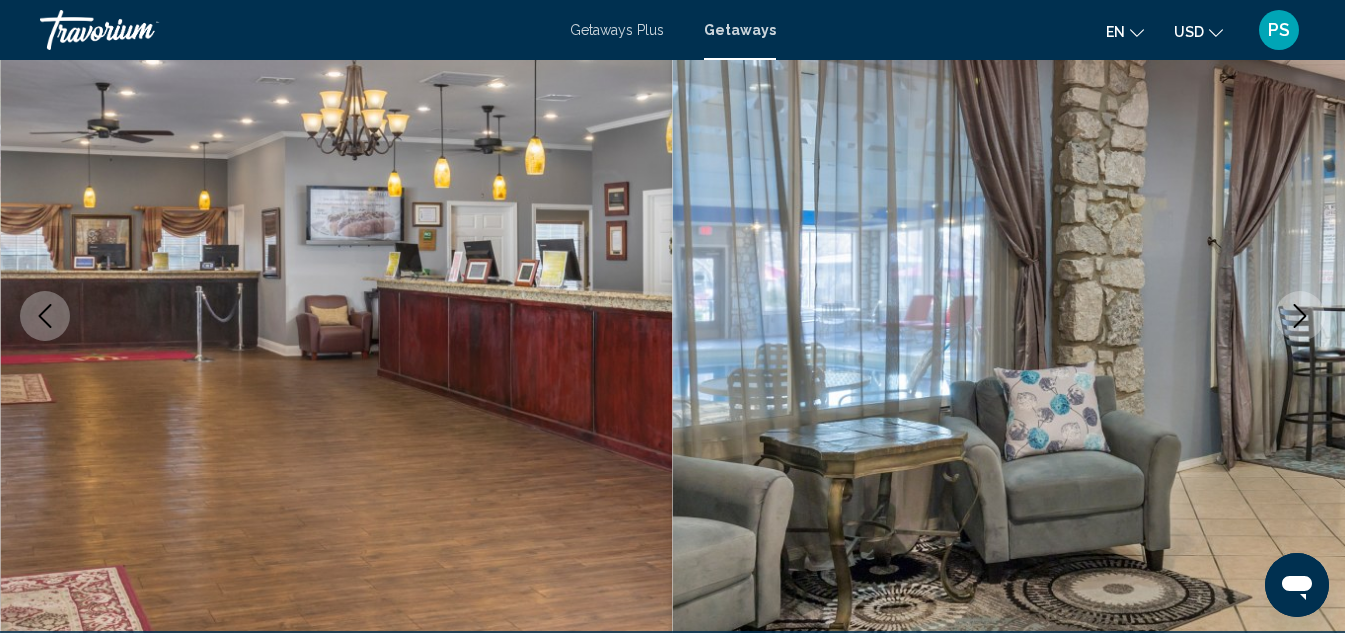 click 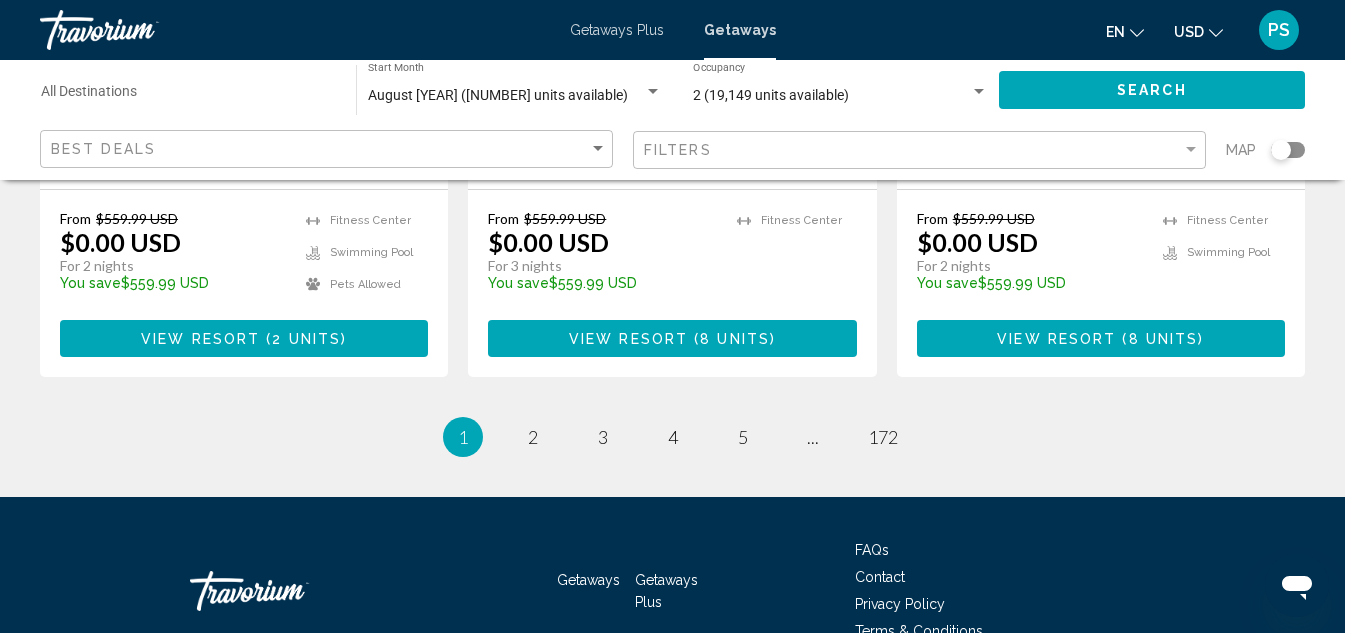 scroll, scrollTop: 2800, scrollLeft: 0, axis: vertical 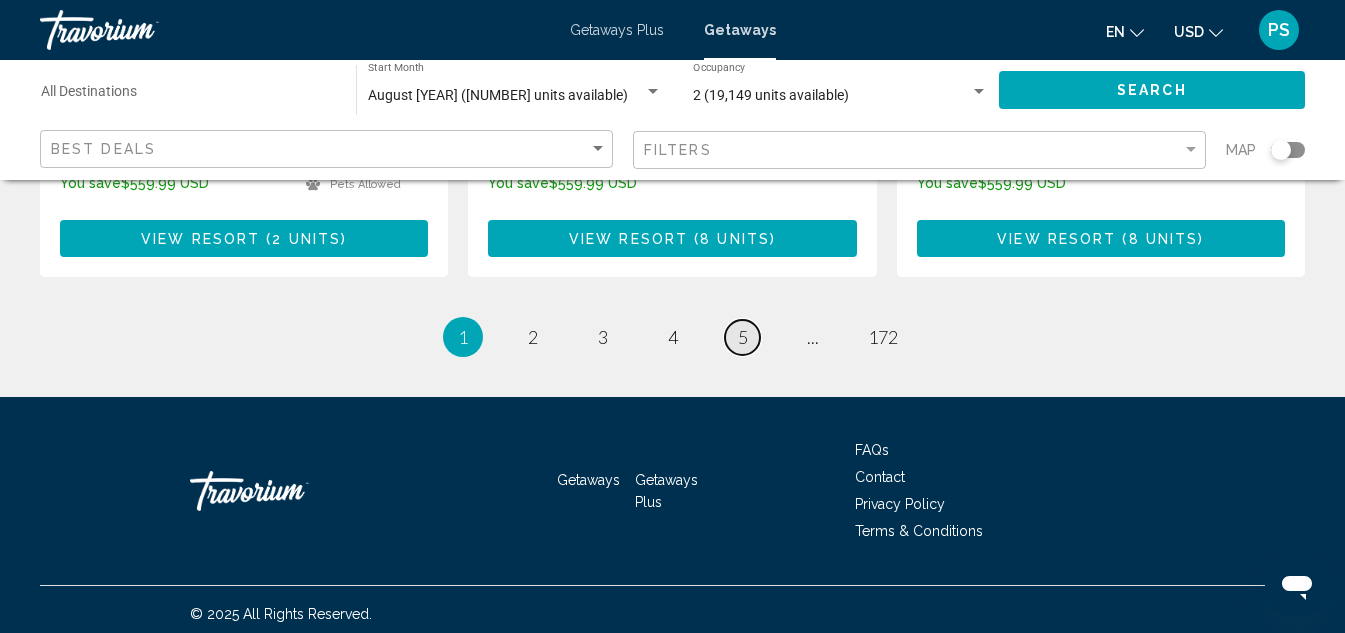 click on "5" at bounding box center (743, 337) 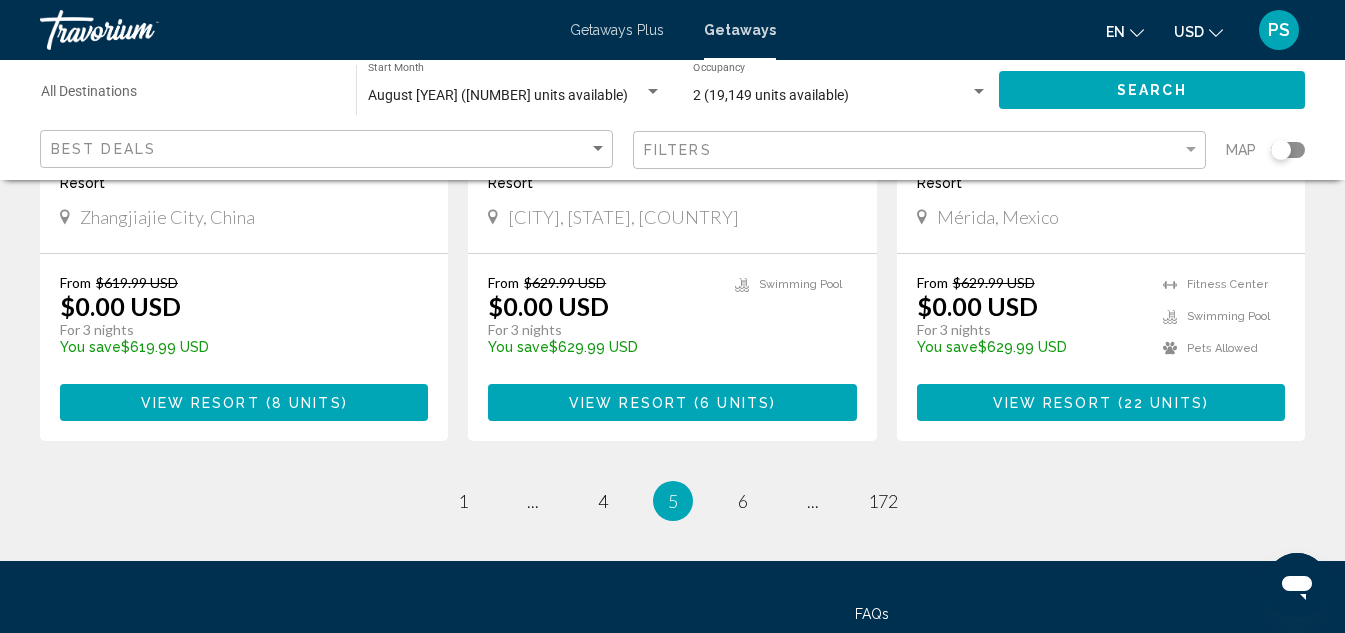 scroll, scrollTop: 2600, scrollLeft: 0, axis: vertical 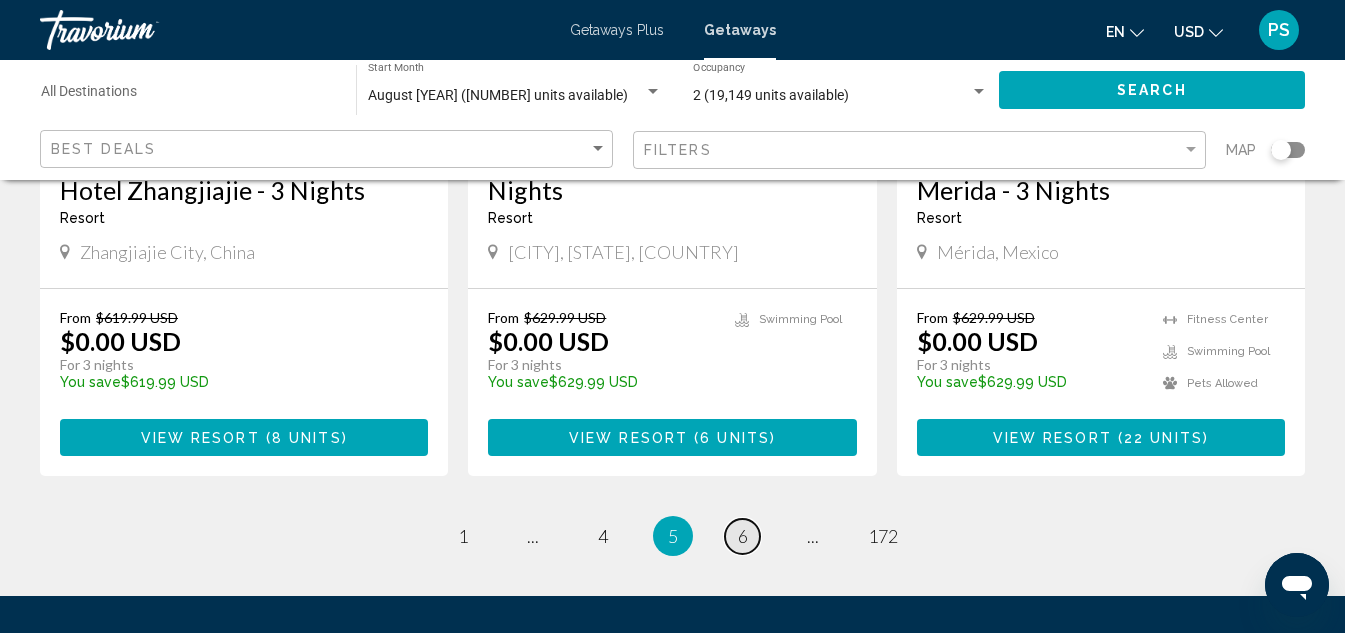 click on "6" at bounding box center [743, 536] 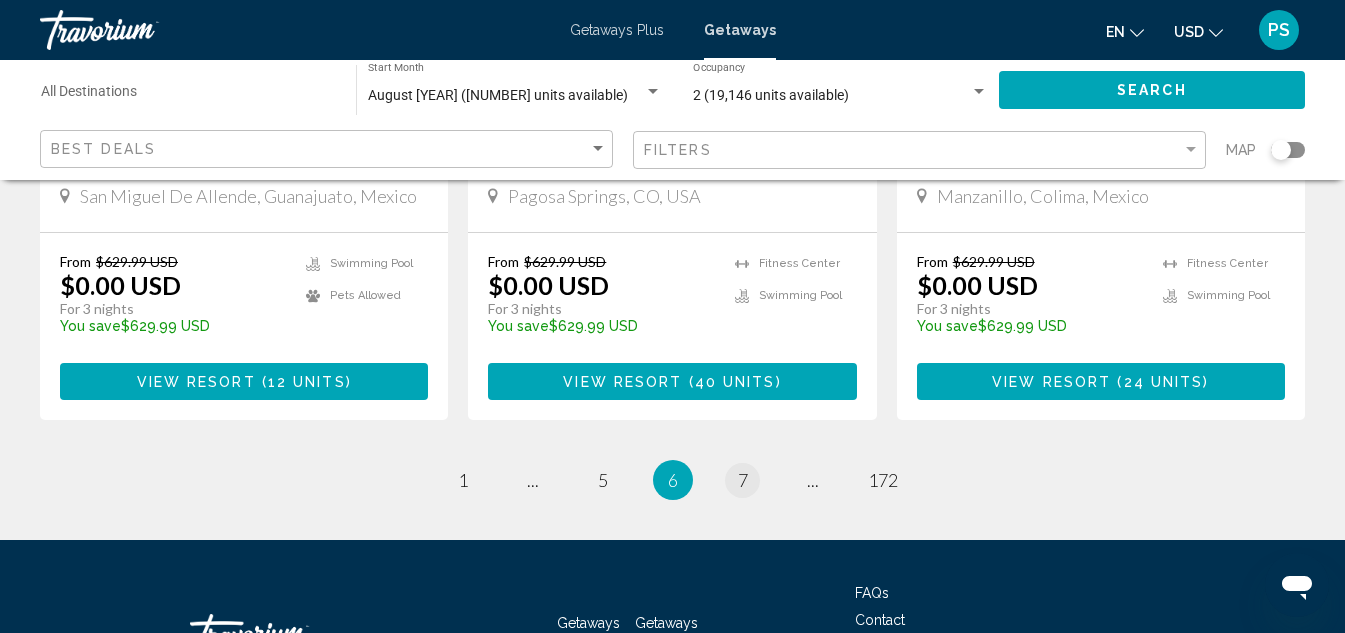 scroll, scrollTop: 2700, scrollLeft: 0, axis: vertical 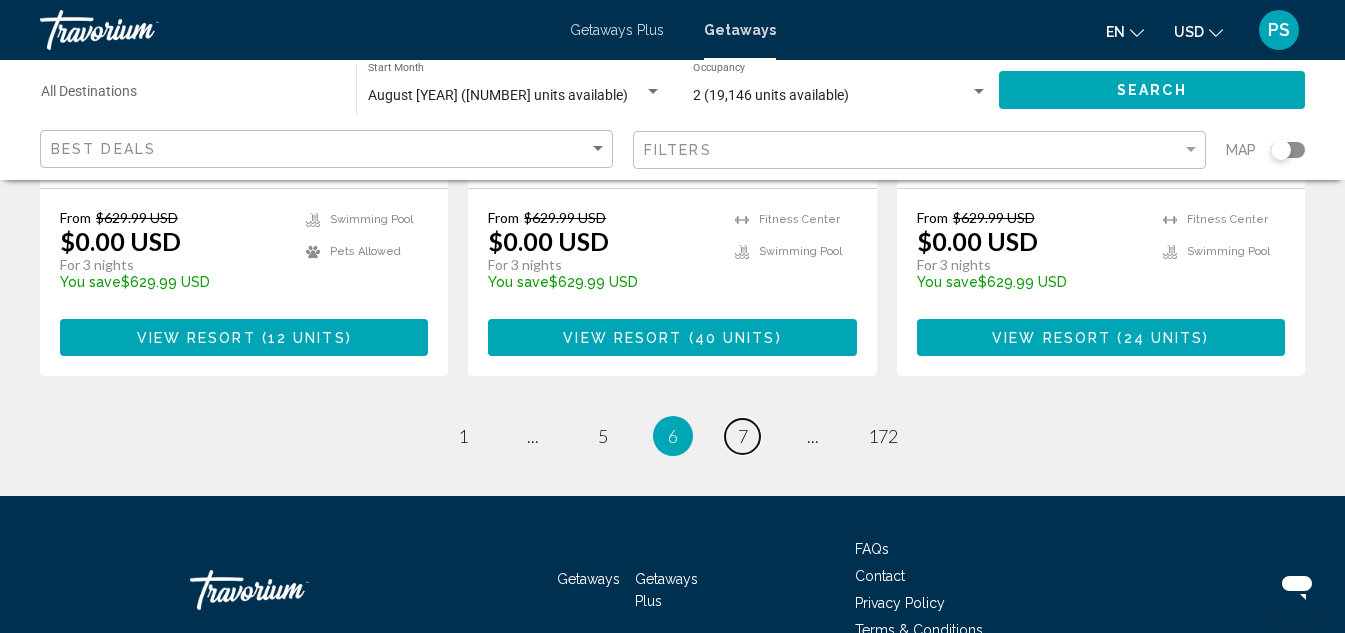 click on "7" at bounding box center [743, 436] 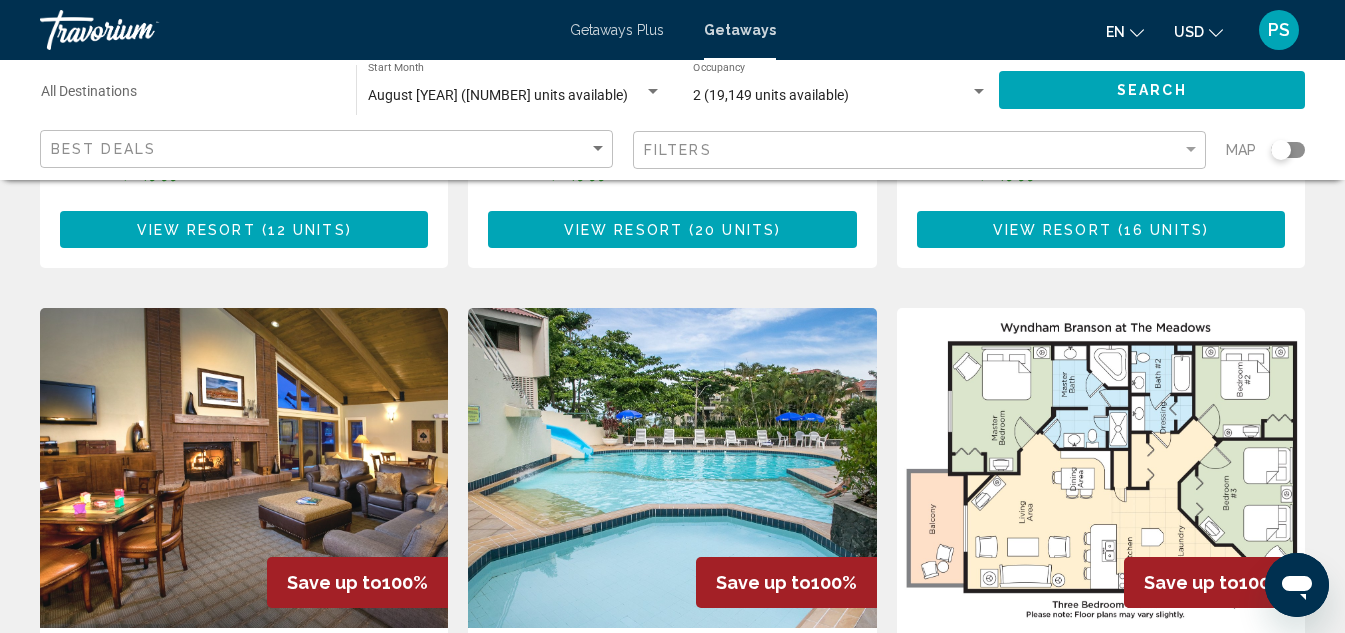 scroll, scrollTop: 2100, scrollLeft: 0, axis: vertical 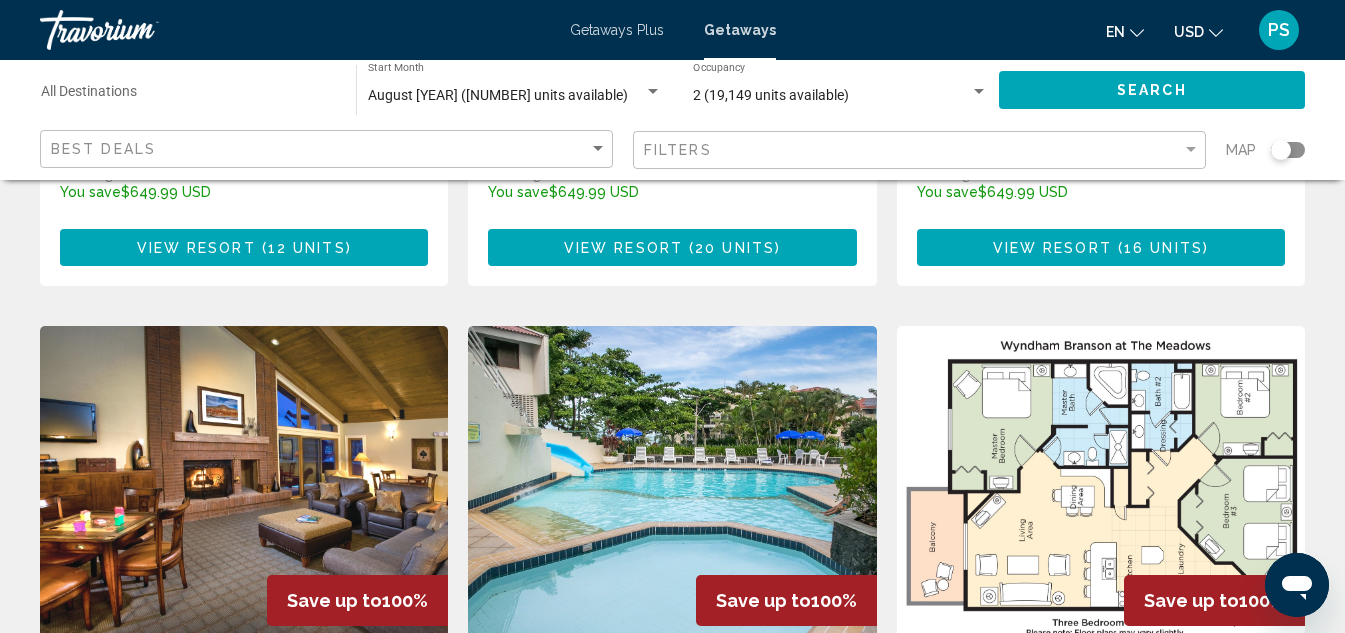 click at bounding box center [672, 486] 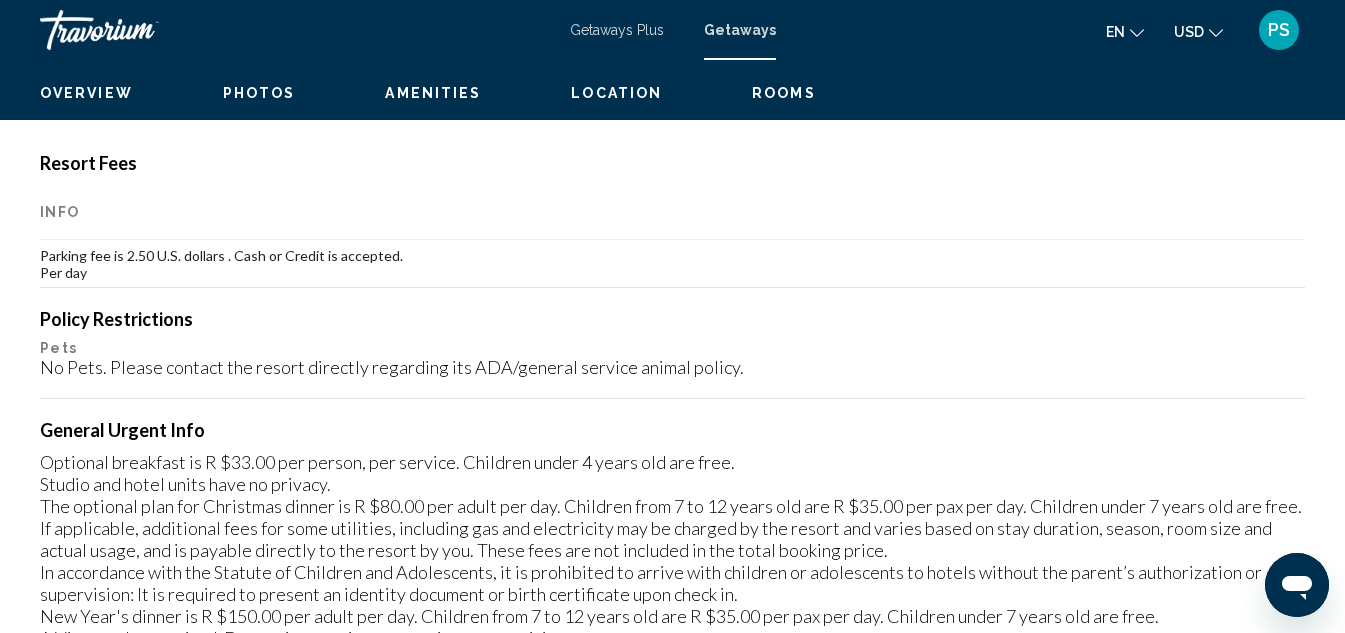 scroll, scrollTop: 219, scrollLeft: 0, axis: vertical 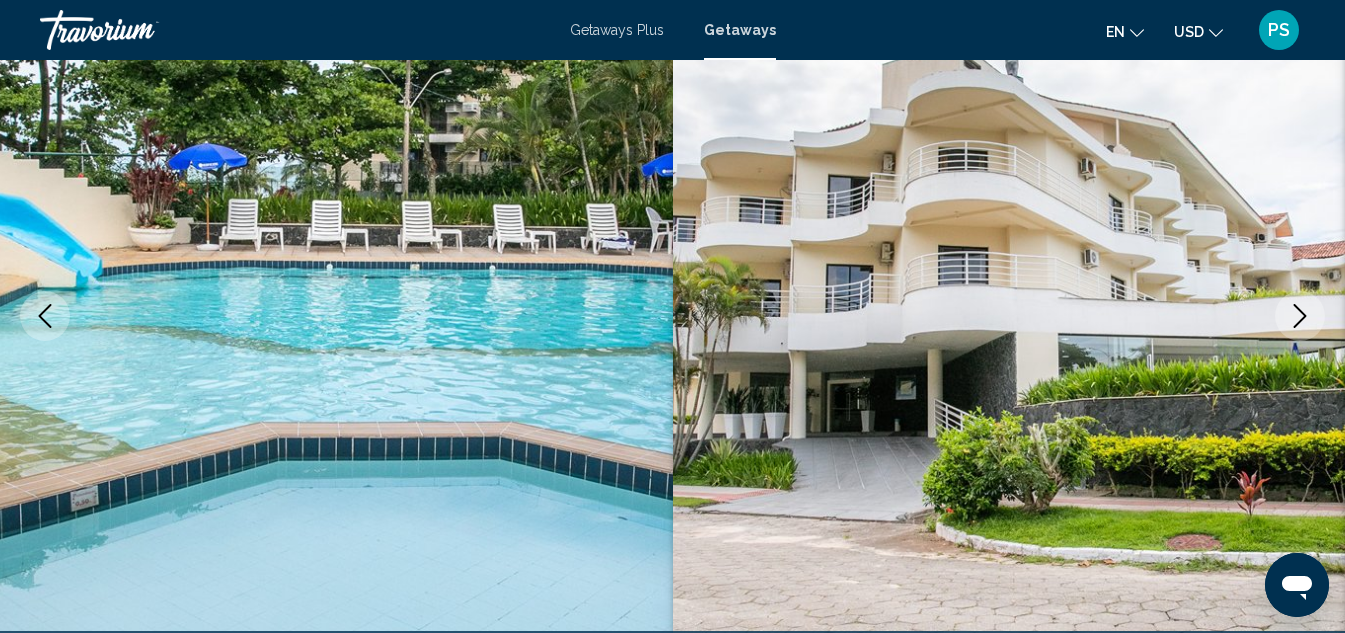 click 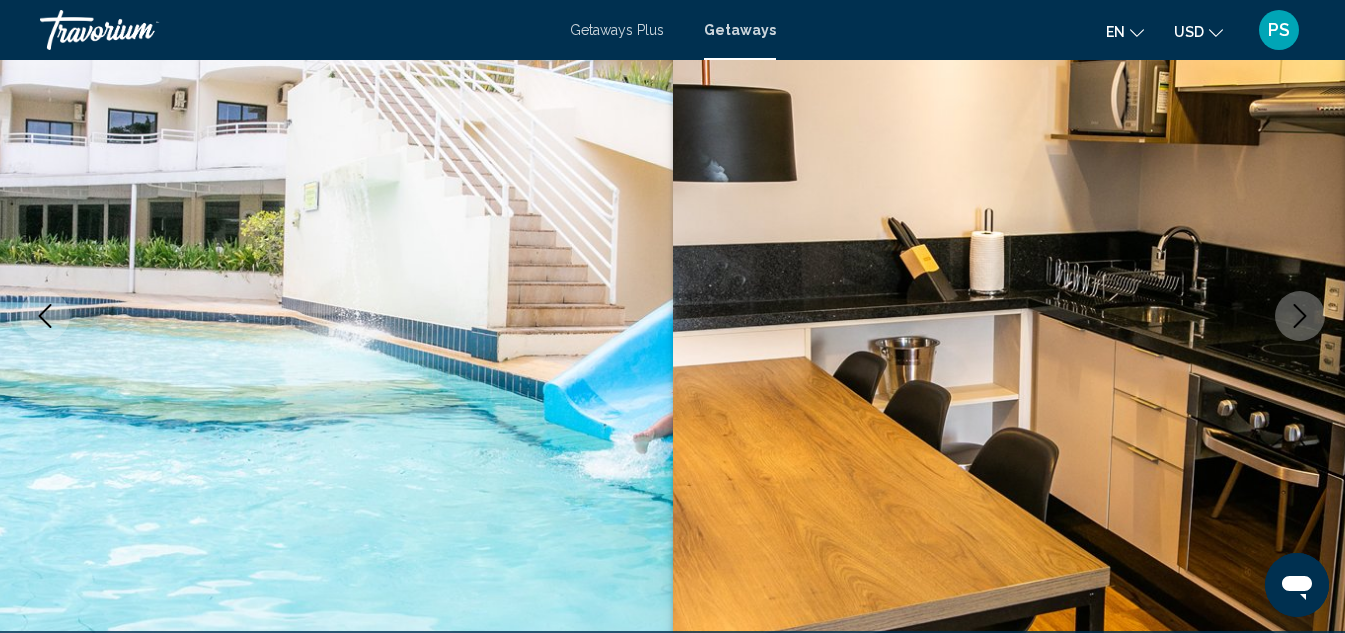 click 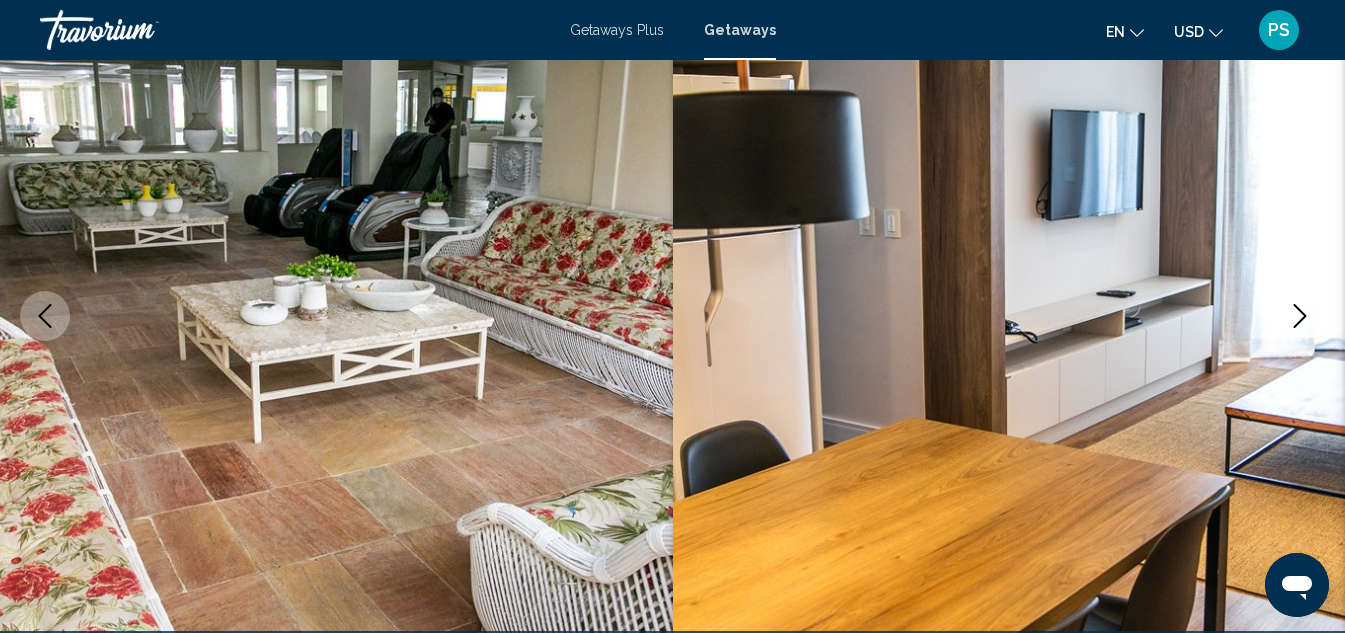 click 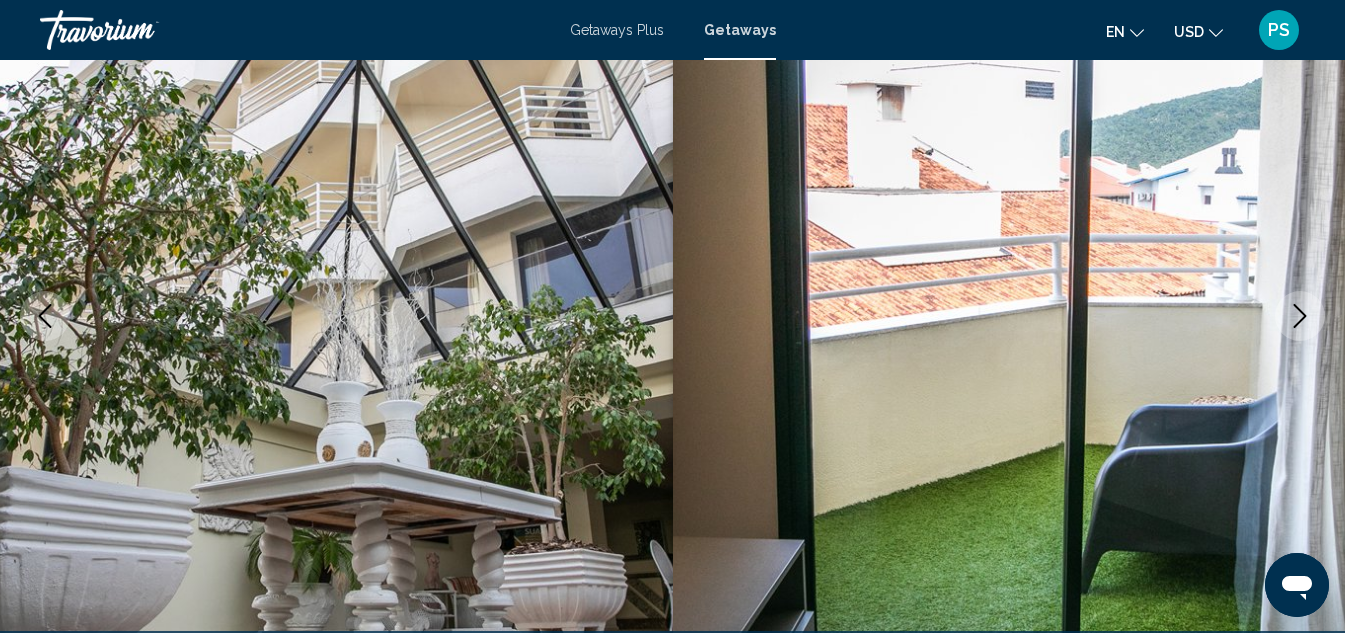 click 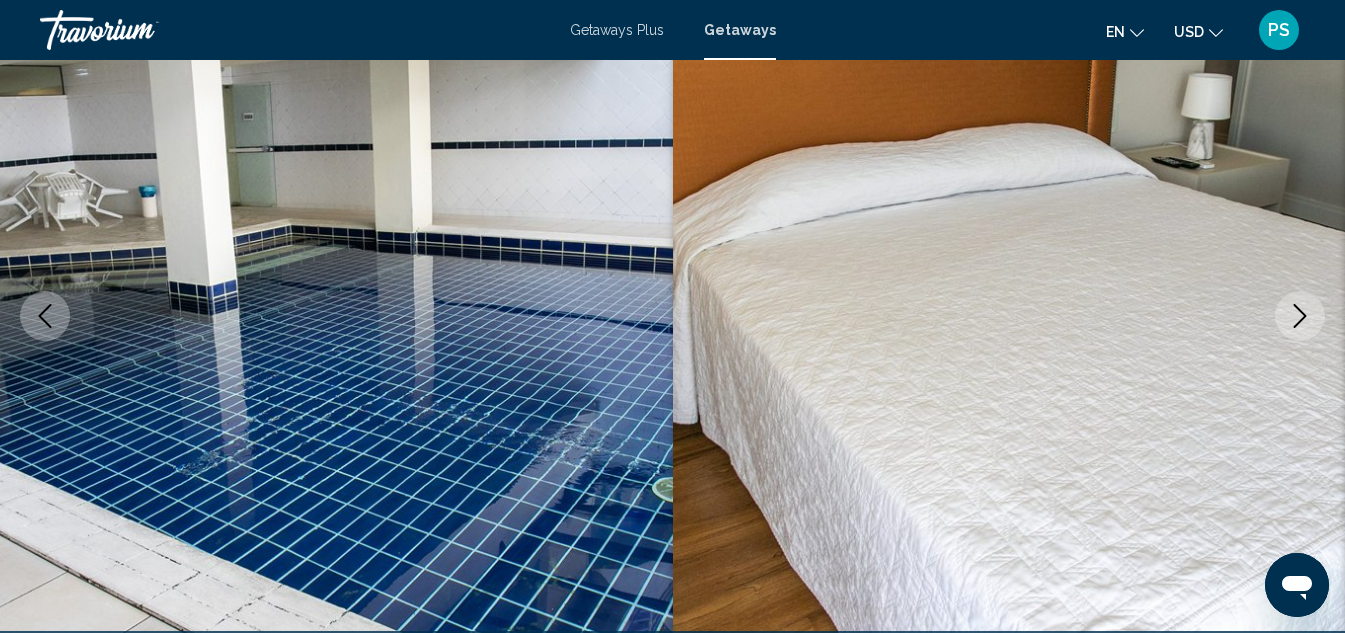click at bounding box center [1300, 316] 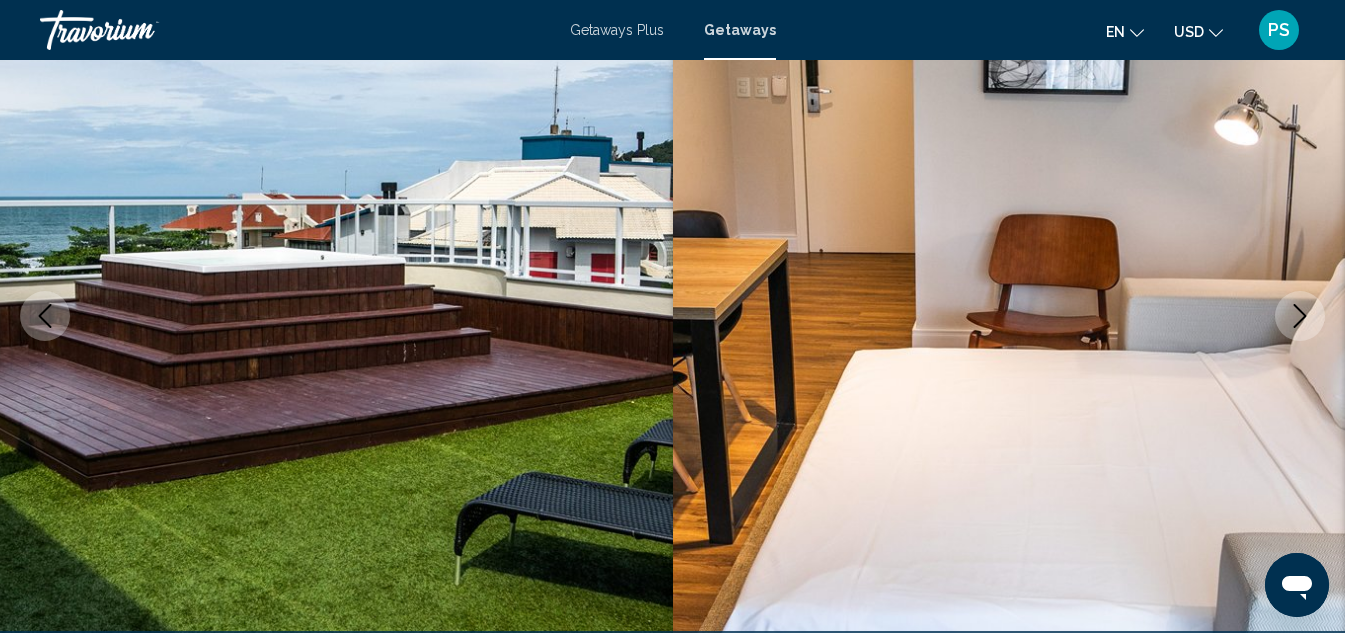 click 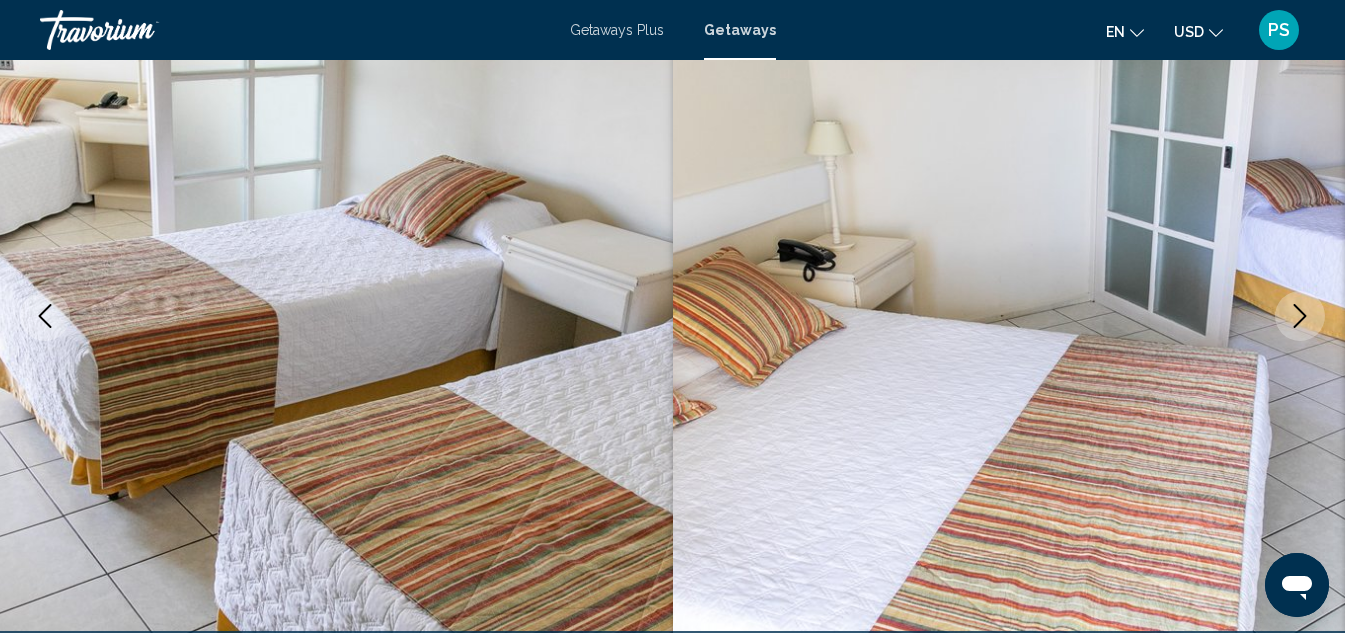 click 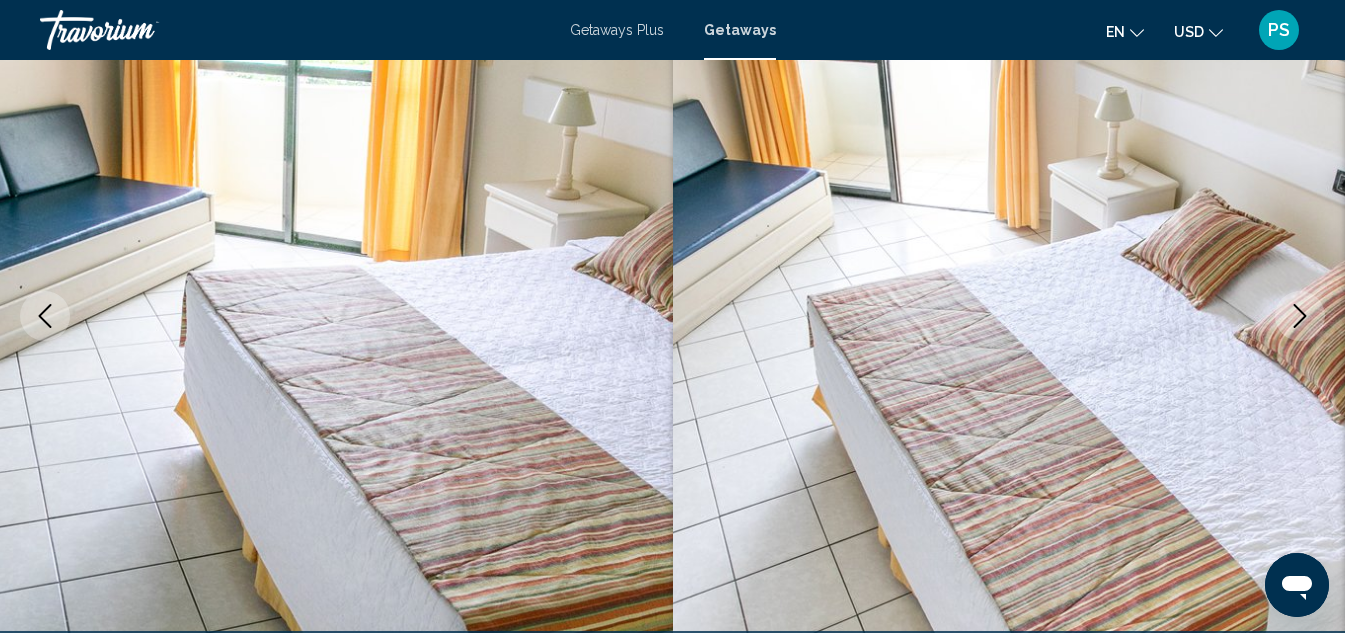 click 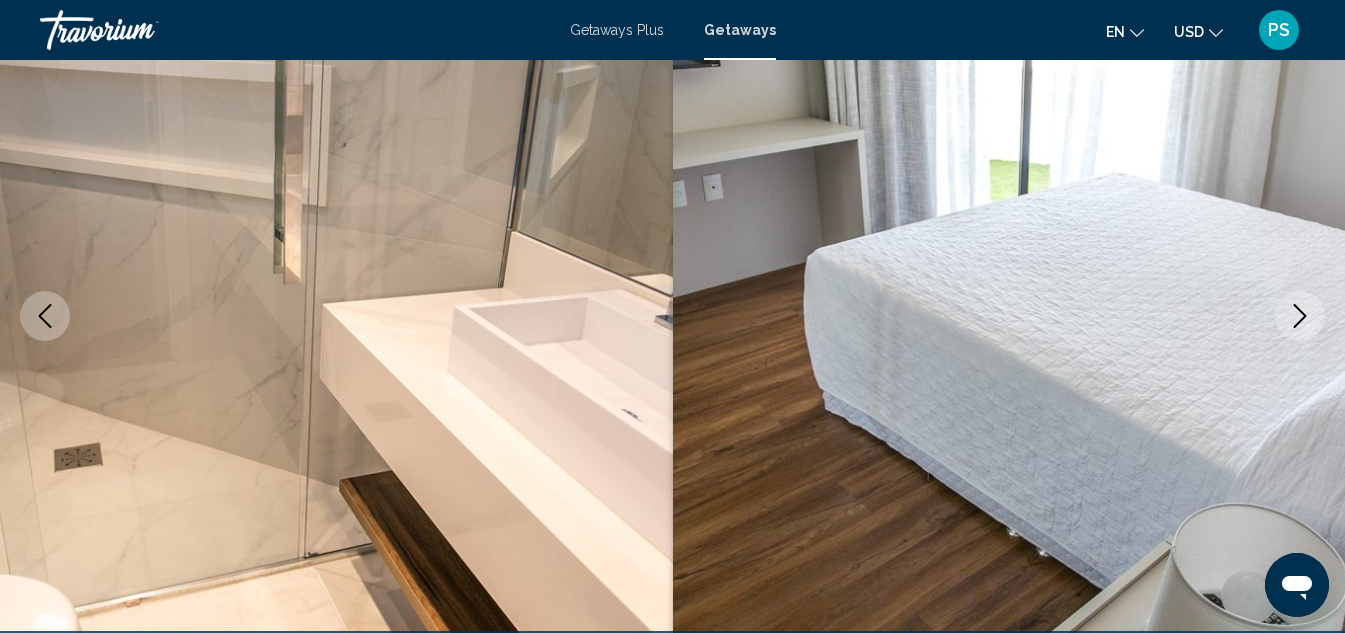 click 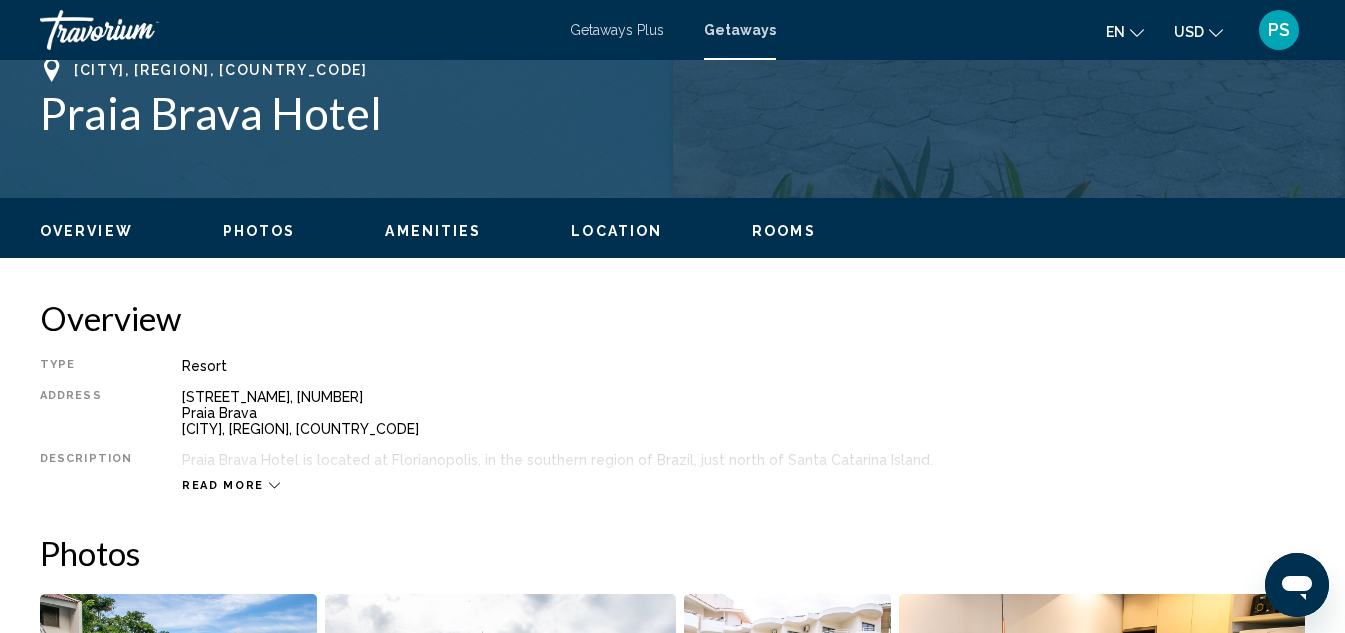 scroll, scrollTop: 819, scrollLeft: 0, axis: vertical 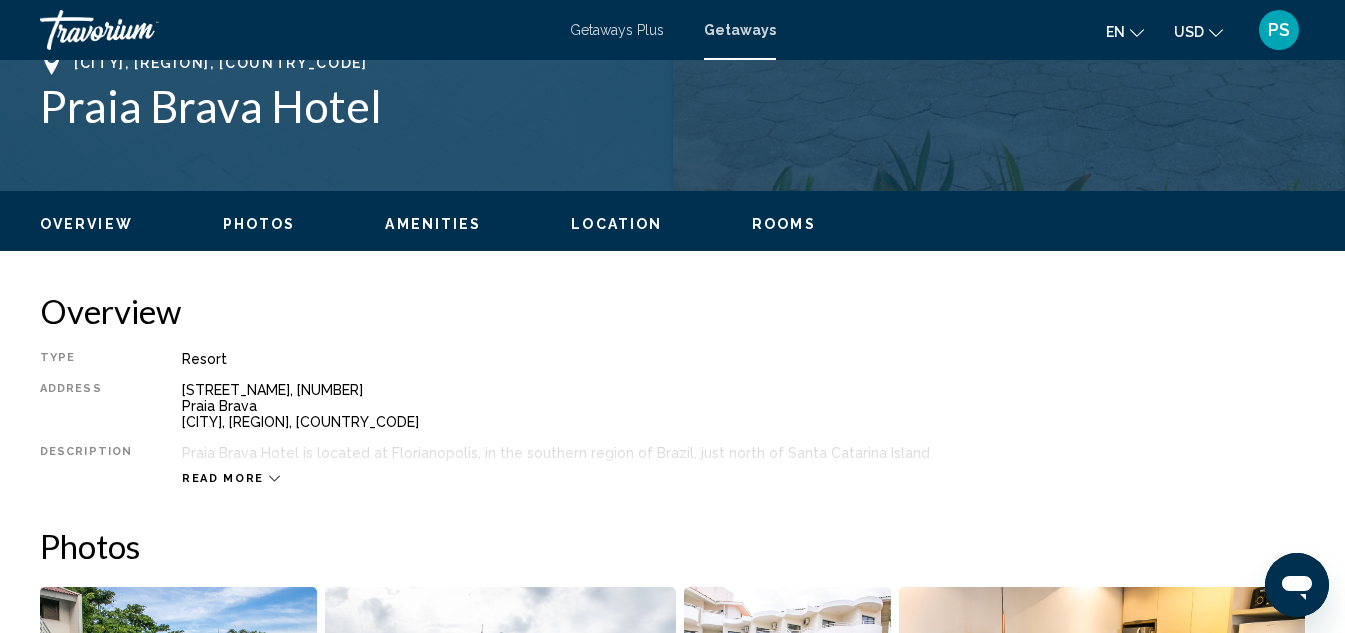 click on "Read more" at bounding box center [743, 458] 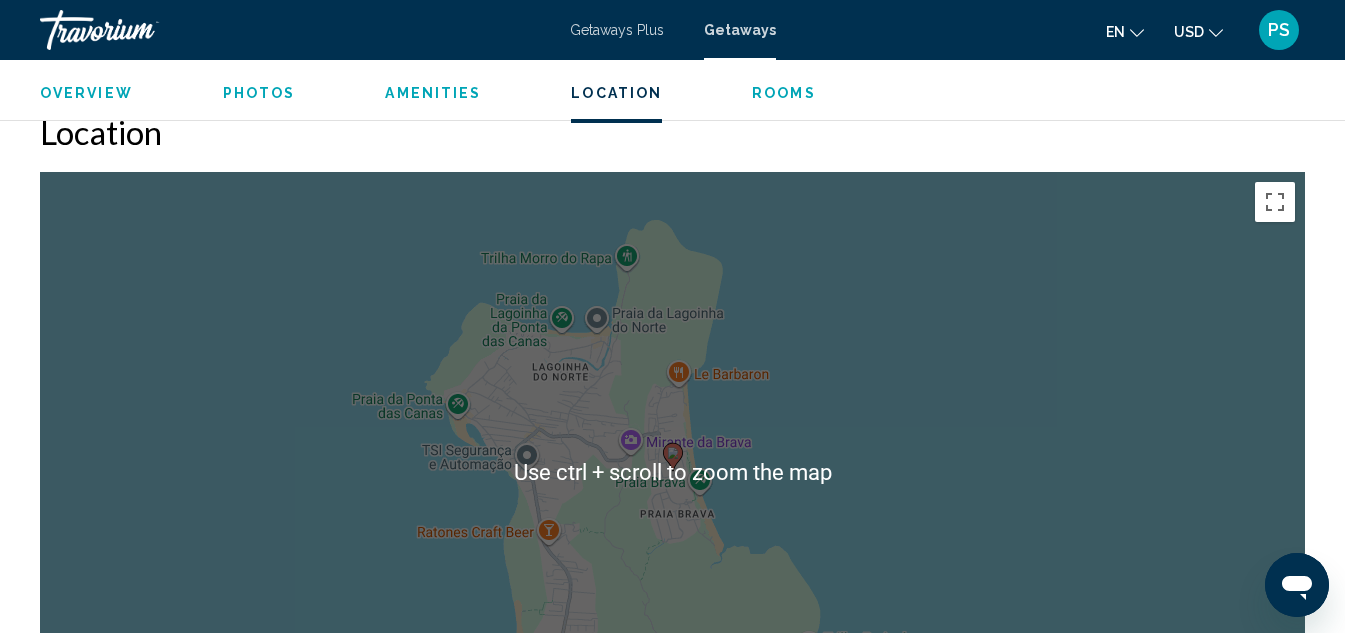 scroll, scrollTop: 2719, scrollLeft: 0, axis: vertical 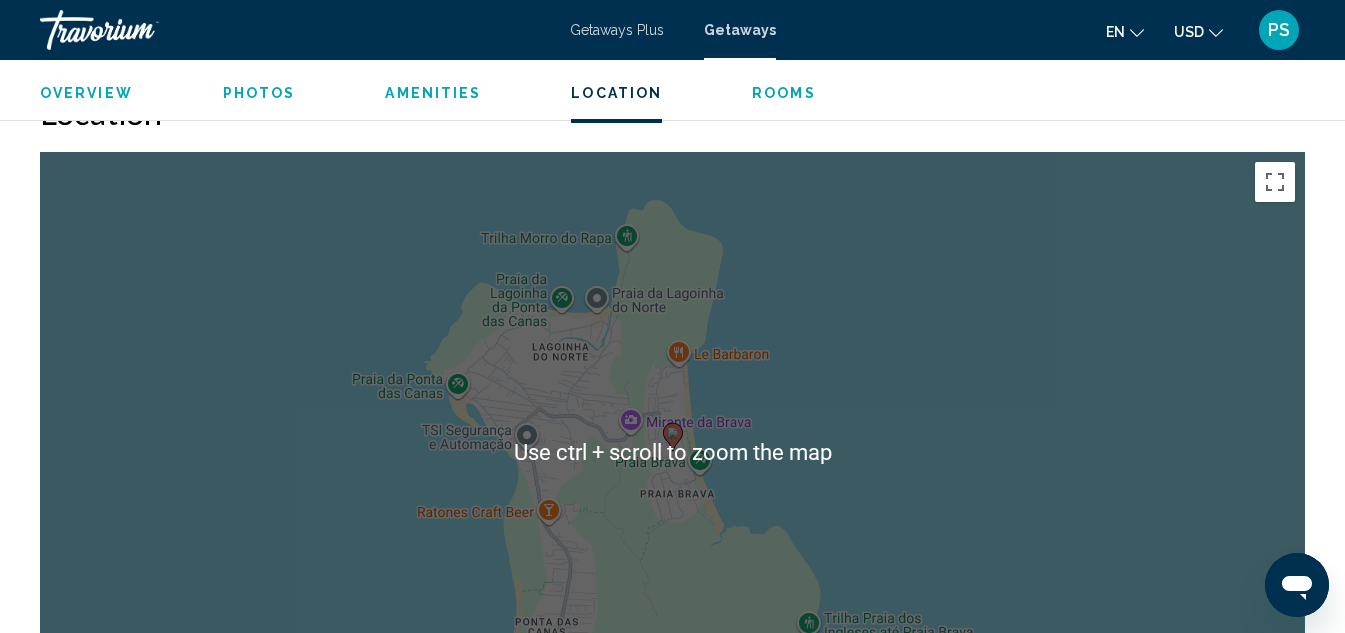 click on "To activate drag with keyboard, press Alt + Enter. Once in keyboard drag state, use the arrow keys to move the marker. To complete the drag, press the Enter key. To cancel, press Escape." at bounding box center [672, 452] 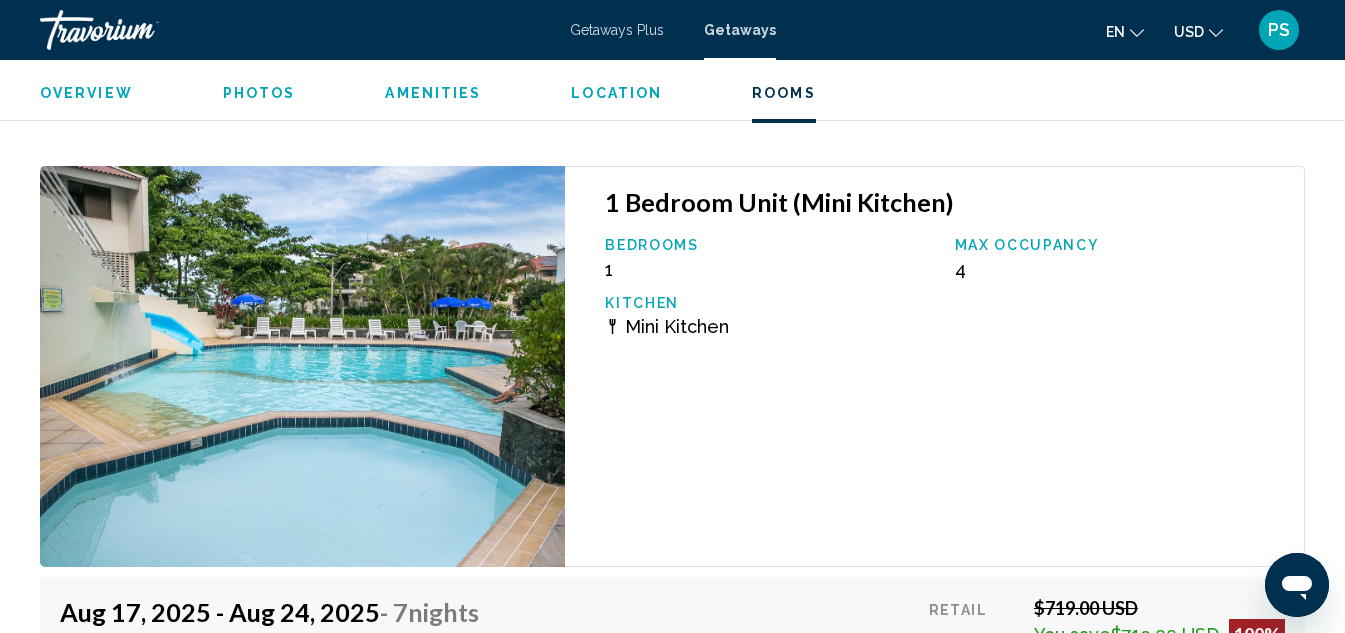 scroll, scrollTop: 4919, scrollLeft: 0, axis: vertical 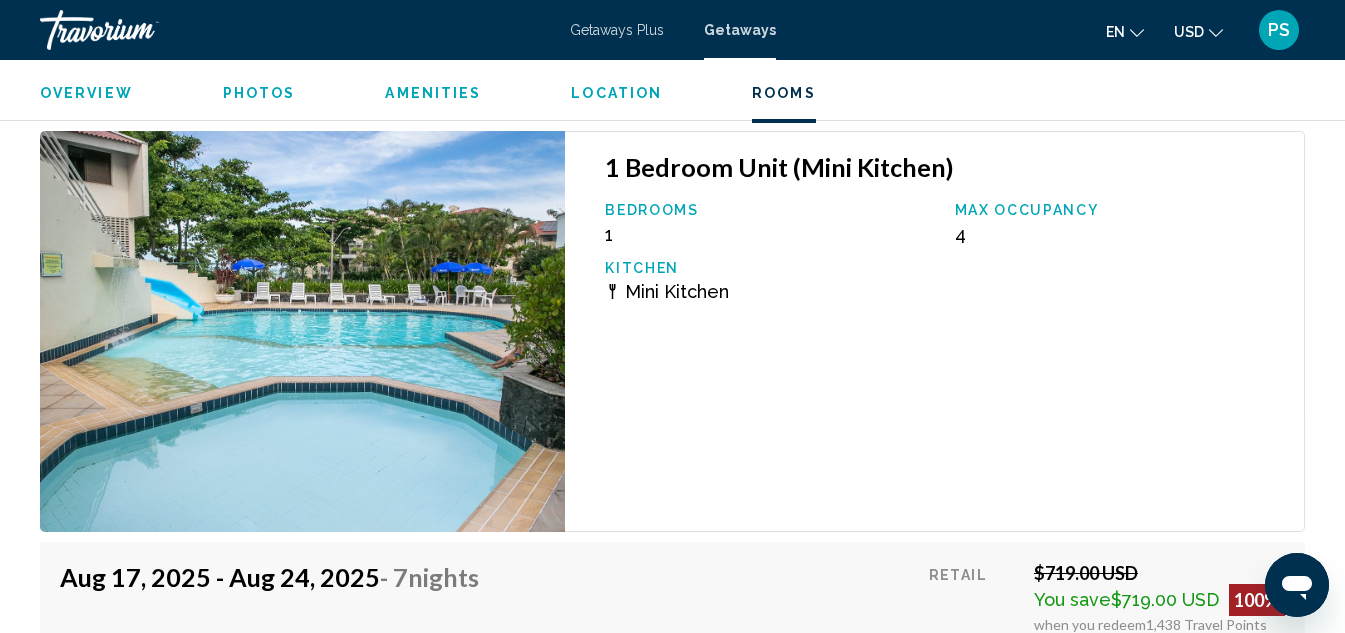 click on "Mini Kitchen" at bounding box center (677, 291) 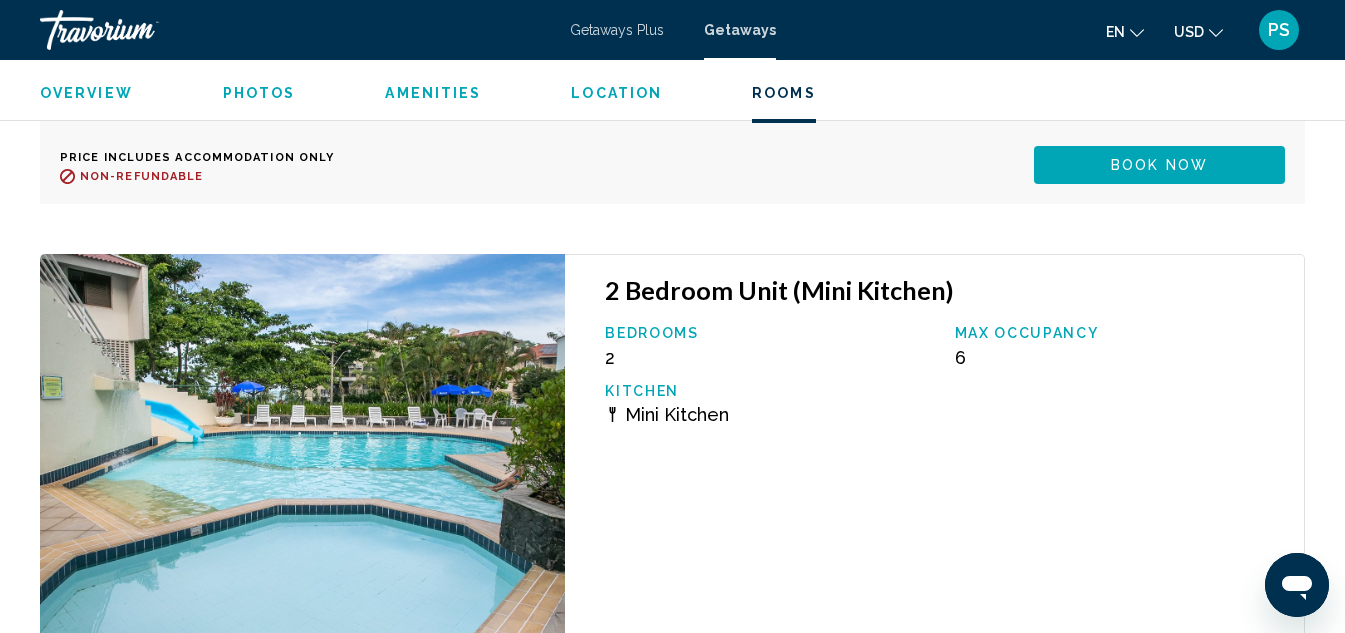 scroll, scrollTop: 6019, scrollLeft: 0, axis: vertical 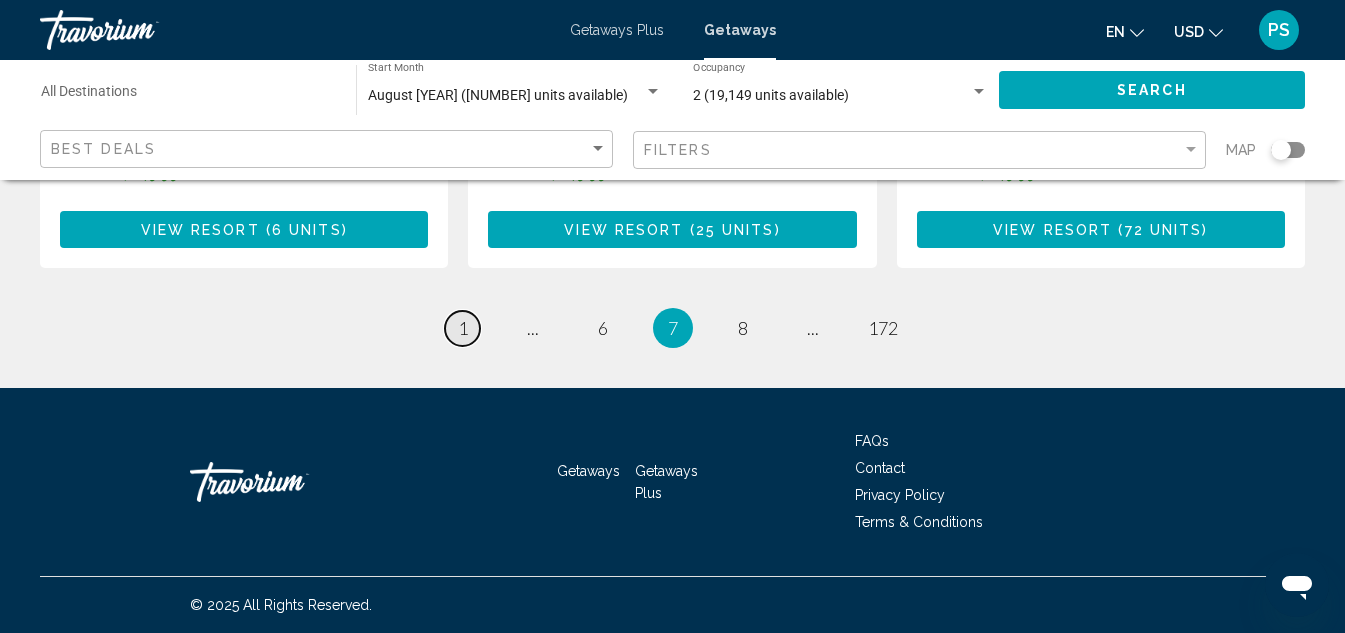 click on "1" at bounding box center [463, 328] 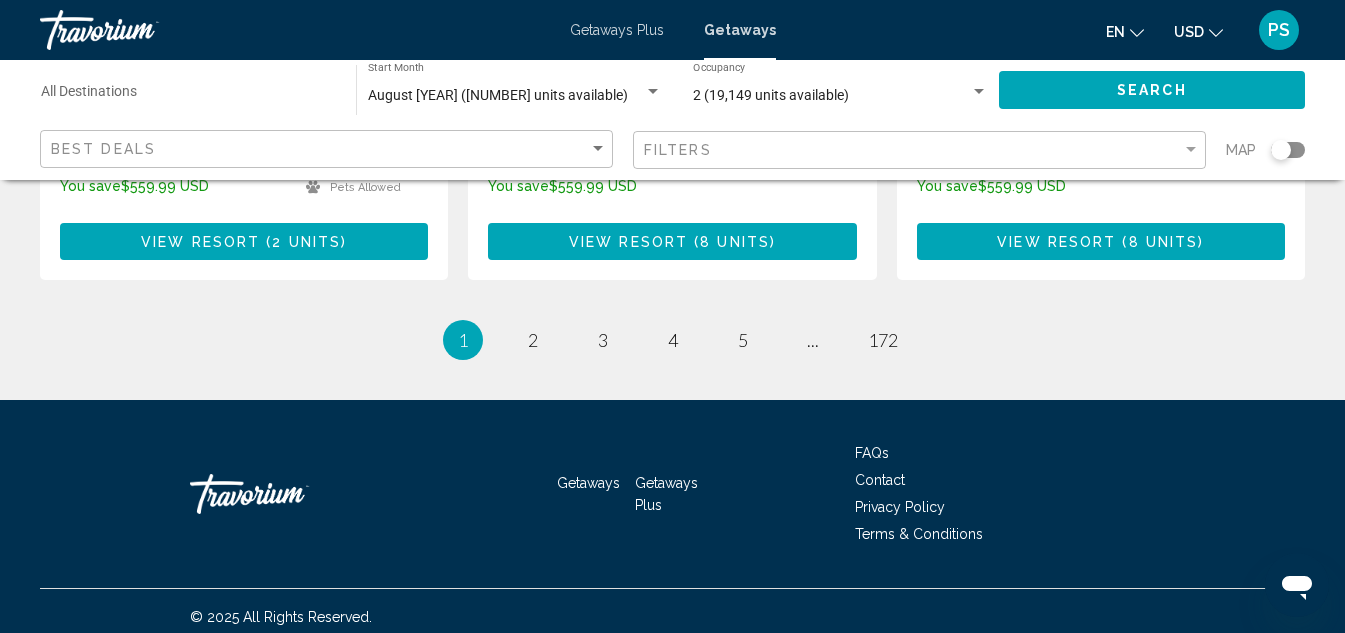 scroll, scrollTop: 2800, scrollLeft: 0, axis: vertical 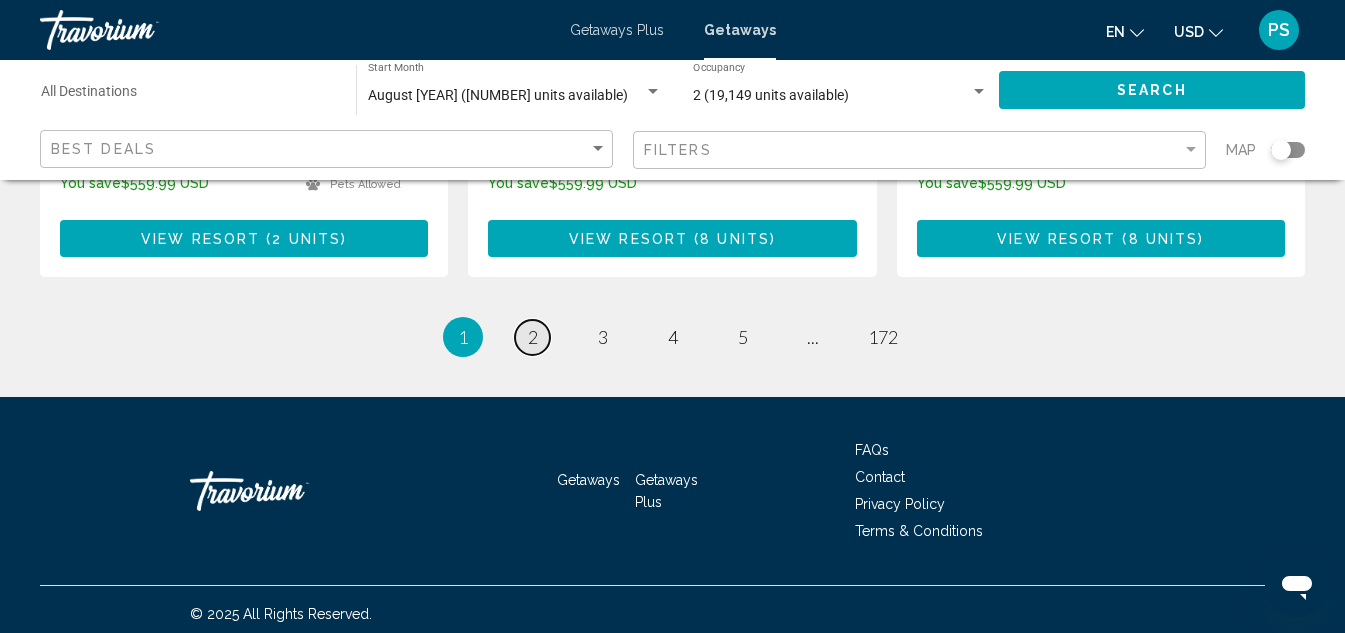 click on "2" at bounding box center (533, 337) 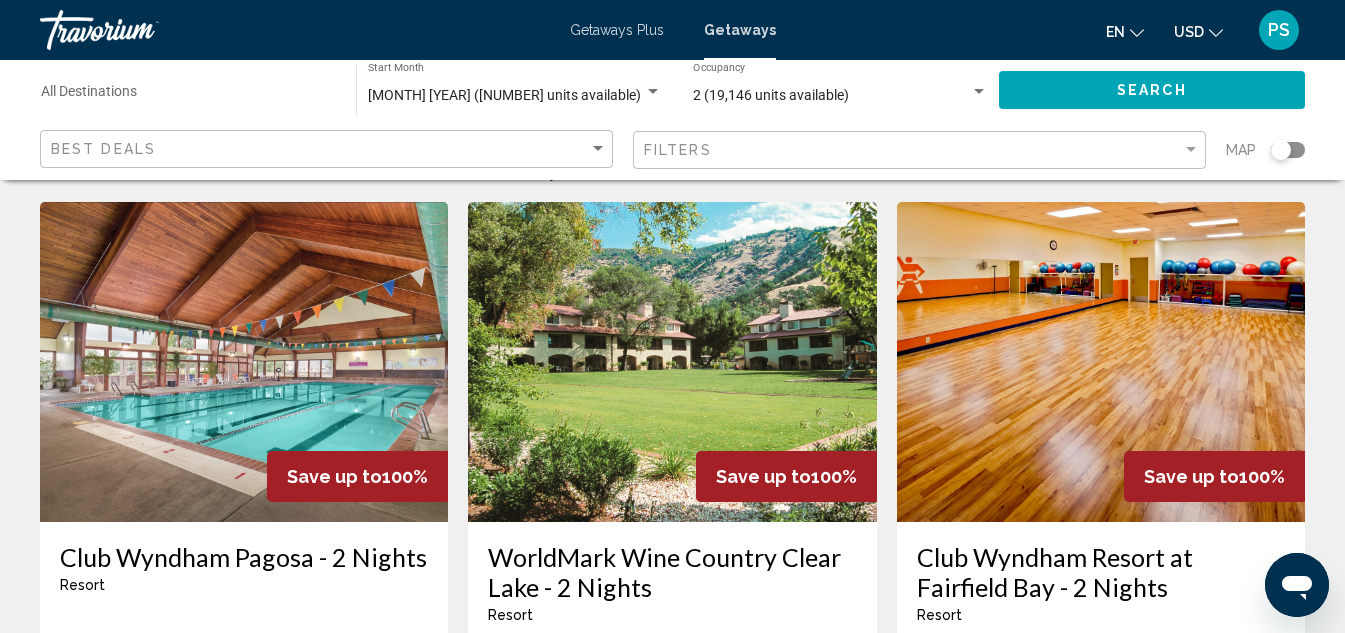 scroll, scrollTop: 100, scrollLeft: 0, axis: vertical 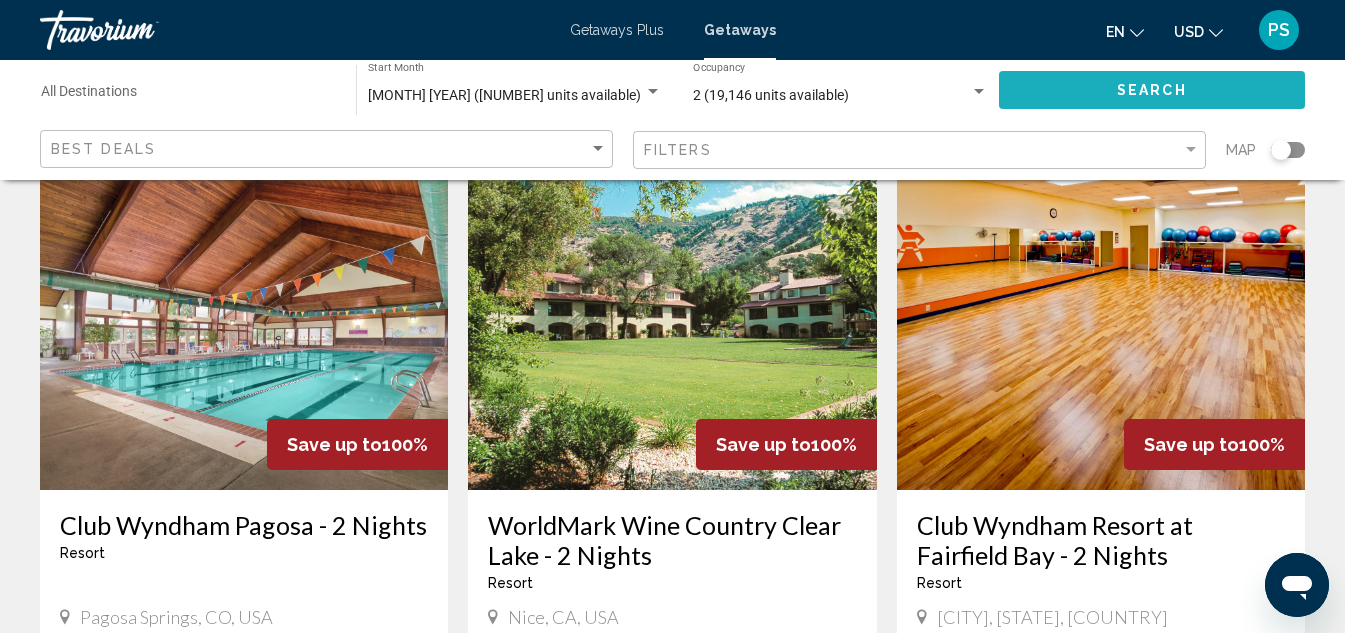 click on "Search" 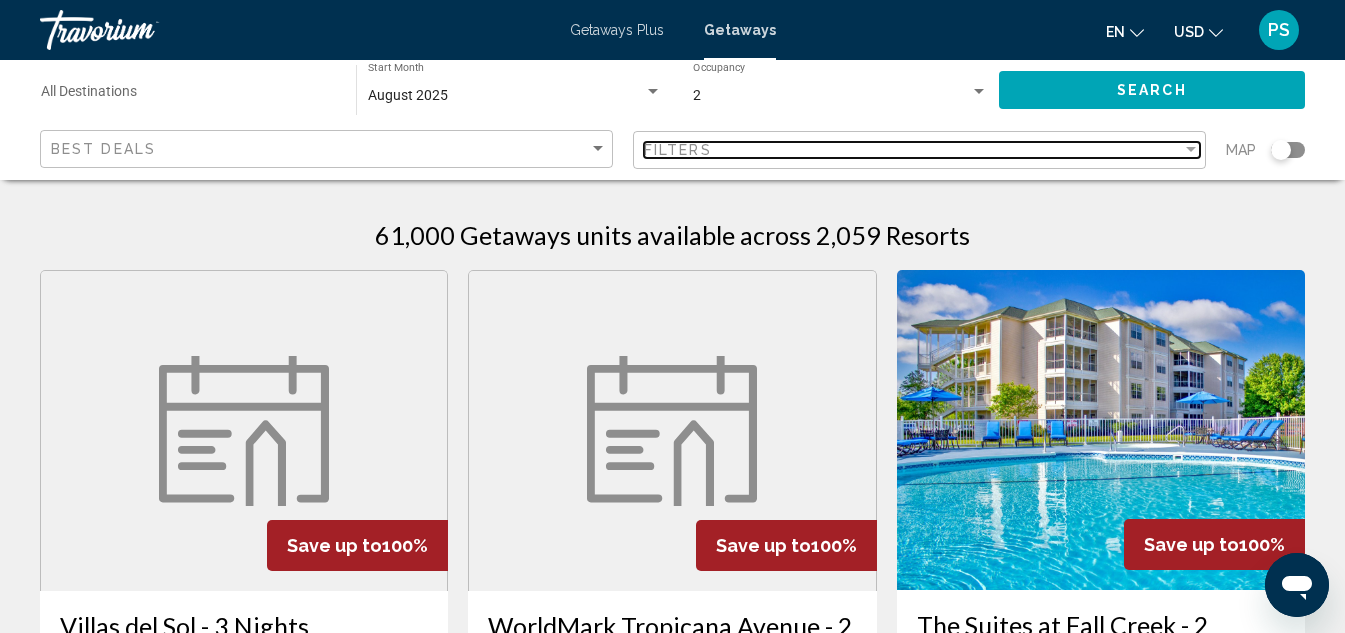 click at bounding box center (1191, 149) 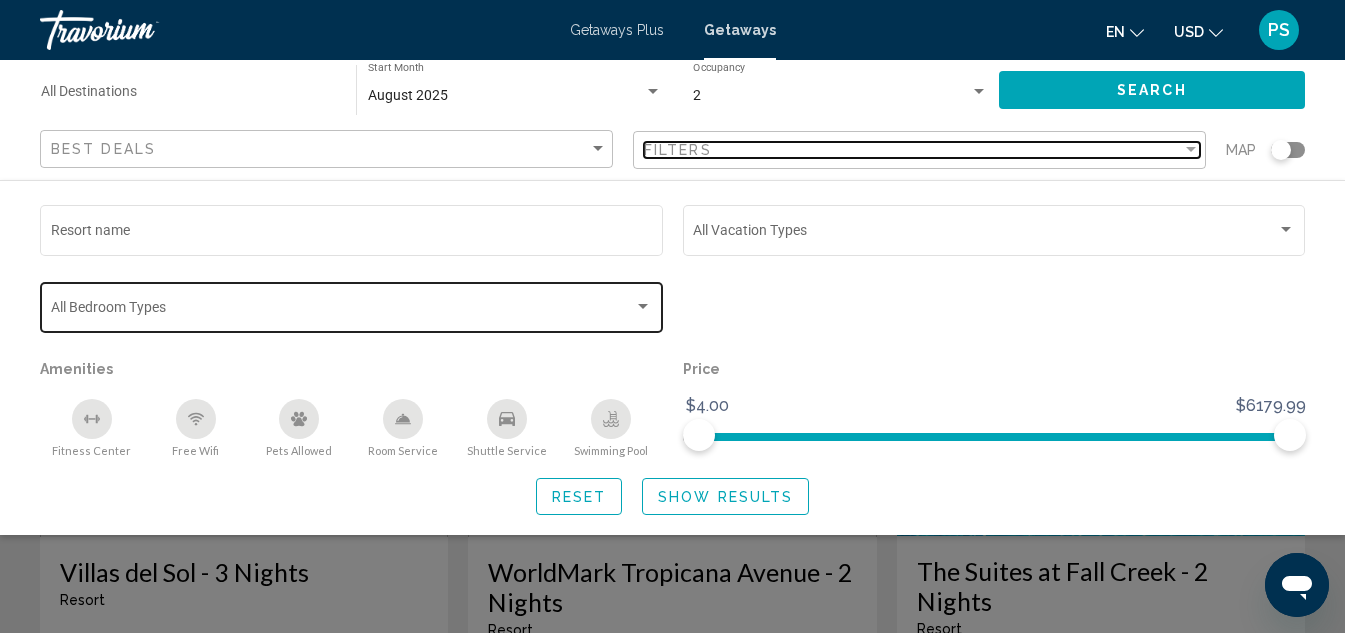 scroll, scrollTop: 100, scrollLeft: 0, axis: vertical 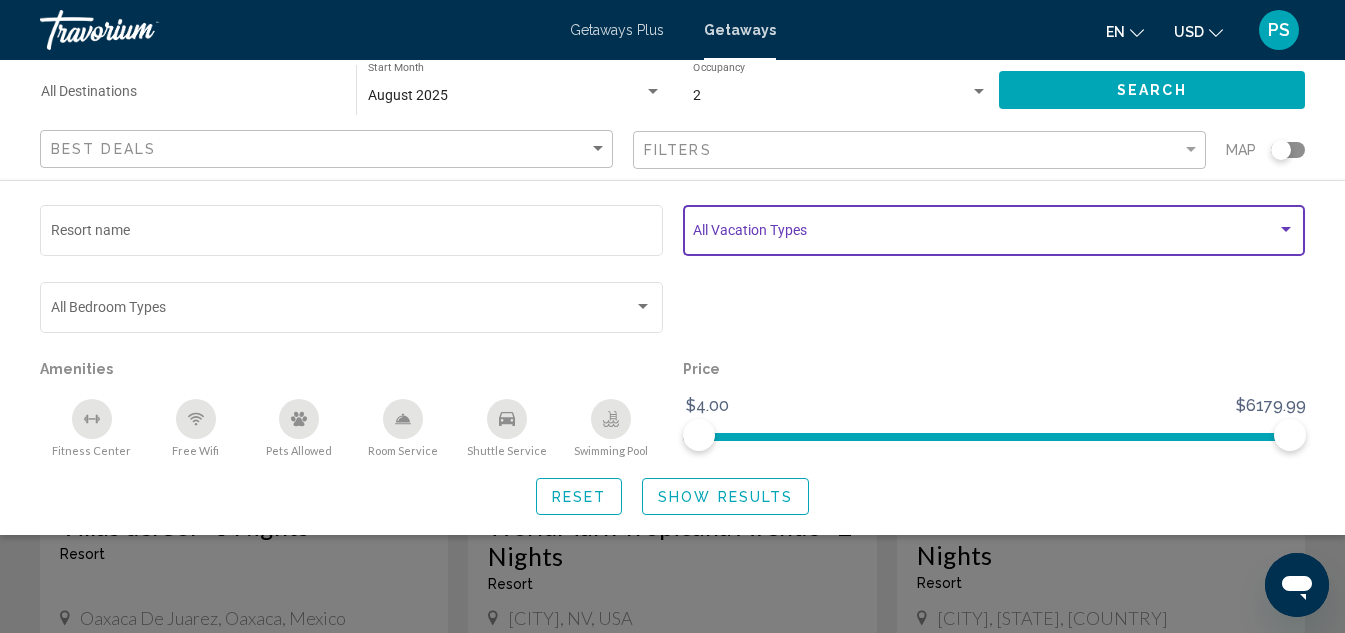 click at bounding box center (1286, 229) 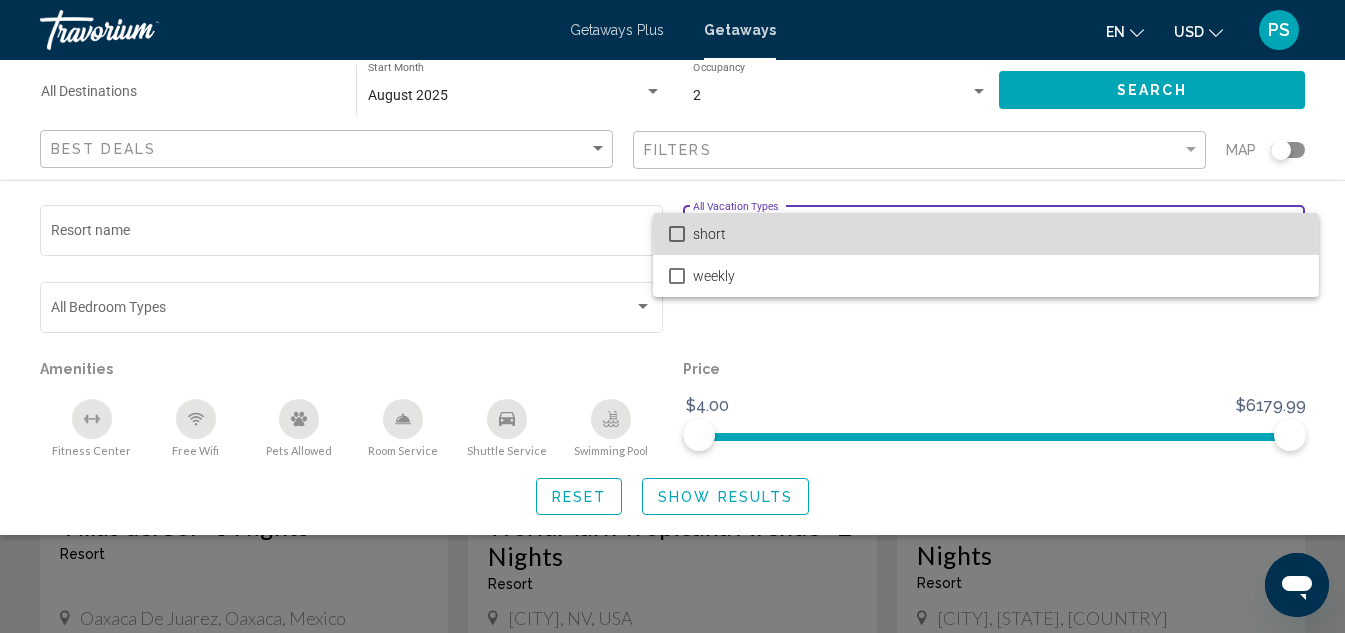 click on "short" at bounding box center [998, 234] 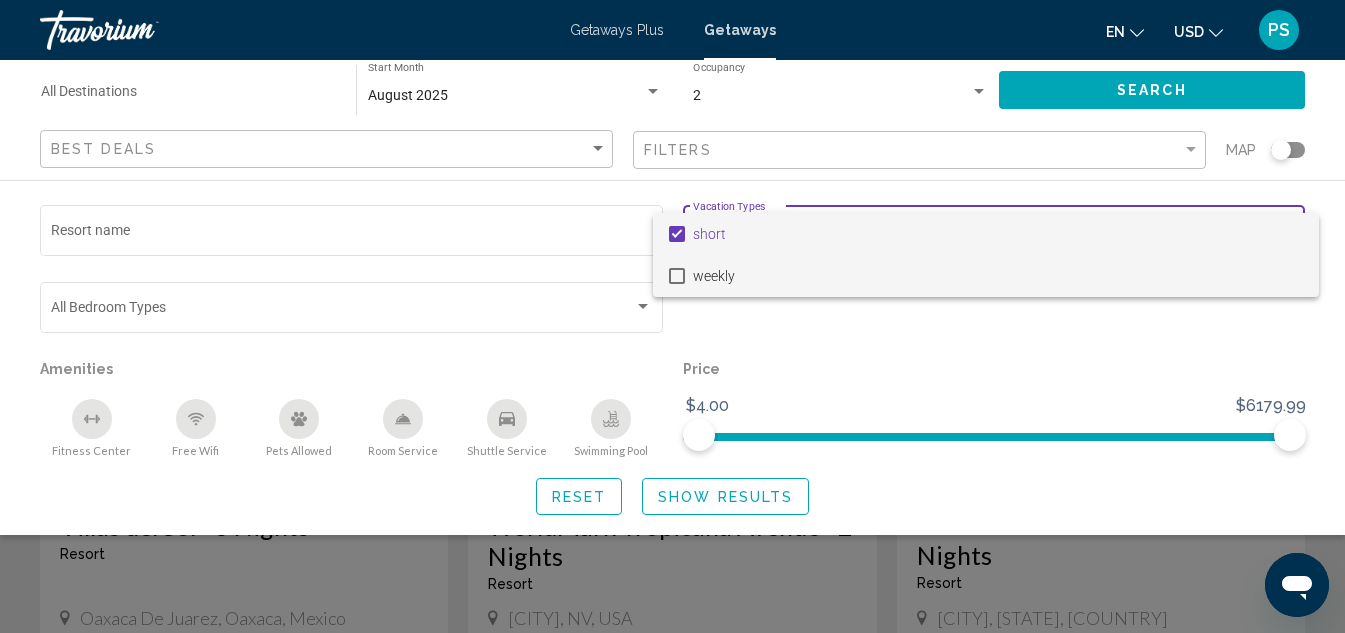 click at bounding box center [677, 276] 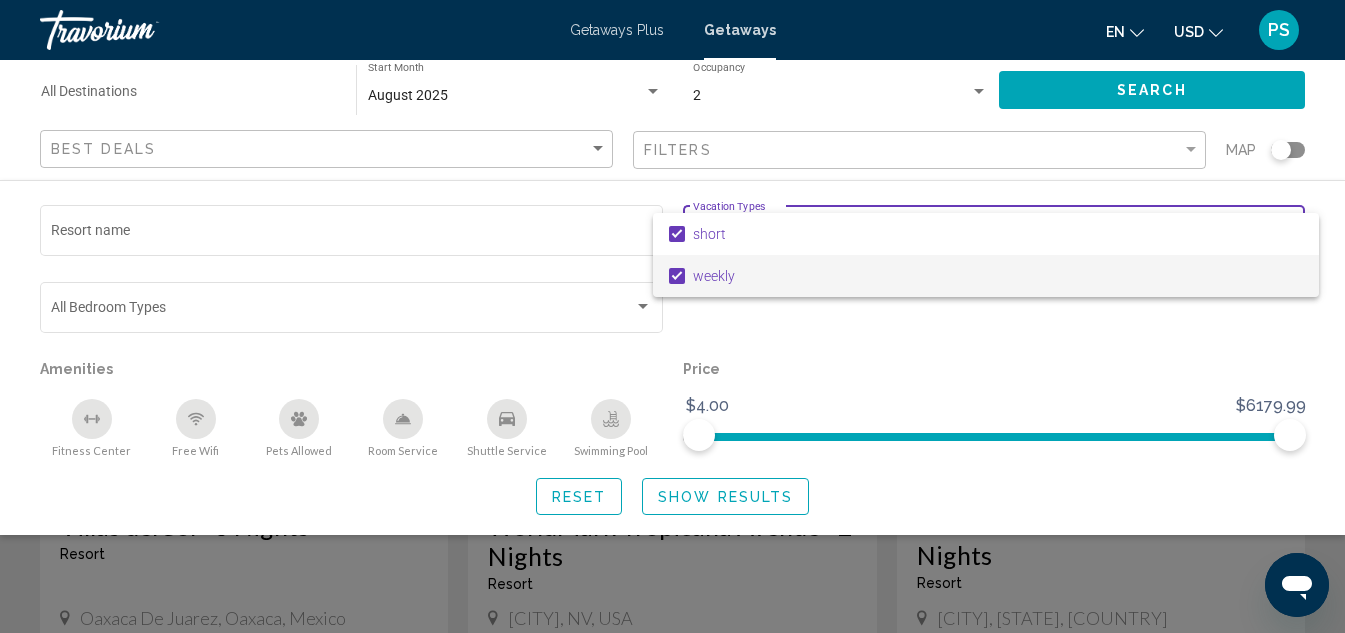 click at bounding box center [672, 316] 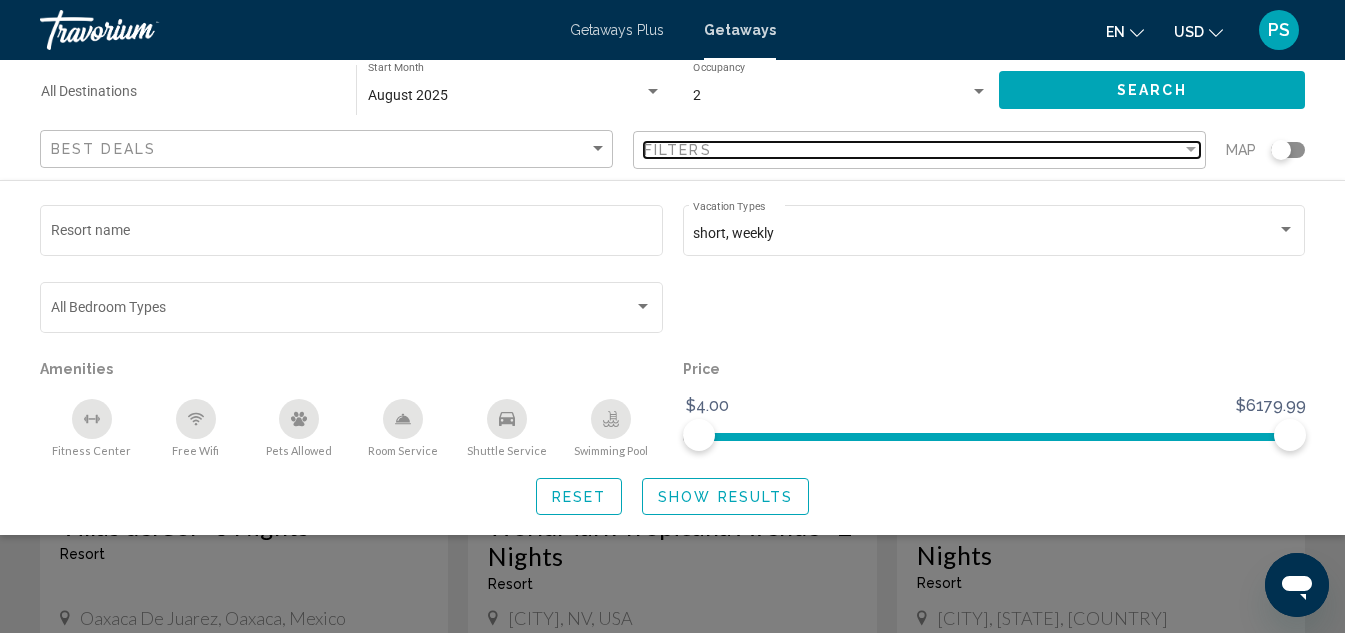 click at bounding box center (1191, 149) 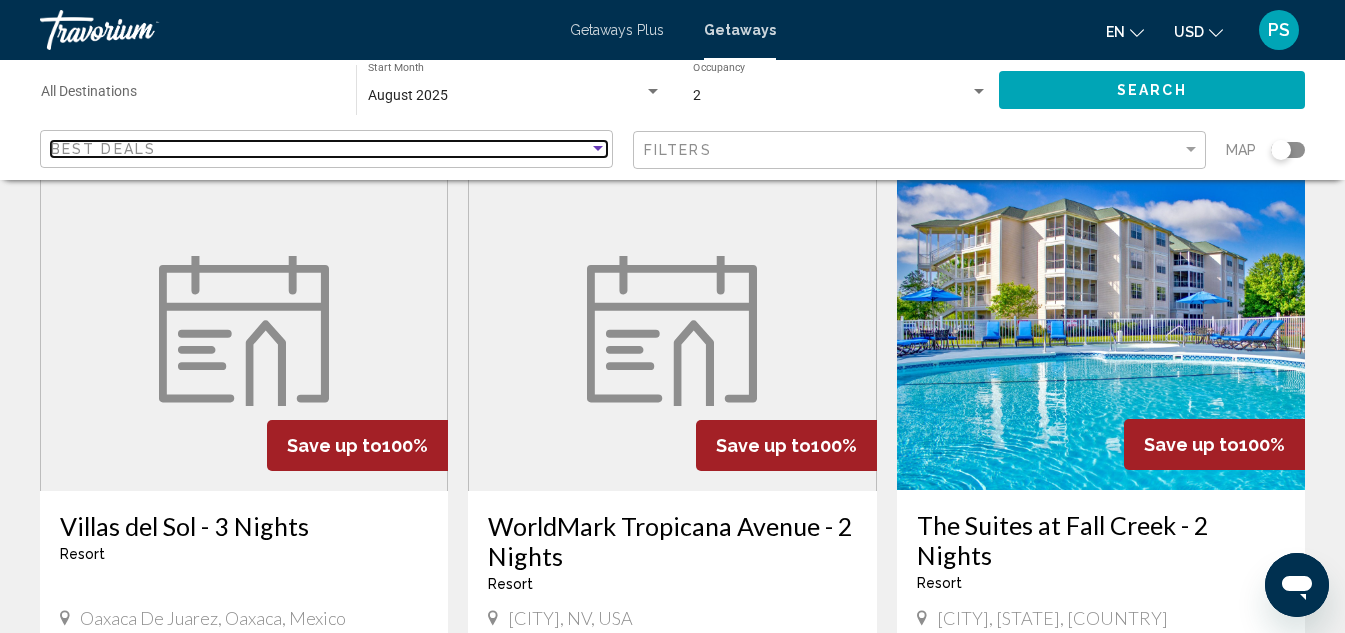 click at bounding box center (598, 148) 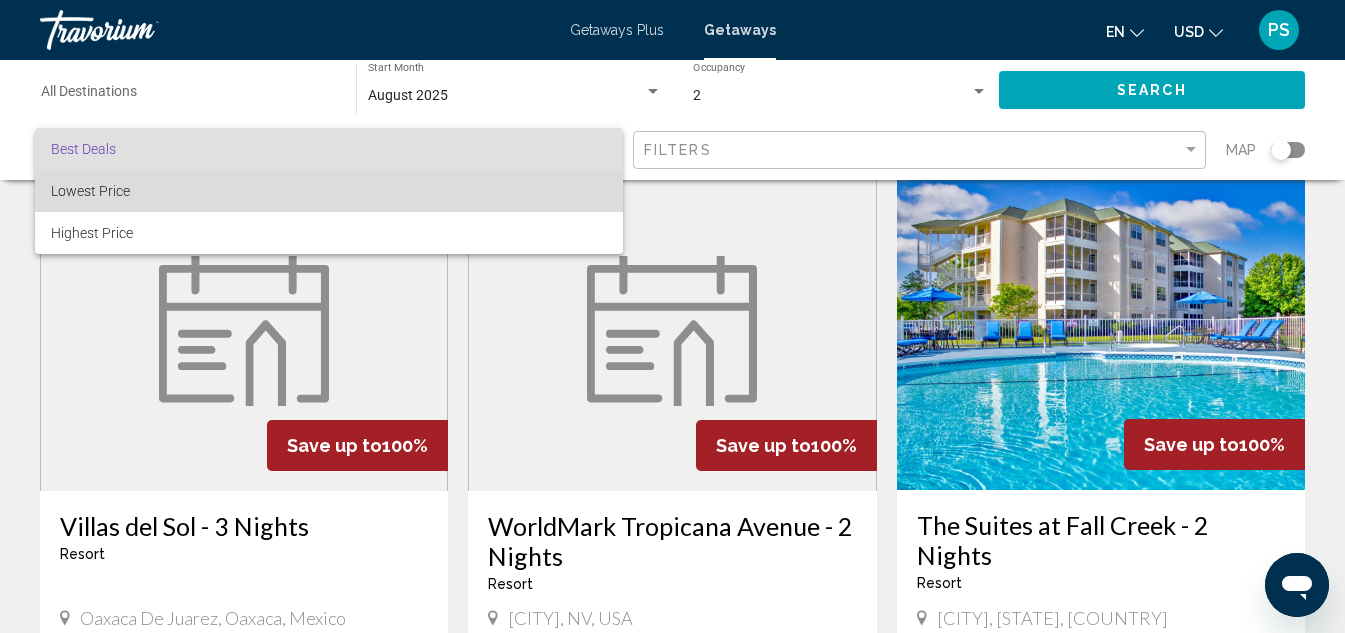 click on "Lowest Price" at bounding box center [329, 191] 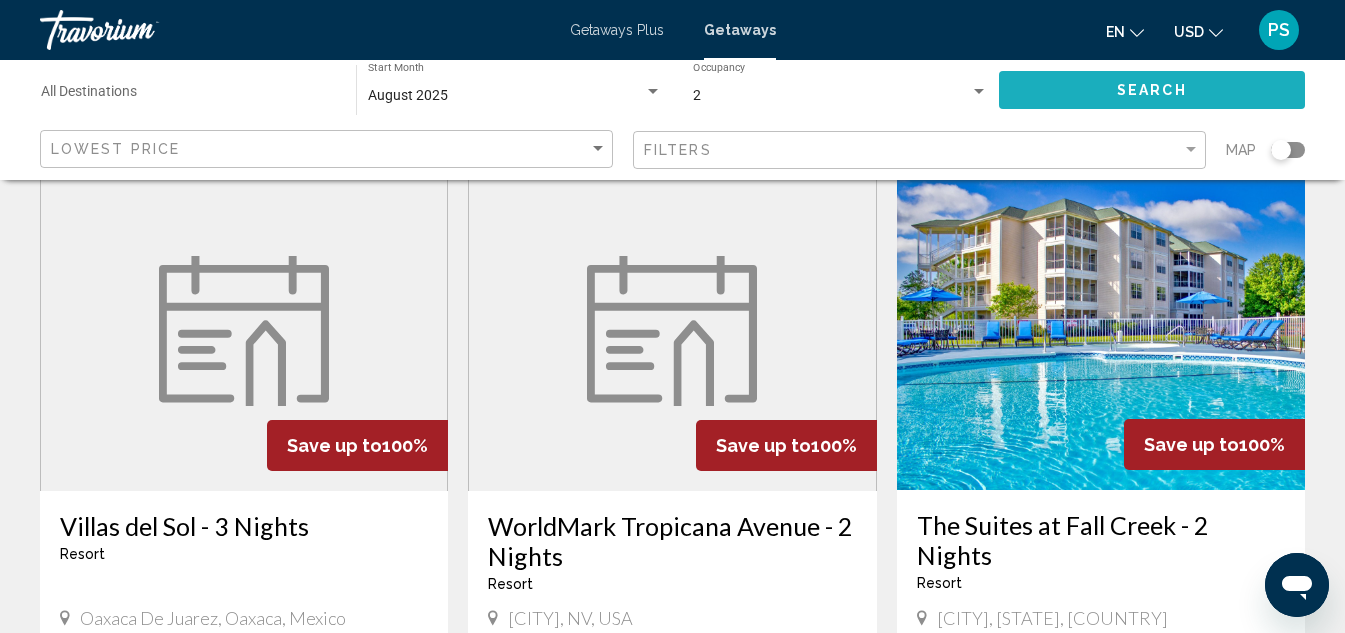 click on "Search" 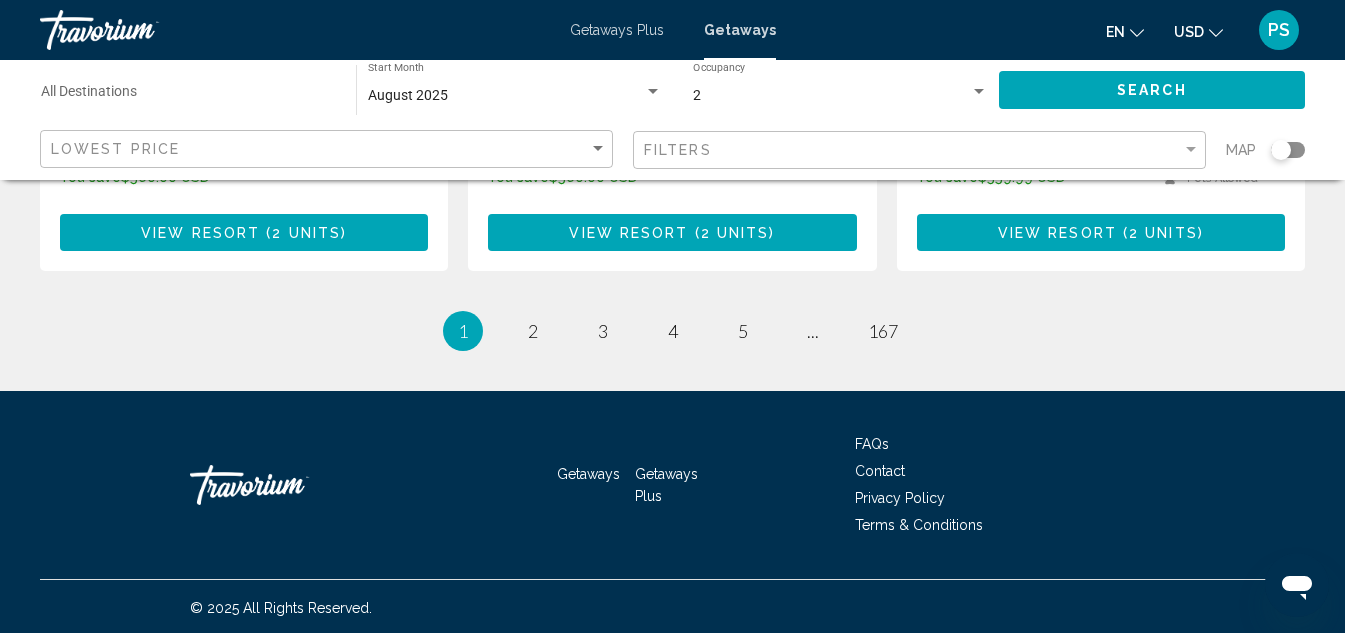 scroll, scrollTop: 2809, scrollLeft: 0, axis: vertical 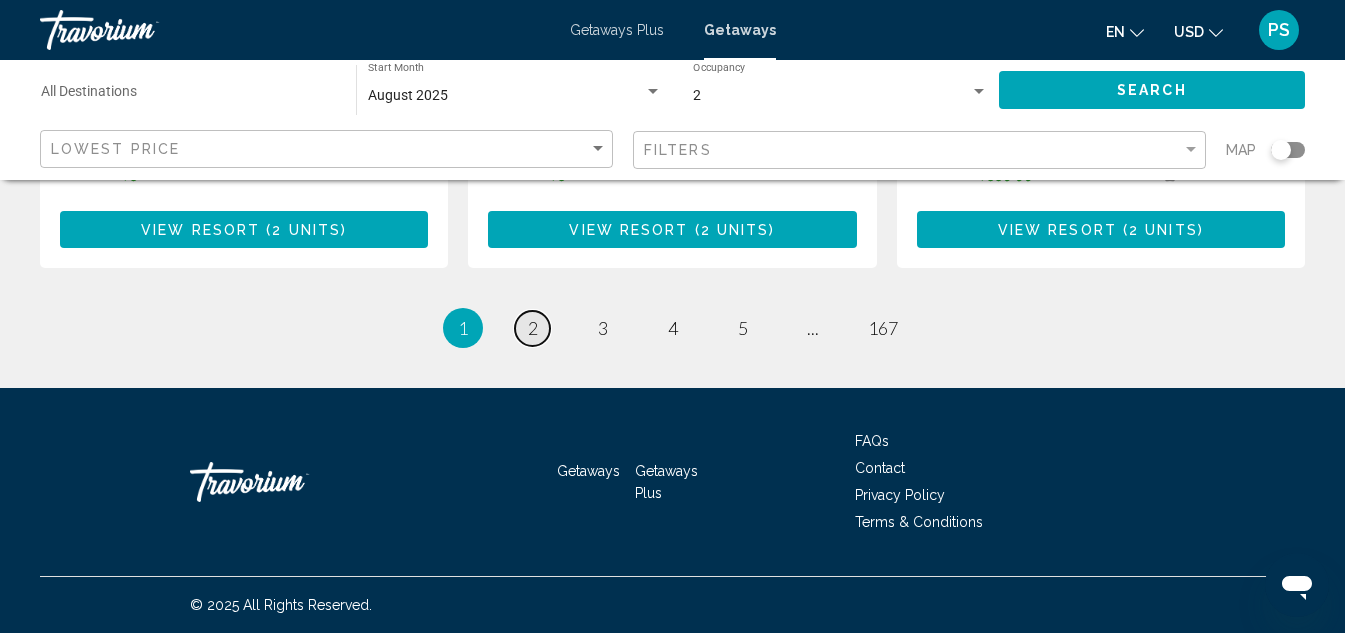 click on "2" at bounding box center [533, 328] 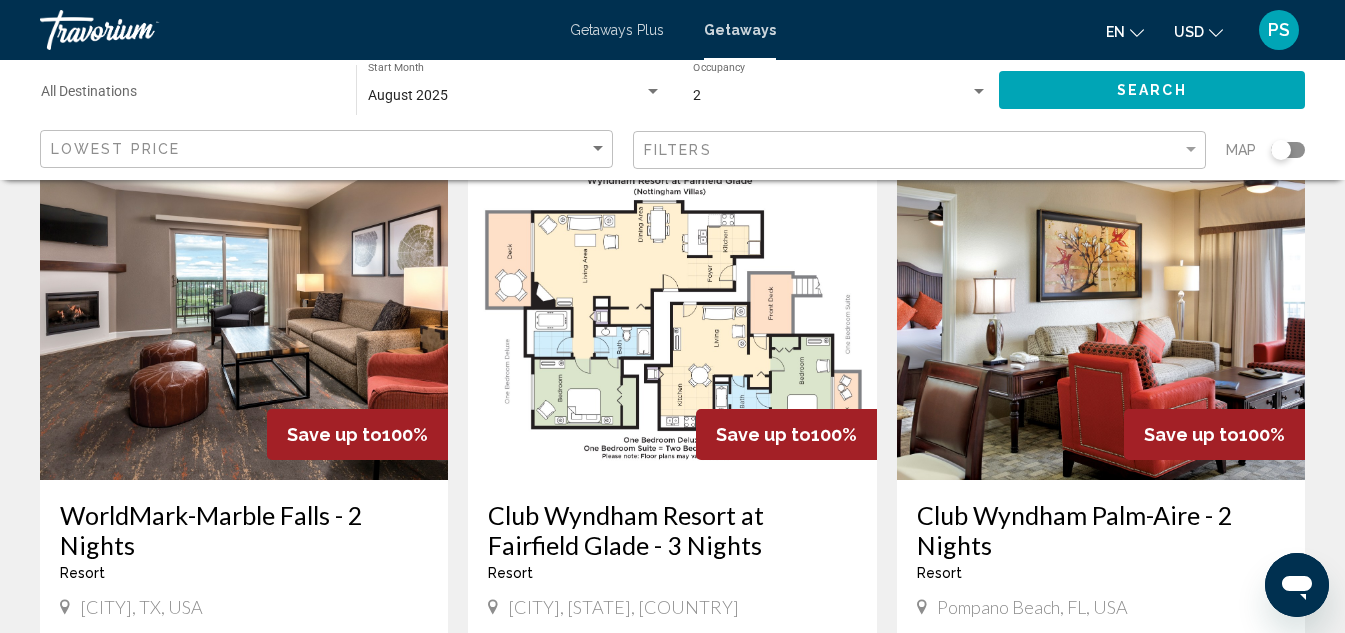 scroll, scrollTop: 800, scrollLeft: 0, axis: vertical 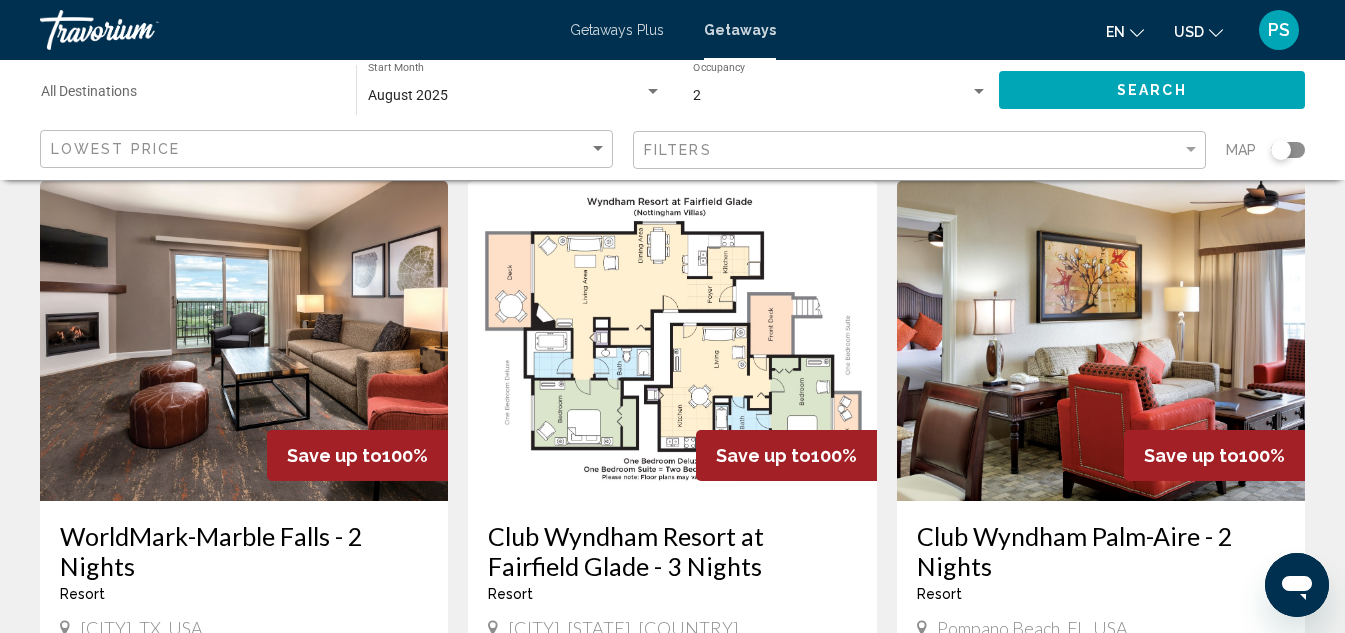 click at bounding box center (244, 341) 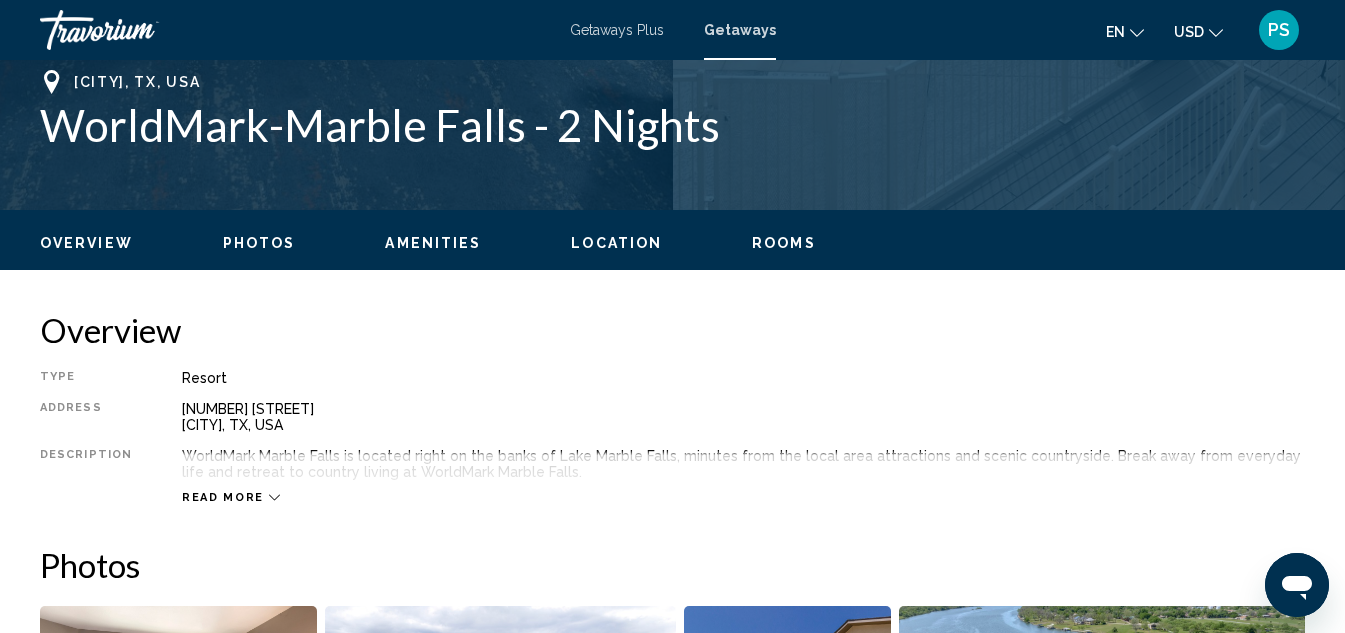 scroll, scrollTop: 219, scrollLeft: 0, axis: vertical 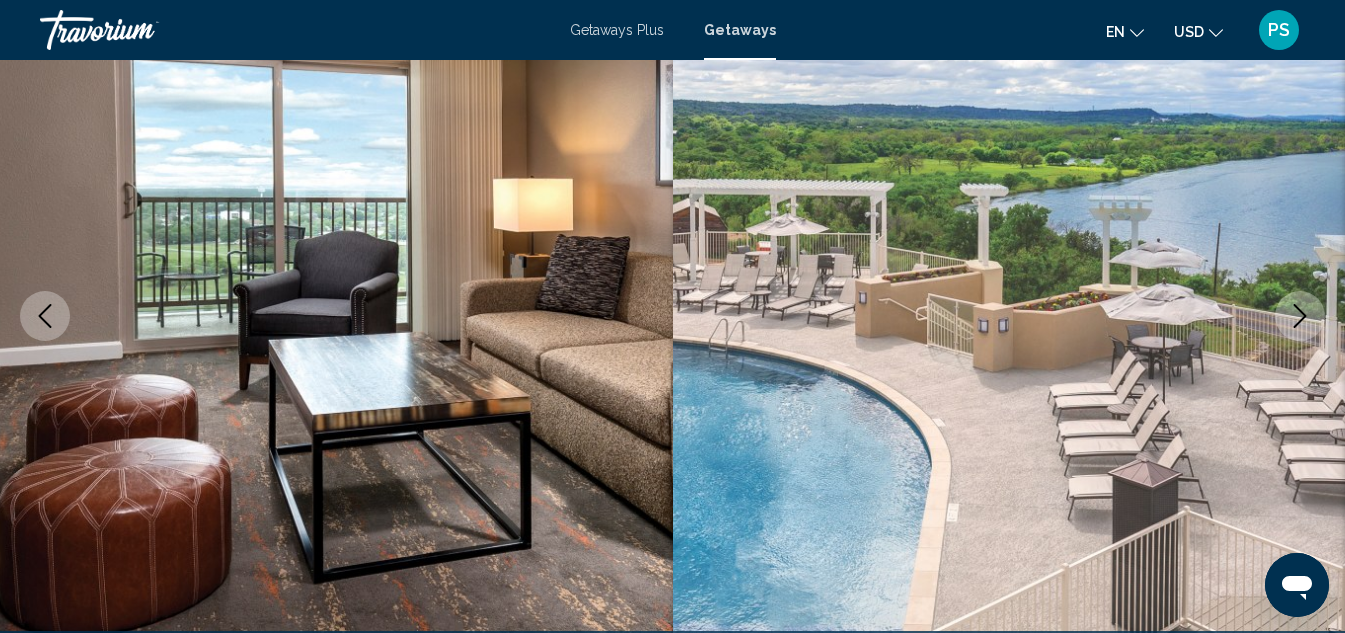 click 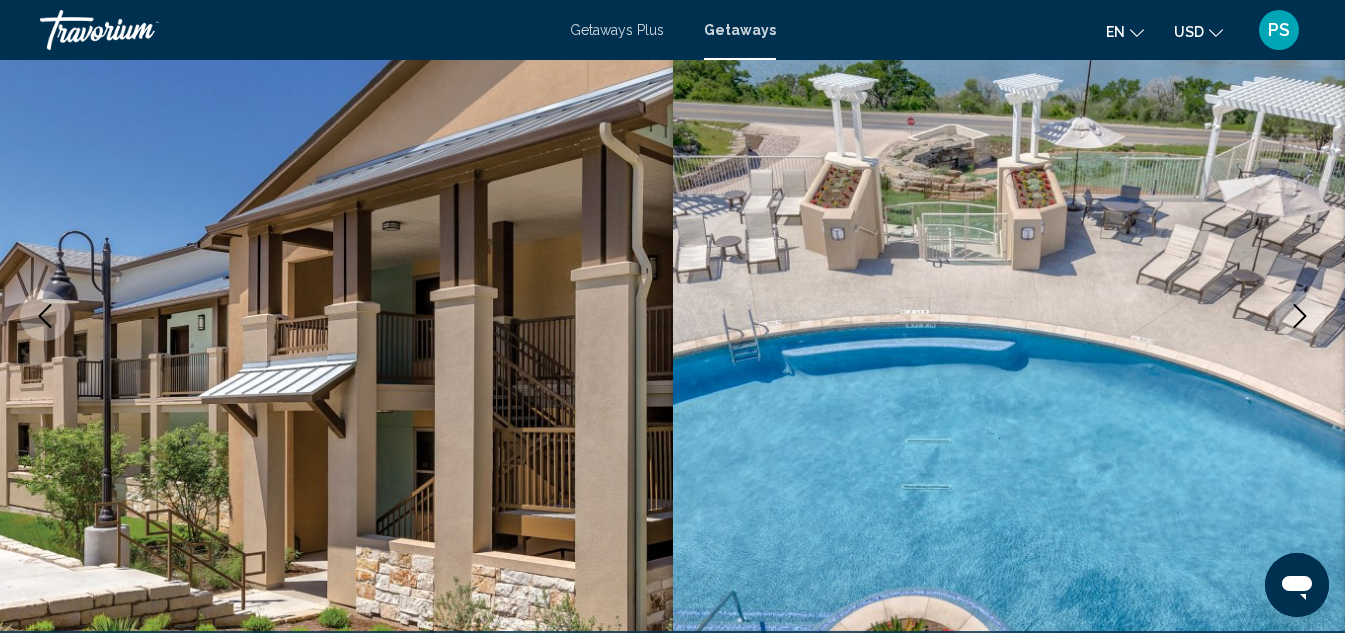 click 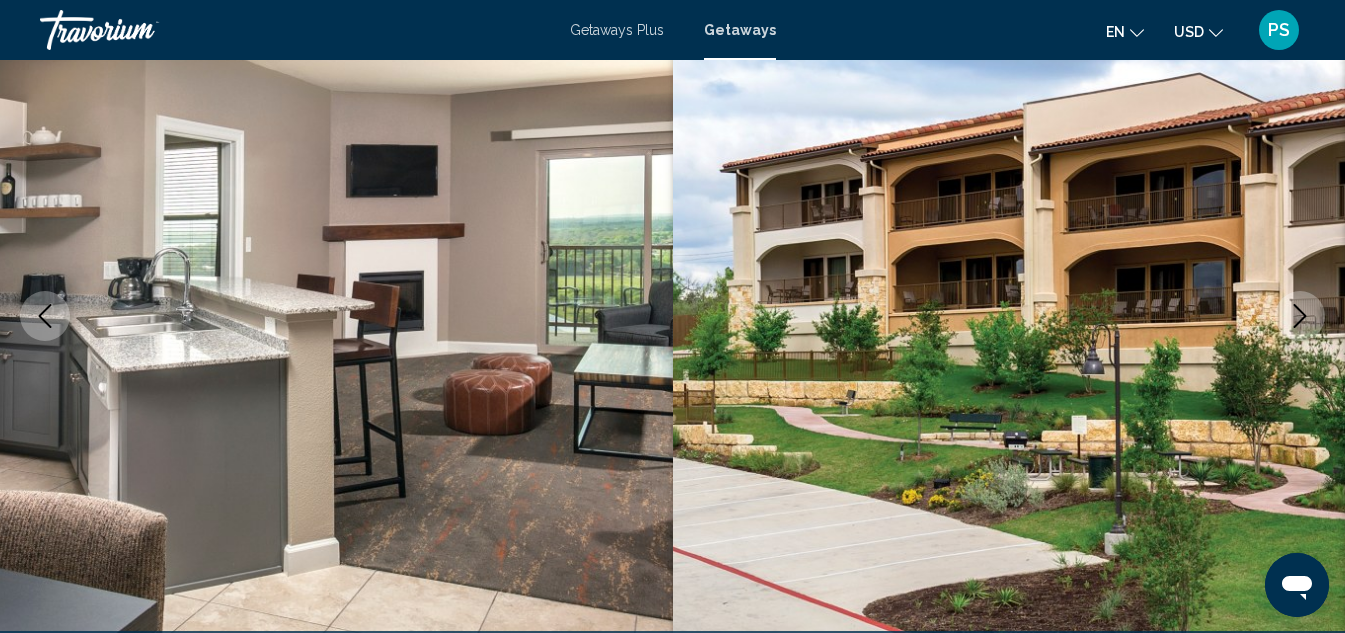 click 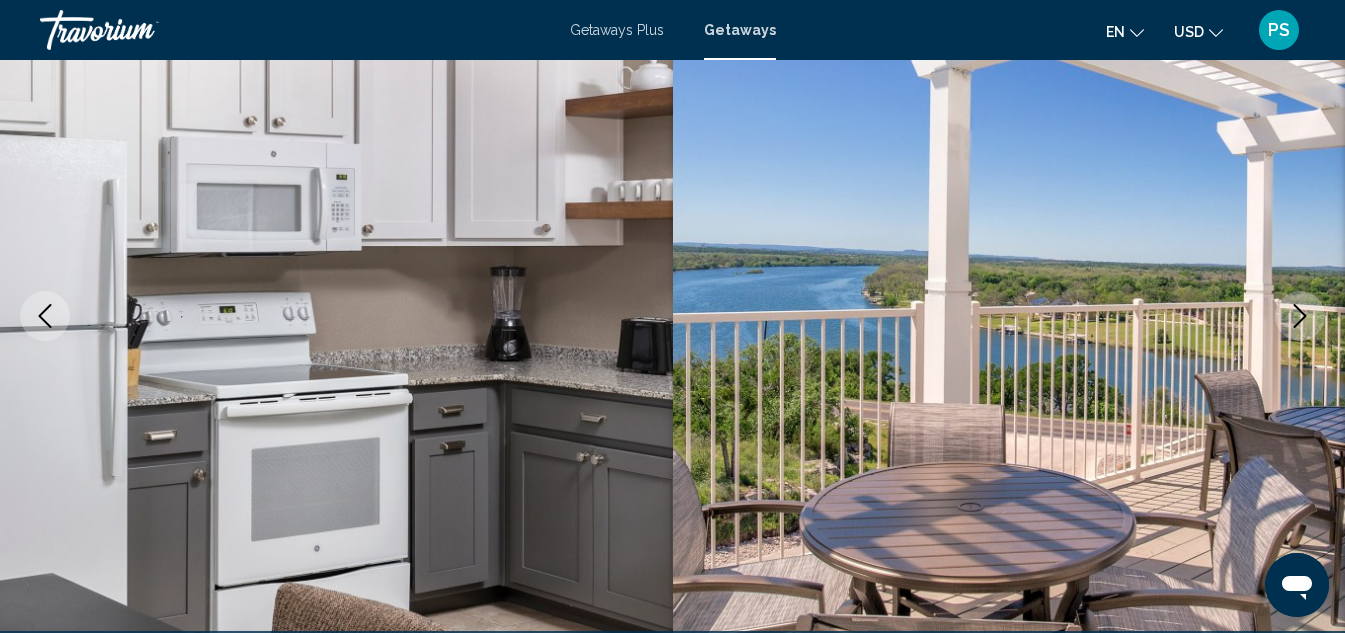 click 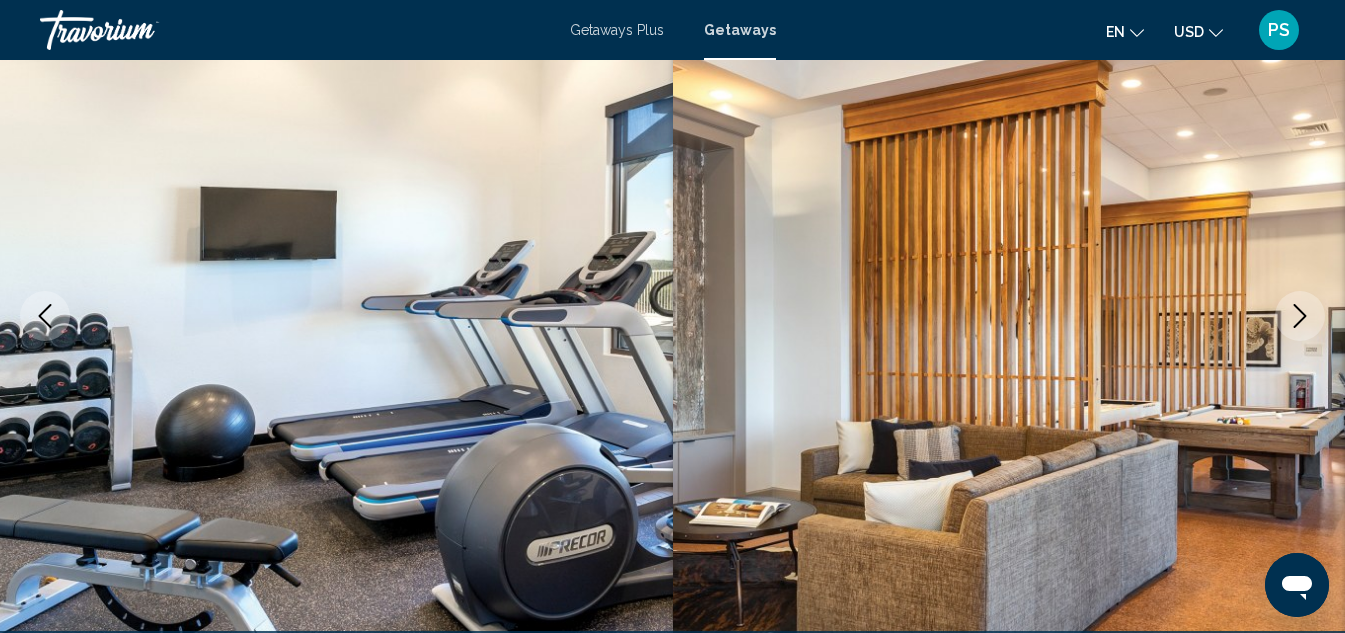 click 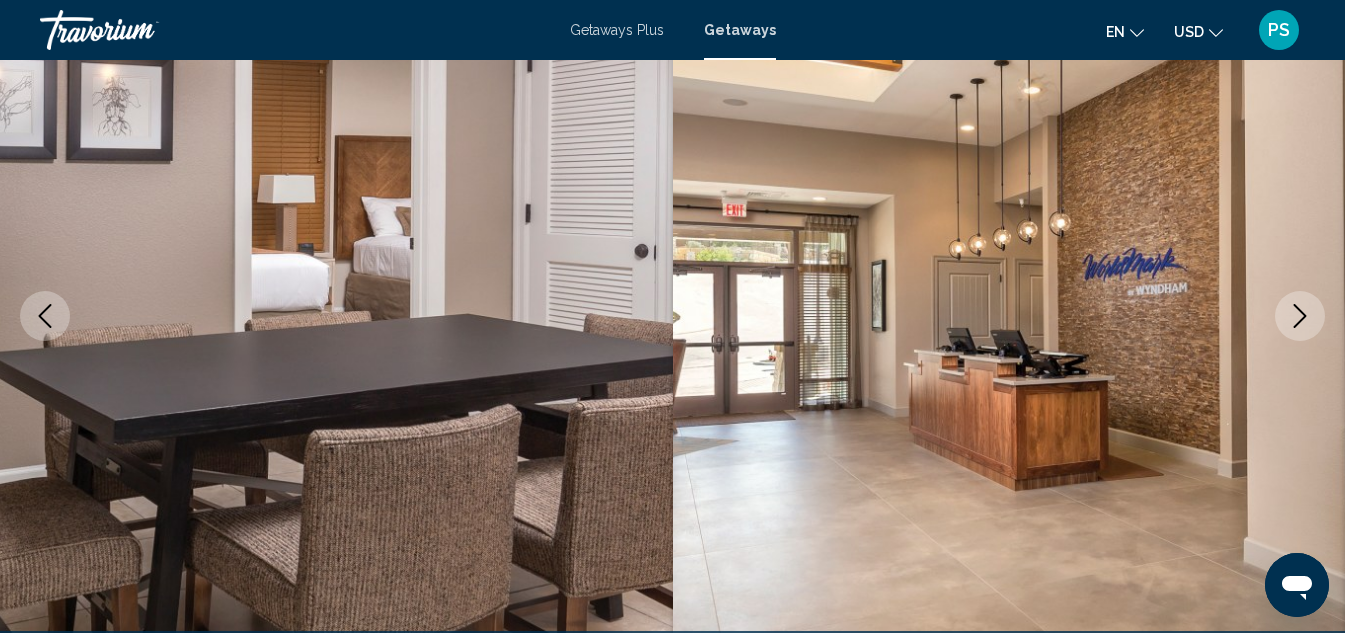 click at bounding box center (1300, 316) 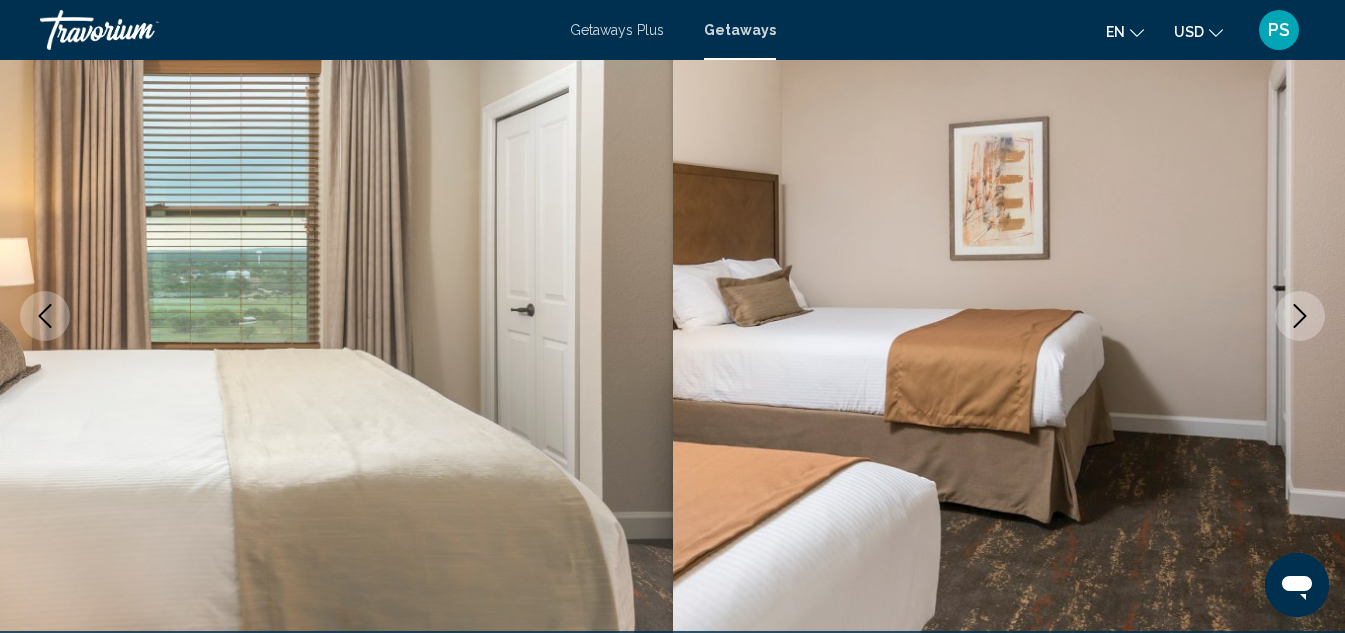 click at bounding box center [1300, 316] 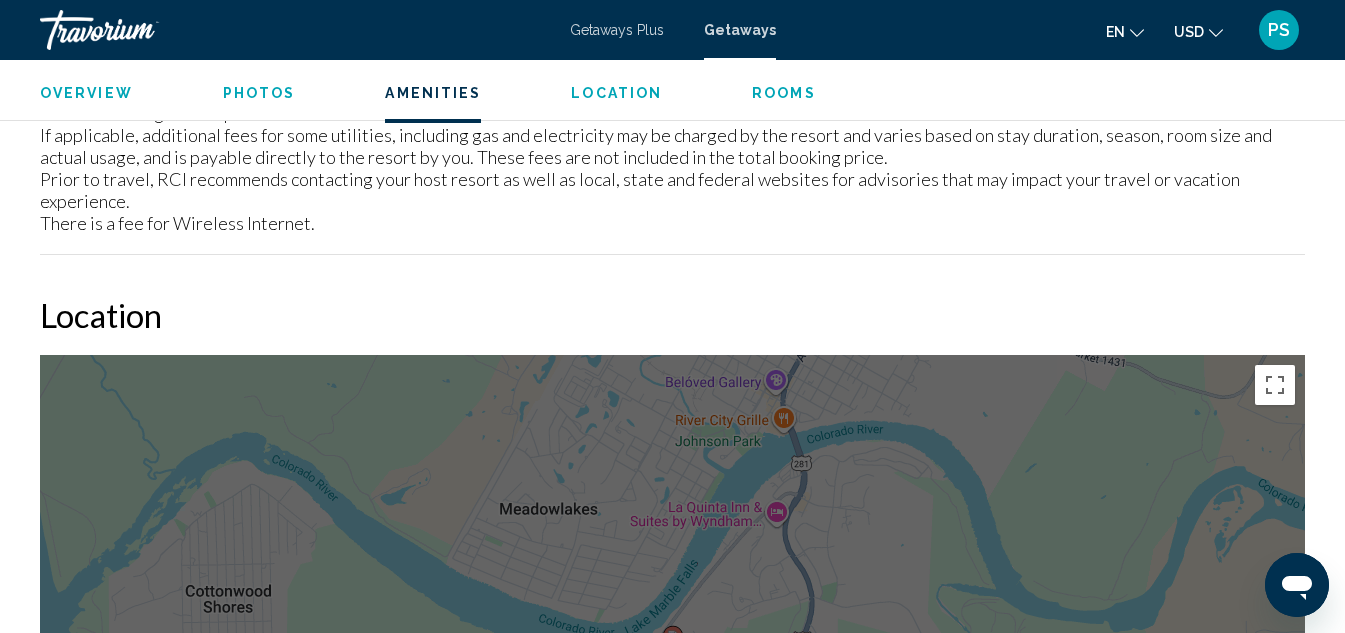 scroll, scrollTop: 2519, scrollLeft: 0, axis: vertical 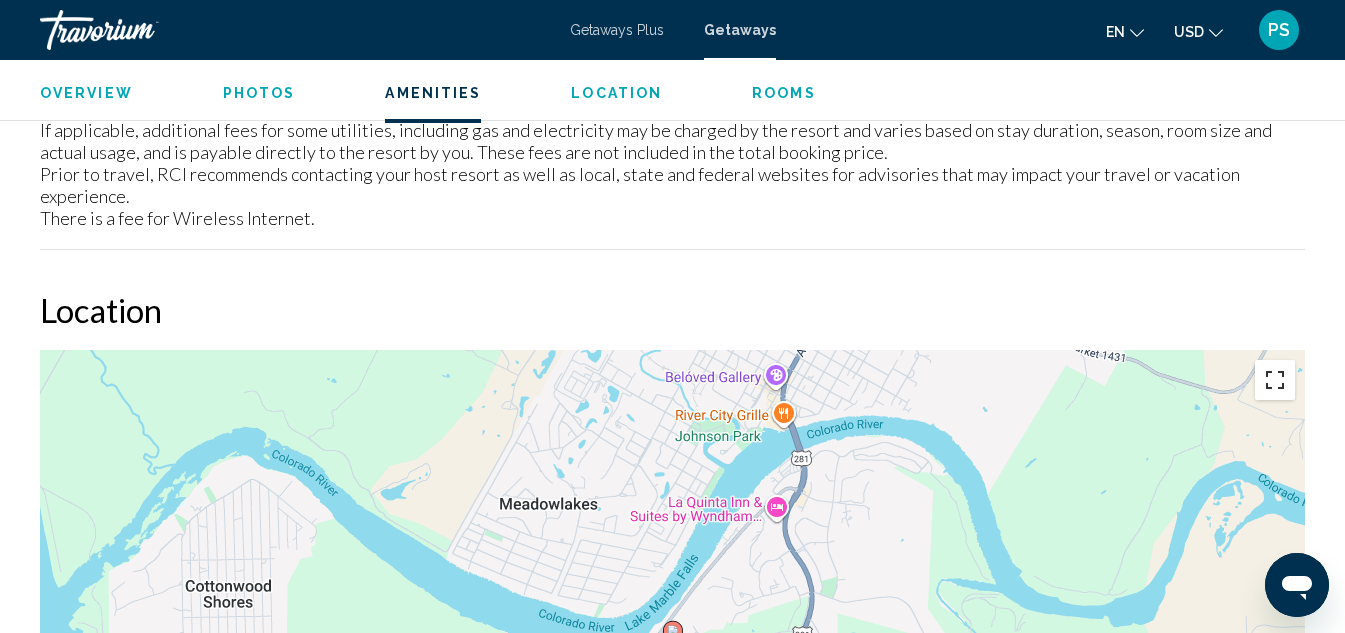 click at bounding box center [1275, 380] 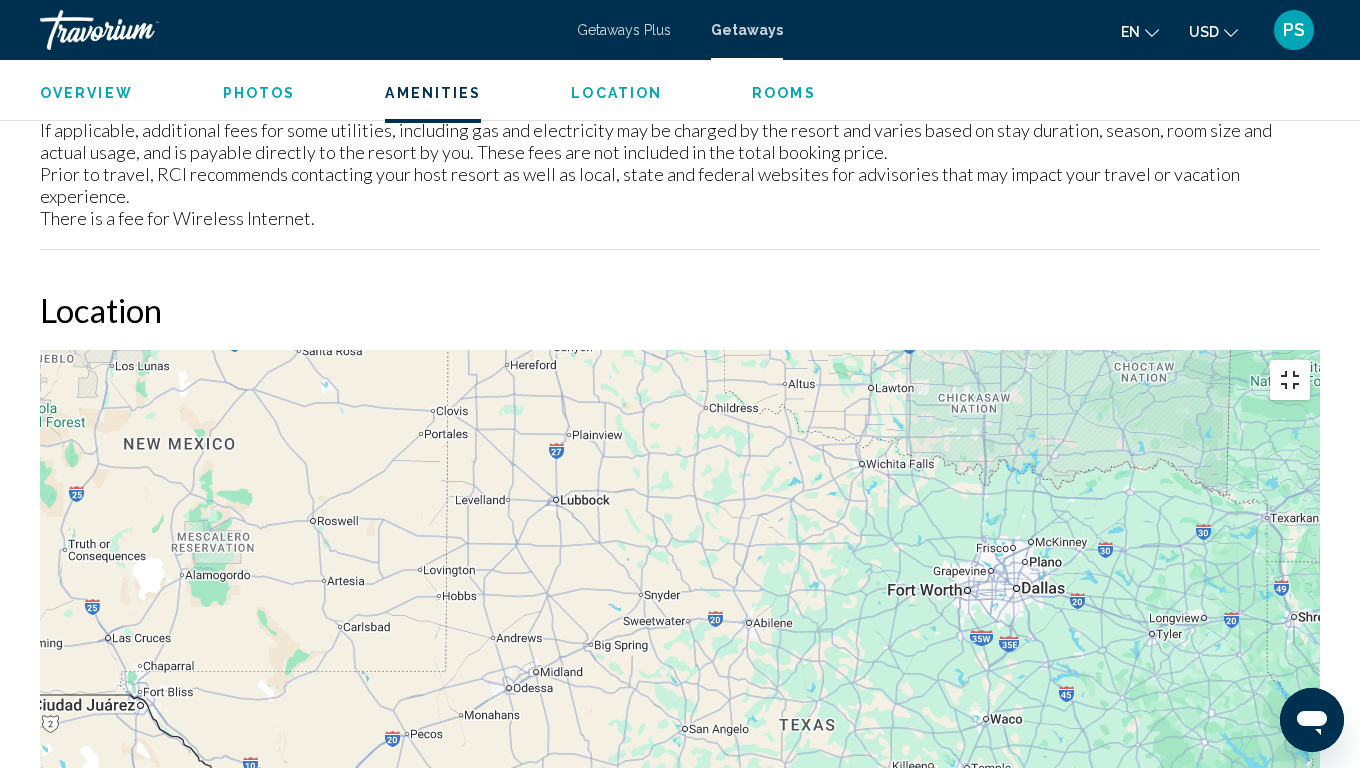 click at bounding box center [1290, 380] 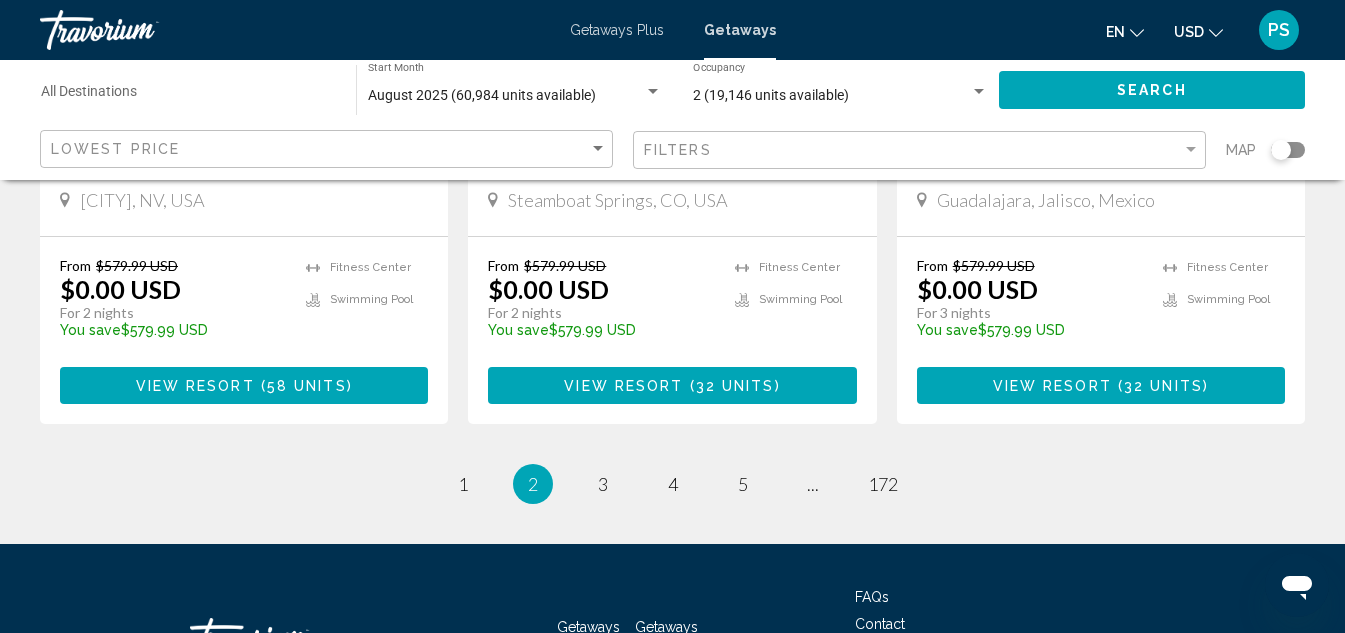 scroll, scrollTop: 2700, scrollLeft: 0, axis: vertical 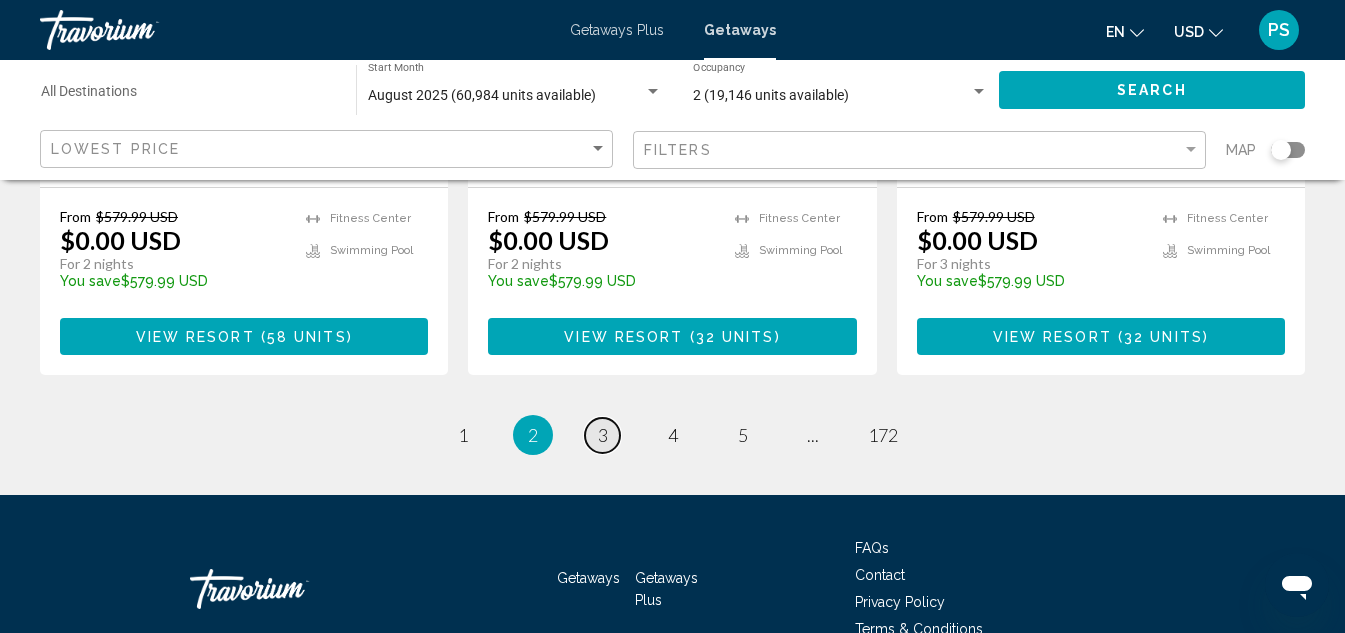 click on "3" at bounding box center [603, 435] 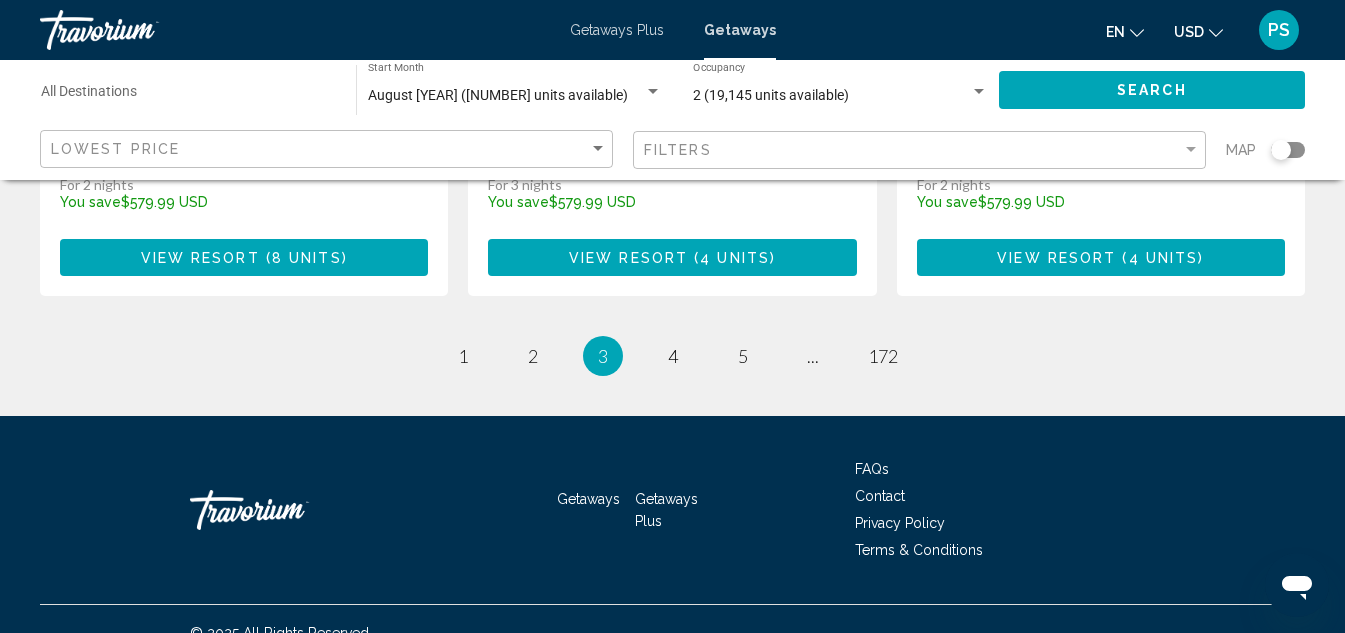scroll, scrollTop: 2808, scrollLeft: 0, axis: vertical 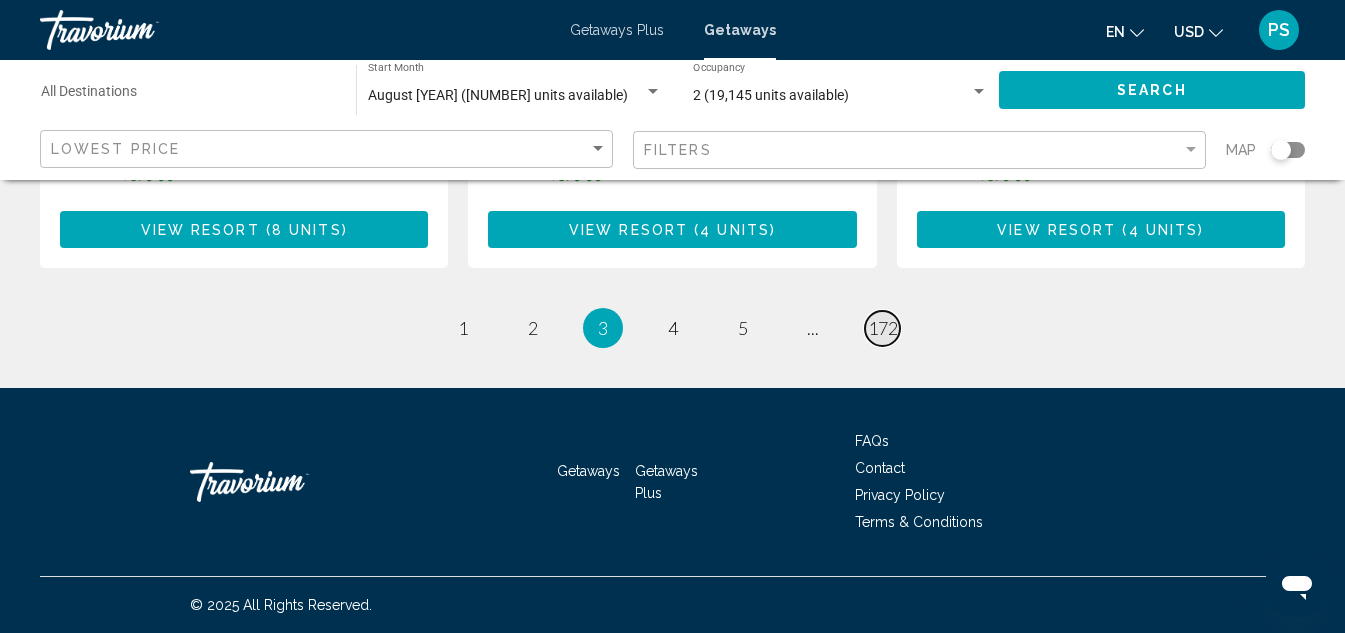 click on "172" at bounding box center [883, 328] 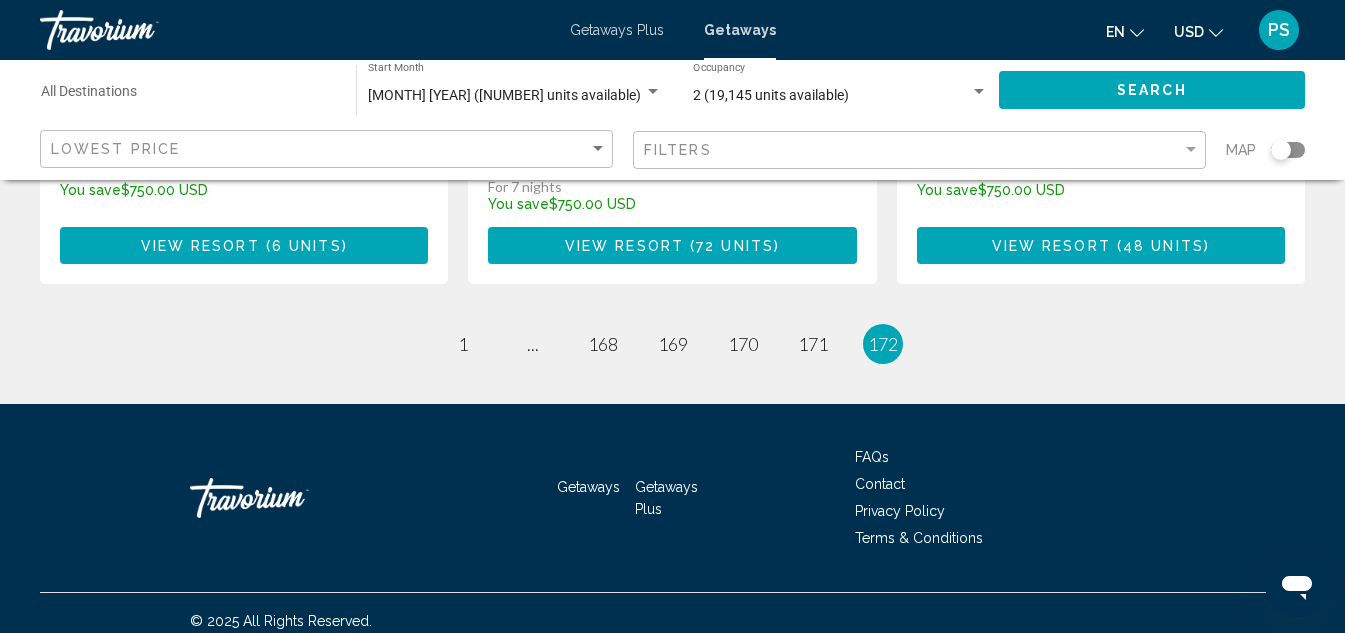 scroll, scrollTop: 2036, scrollLeft: 0, axis: vertical 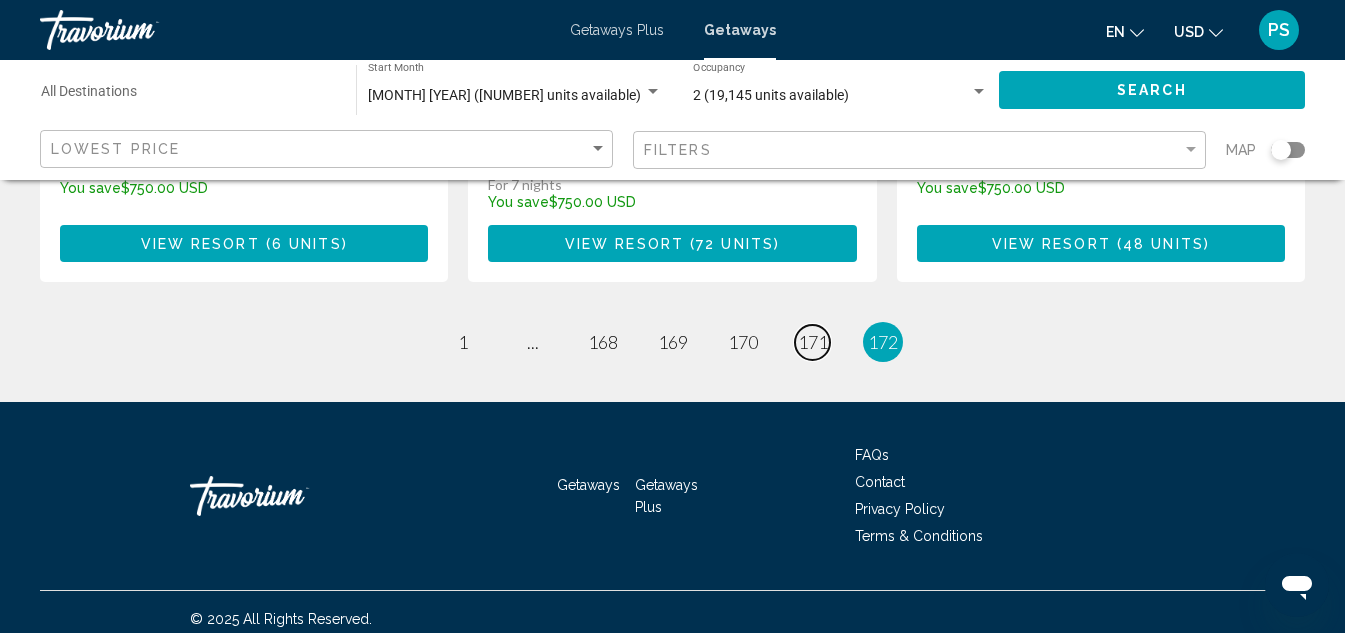 click on "171" at bounding box center [813, 342] 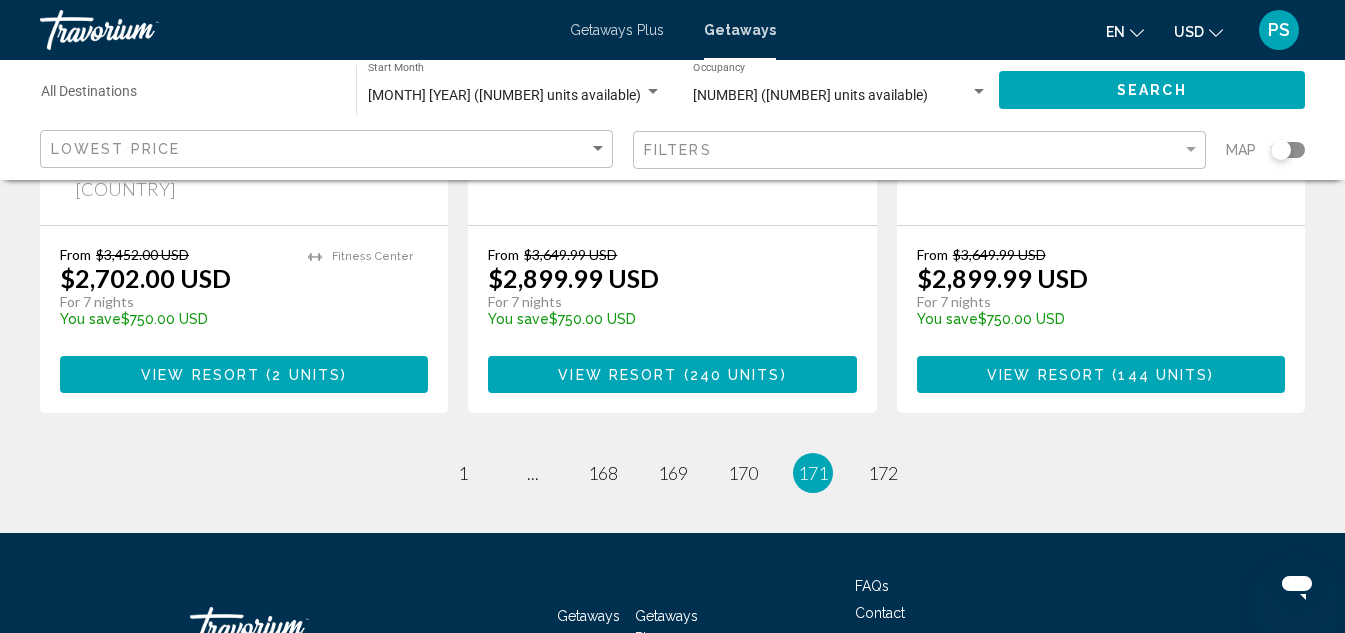 scroll, scrollTop: 2700, scrollLeft: 0, axis: vertical 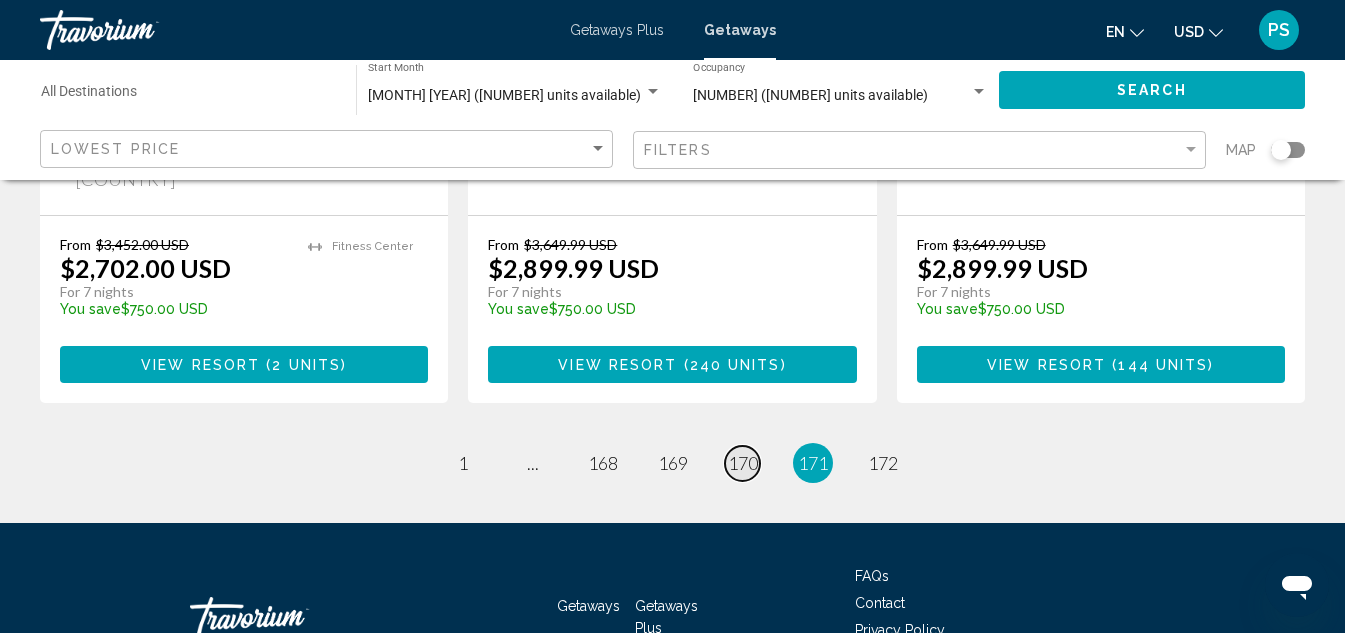 click on "170" at bounding box center (743, 463) 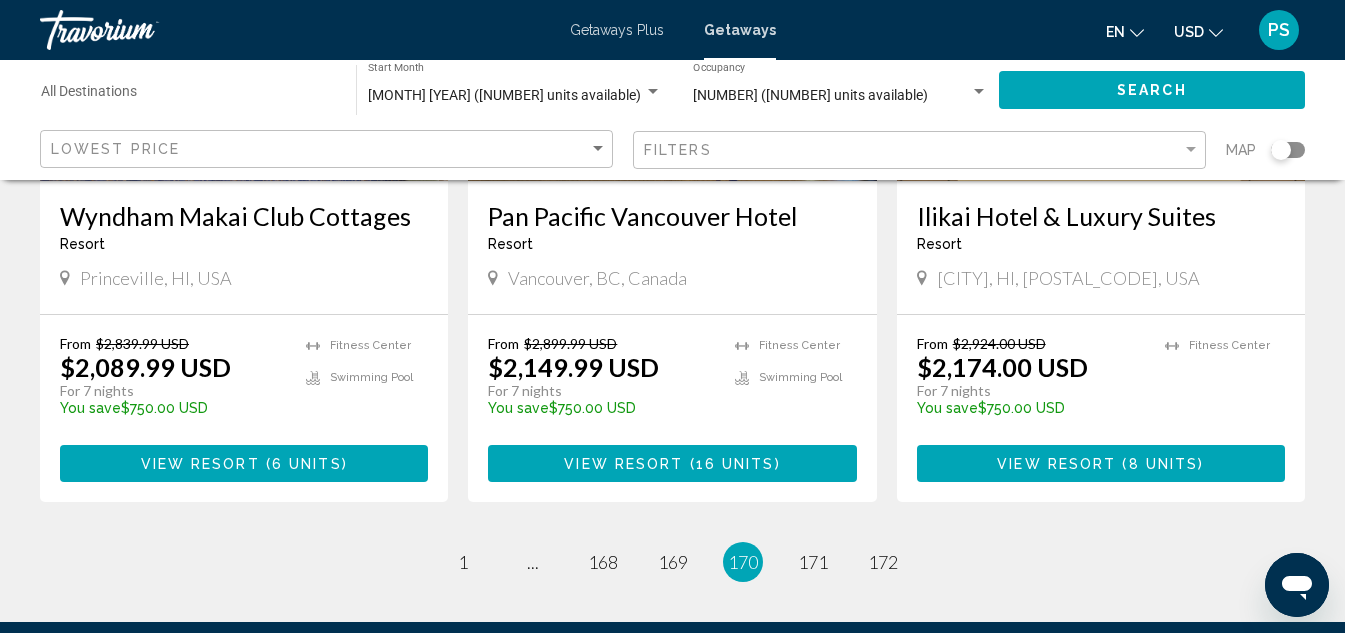 scroll, scrollTop: 2600, scrollLeft: 0, axis: vertical 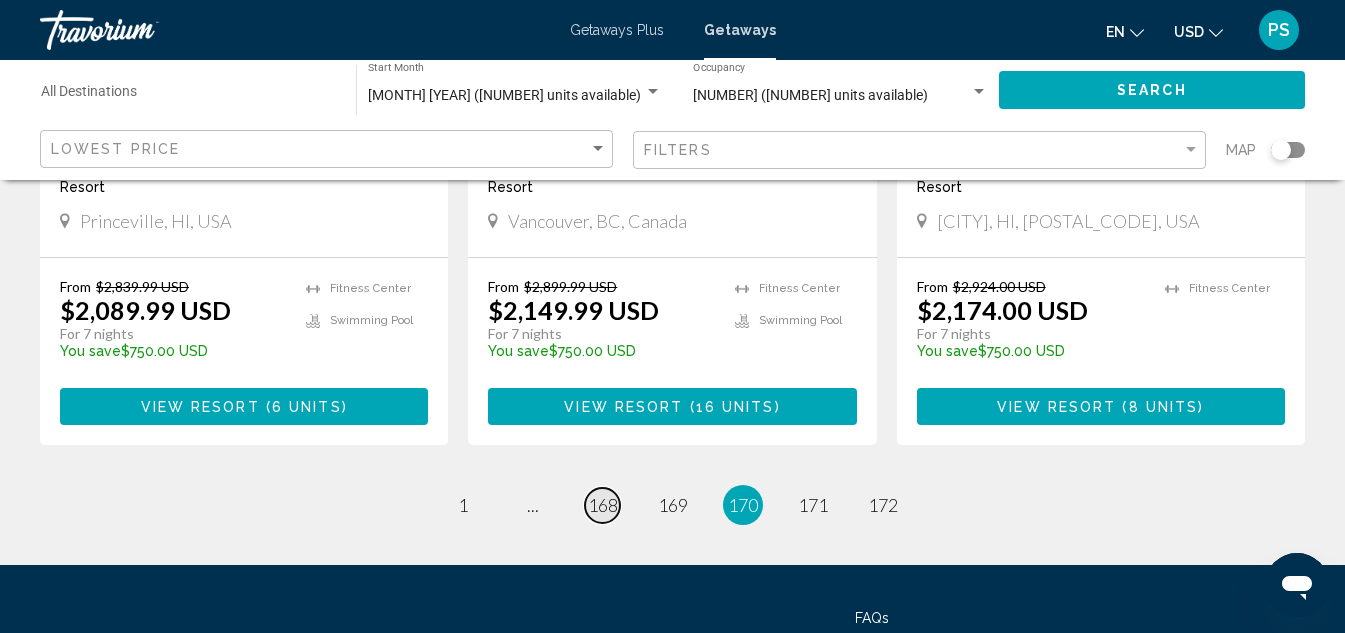 click on "168" at bounding box center (603, 505) 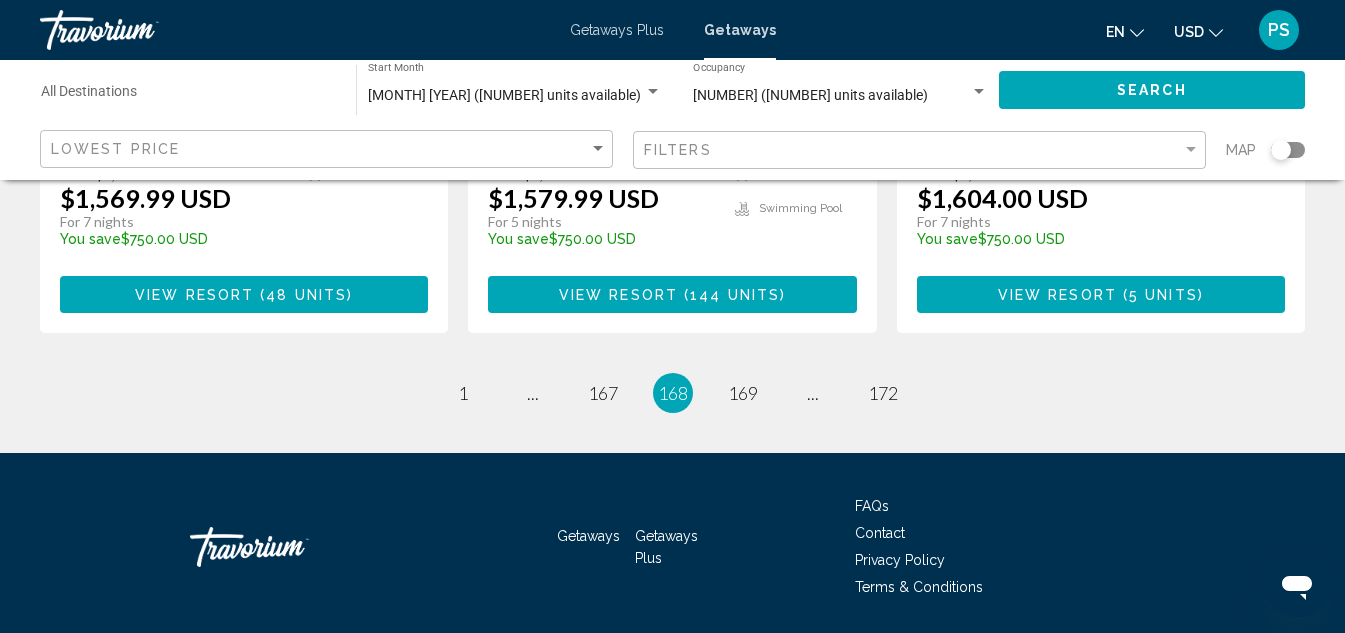 scroll, scrollTop: 2707, scrollLeft: 0, axis: vertical 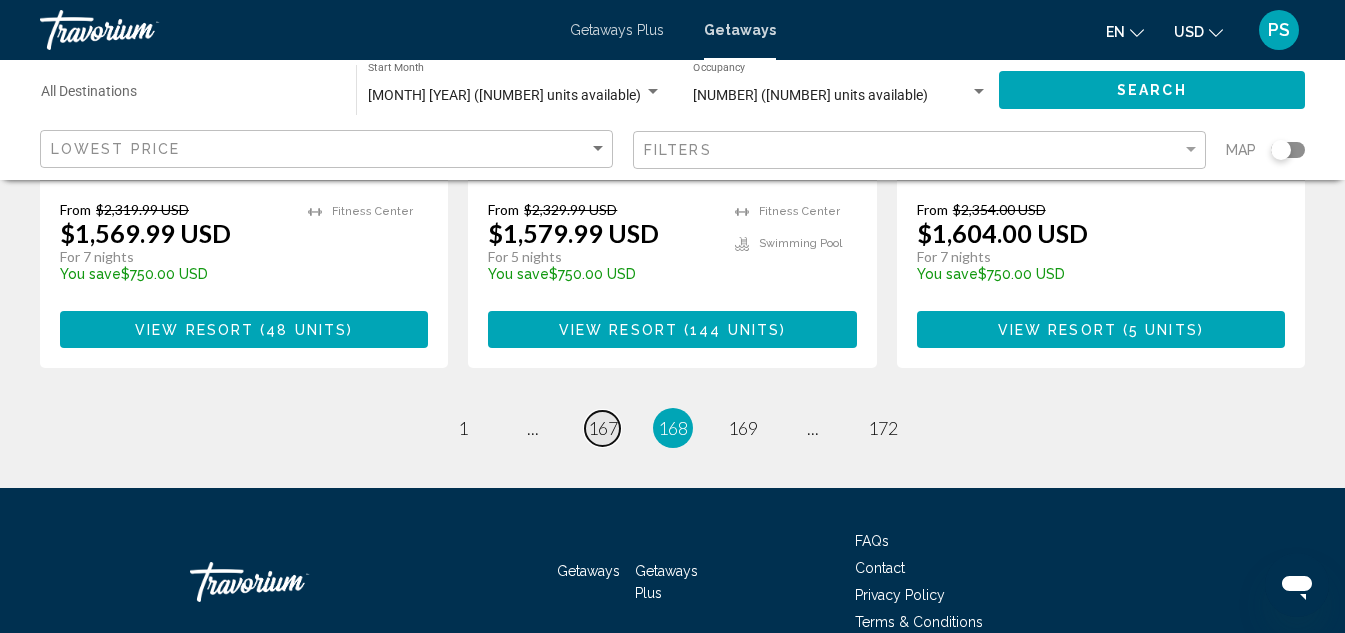 click on "167" at bounding box center (603, 428) 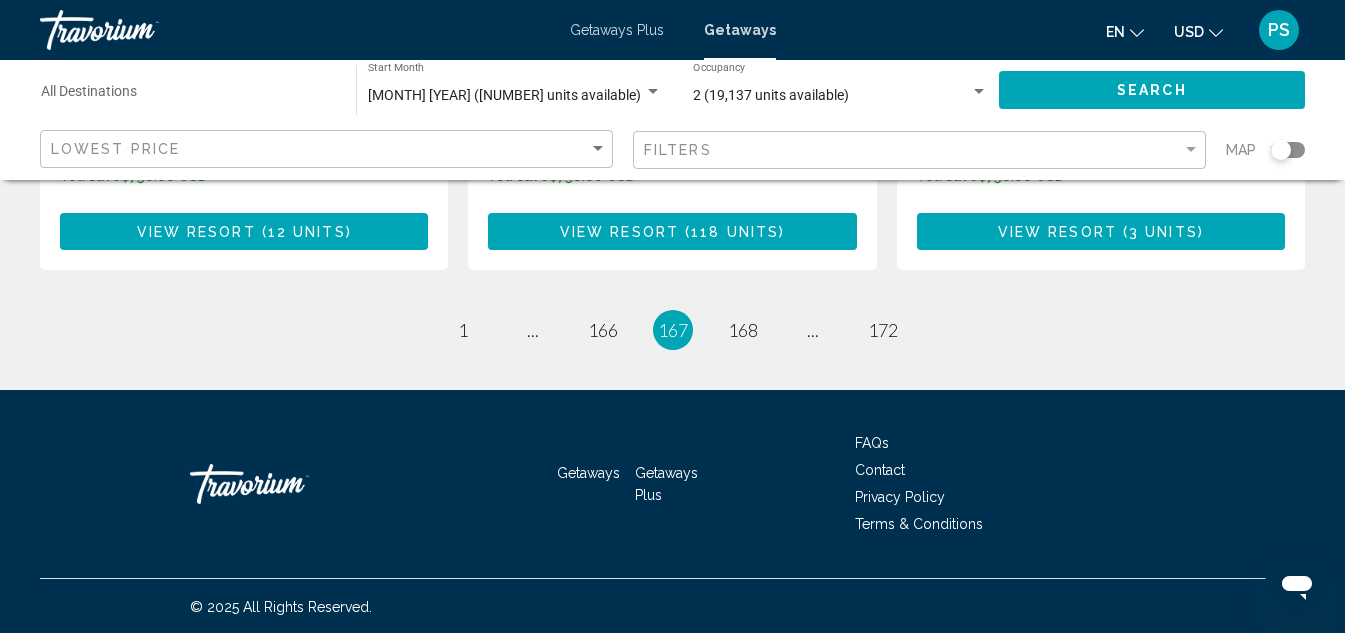 scroll, scrollTop: 2807, scrollLeft: 0, axis: vertical 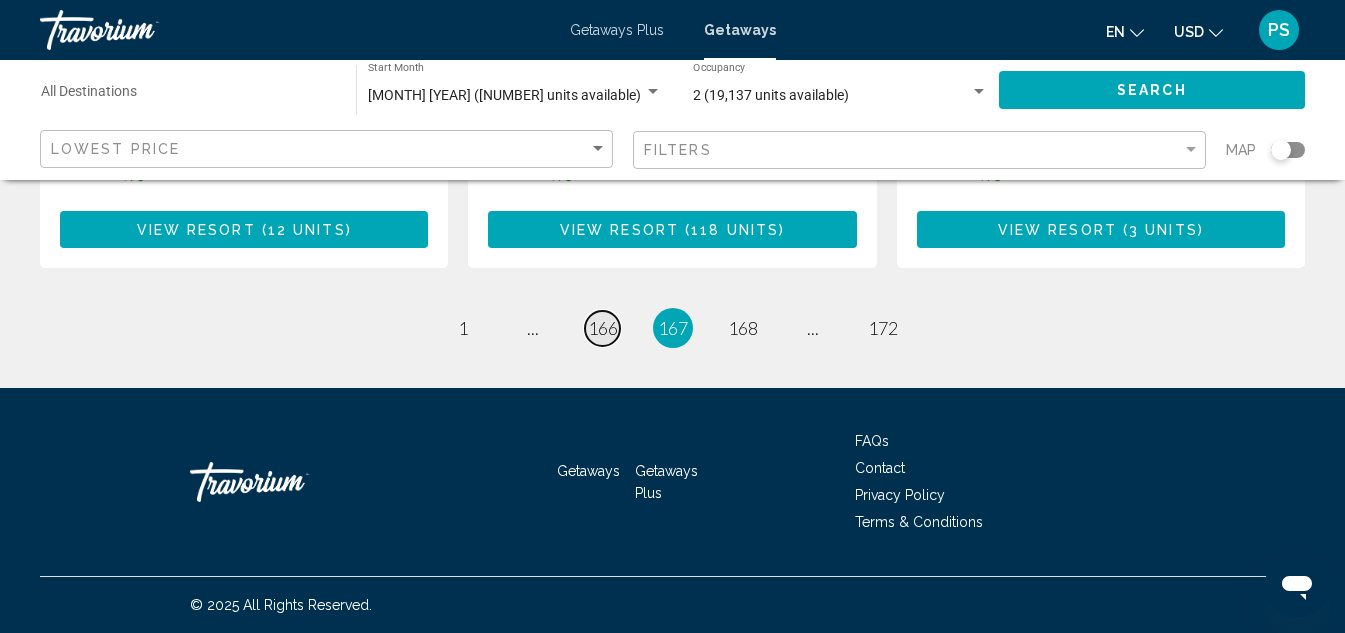 click on "166" at bounding box center [603, 328] 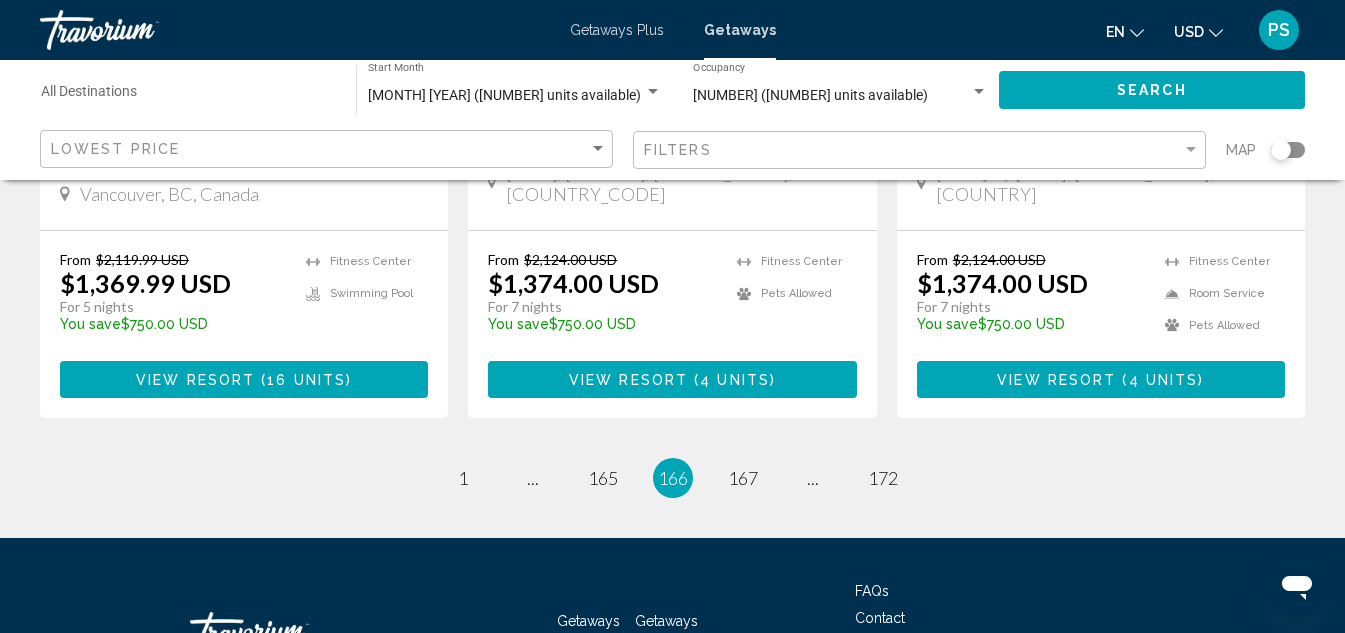 scroll, scrollTop: 2700, scrollLeft: 0, axis: vertical 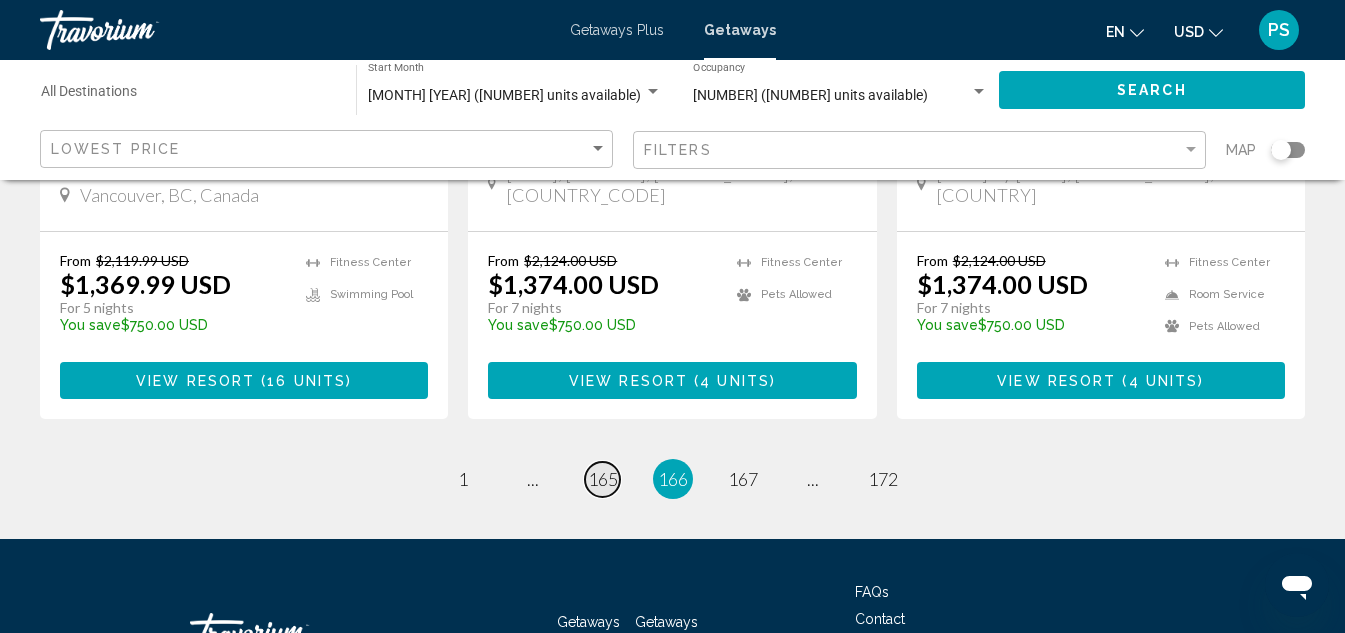 click on "165" at bounding box center (603, 479) 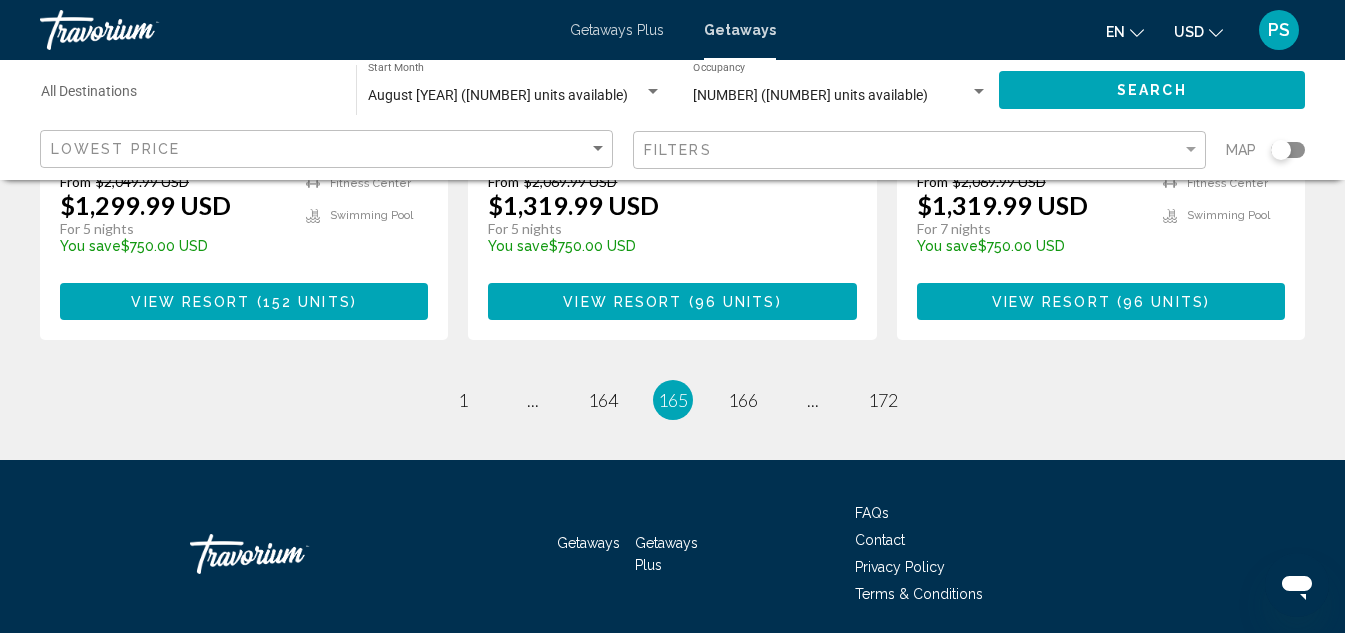 scroll, scrollTop: 2800, scrollLeft: 0, axis: vertical 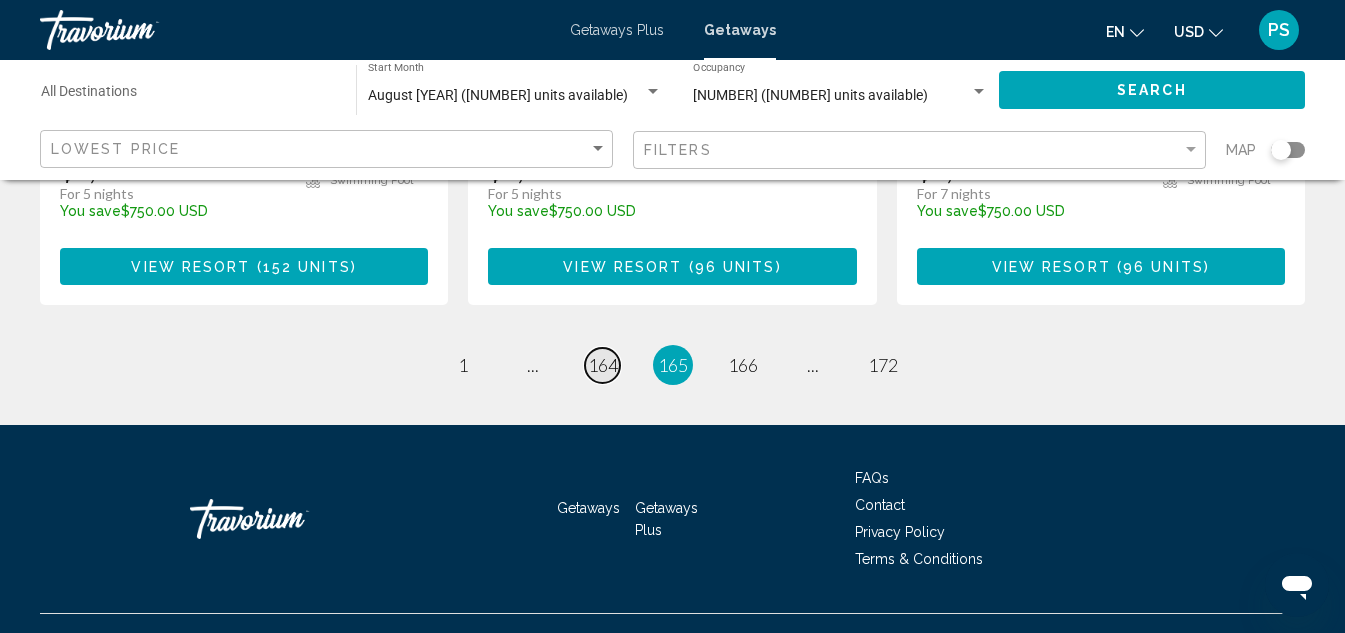 click on "164" at bounding box center (603, 365) 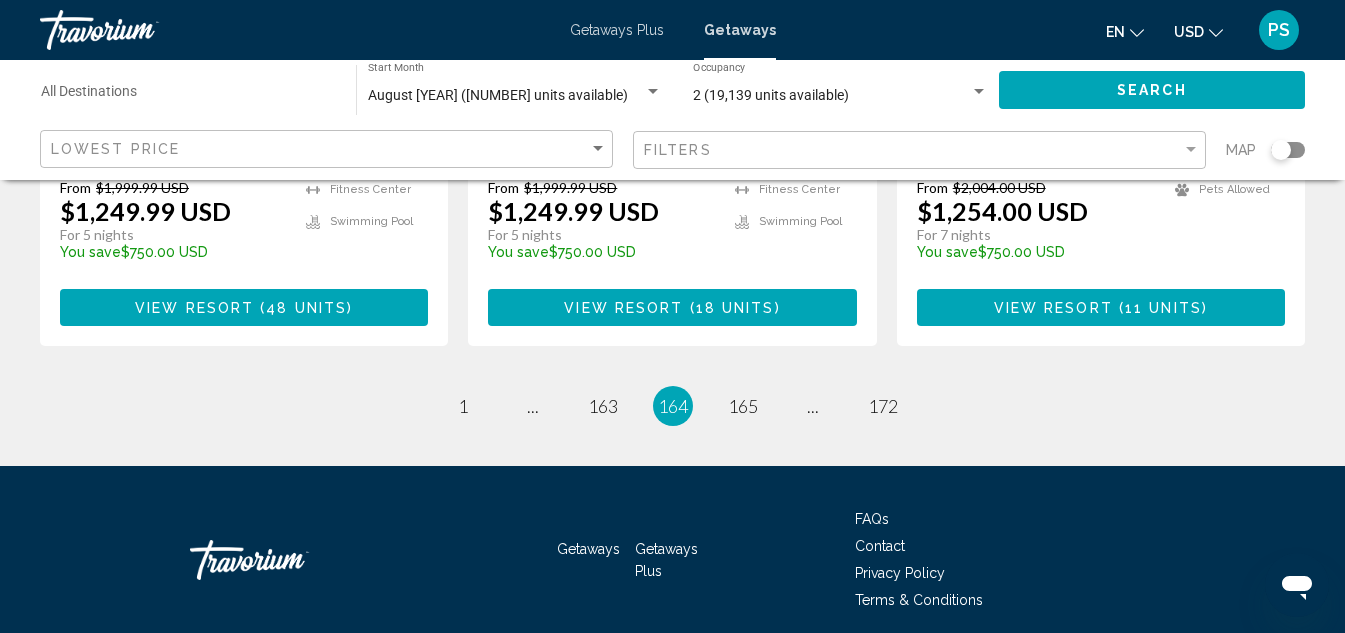 scroll, scrollTop: 2800, scrollLeft: 0, axis: vertical 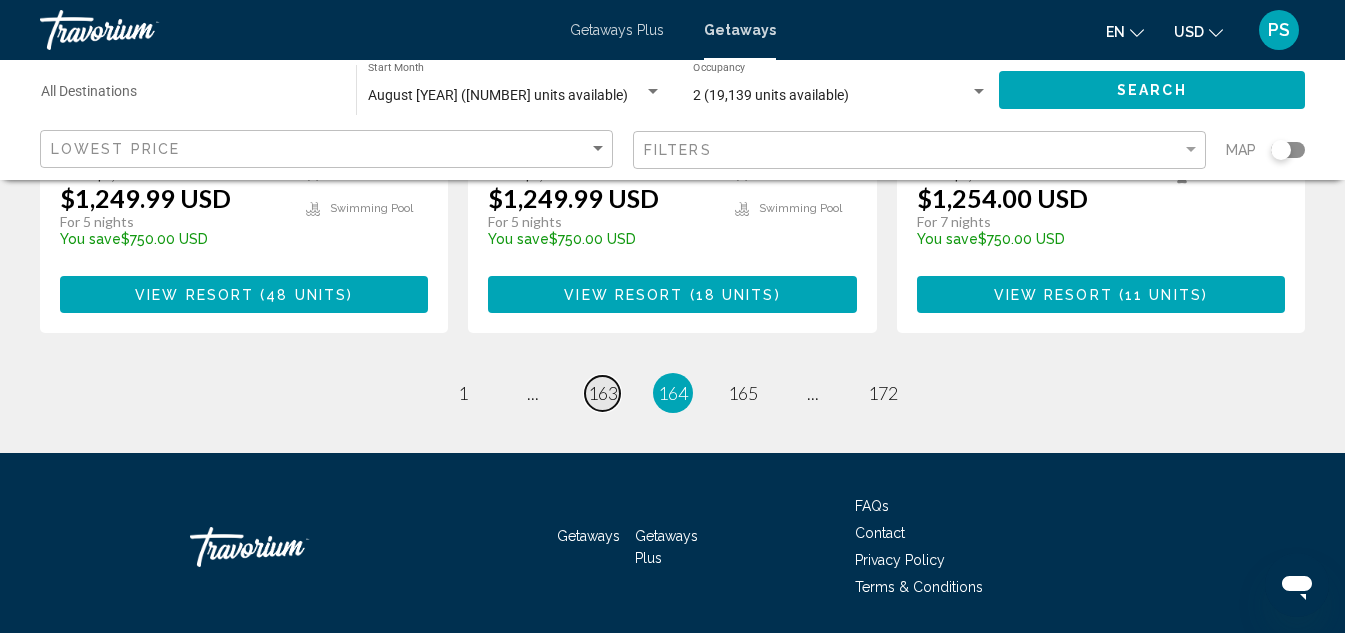 click on "163" at bounding box center [603, 393] 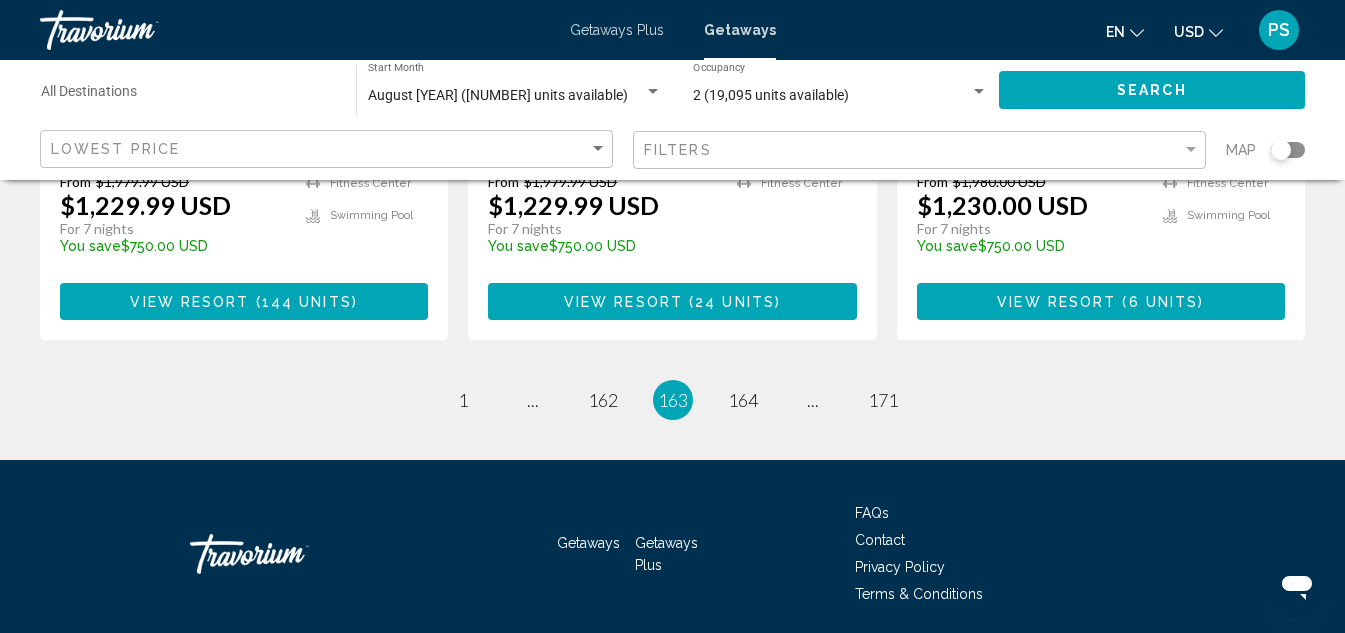scroll, scrollTop: 2777, scrollLeft: 0, axis: vertical 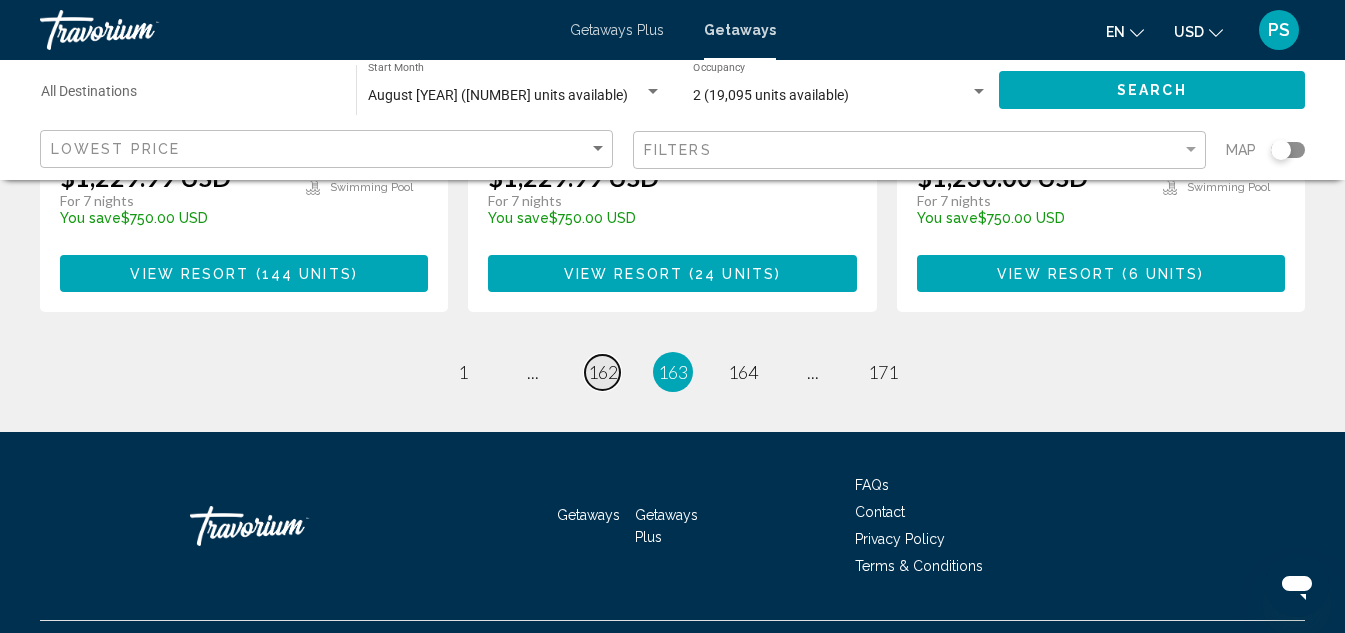 click on "162" at bounding box center [603, 372] 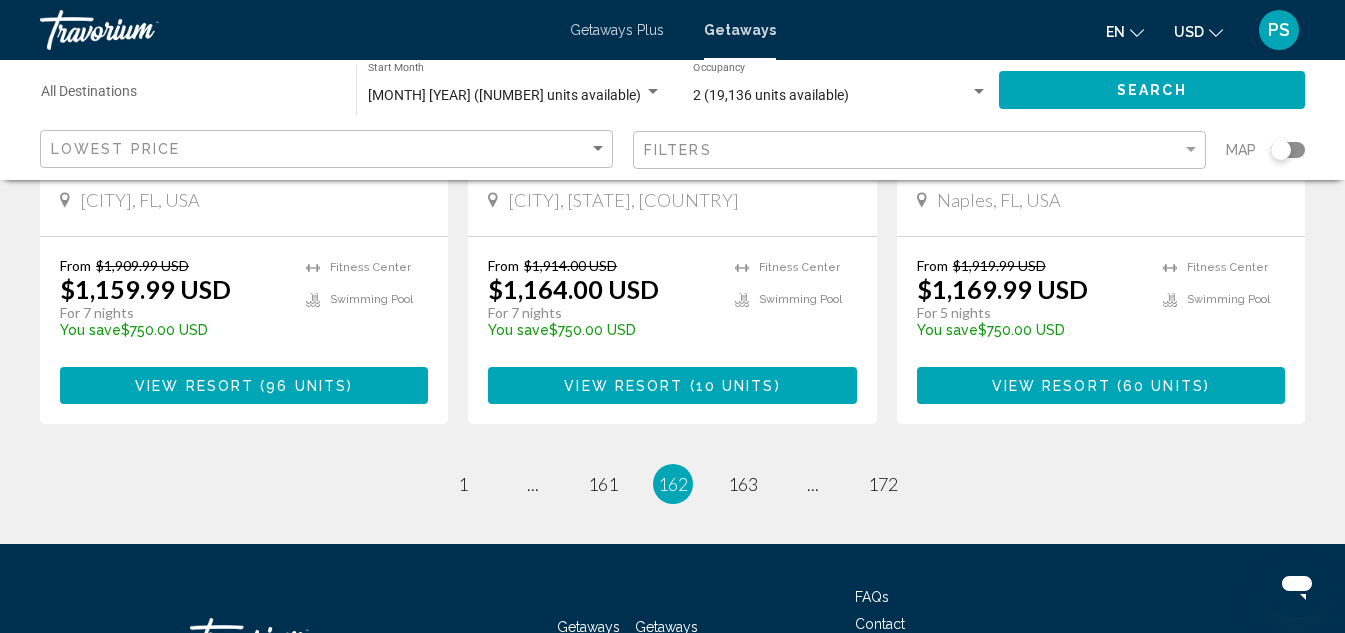scroll, scrollTop: 2700, scrollLeft: 0, axis: vertical 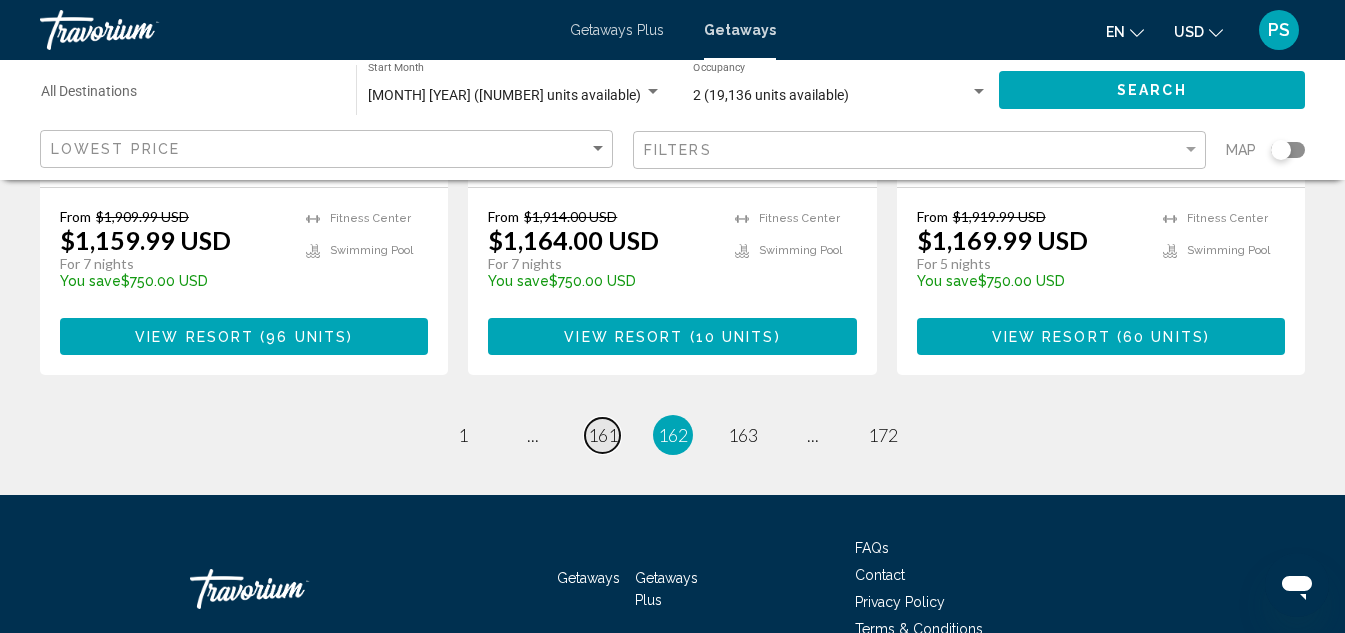 click on "161" at bounding box center (603, 435) 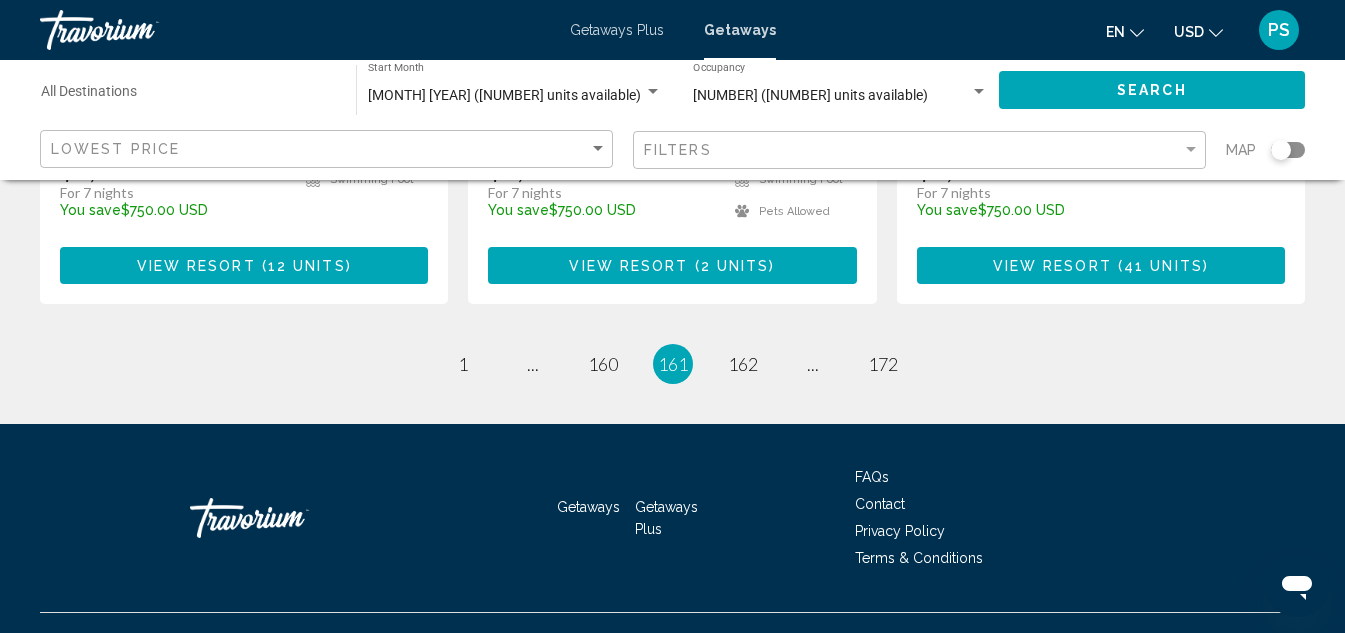 scroll, scrollTop: 2747, scrollLeft: 0, axis: vertical 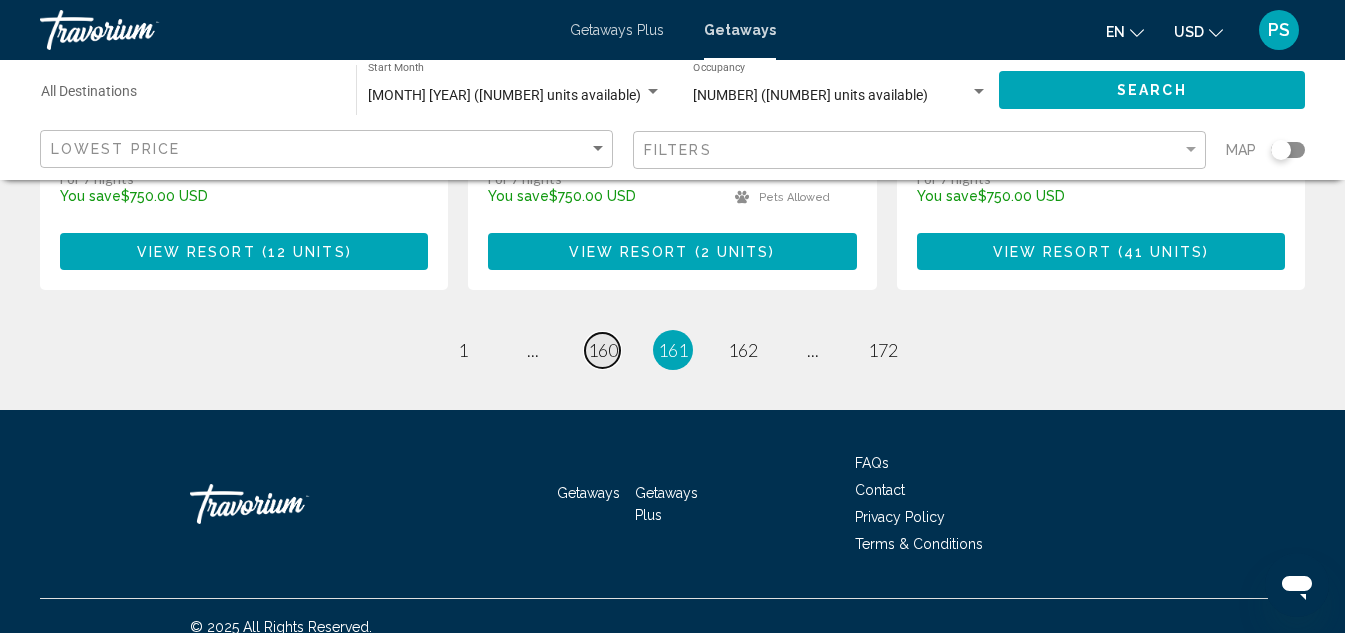 click on "160" at bounding box center [603, 350] 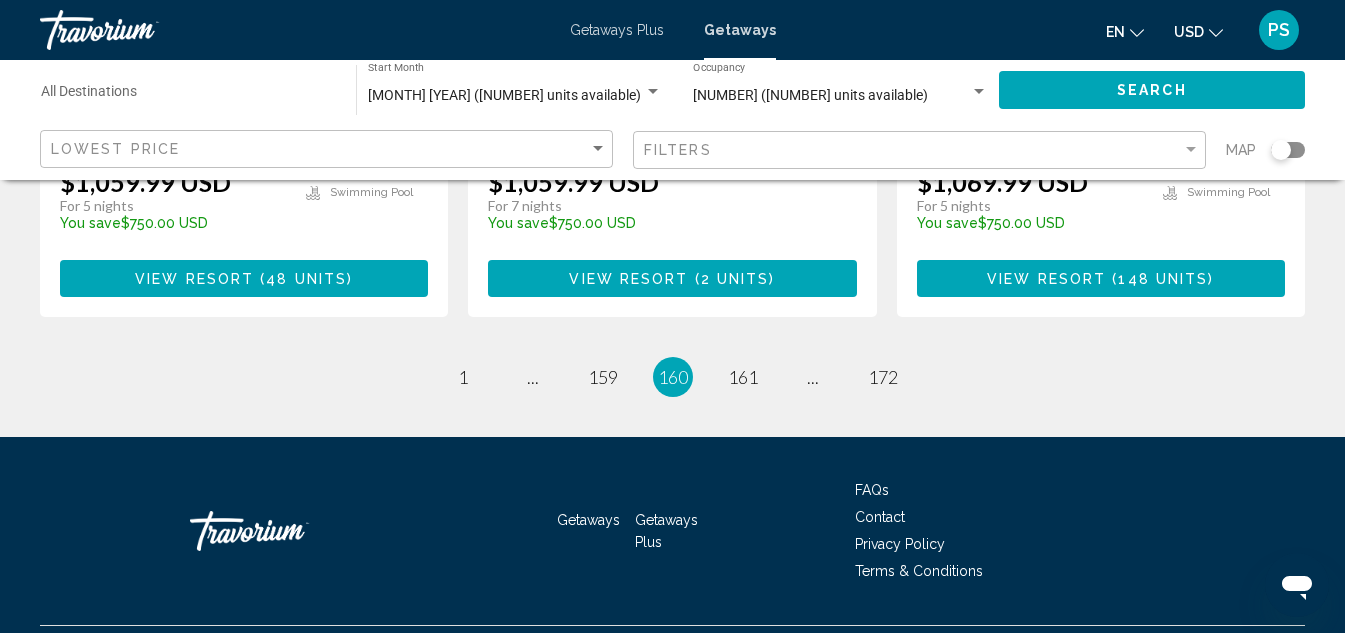scroll, scrollTop: 2747, scrollLeft: 0, axis: vertical 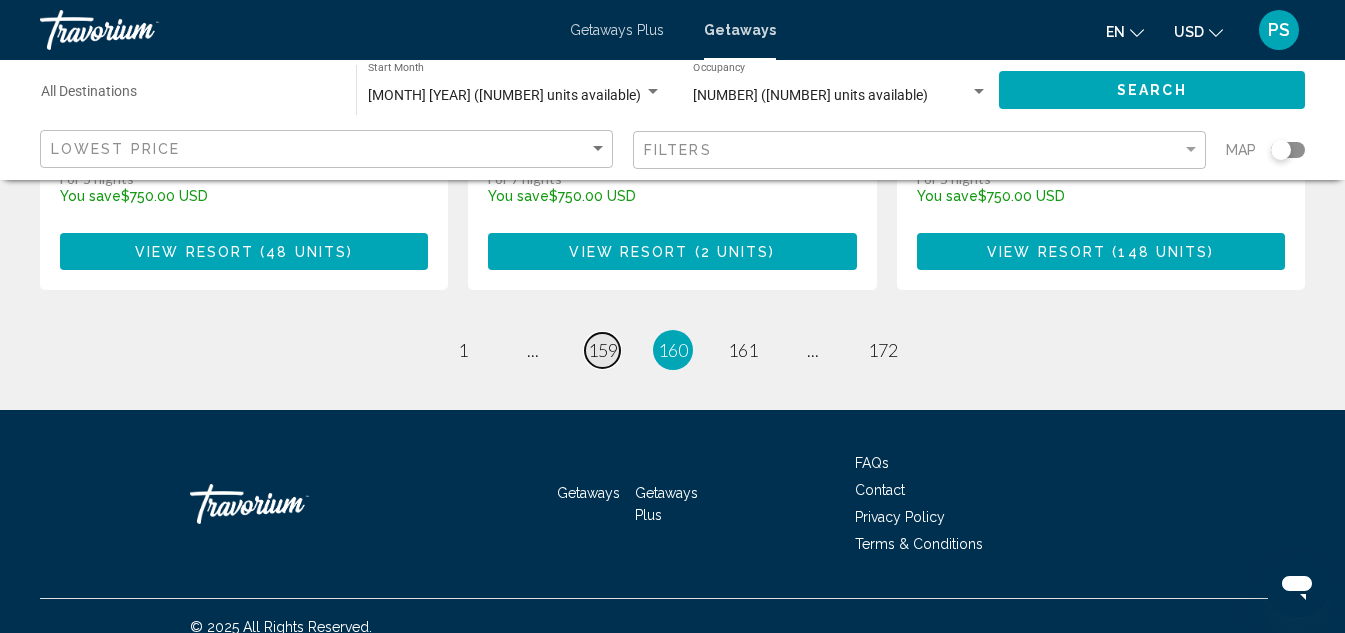 click on "159" at bounding box center (603, 350) 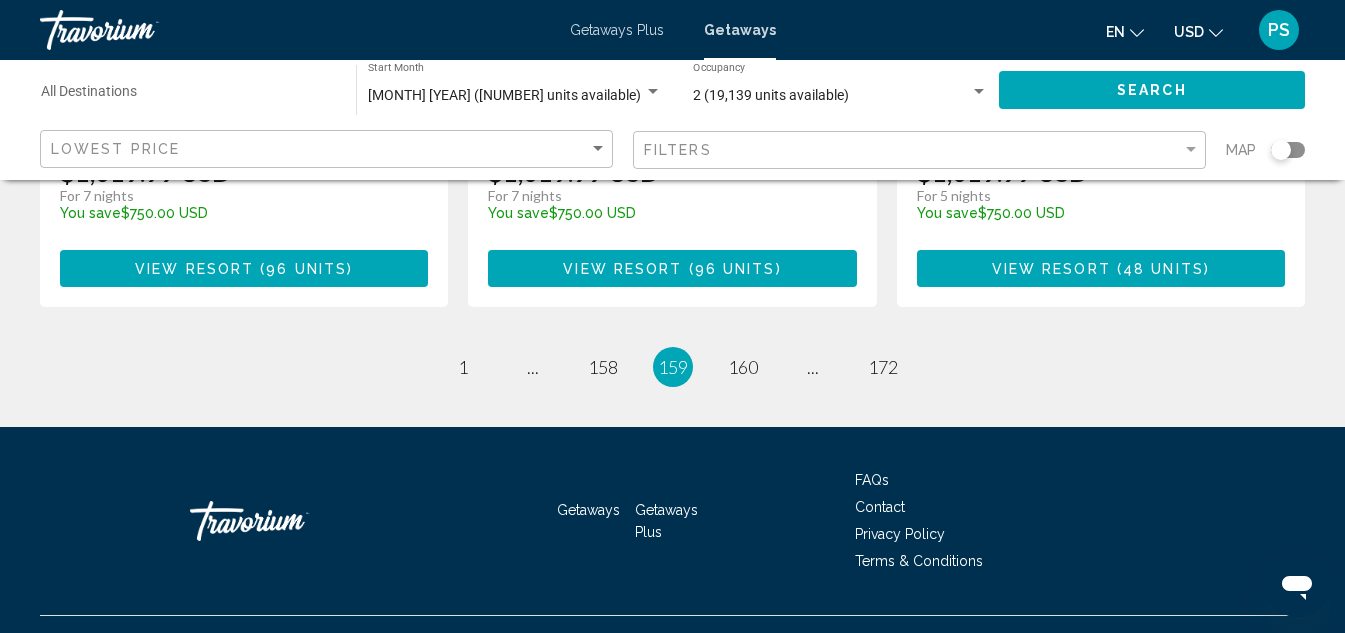 scroll, scrollTop: 2807, scrollLeft: 0, axis: vertical 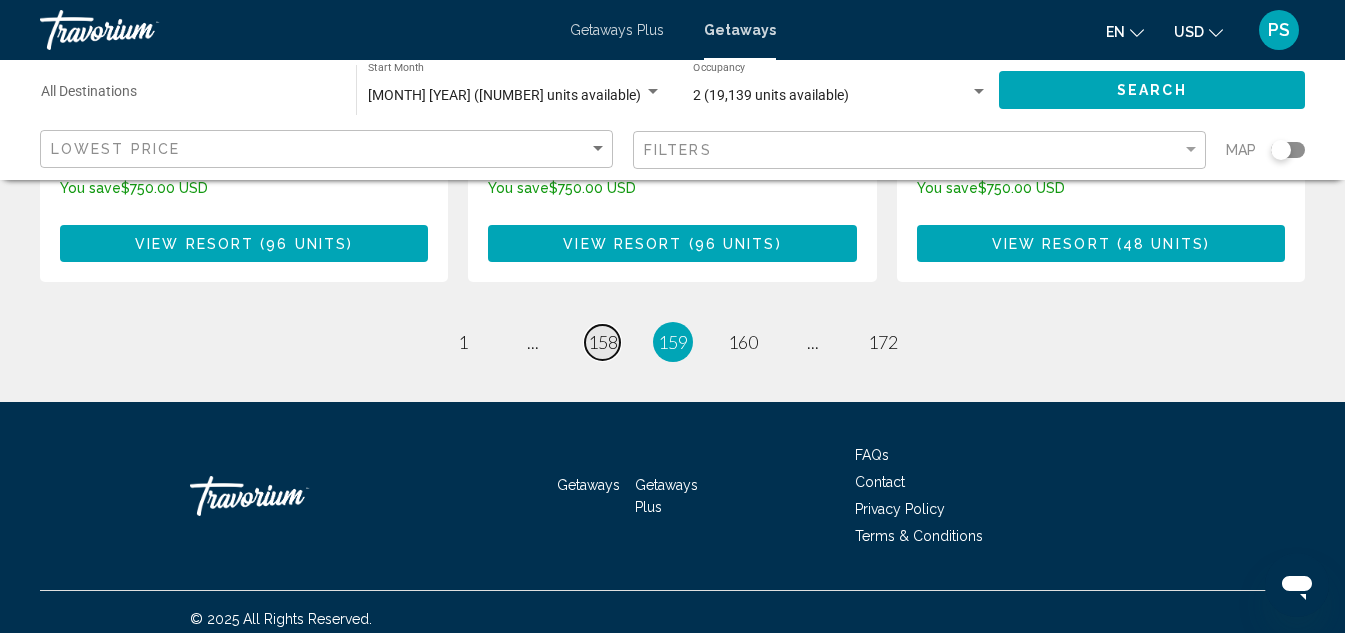click on "158" at bounding box center (603, 342) 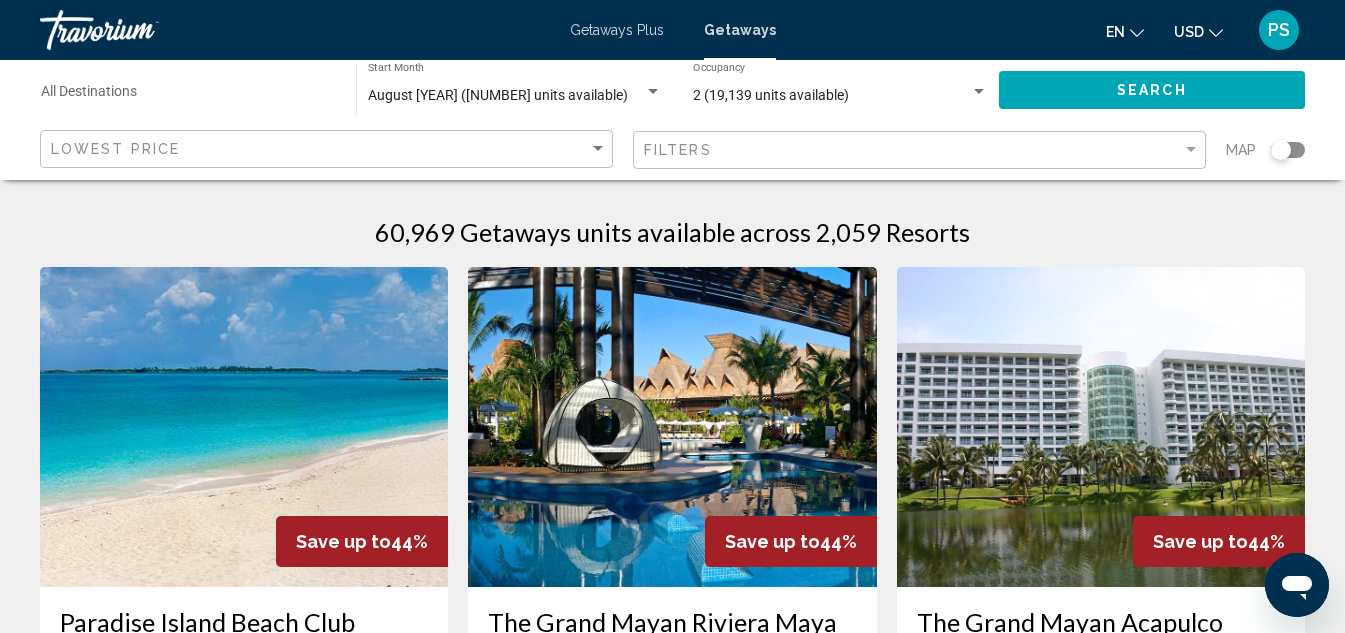 scroll, scrollTop: 0, scrollLeft: 0, axis: both 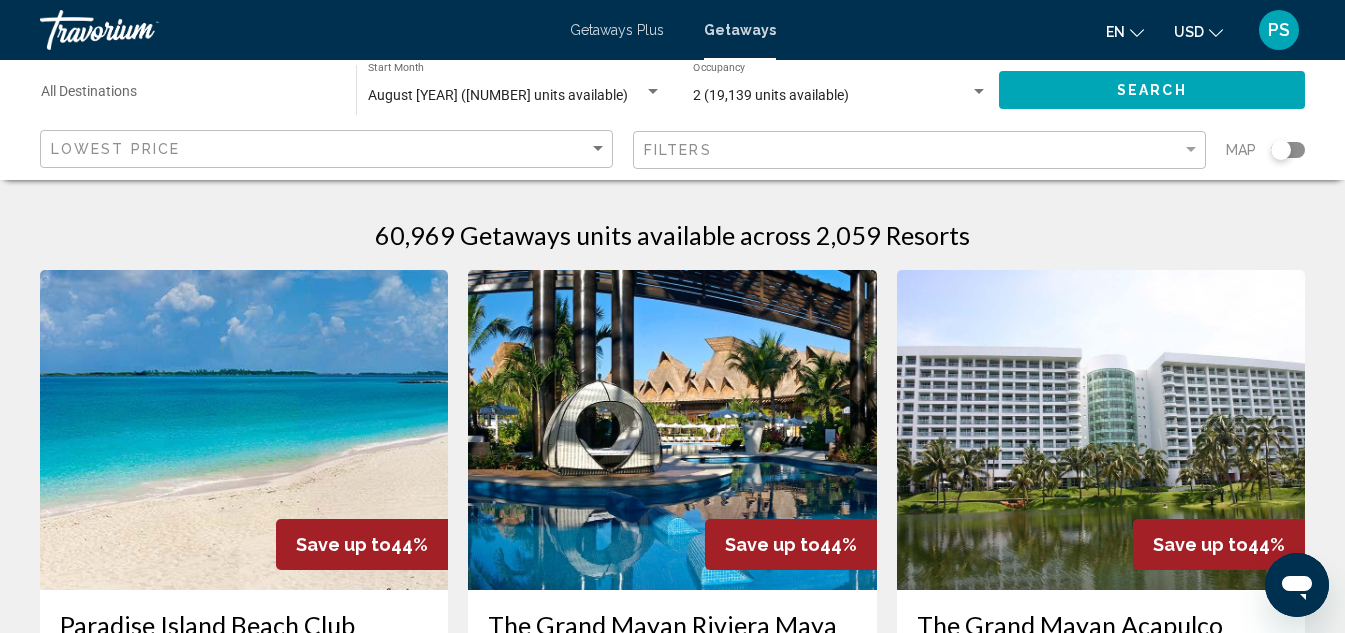 click at bounding box center [244, 430] 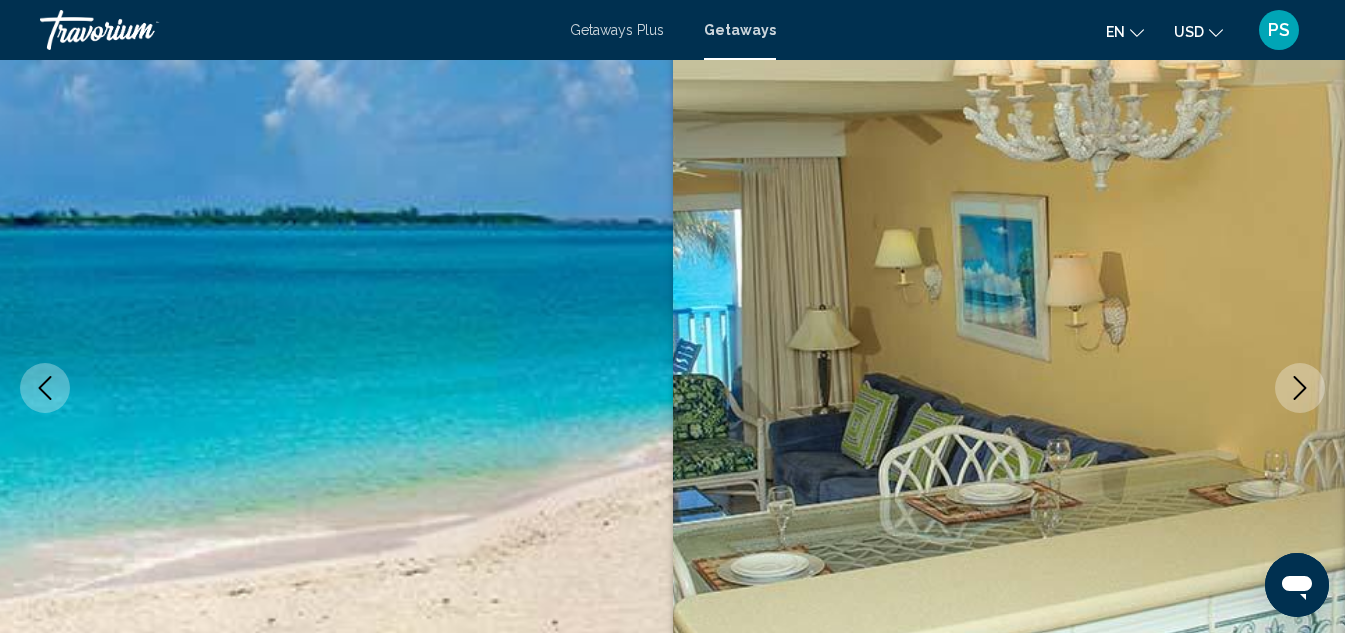 scroll, scrollTop: 124, scrollLeft: 0, axis: vertical 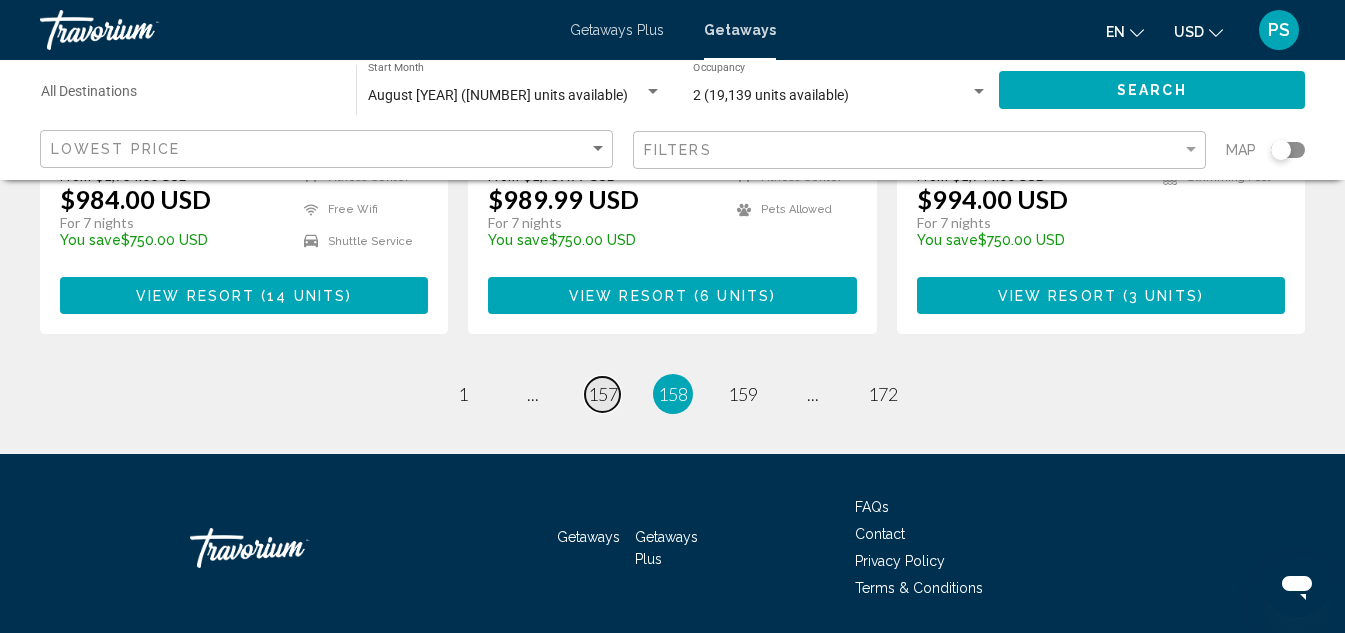 click on "157" at bounding box center [603, 394] 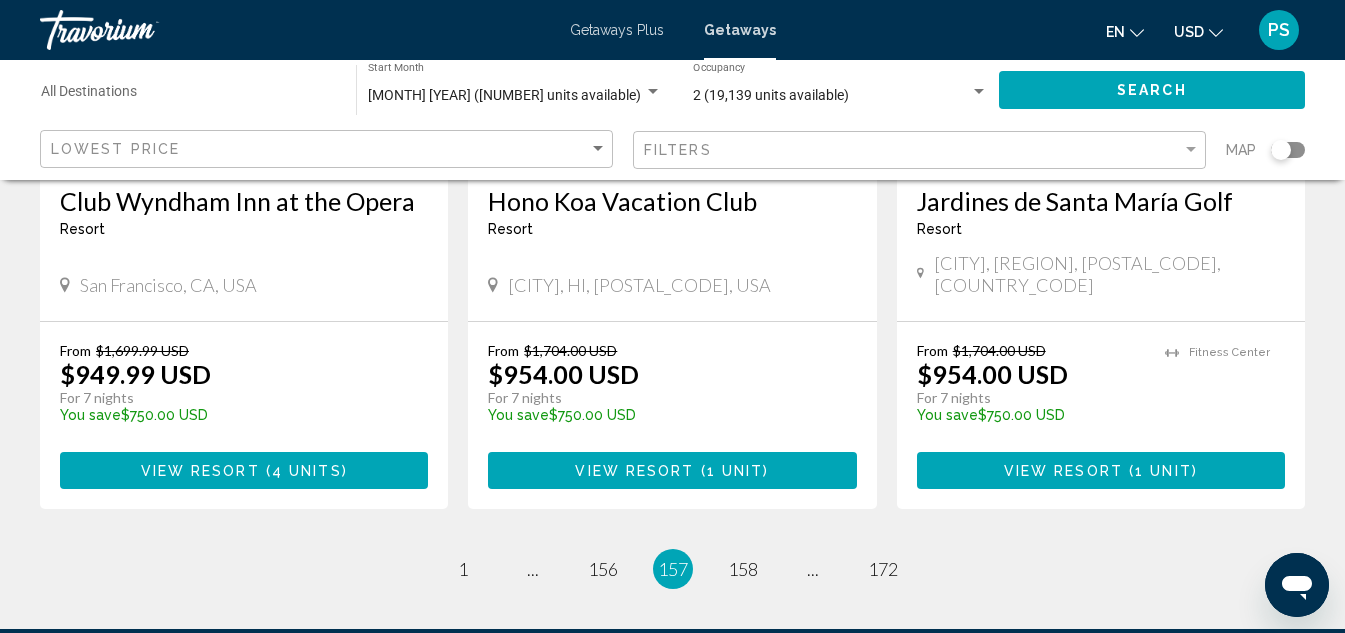 scroll, scrollTop: 2600, scrollLeft: 0, axis: vertical 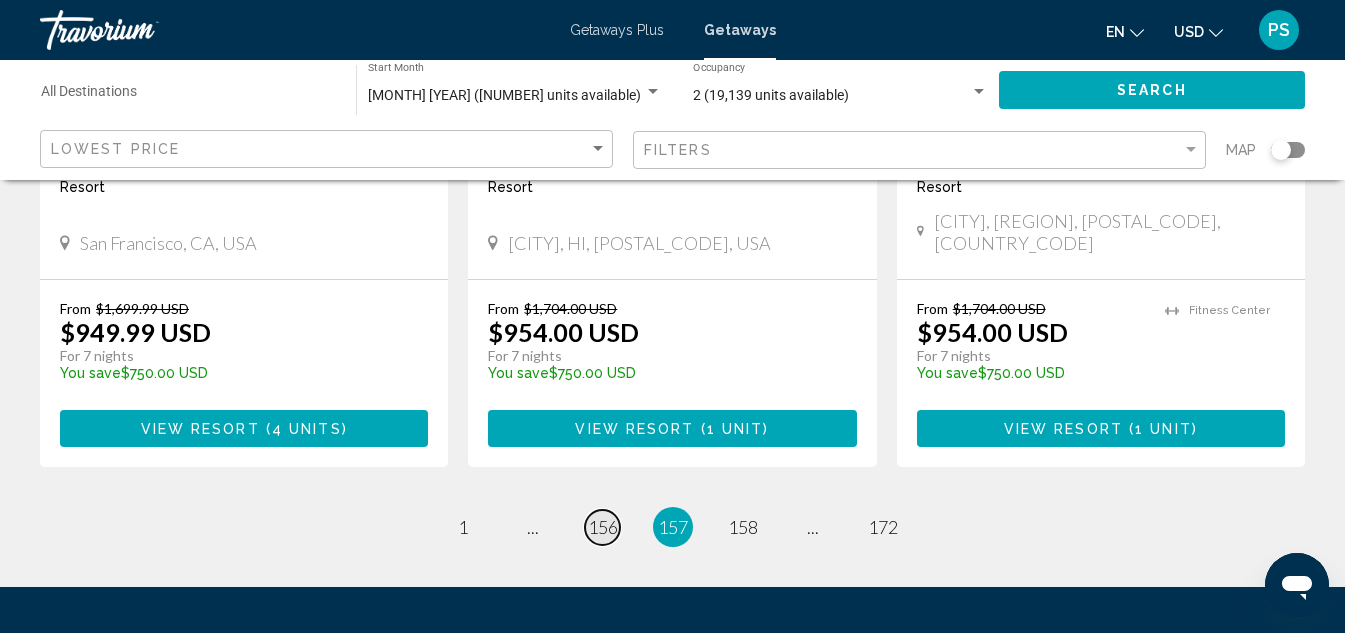 click on "156" at bounding box center (603, 527) 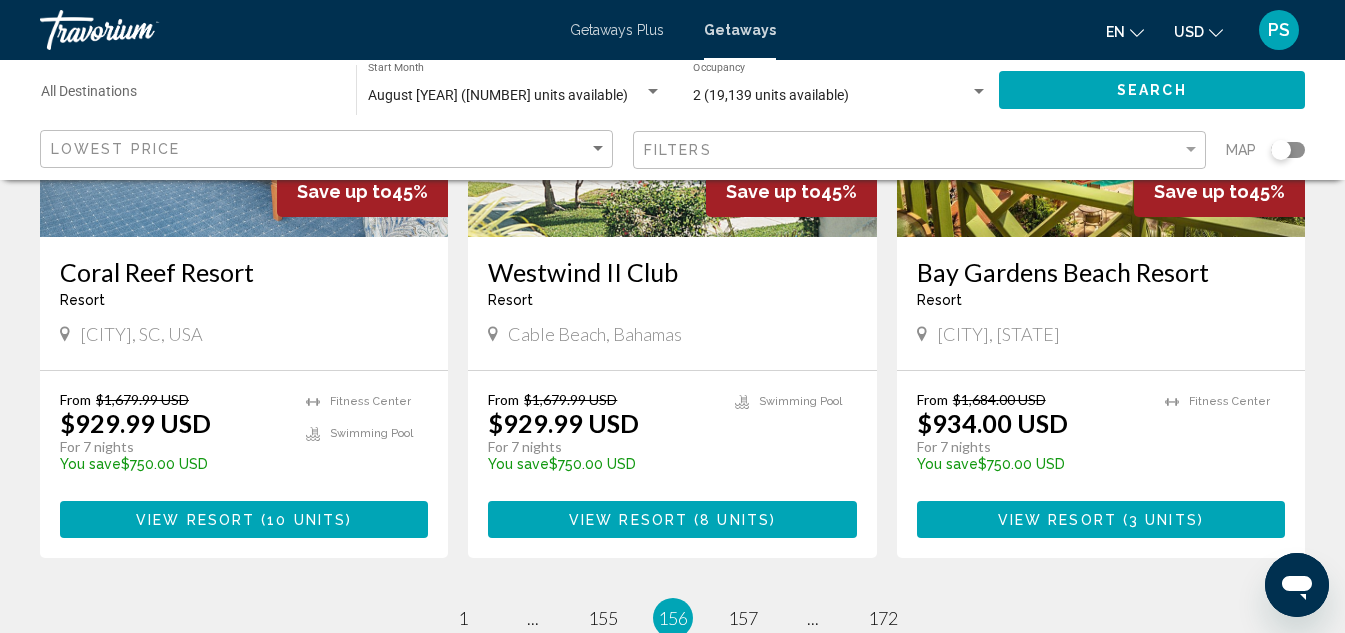 scroll, scrollTop: 2700, scrollLeft: 0, axis: vertical 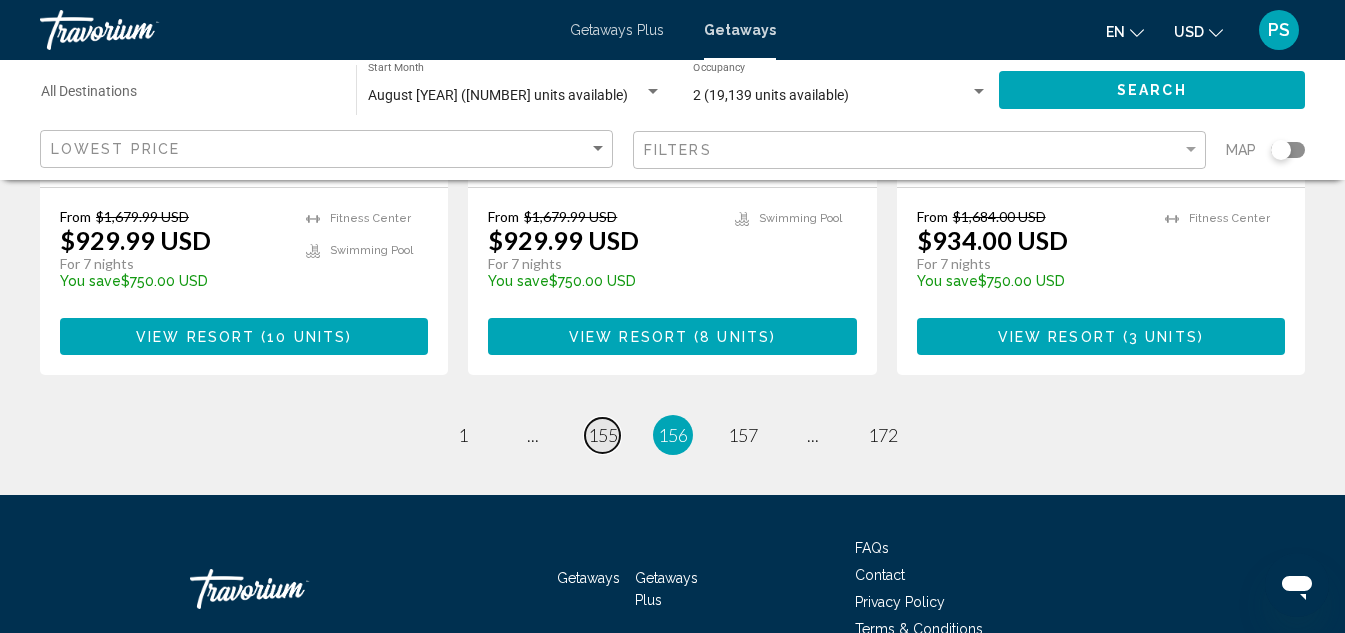 click on "155" at bounding box center [603, 435] 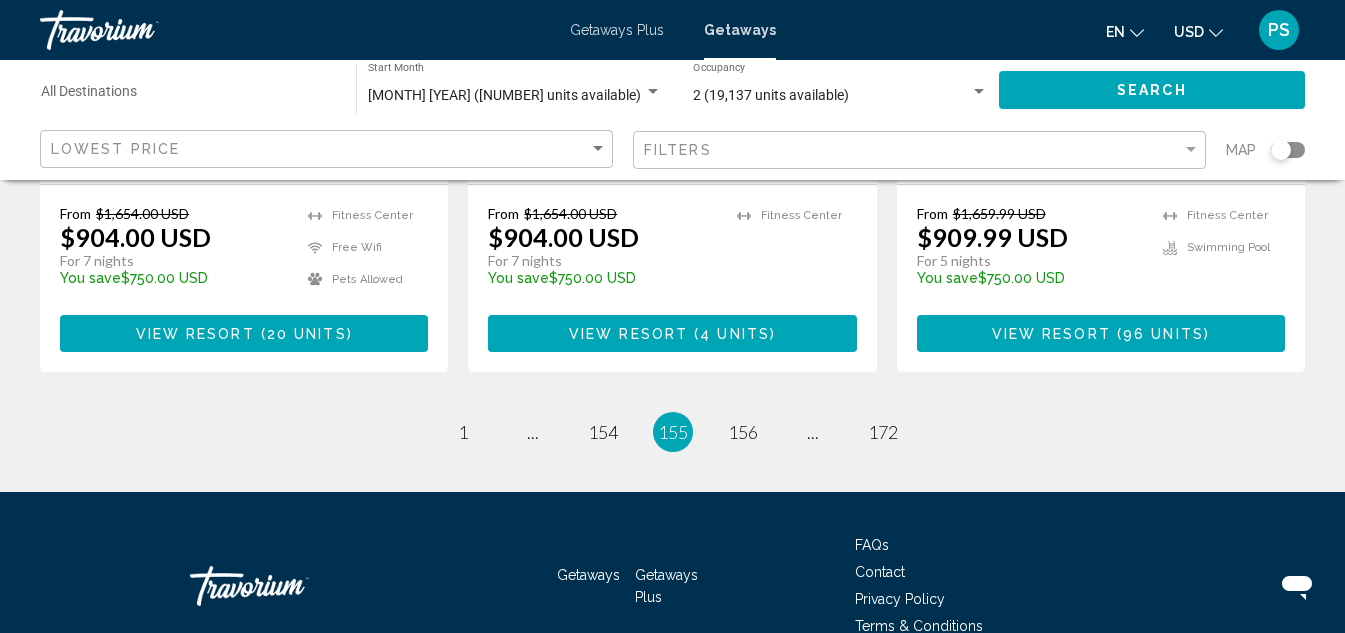 scroll, scrollTop: 2807, scrollLeft: 0, axis: vertical 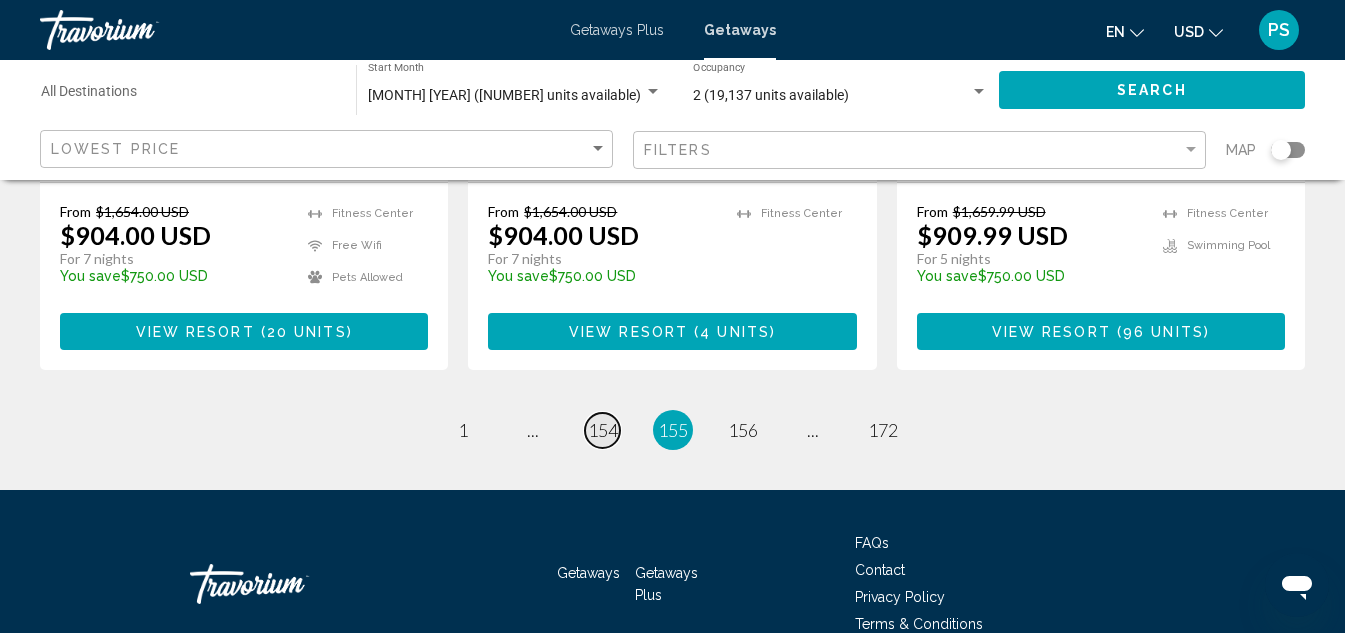 click on "154" at bounding box center (603, 430) 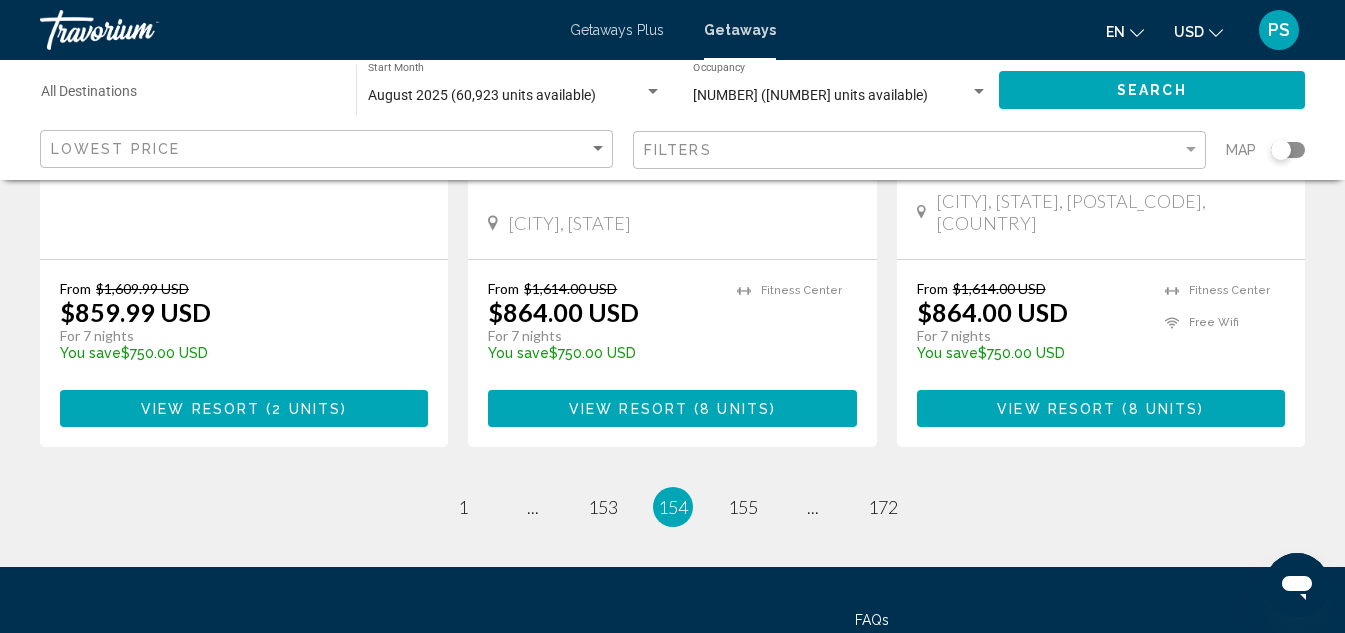 scroll, scrollTop: 2800, scrollLeft: 0, axis: vertical 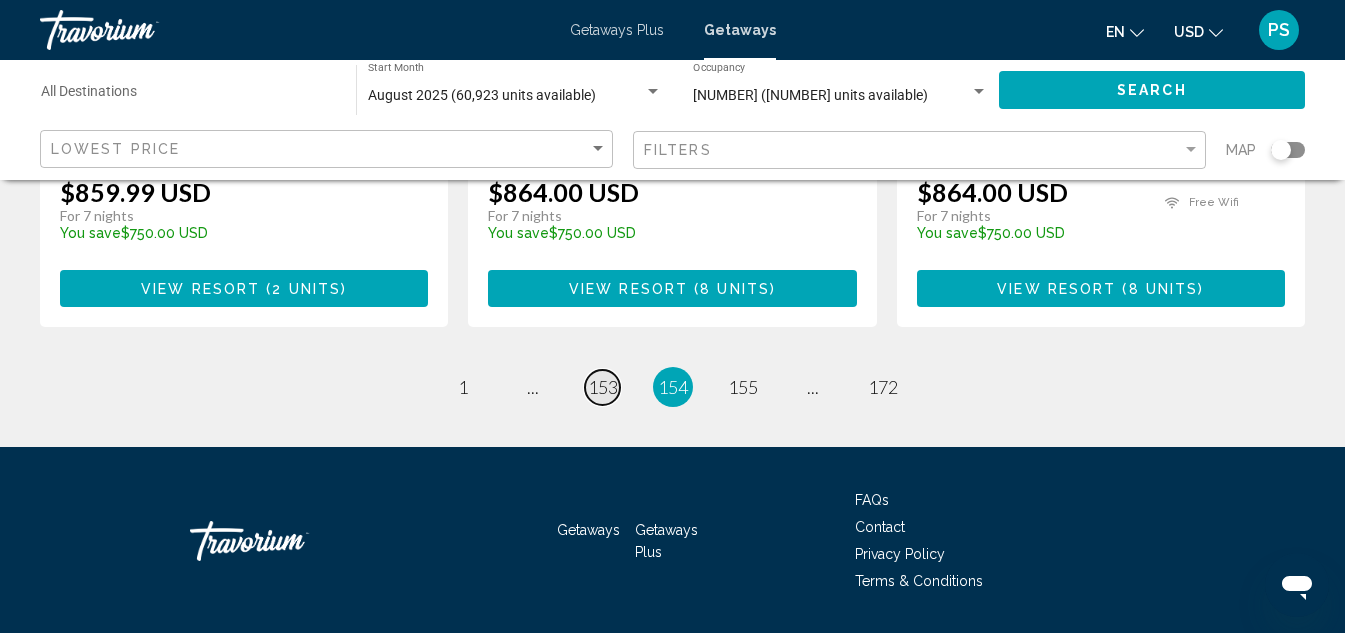 click on "153" at bounding box center [603, 387] 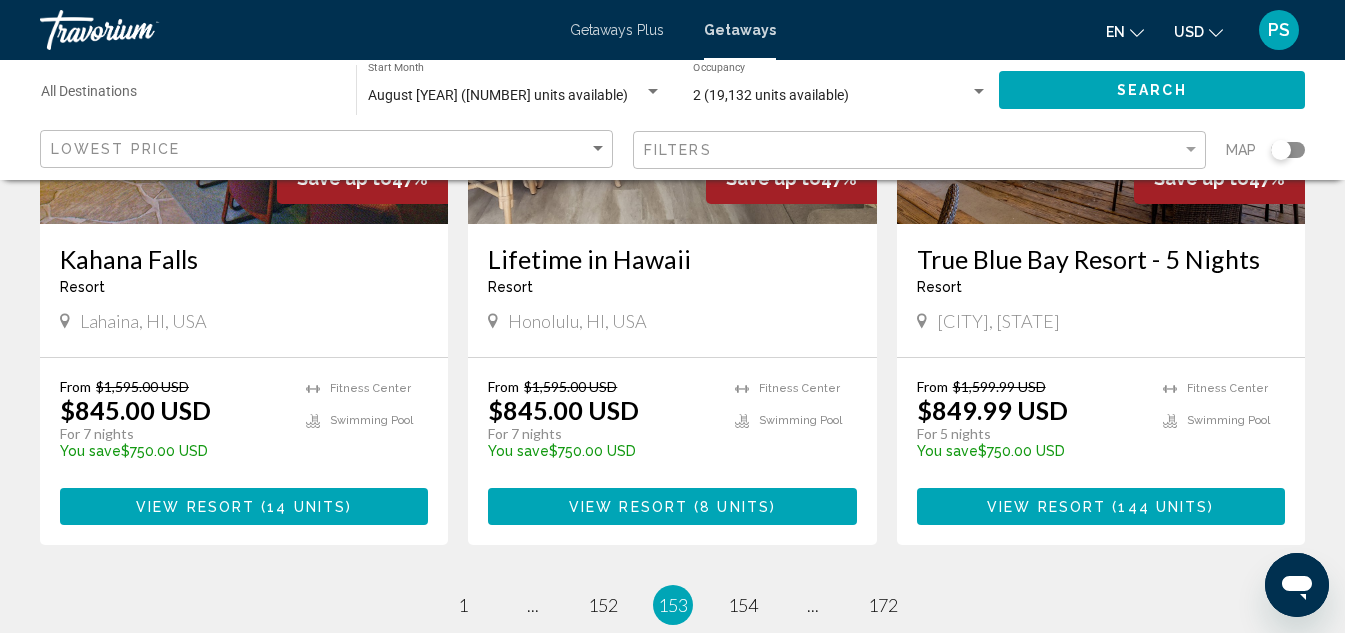 scroll, scrollTop: 2600, scrollLeft: 0, axis: vertical 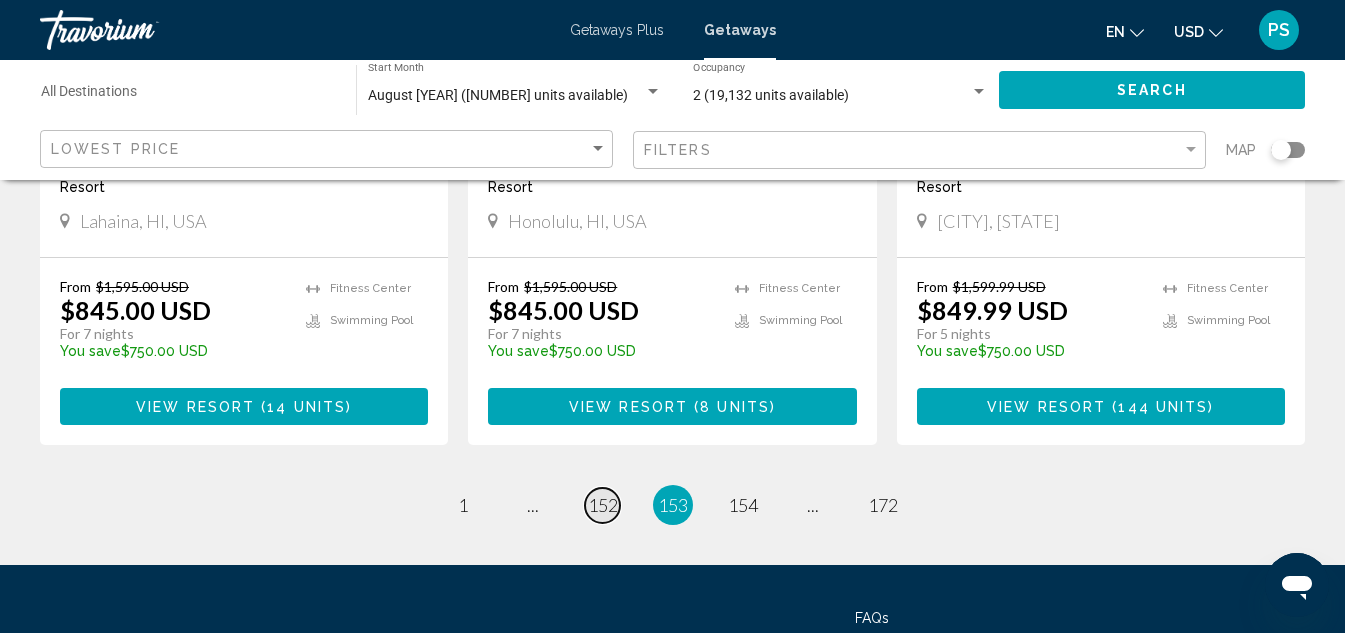 click on "152" at bounding box center (603, 505) 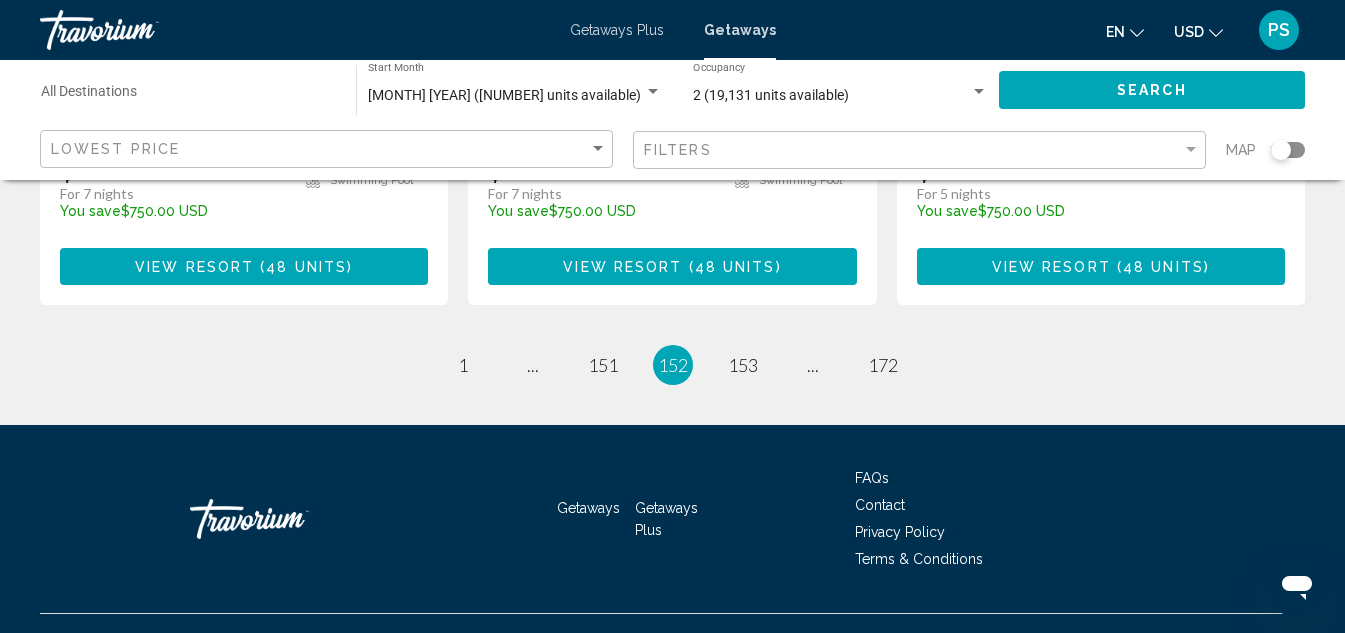 scroll, scrollTop: 2800, scrollLeft: 0, axis: vertical 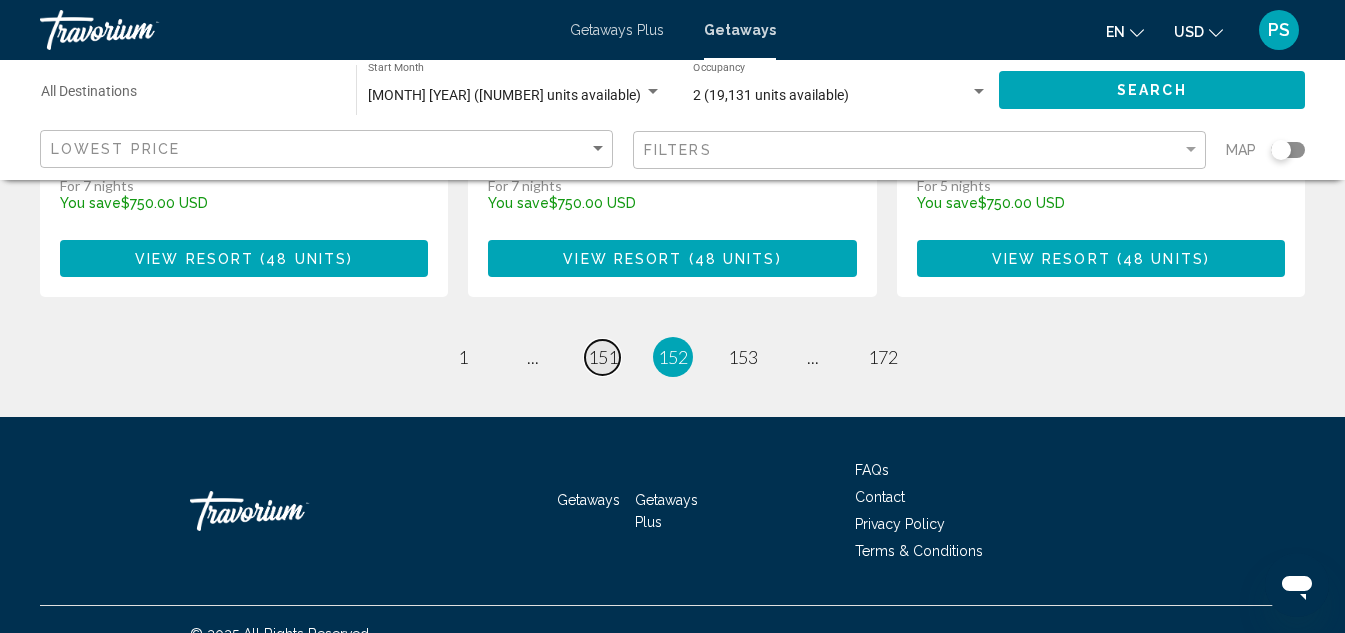 click on "151" at bounding box center [603, 357] 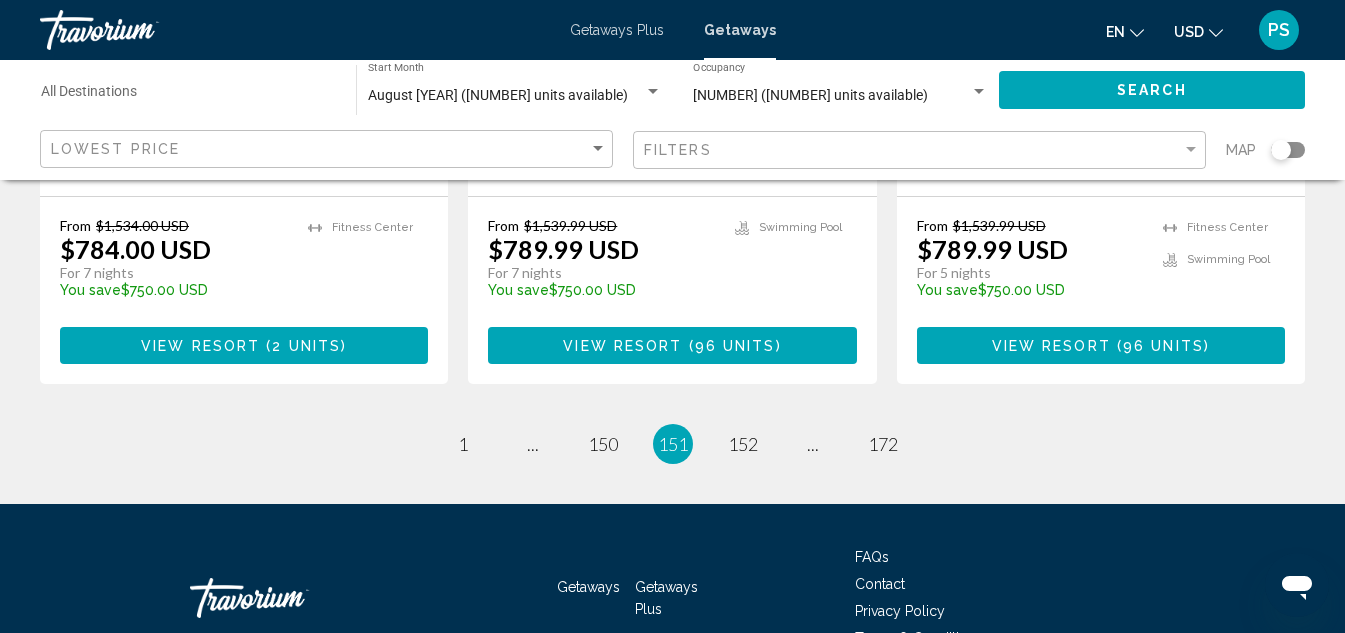 scroll, scrollTop: 2800, scrollLeft: 0, axis: vertical 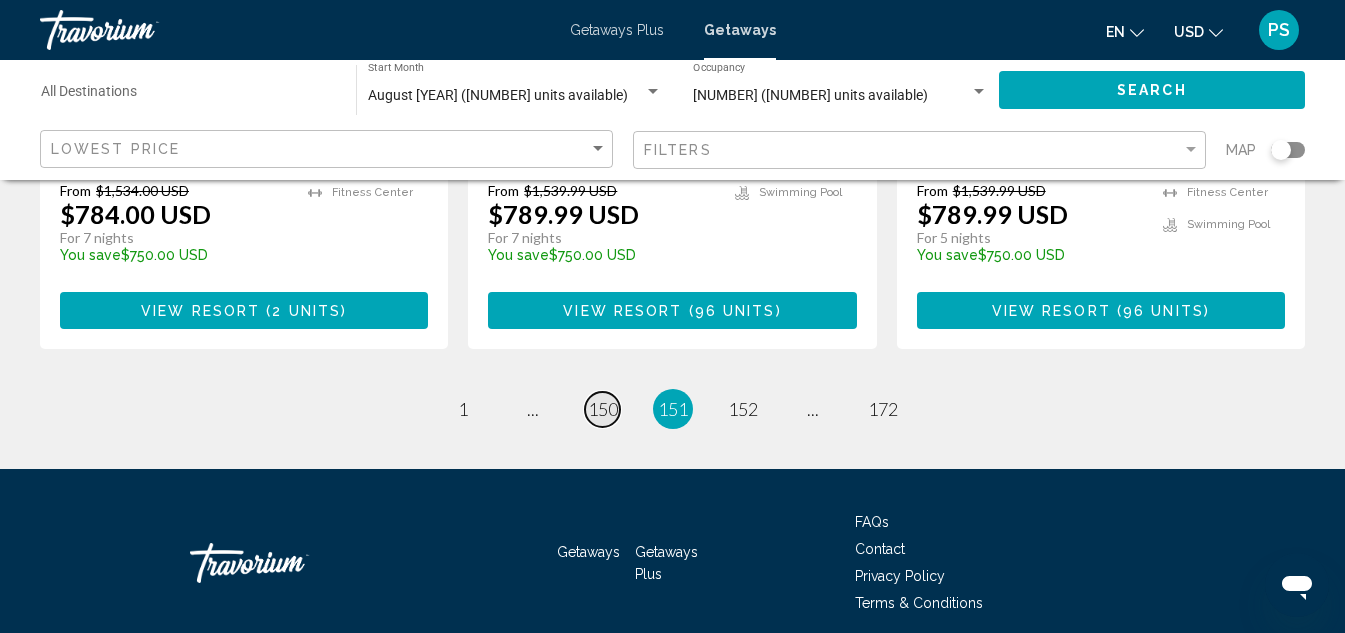 click on "150" at bounding box center (603, 409) 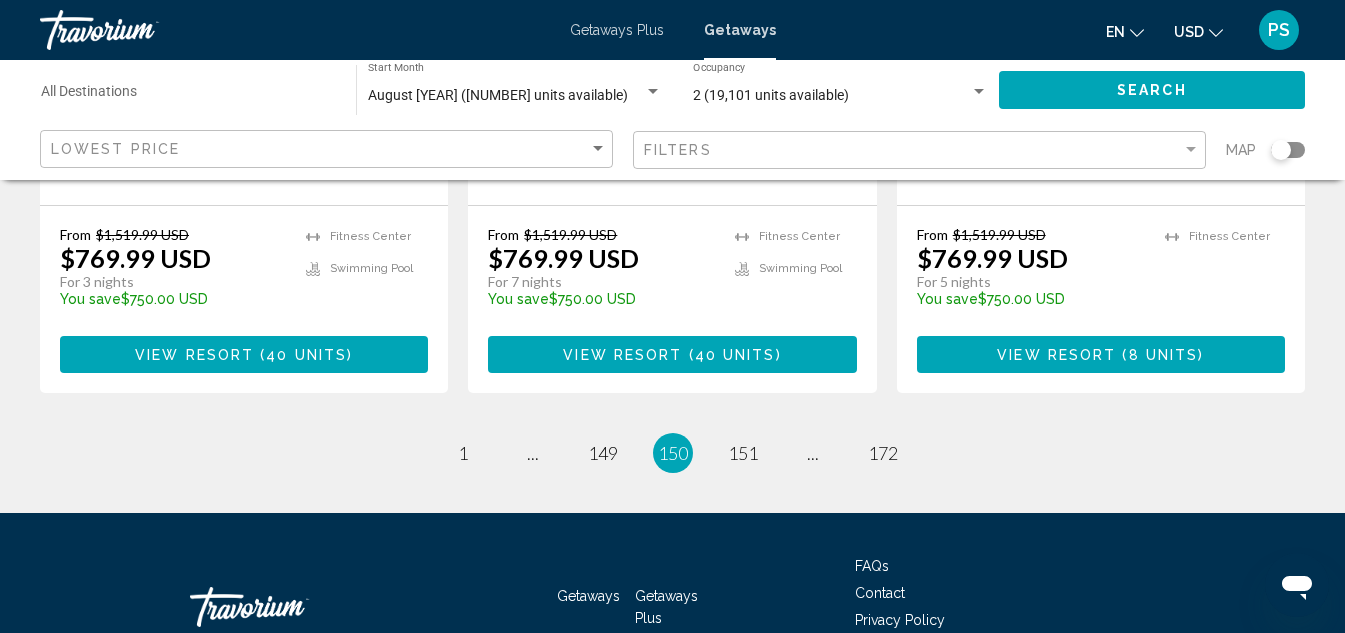 scroll, scrollTop: 2867, scrollLeft: 0, axis: vertical 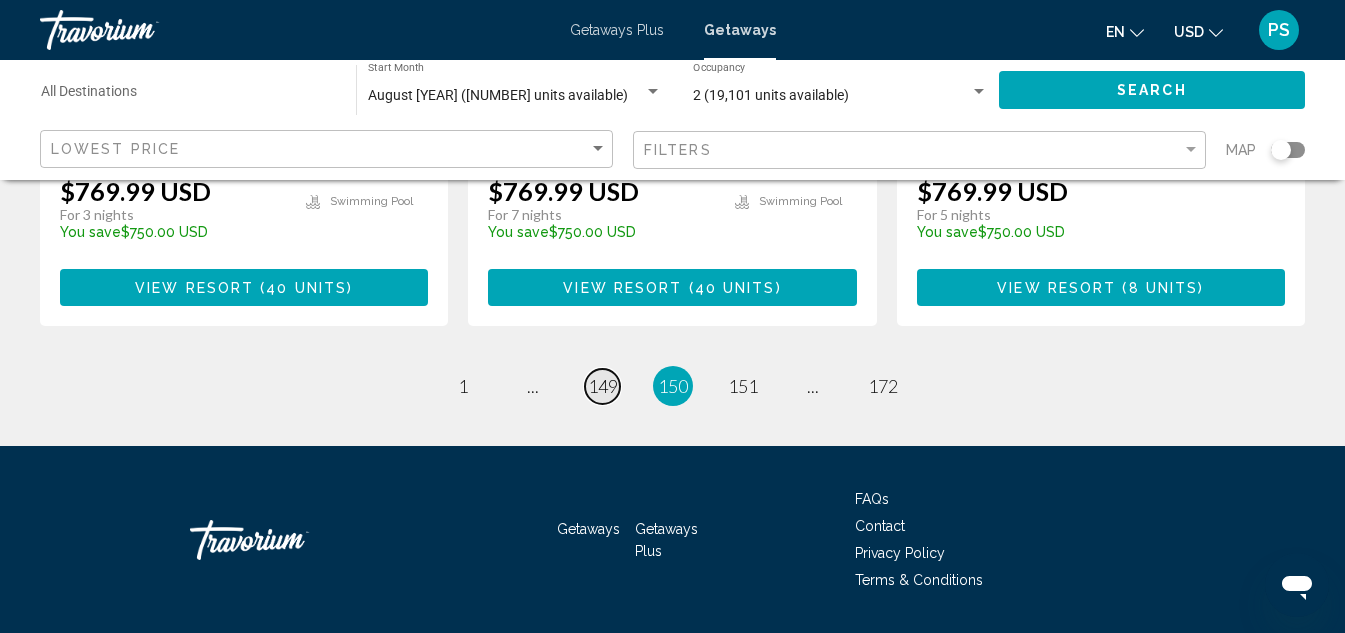 click on "149" at bounding box center (603, 386) 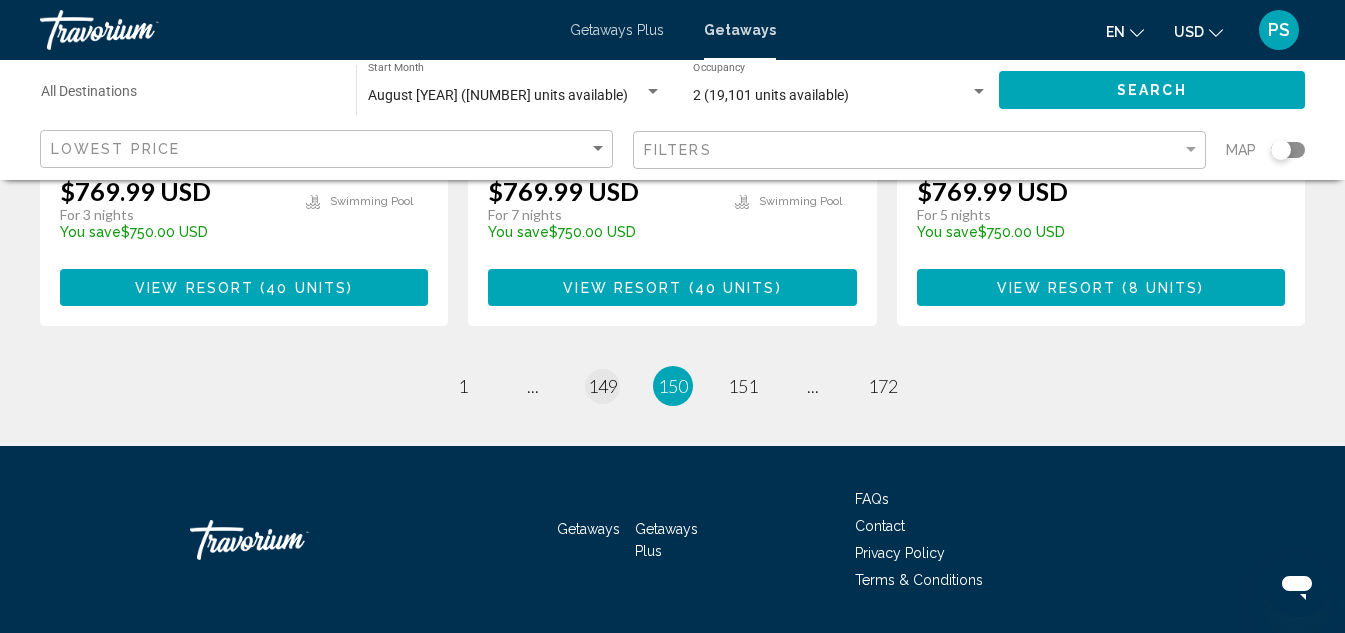 scroll, scrollTop: 0, scrollLeft: 0, axis: both 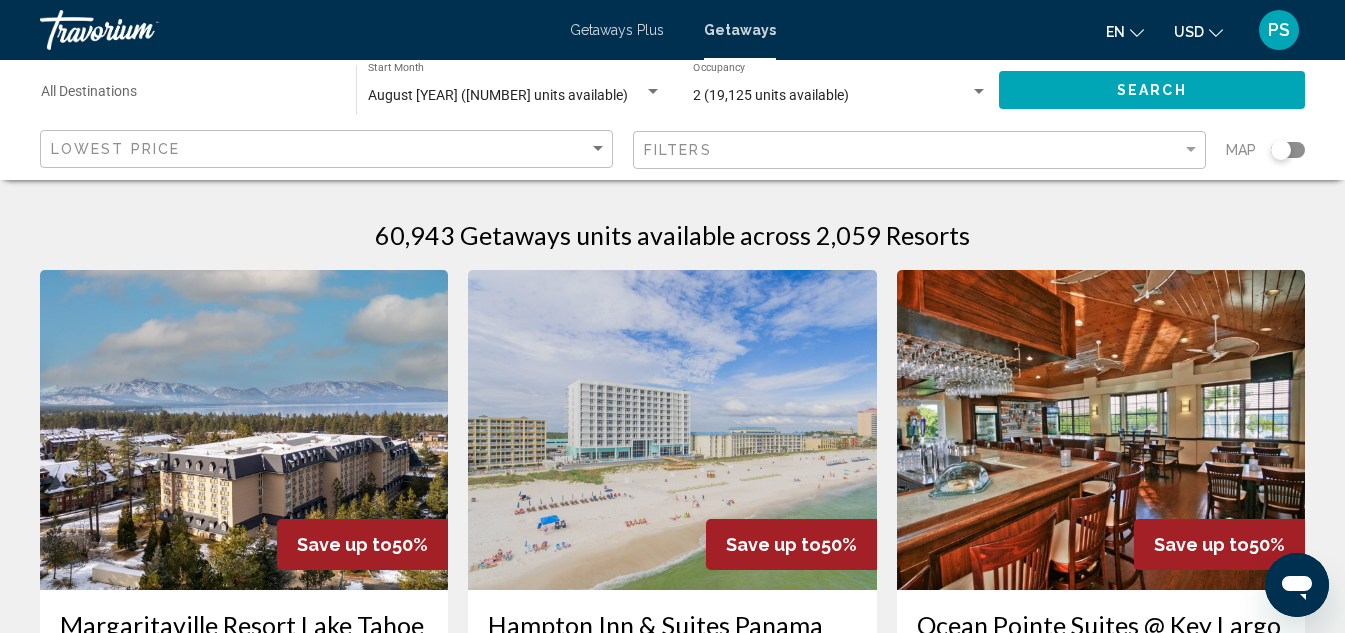 click on "Getaways Plus" at bounding box center (617, 30) 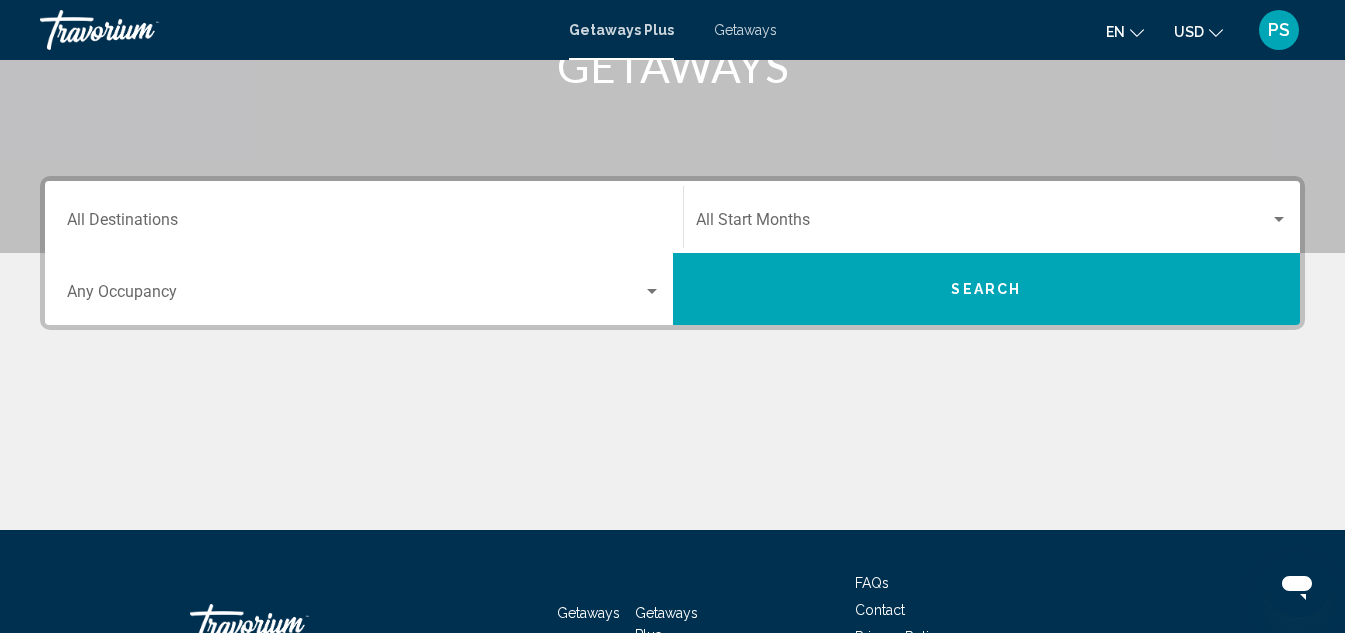 scroll, scrollTop: 400, scrollLeft: 0, axis: vertical 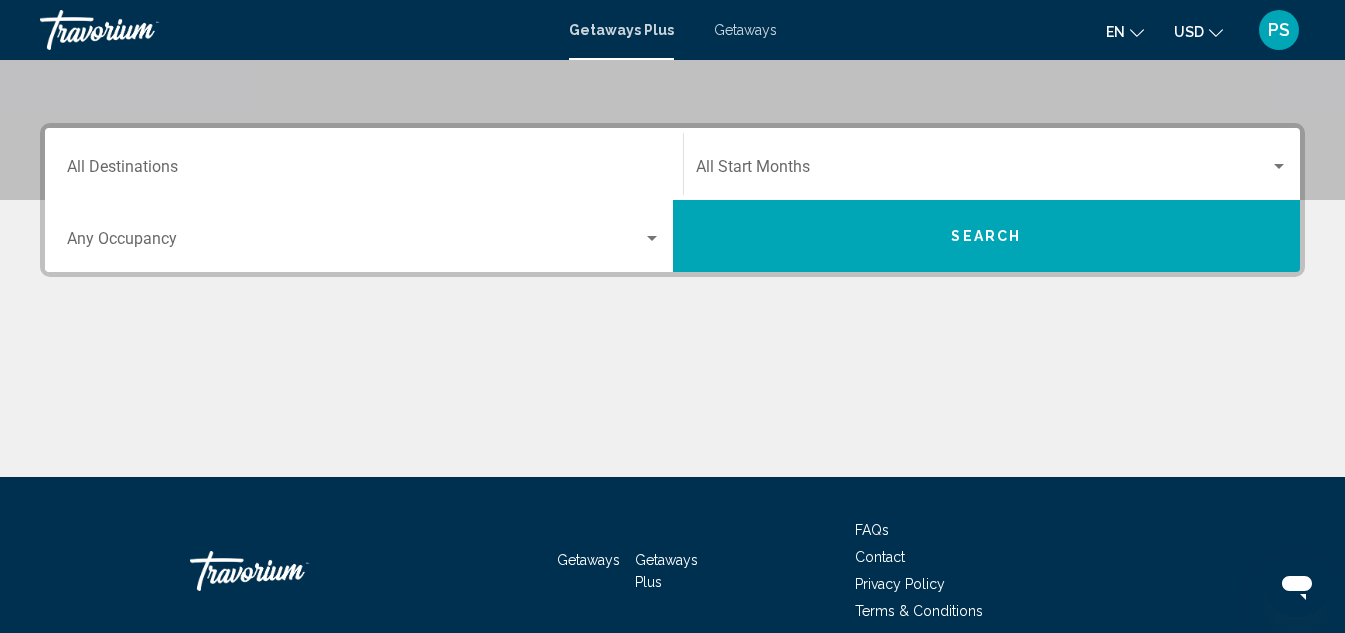click at bounding box center (652, 239) 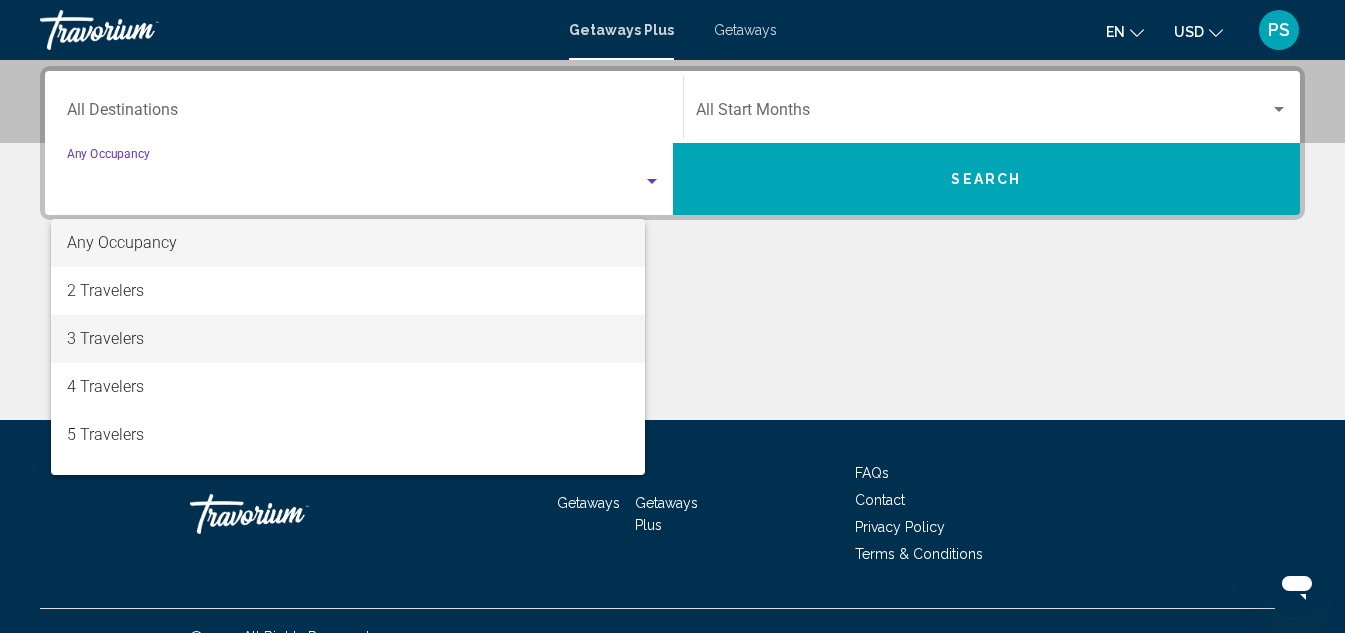 scroll, scrollTop: 458, scrollLeft: 0, axis: vertical 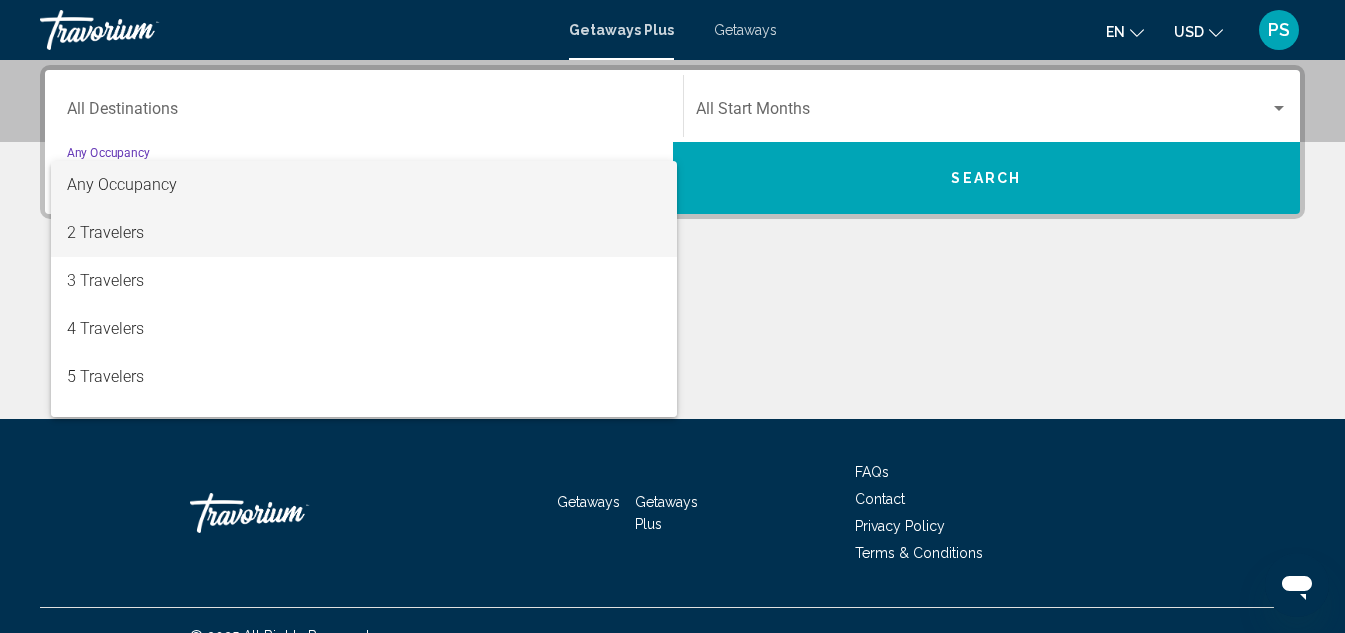 click on "2 Travelers" at bounding box center (364, 233) 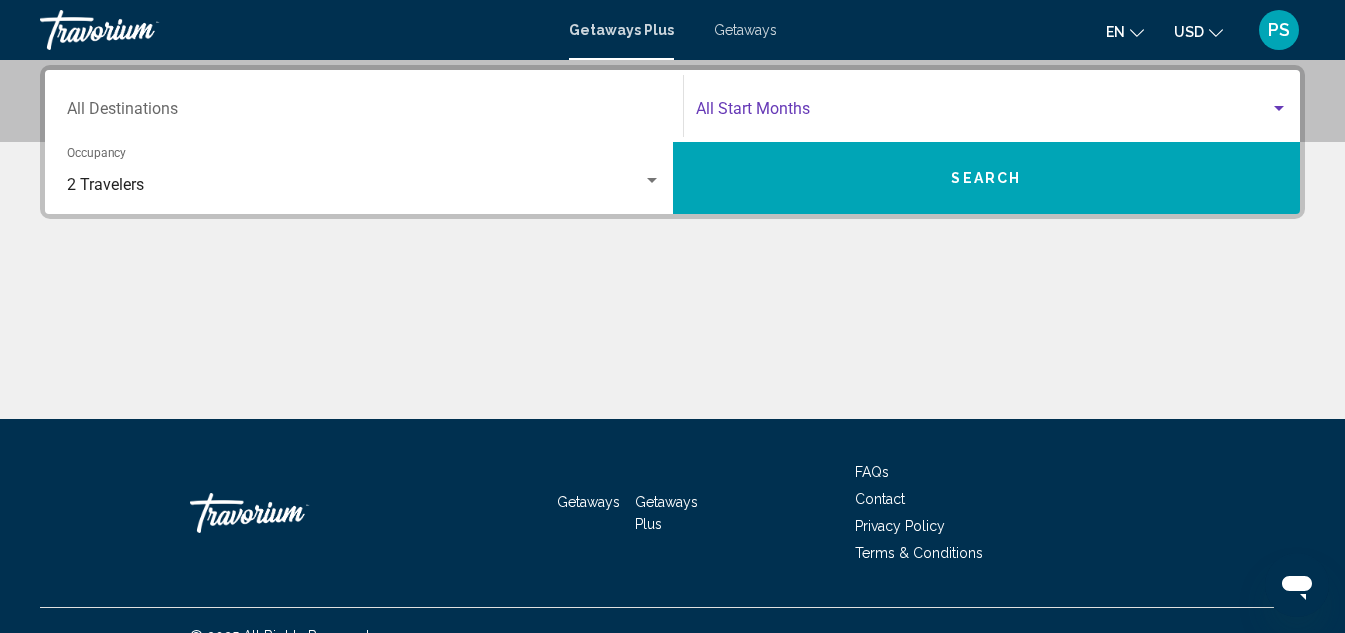 click at bounding box center [1279, 108] 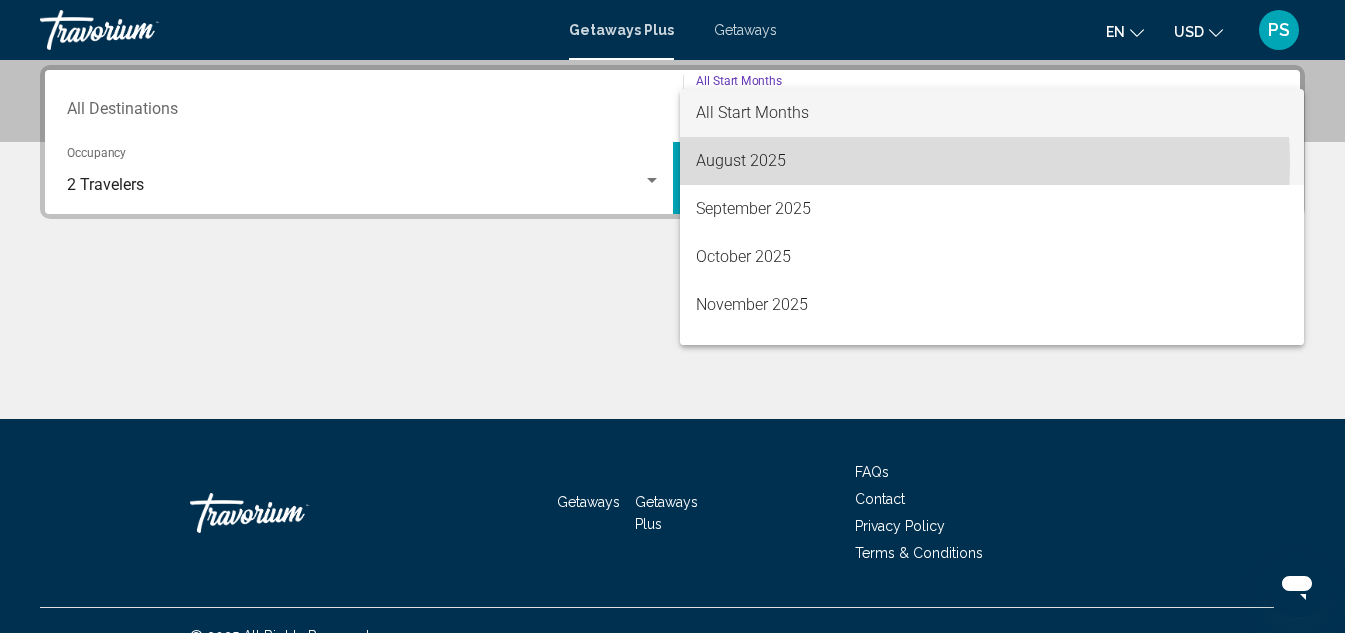 click on "August 2025" at bounding box center [992, 161] 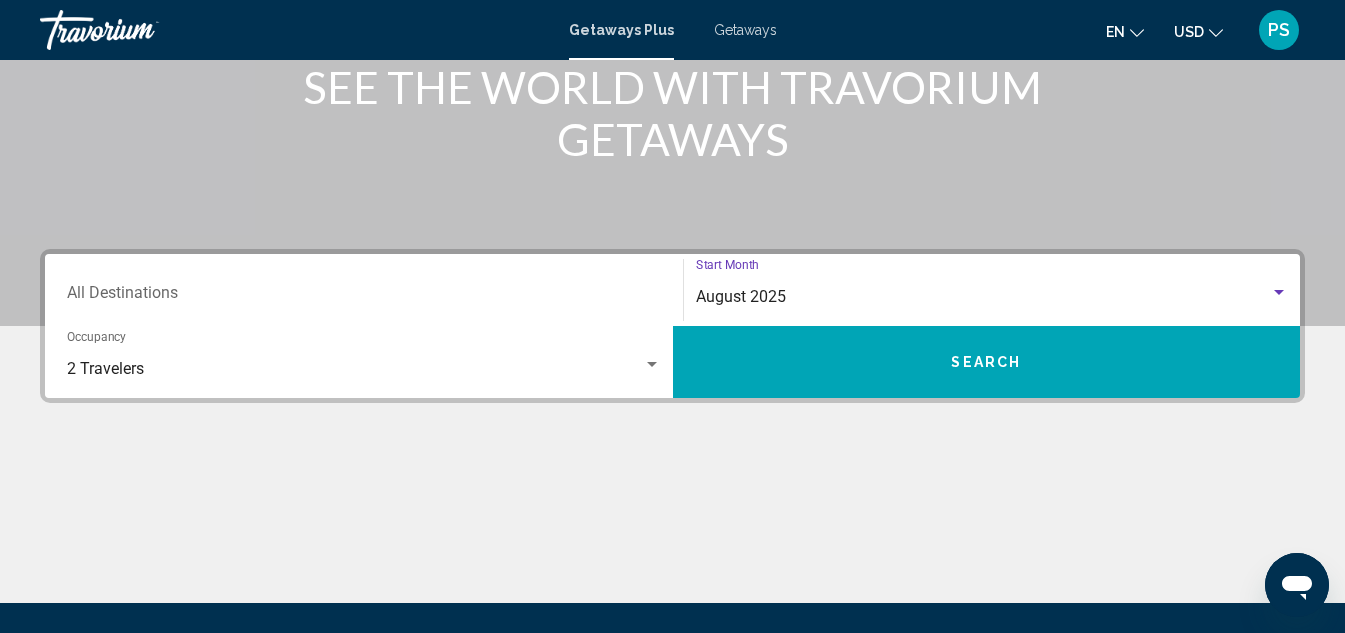 scroll, scrollTop: 489, scrollLeft: 0, axis: vertical 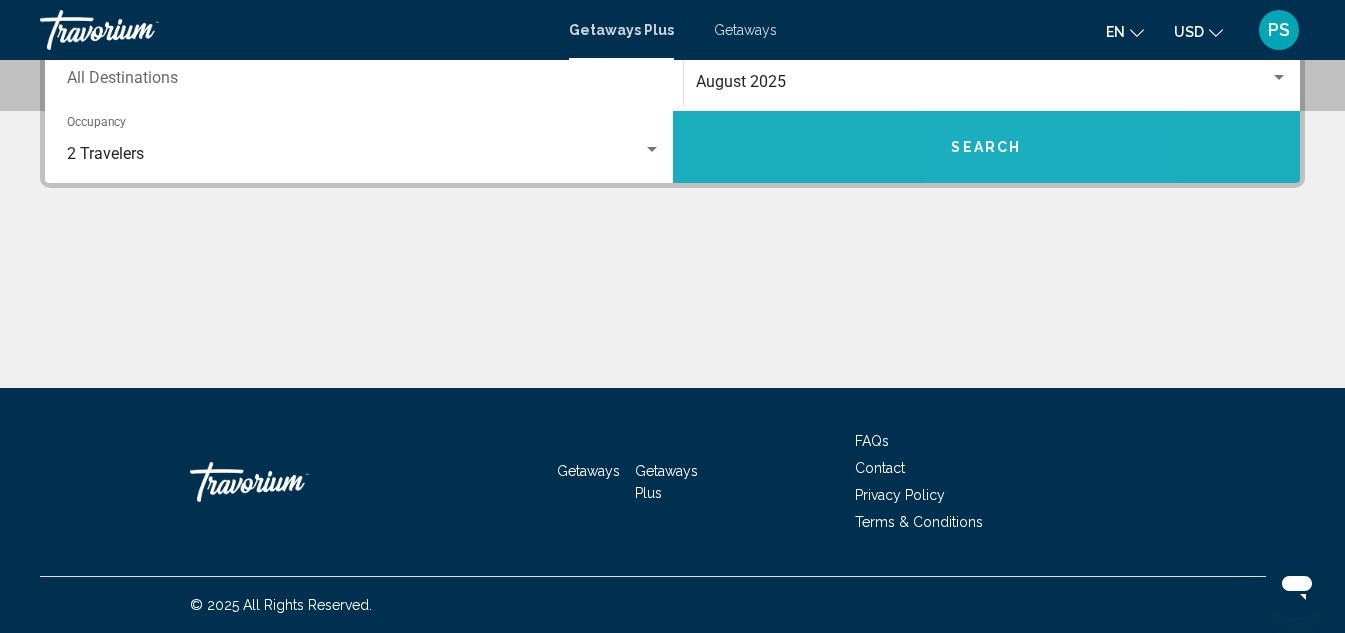 click on "Search" at bounding box center [987, 147] 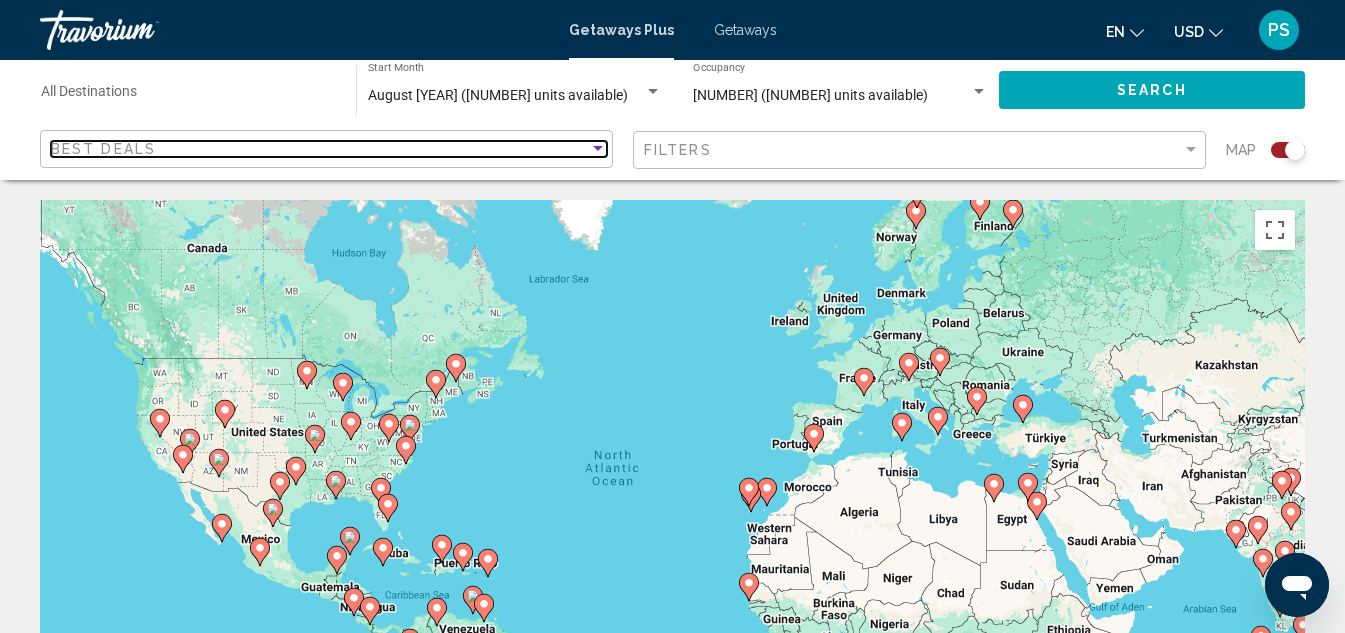 click at bounding box center [598, 149] 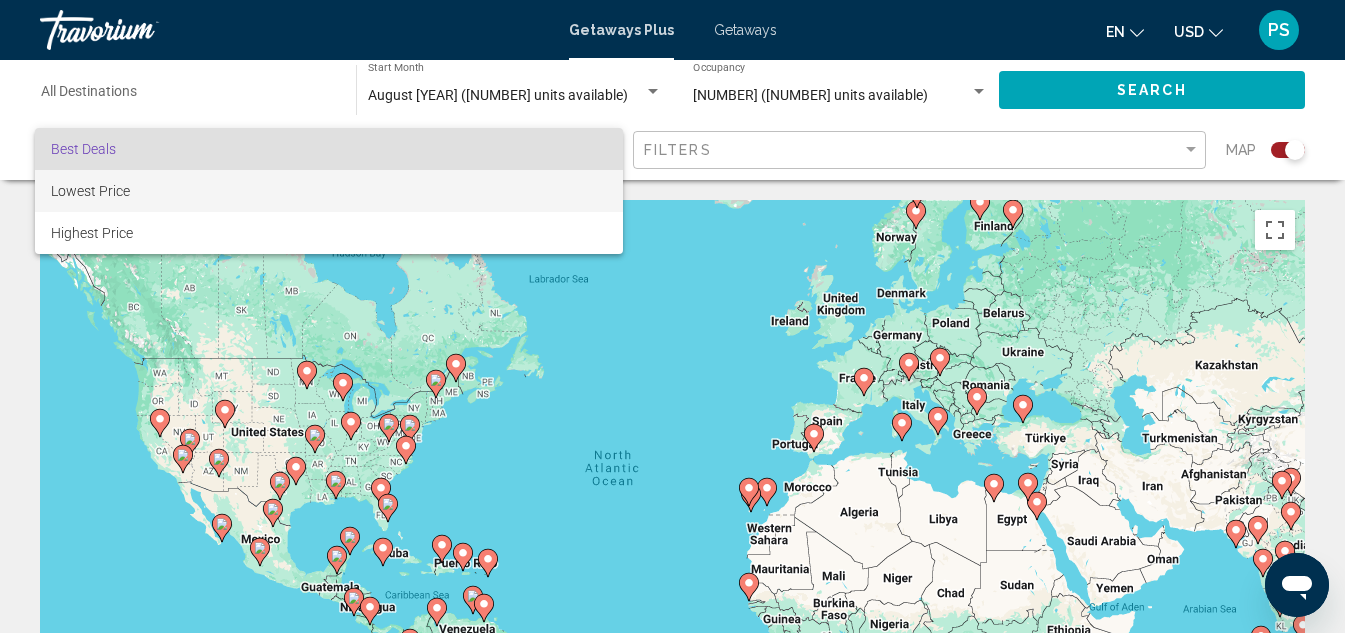 click on "Lowest Price" at bounding box center (329, 191) 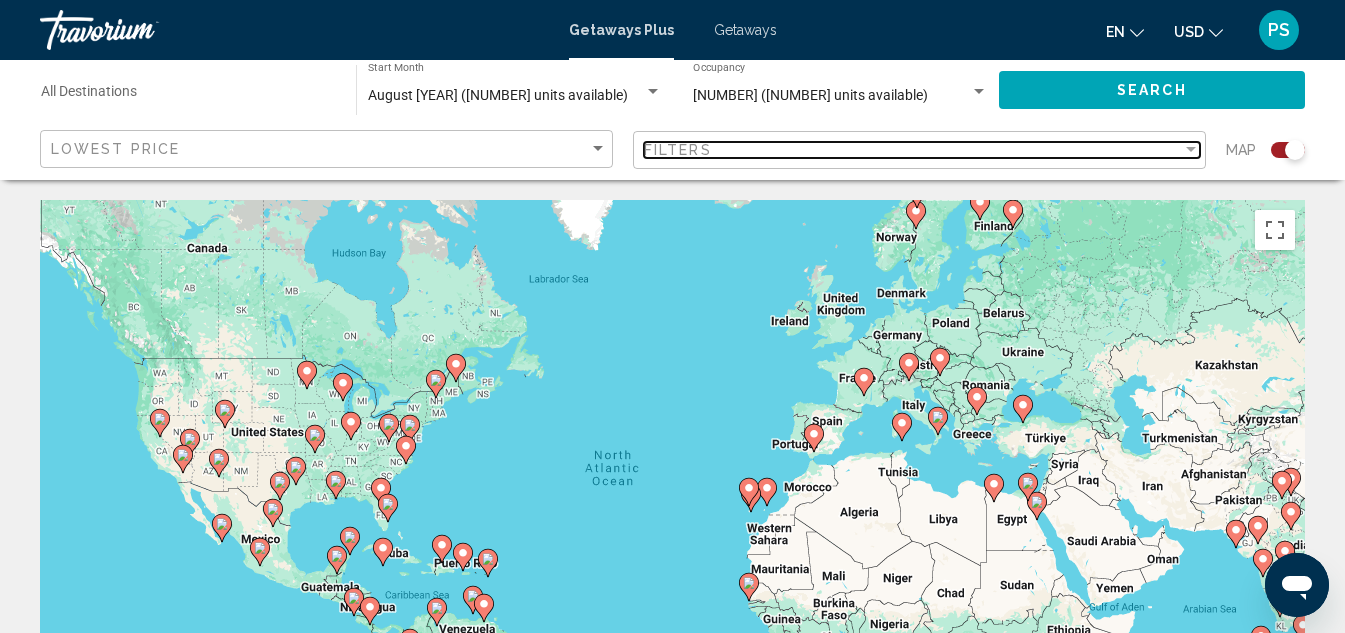click at bounding box center [1191, 149] 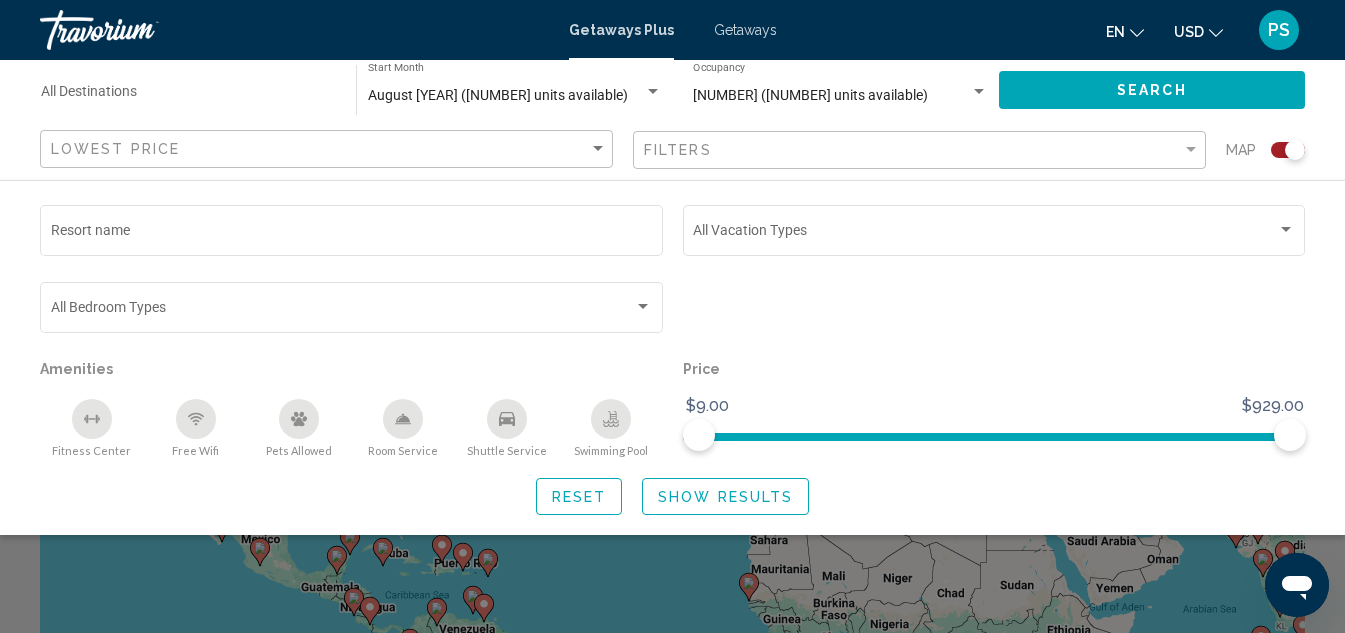 click on "Search" 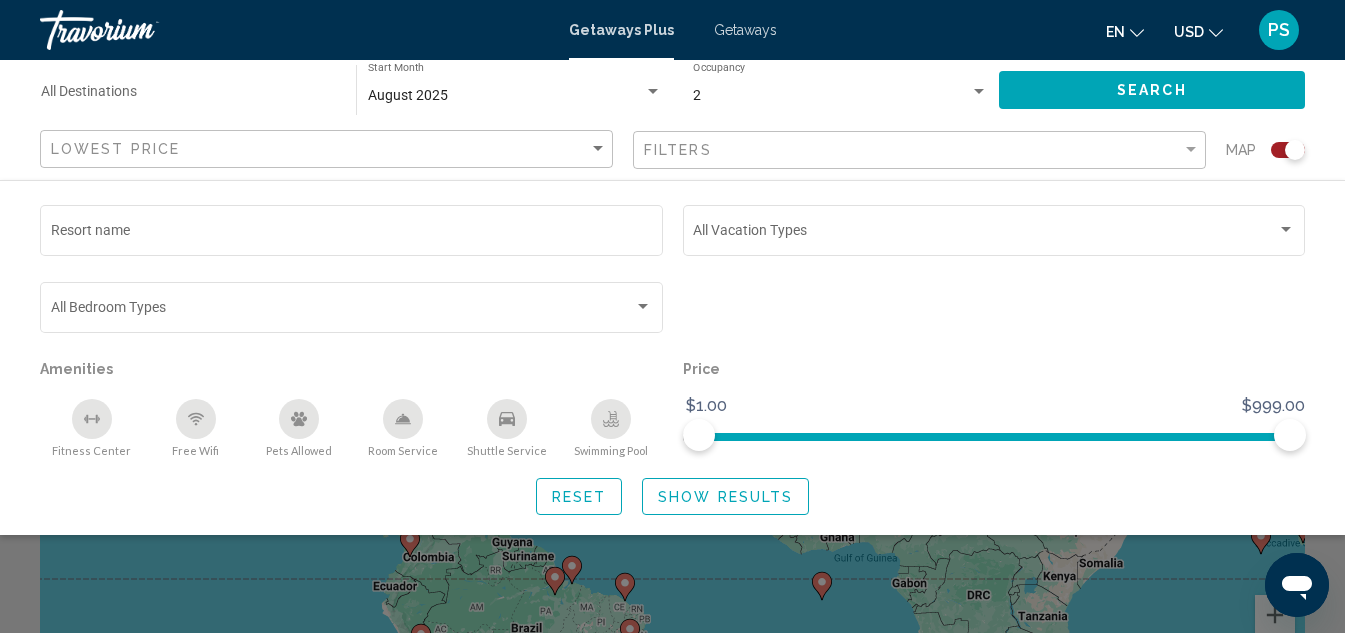scroll, scrollTop: 0, scrollLeft: 0, axis: both 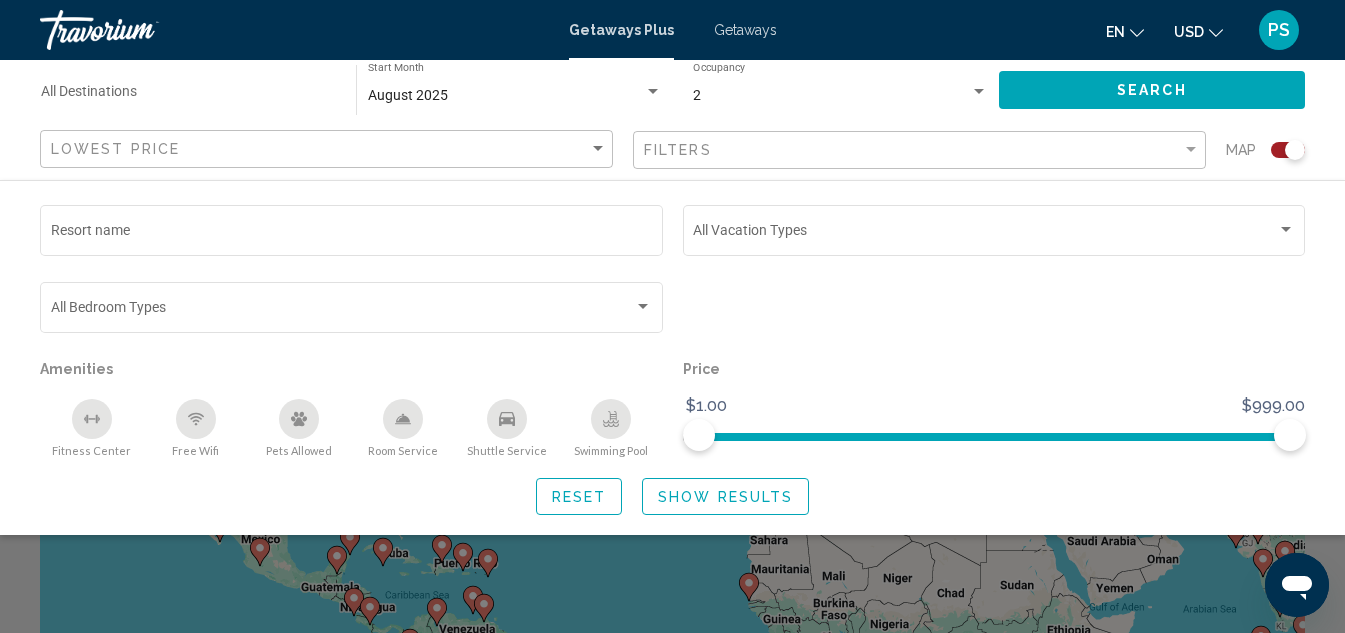 click 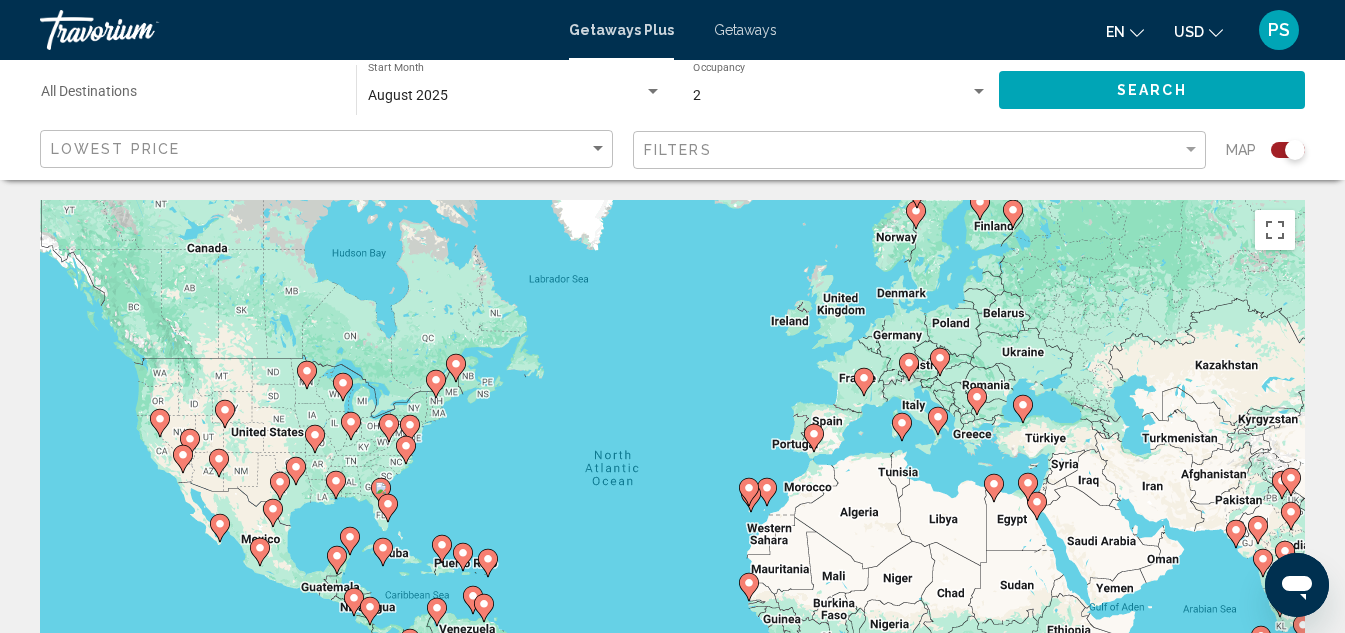 click 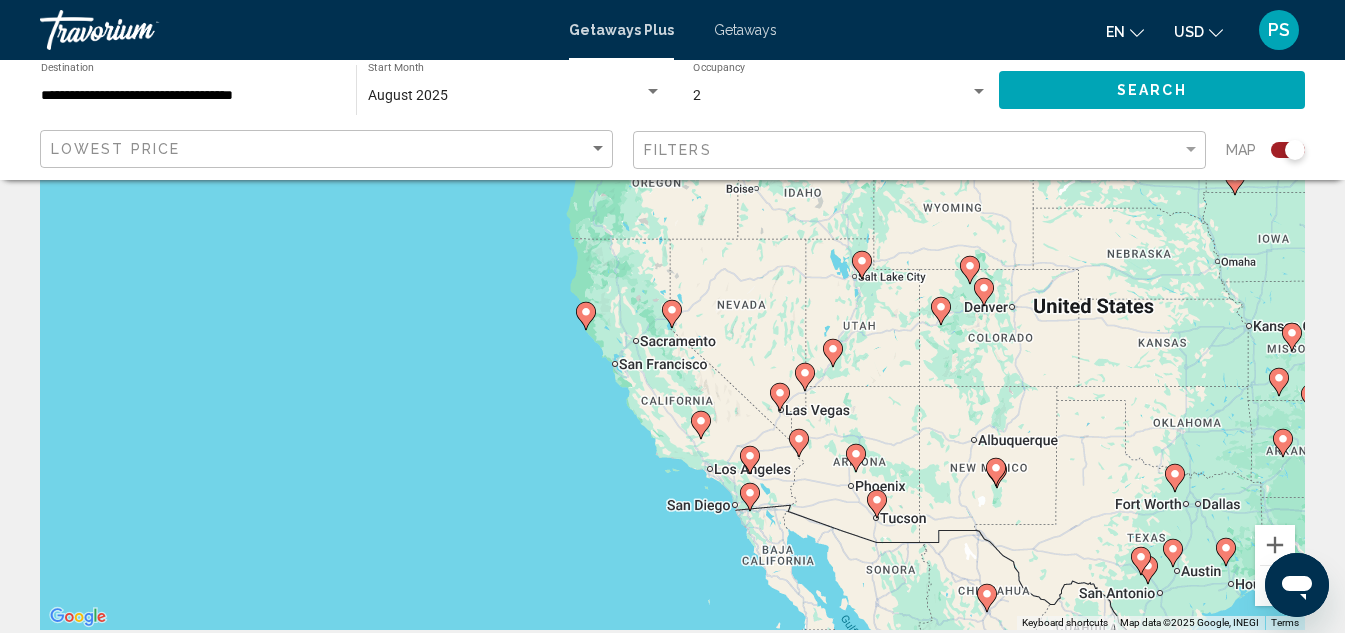 scroll, scrollTop: 200, scrollLeft: 0, axis: vertical 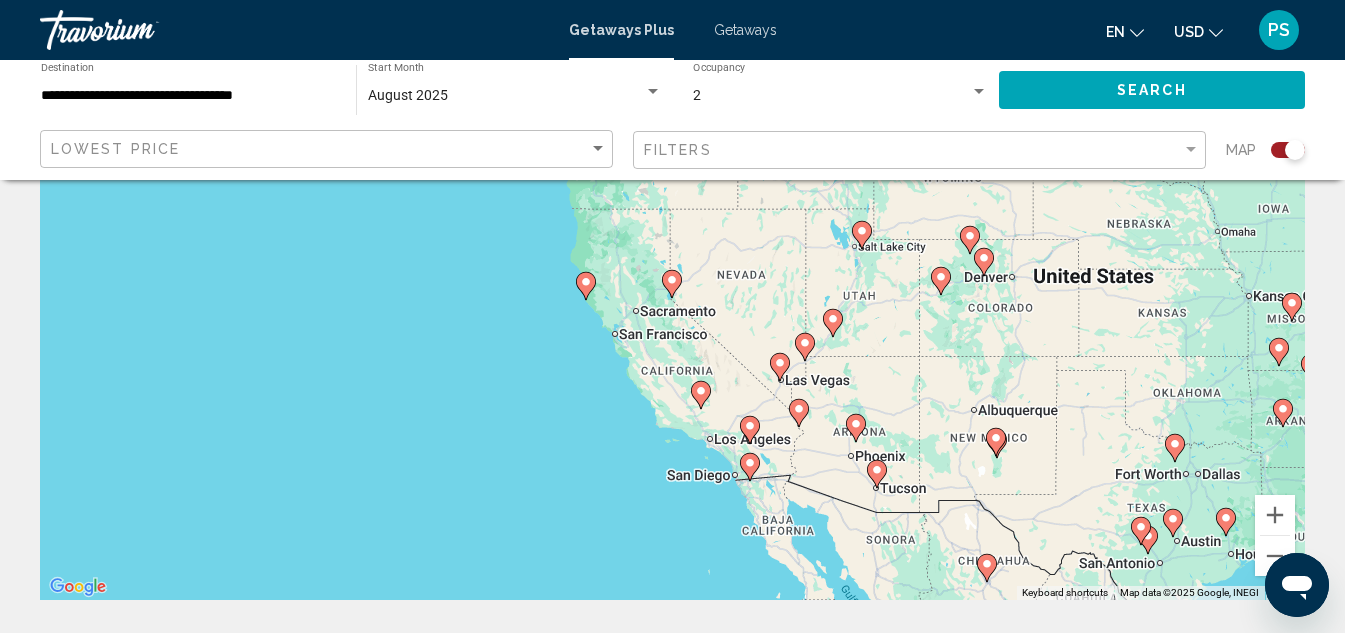 click 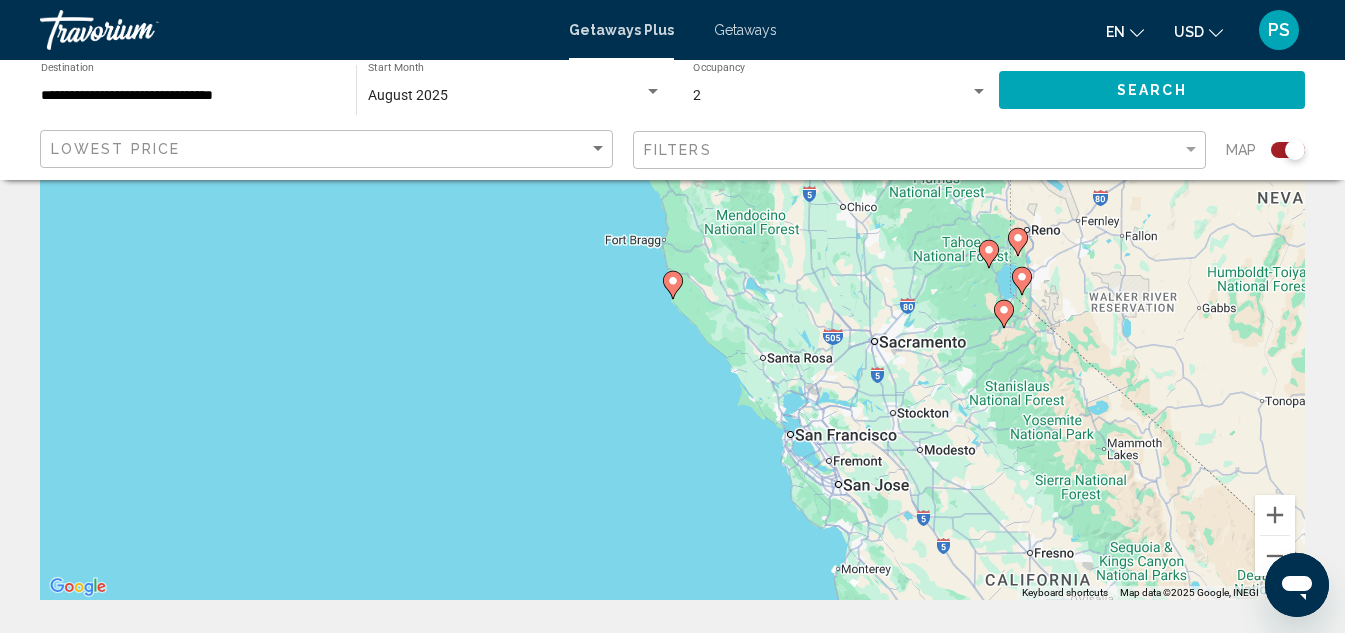 click 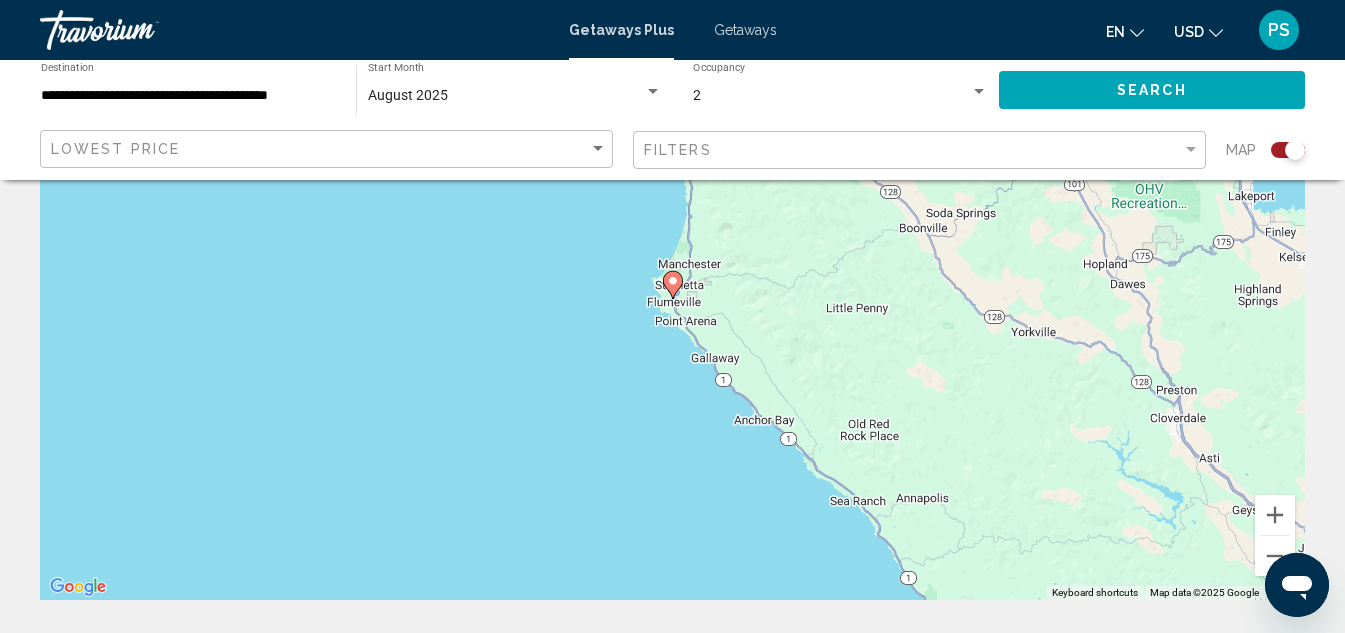 click on "To activate drag with keyboard, press Alt + Enter. Once in keyboard drag state, use the arrow keys to move the marker. To complete the drag, press the Enter key. To cancel, press Escape." at bounding box center (672, 300) 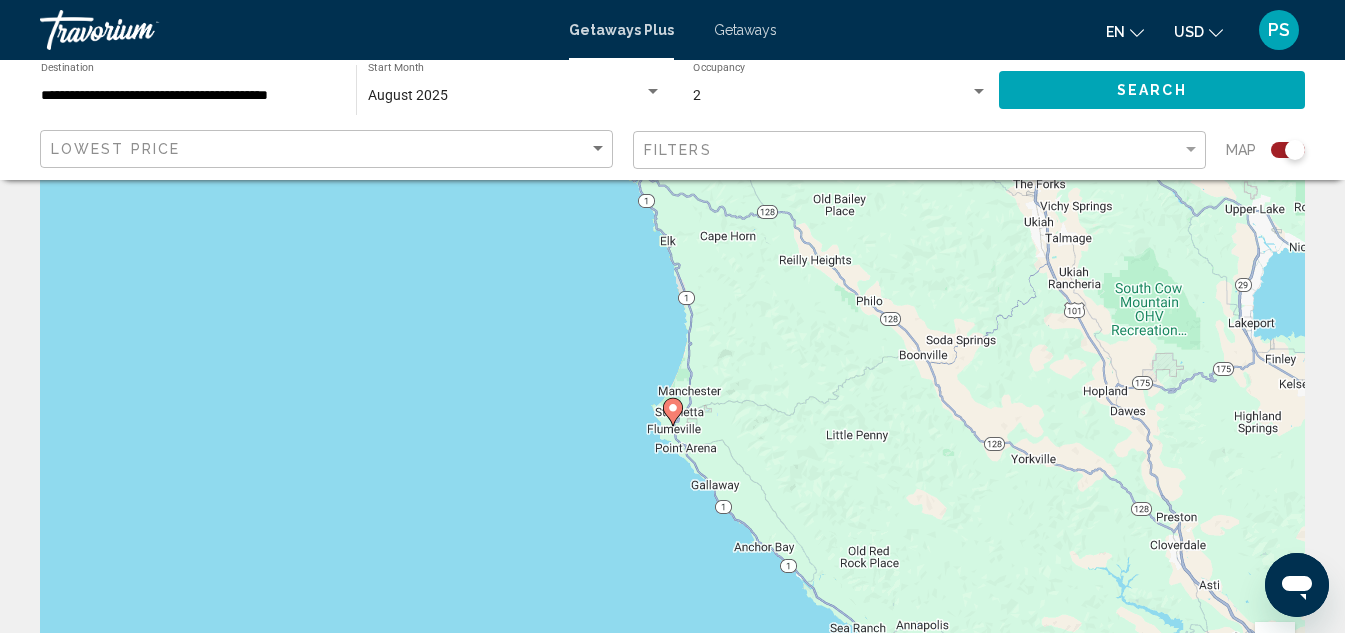 scroll, scrollTop: 0, scrollLeft: 0, axis: both 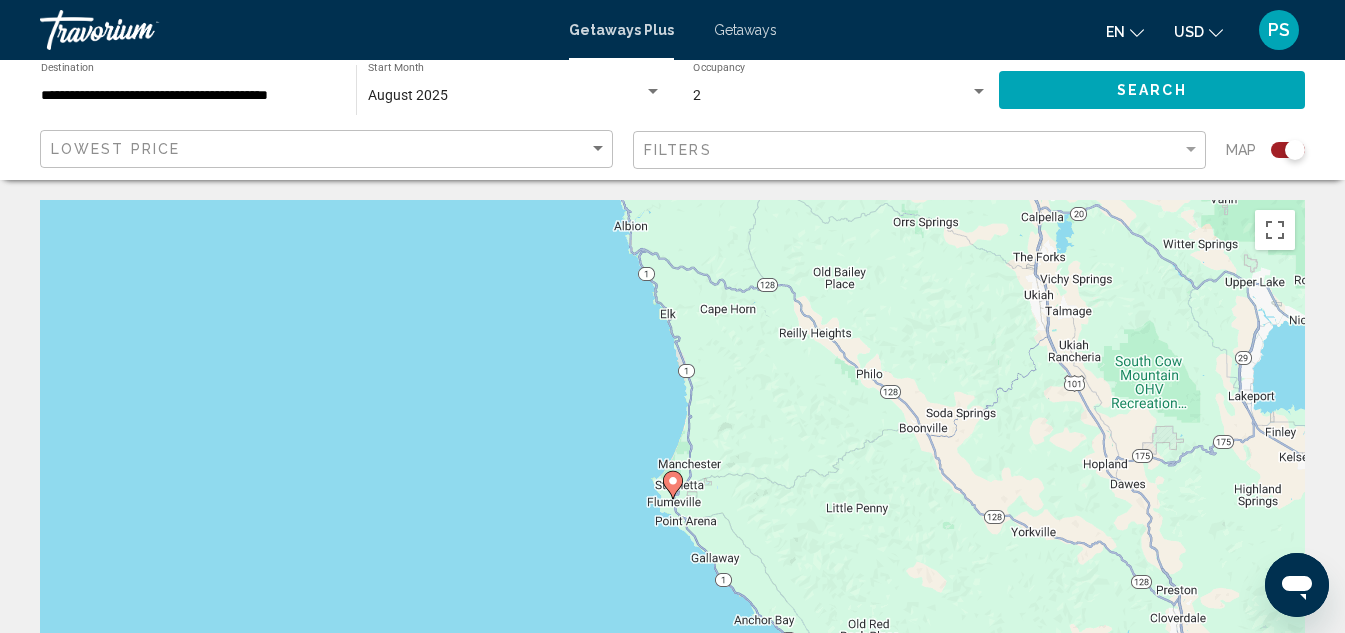 click 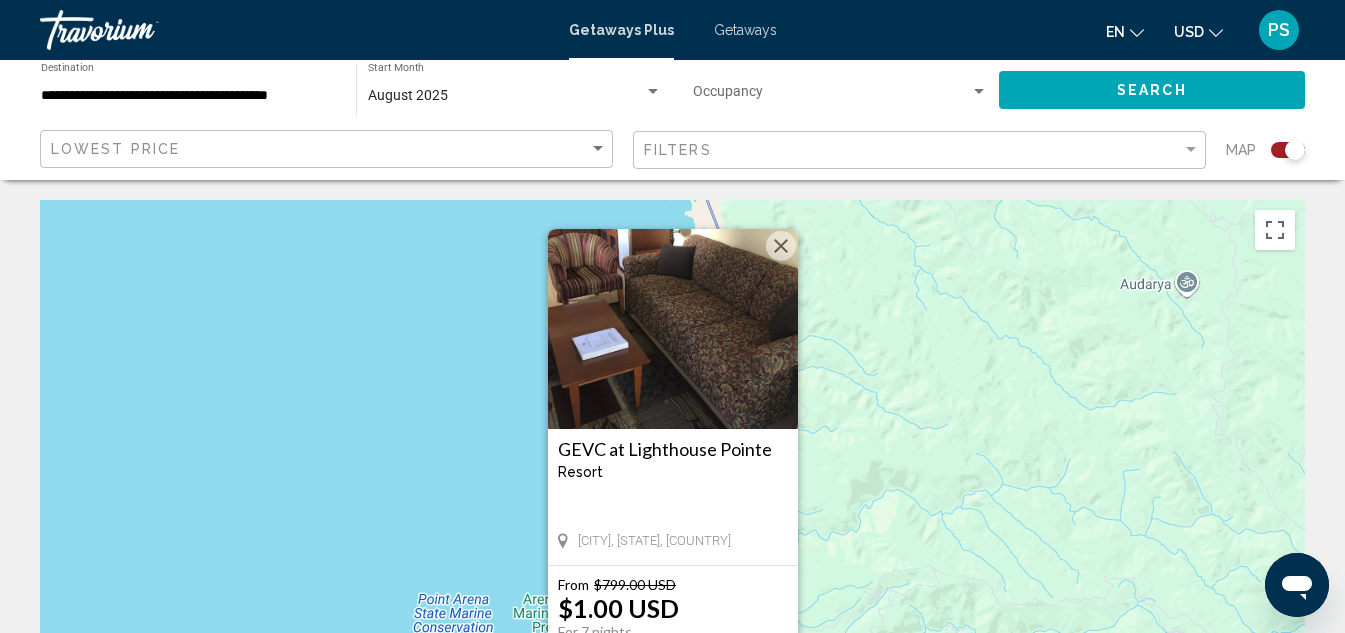 scroll, scrollTop: 100, scrollLeft: 0, axis: vertical 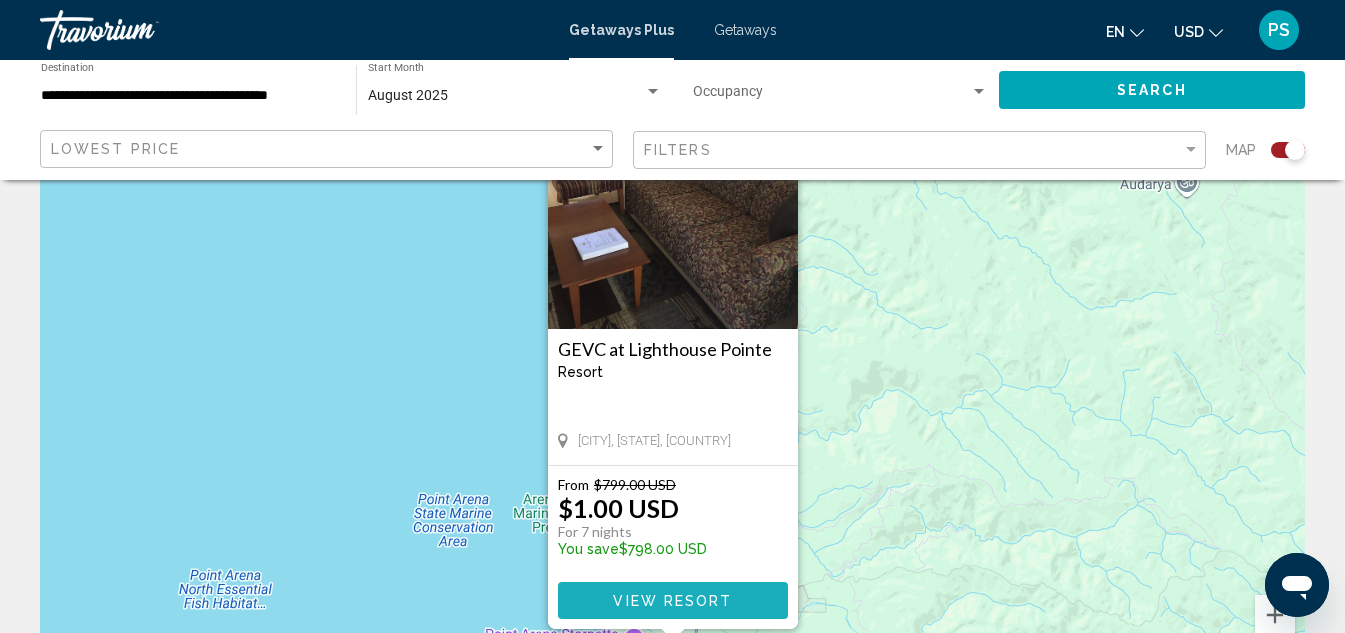 click on "View Resort" at bounding box center [673, 600] 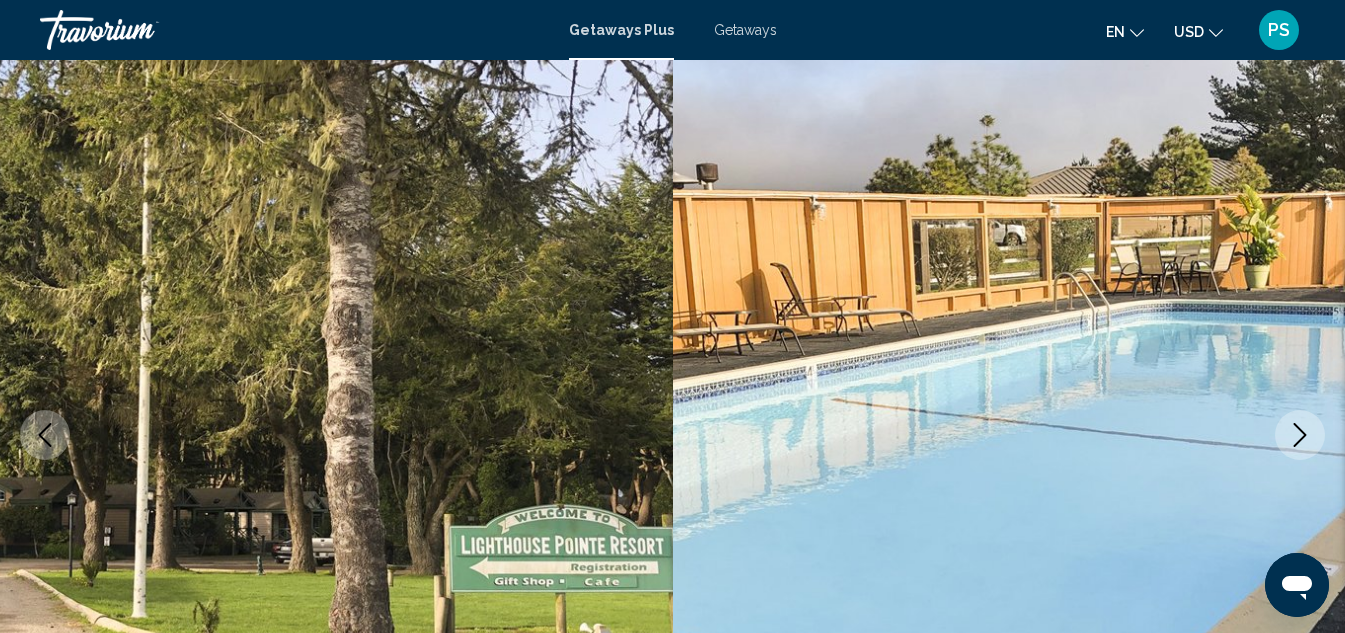 scroll, scrollTop: 219, scrollLeft: 0, axis: vertical 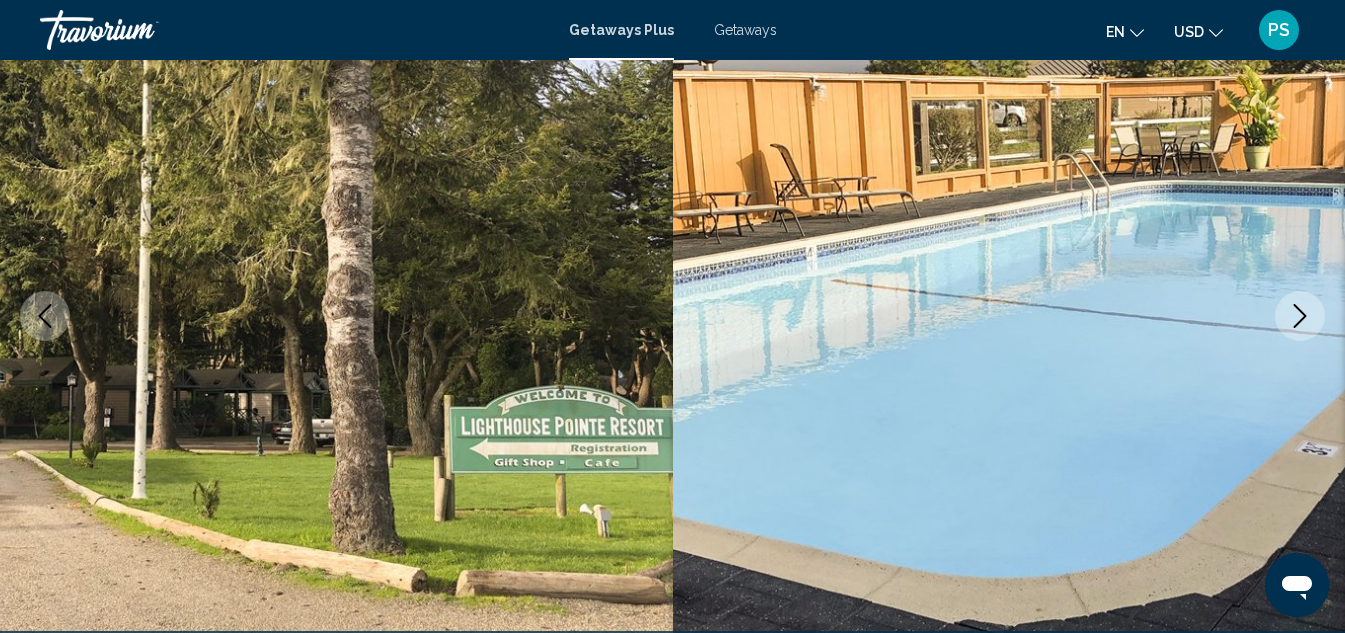click 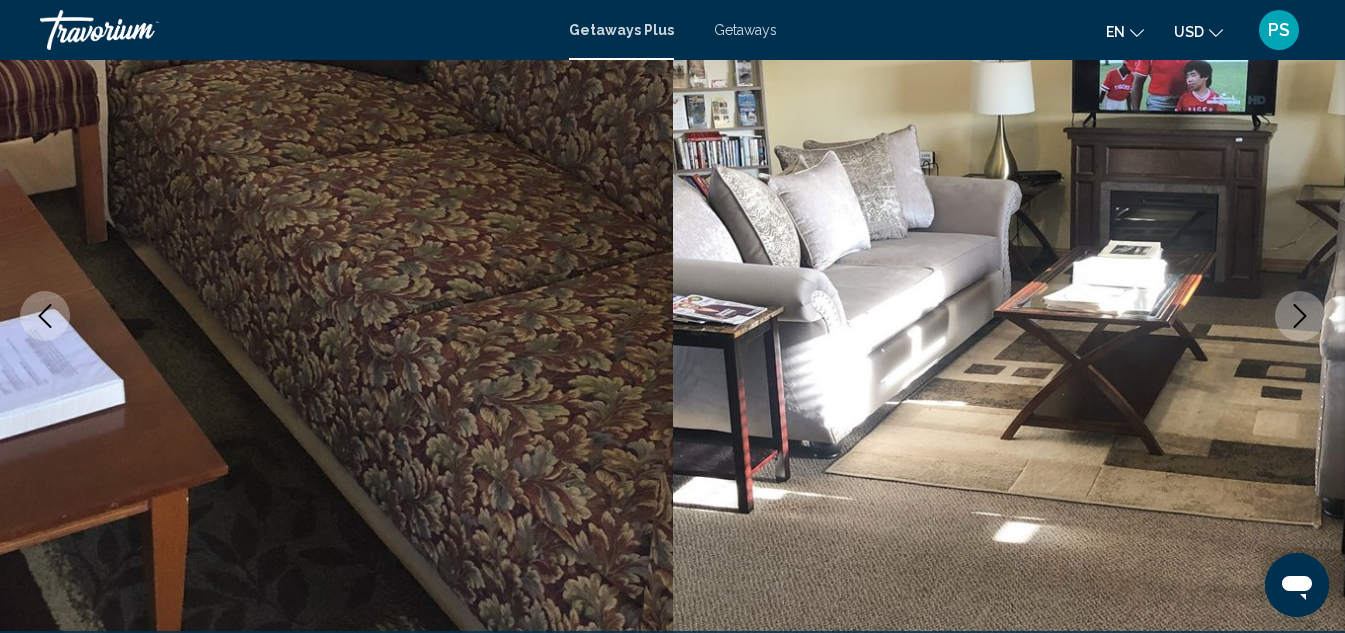 click 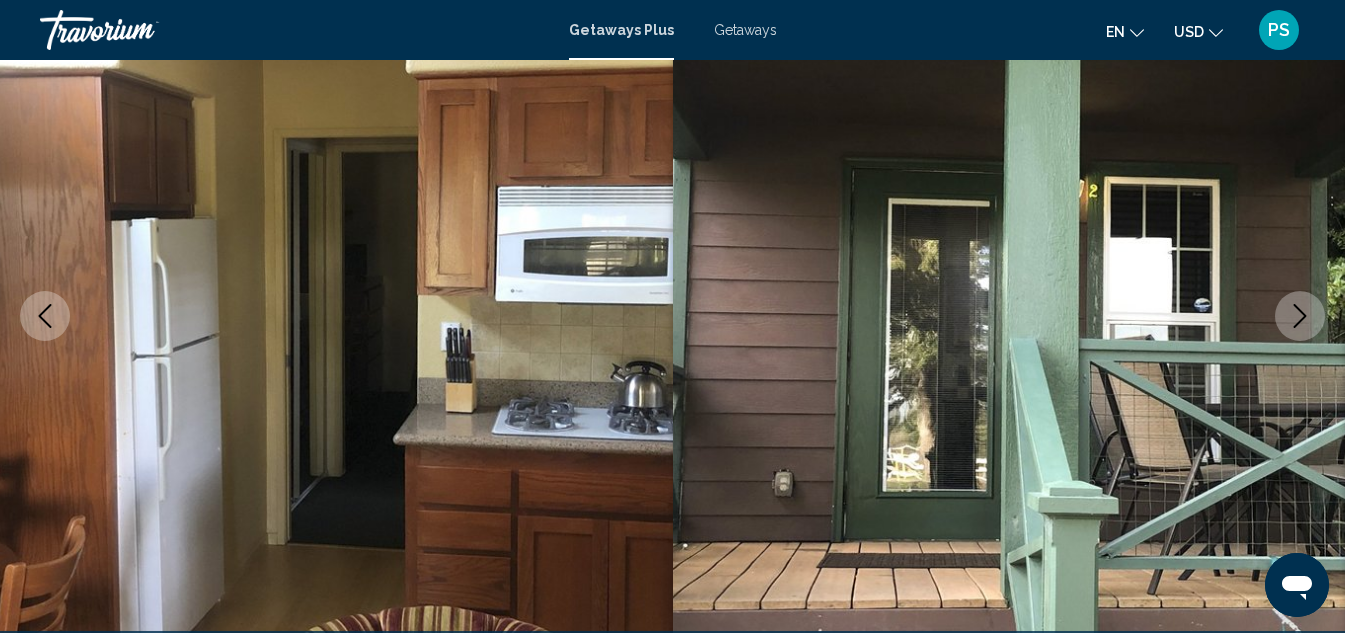 click 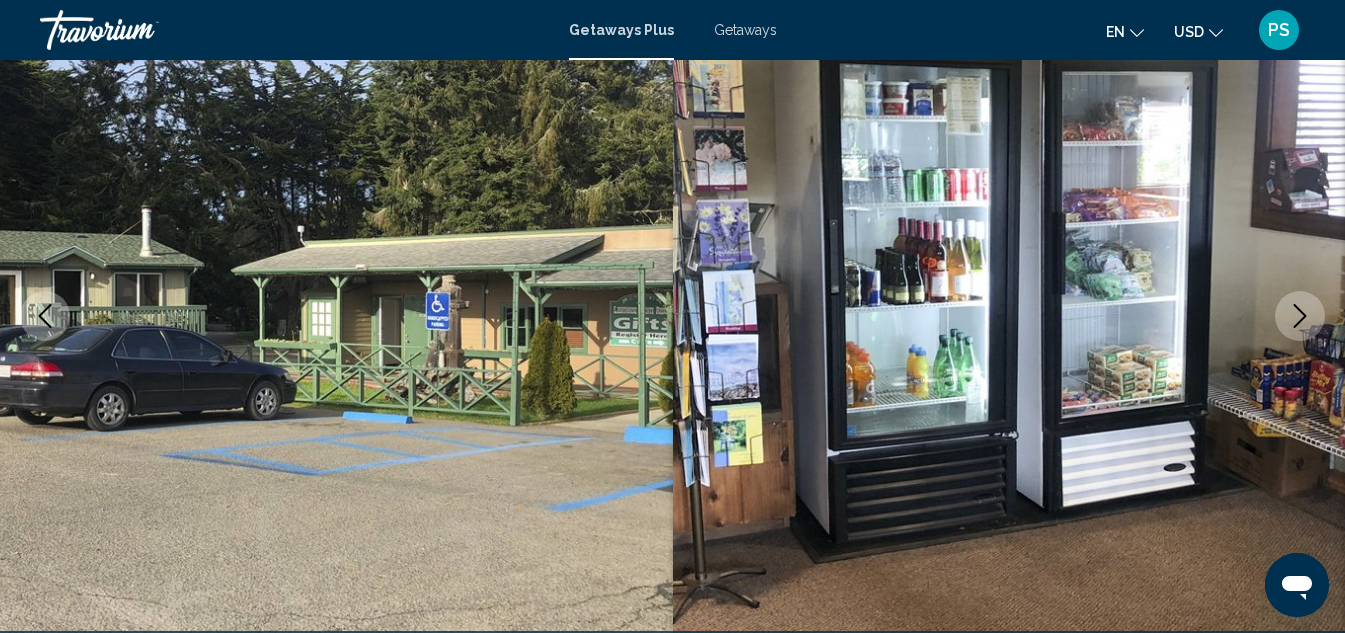 click 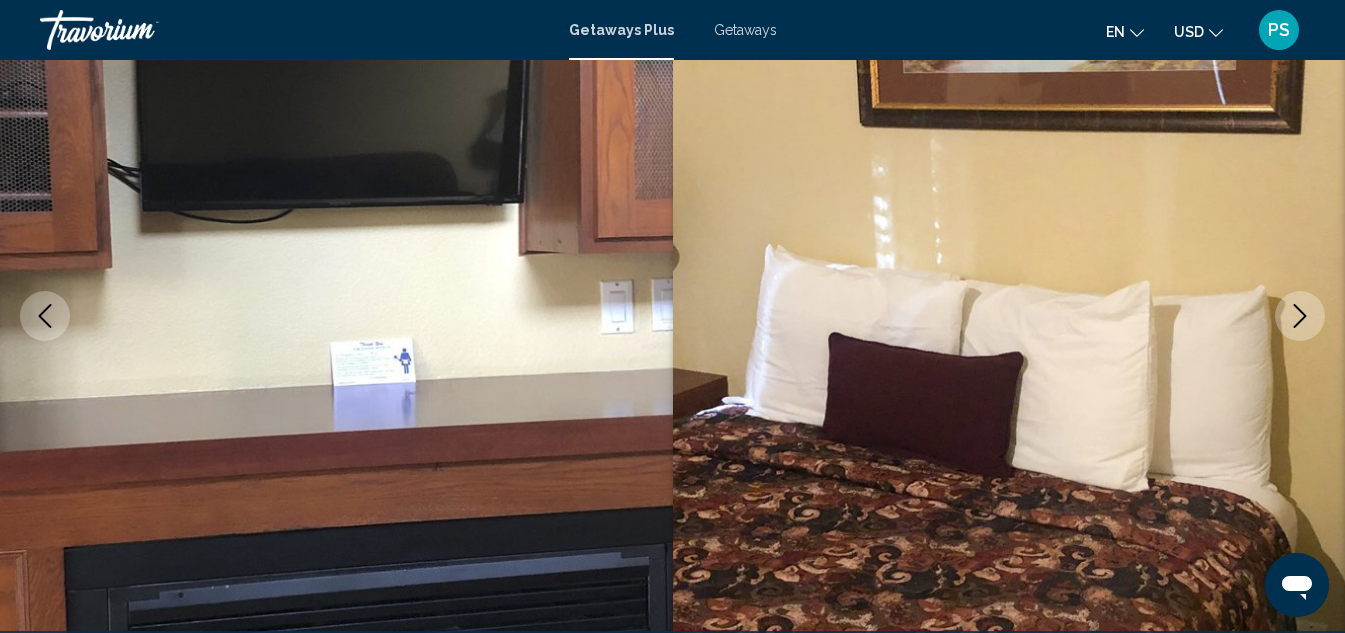 click 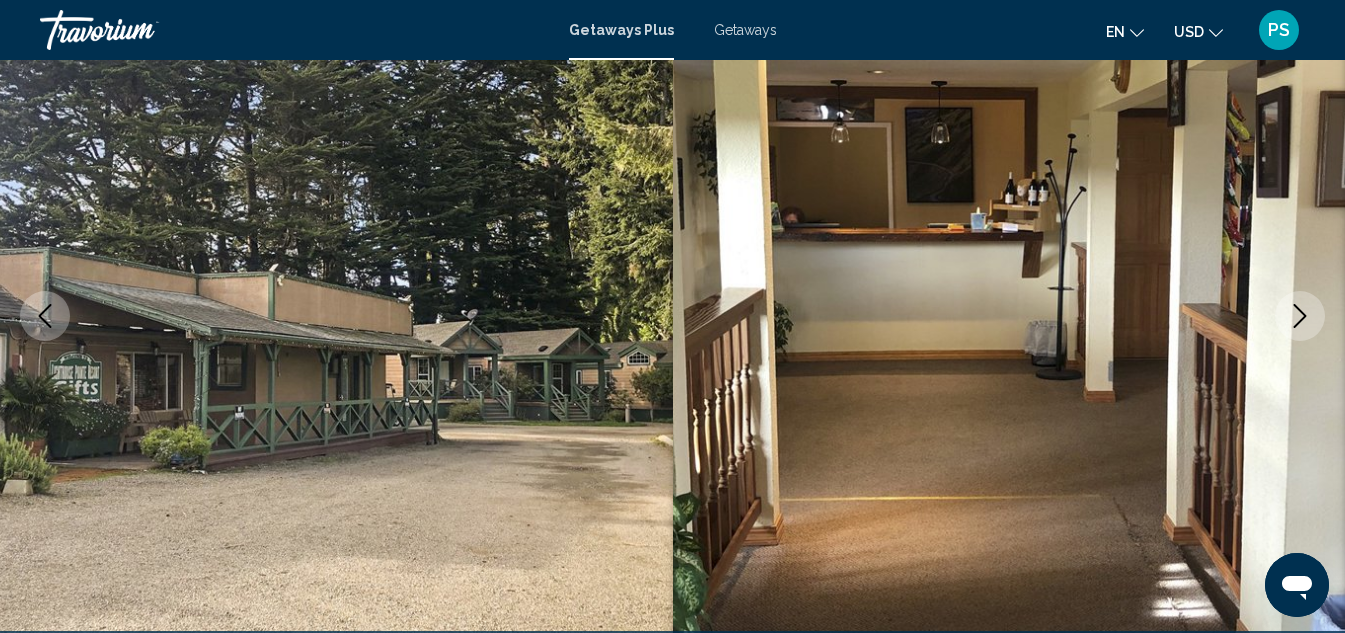 click 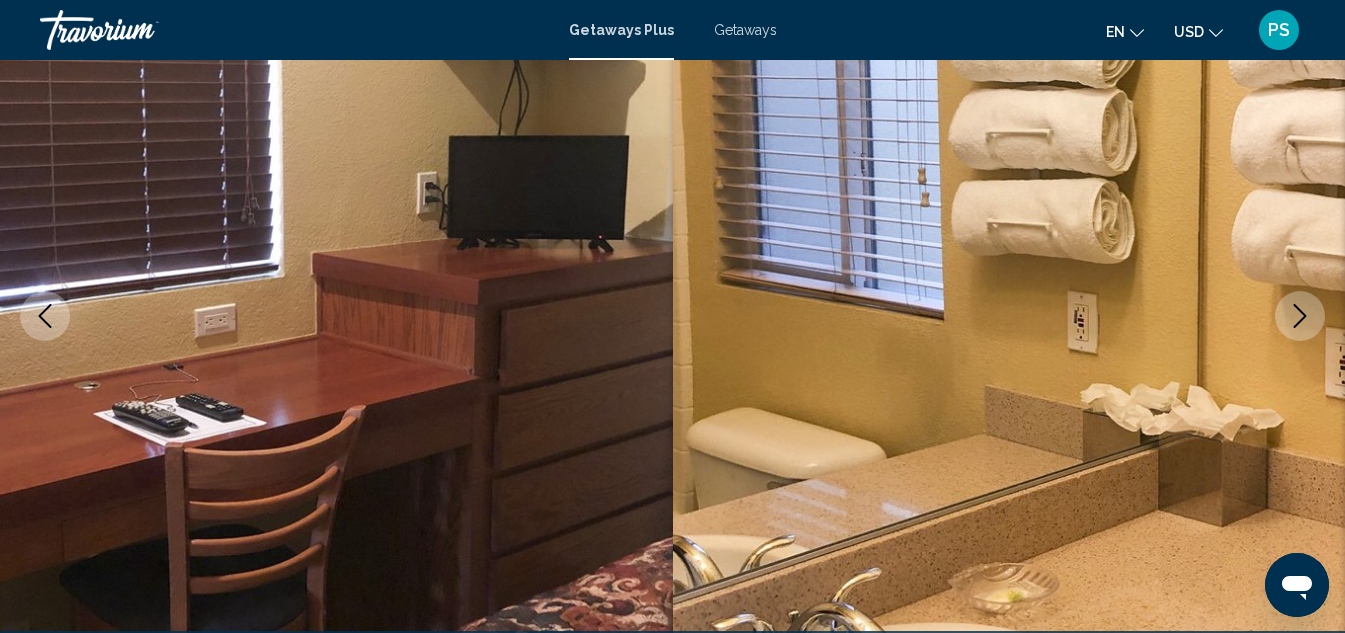 click 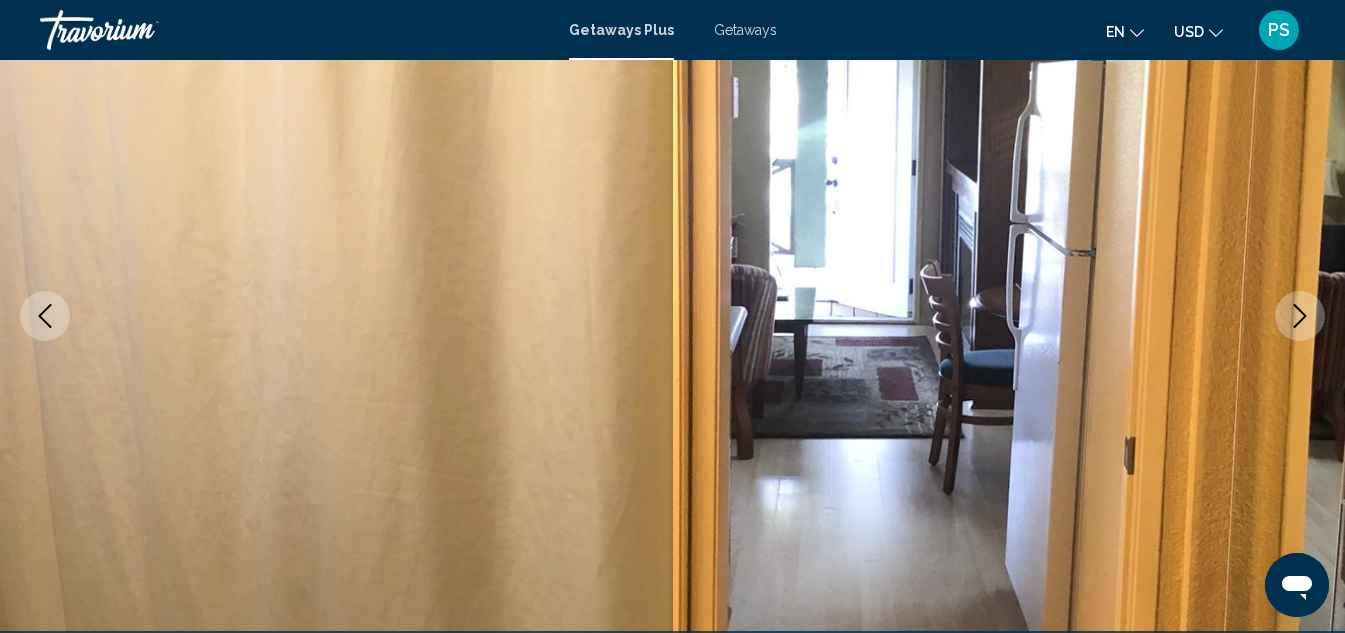 click 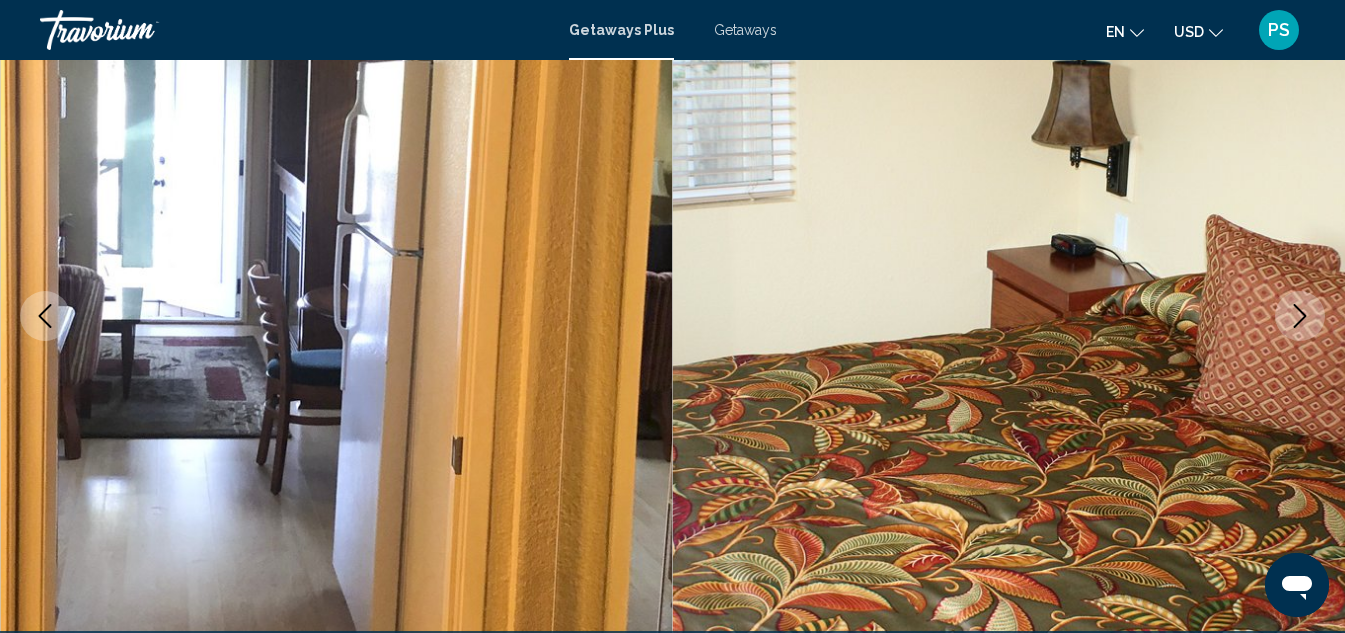 click at bounding box center [1300, 316] 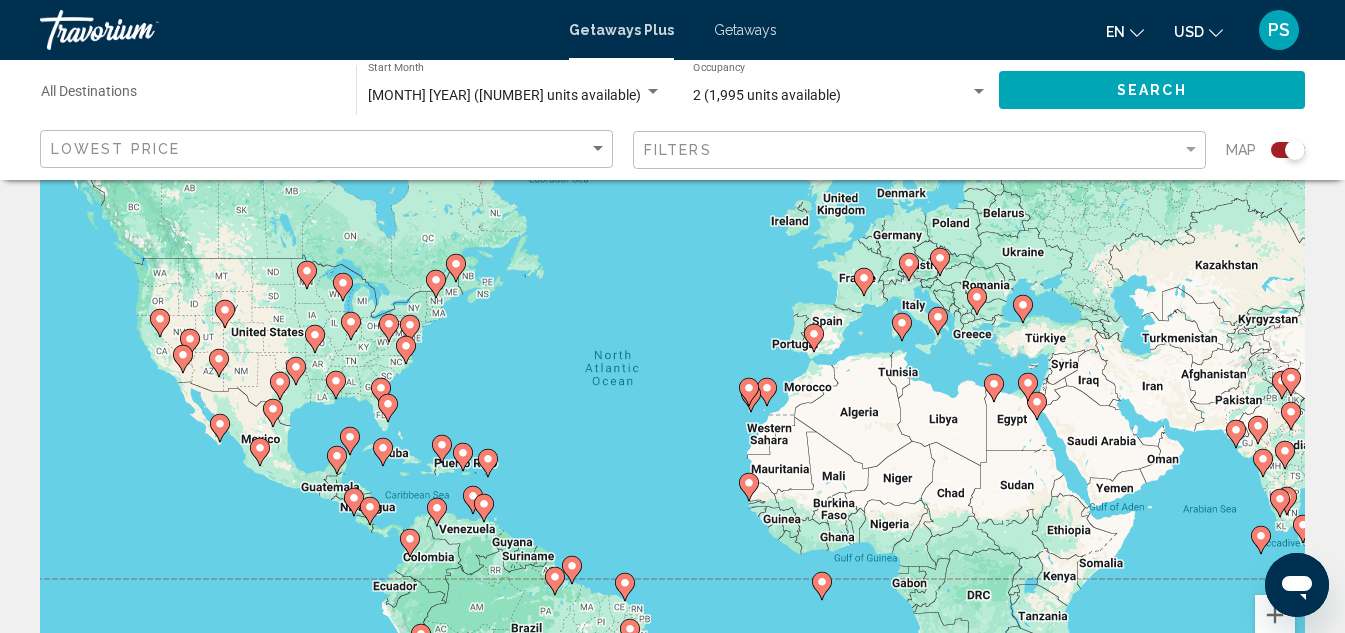 scroll, scrollTop: 0, scrollLeft: 0, axis: both 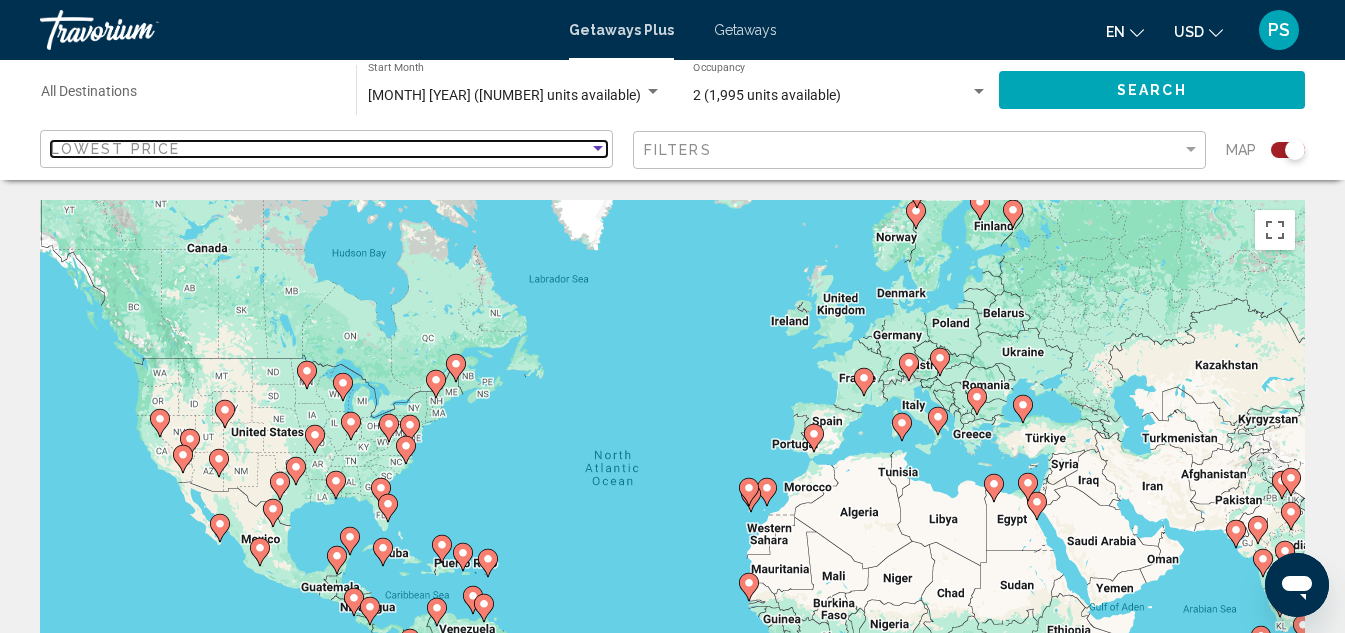 click at bounding box center (598, 148) 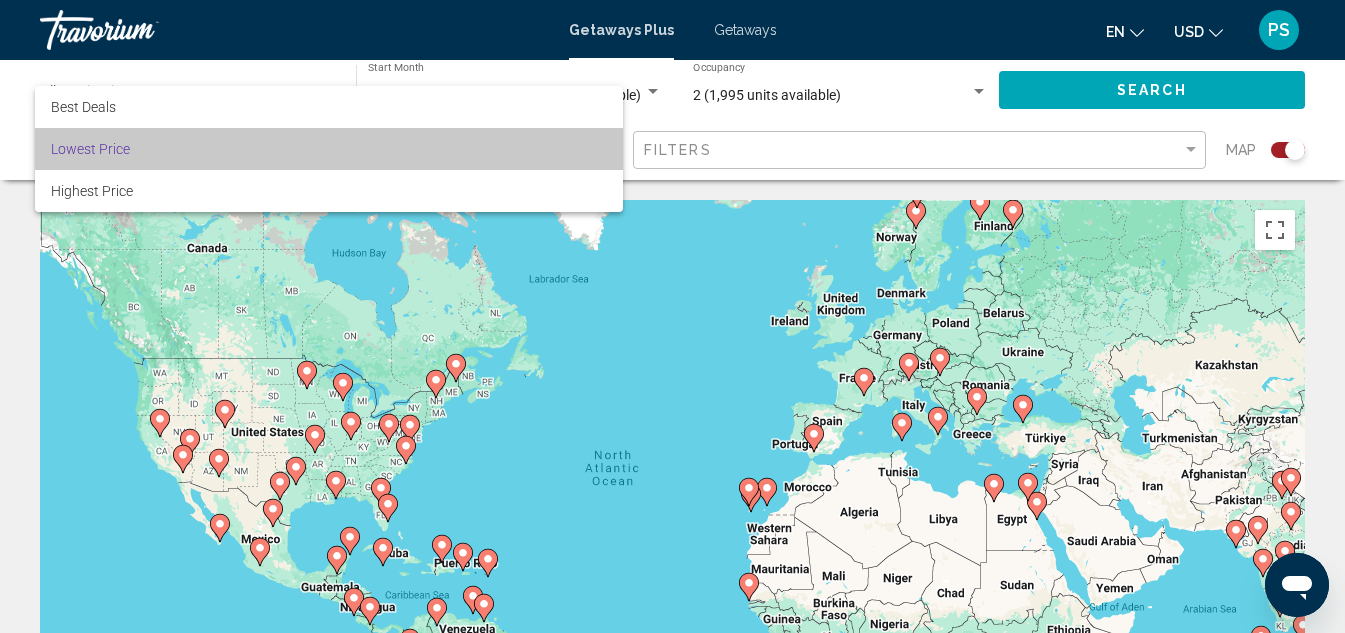 click on "Lowest Price" at bounding box center (329, 149) 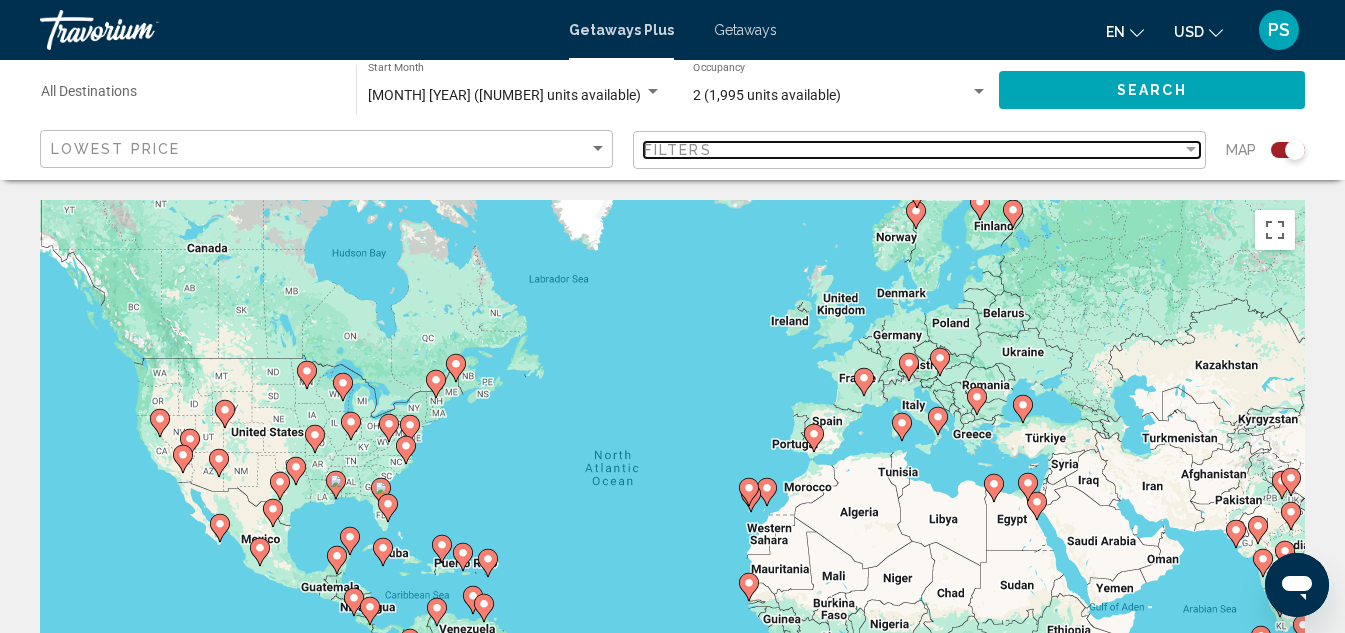 click at bounding box center [1191, 149] 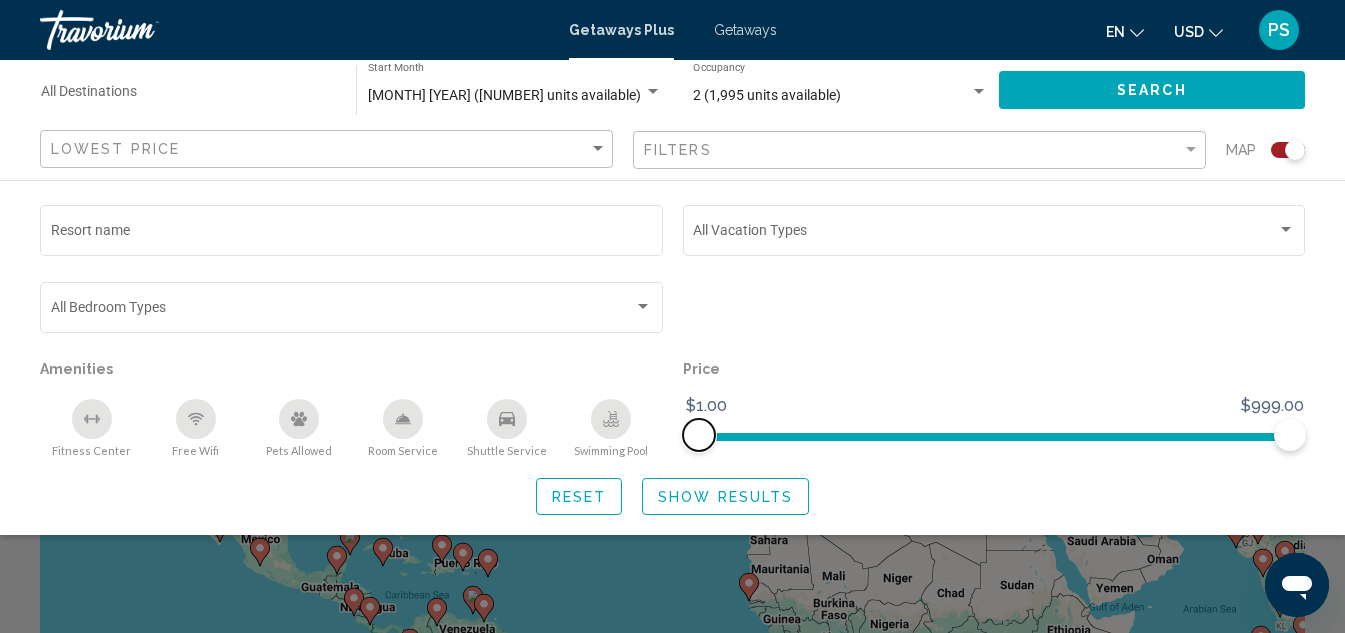 drag, startPoint x: 697, startPoint y: 427, endPoint x: 644, endPoint y: 420, distance: 53.460266 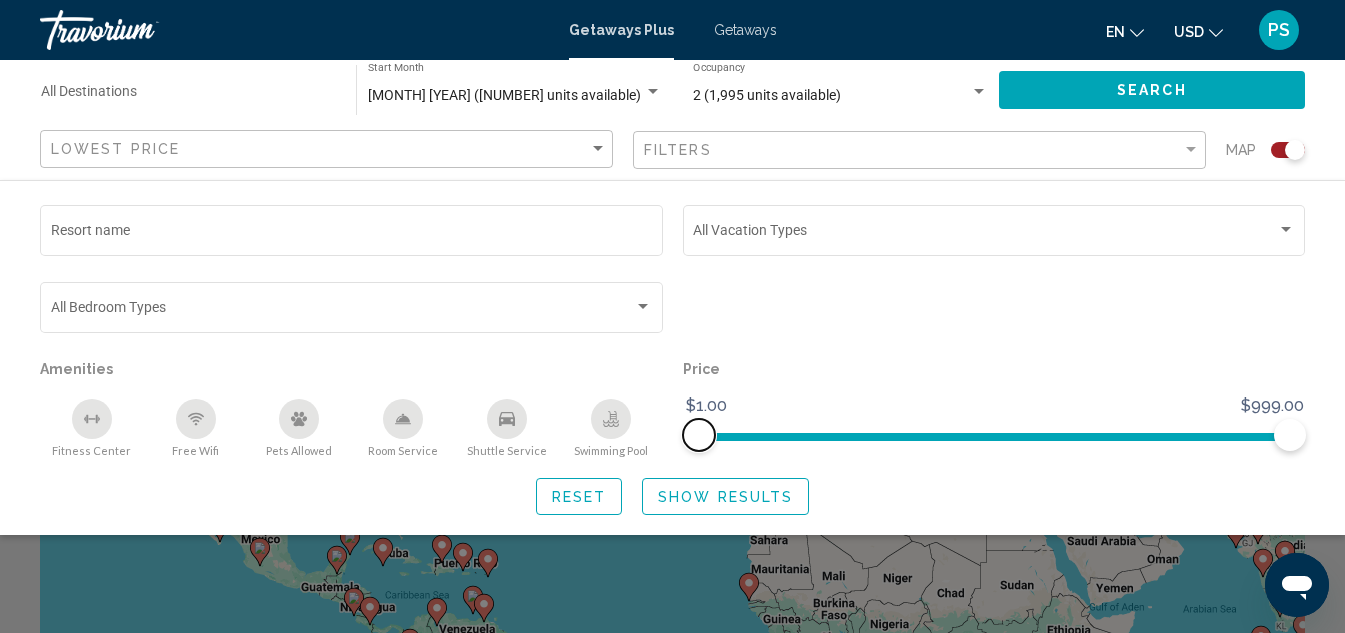 click on "Resort name Vacation Types All Vacation Types Bedroom Types All Bedroom Types Amenities
Fitness Center
Free Wifi
Pets Allowed
Room Service
Shuttle Service
Swimming Pool Price $[NUMBER].00 $[NUMBER].00 $[NUMBER].00 $[NUMBER].00" 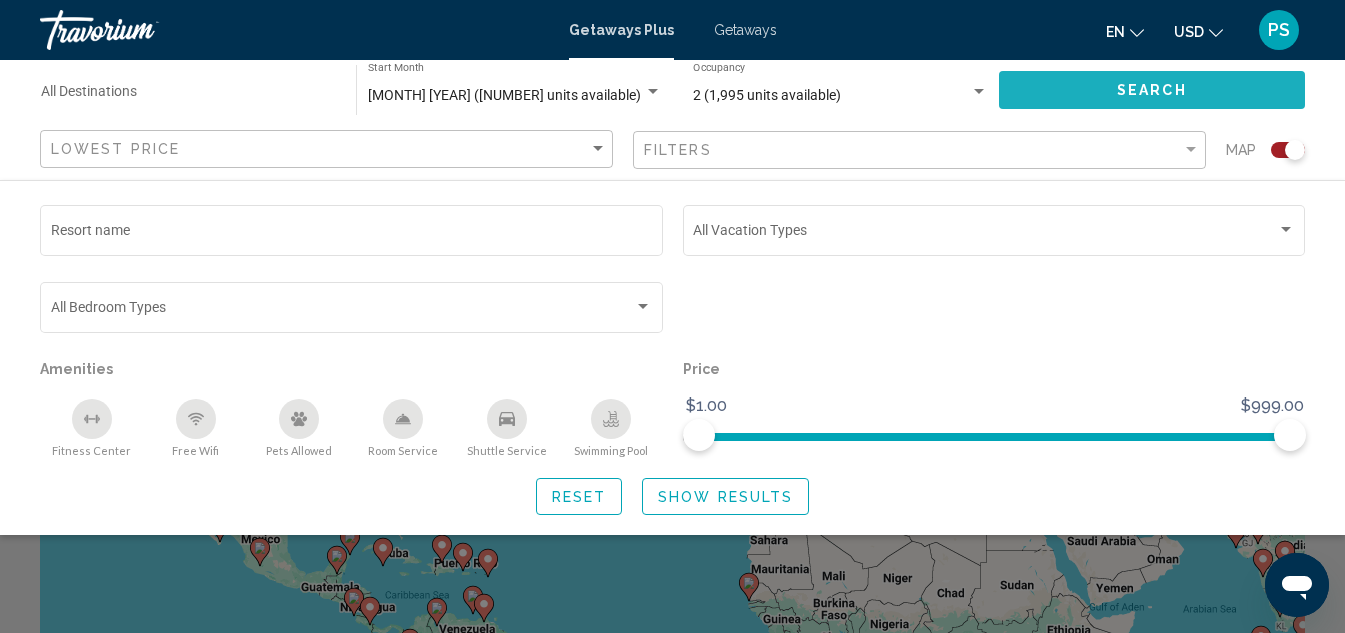 click on "Search" 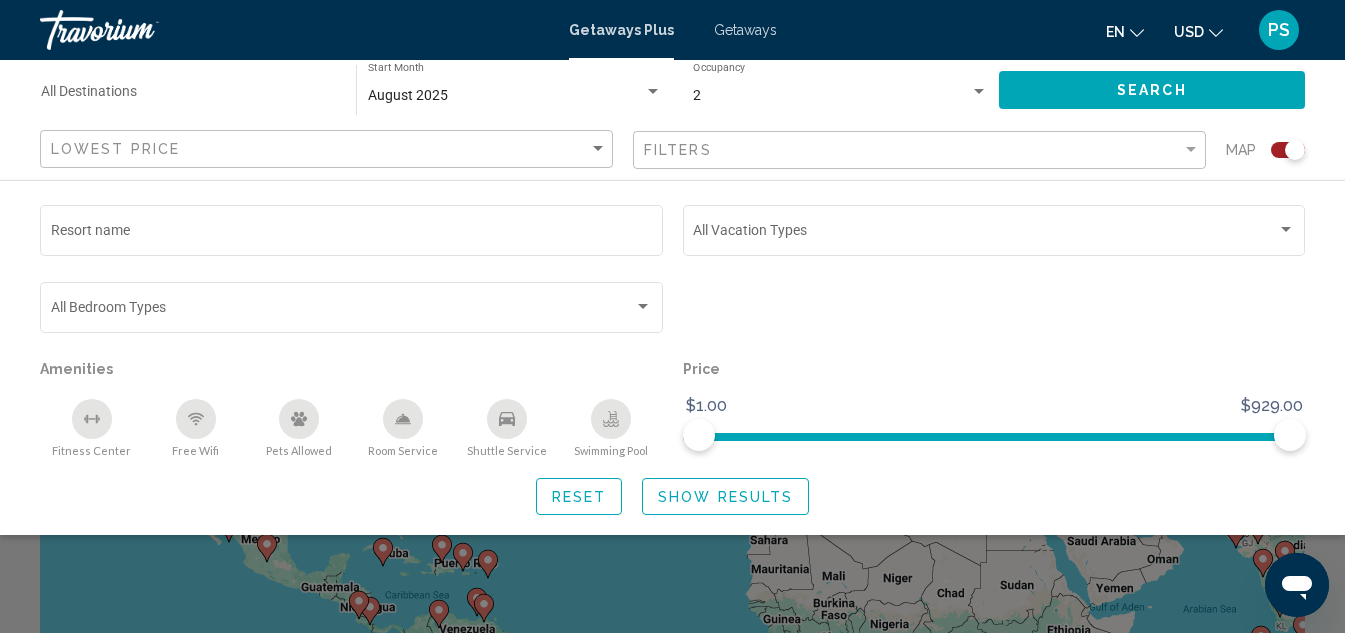 click on "Resort name Vacation Types All Vacation Types Bedroom Types All Bedroom Types Amenities
Fitness Center
Free Wifi
Pets Allowed
Room Service
Shuttle Service
Swimming Pool Price $1.00 $929.00 $1.00 $929.00 Reset Show Results" 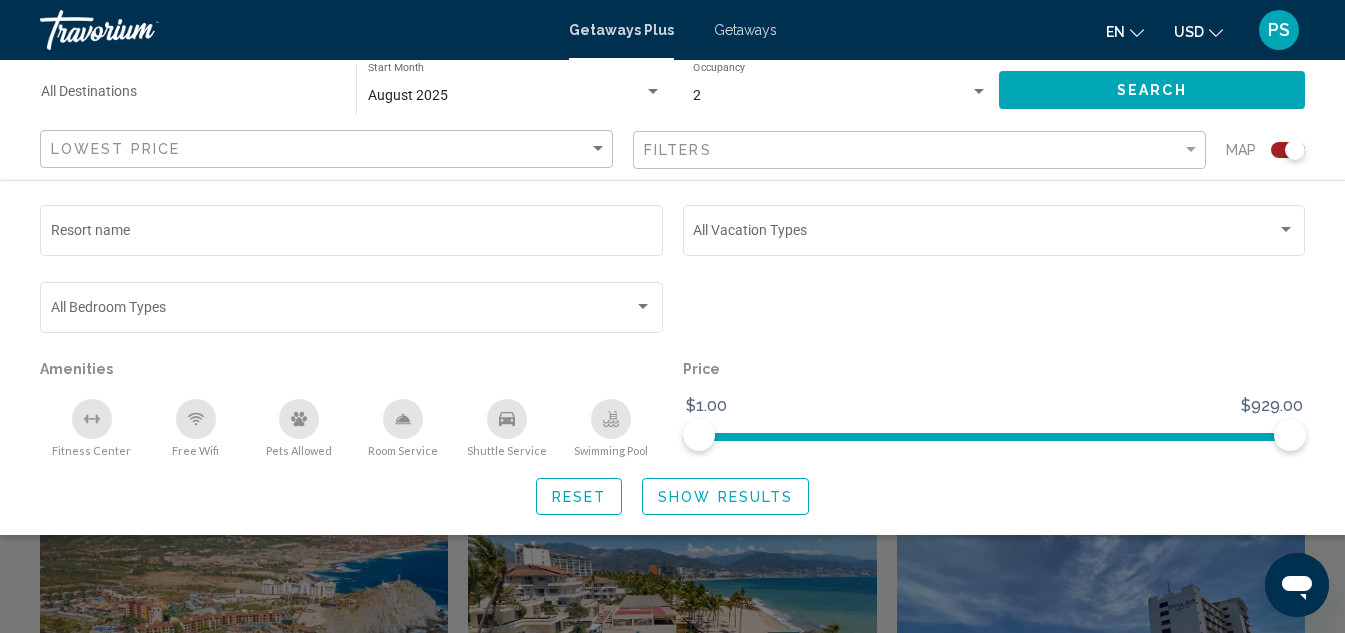 scroll, scrollTop: 341, scrollLeft: 0, axis: vertical 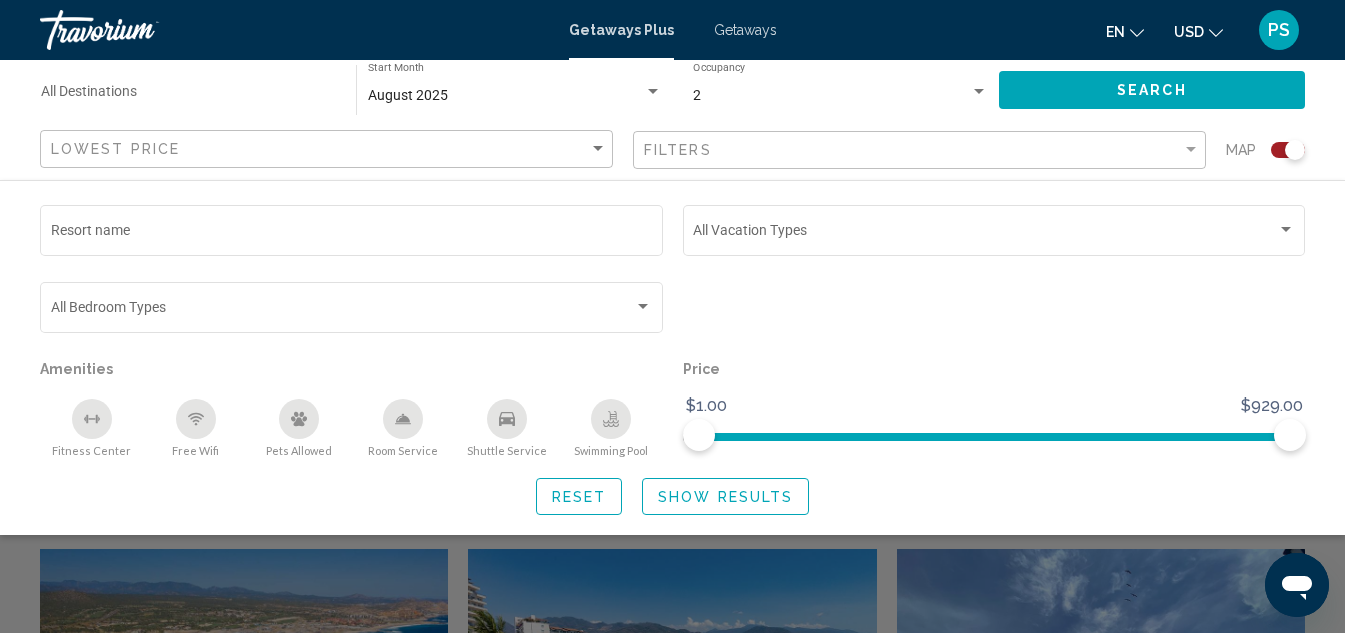 drag, startPoint x: 854, startPoint y: 517, endPoint x: 846, endPoint y: 475, distance: 42.755116 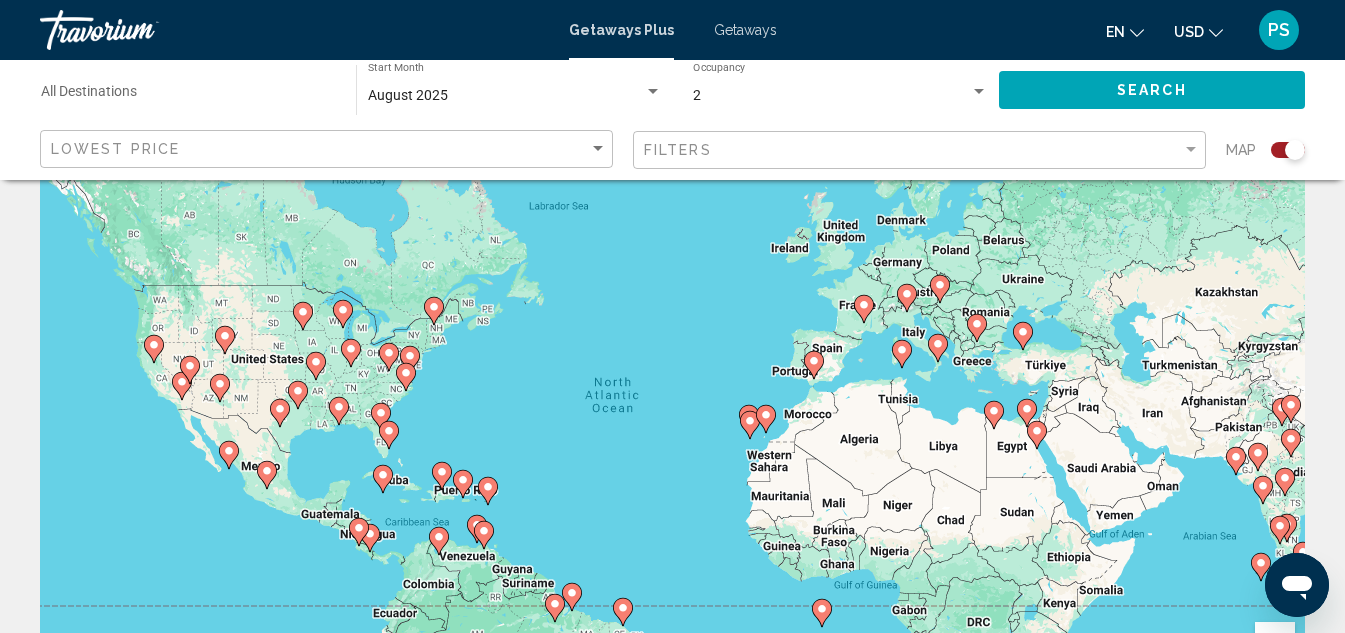 scroll, scrollTop: 100, scrollLeft: 0, axis: vertical 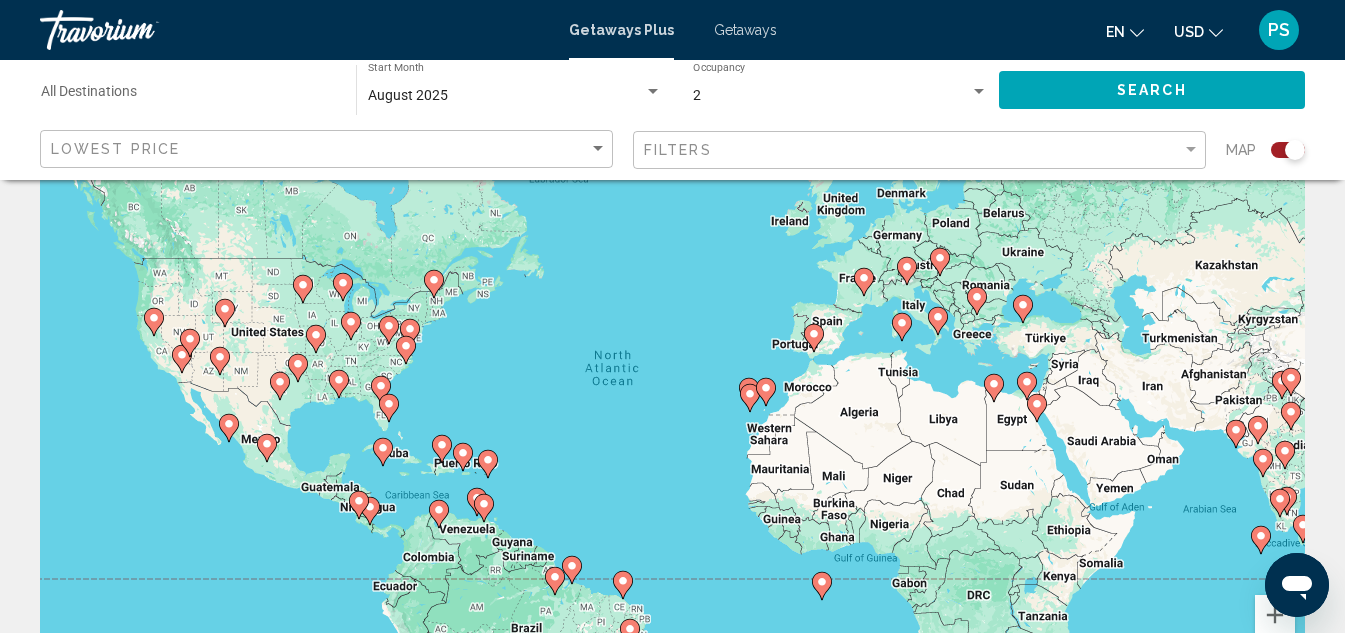 click 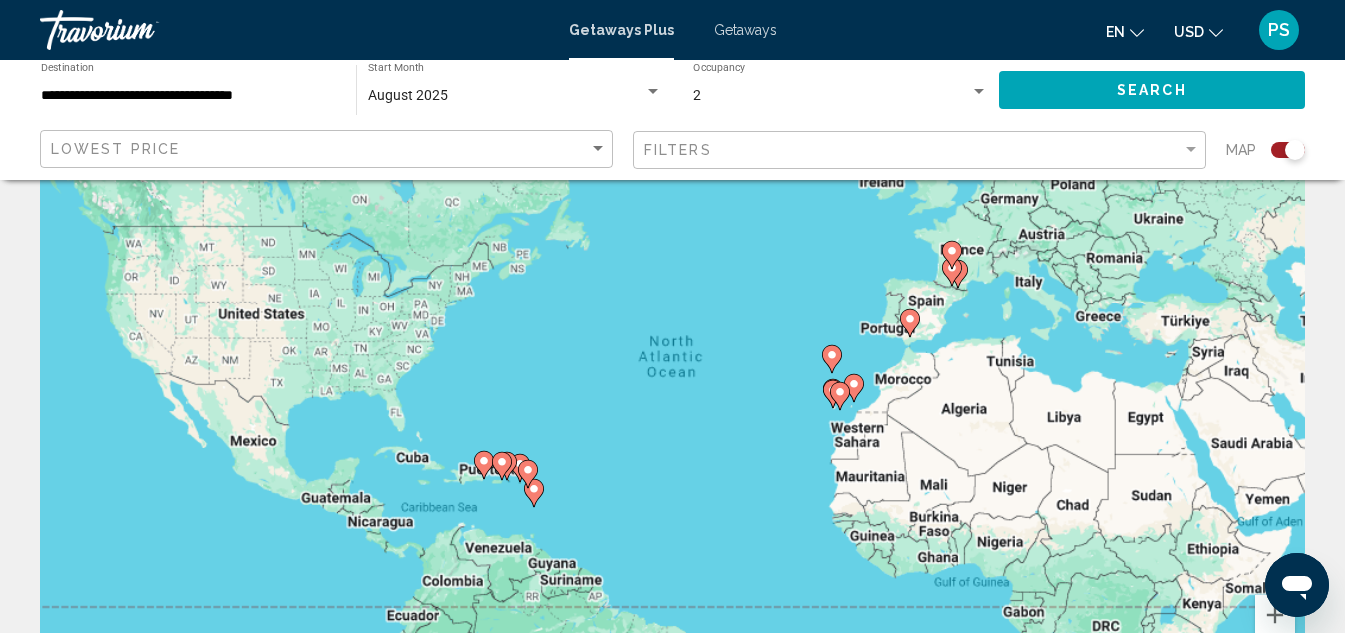 click on "To navigate, press the arrow keys. To activate drag with keyboard, press Alt + Enter. Once in keyboard drag state, use the arrow keys to move the marker. To complete the drag, press the Enter key. To cancel, press Escape." at bounding box center (672, 400) 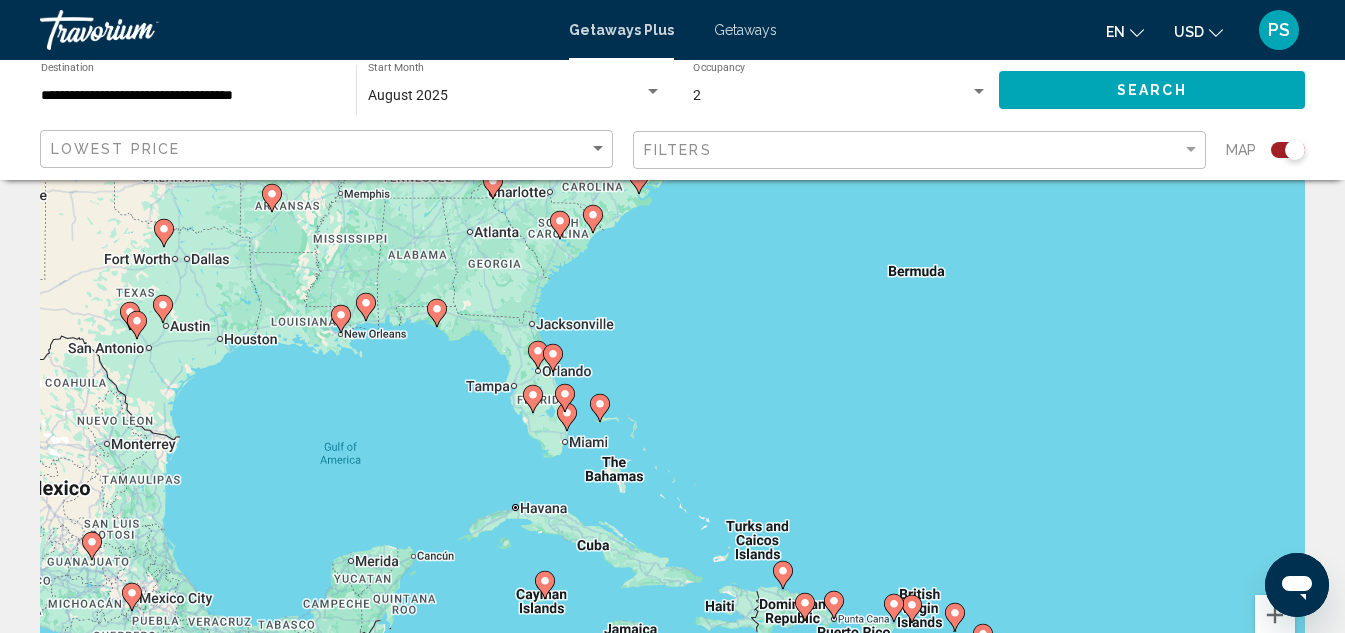 click 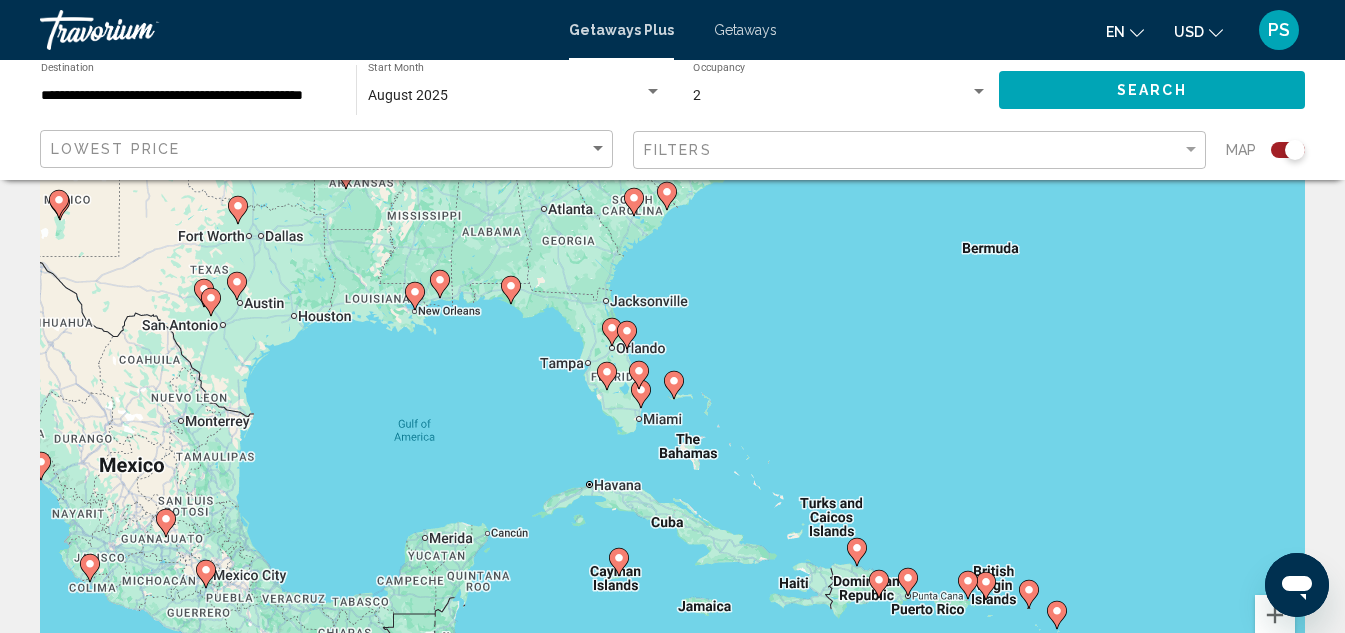 click on "To navigate, press the arrow keys.  To activate drag with keyboard, press Alt + Enter. Once in keyboard drag state, use the arrow keys to move the marker. To complete the drag, press the Enter key. To cancel, press Escape." at bounding box center (672, 400) 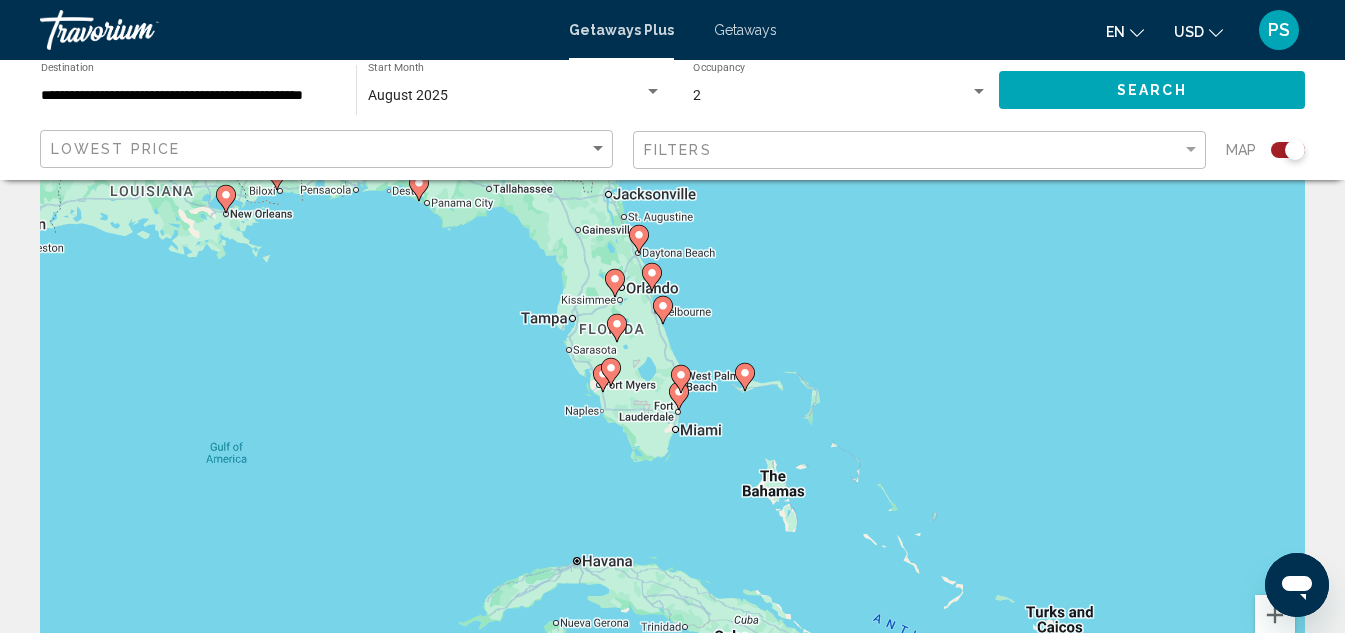 click 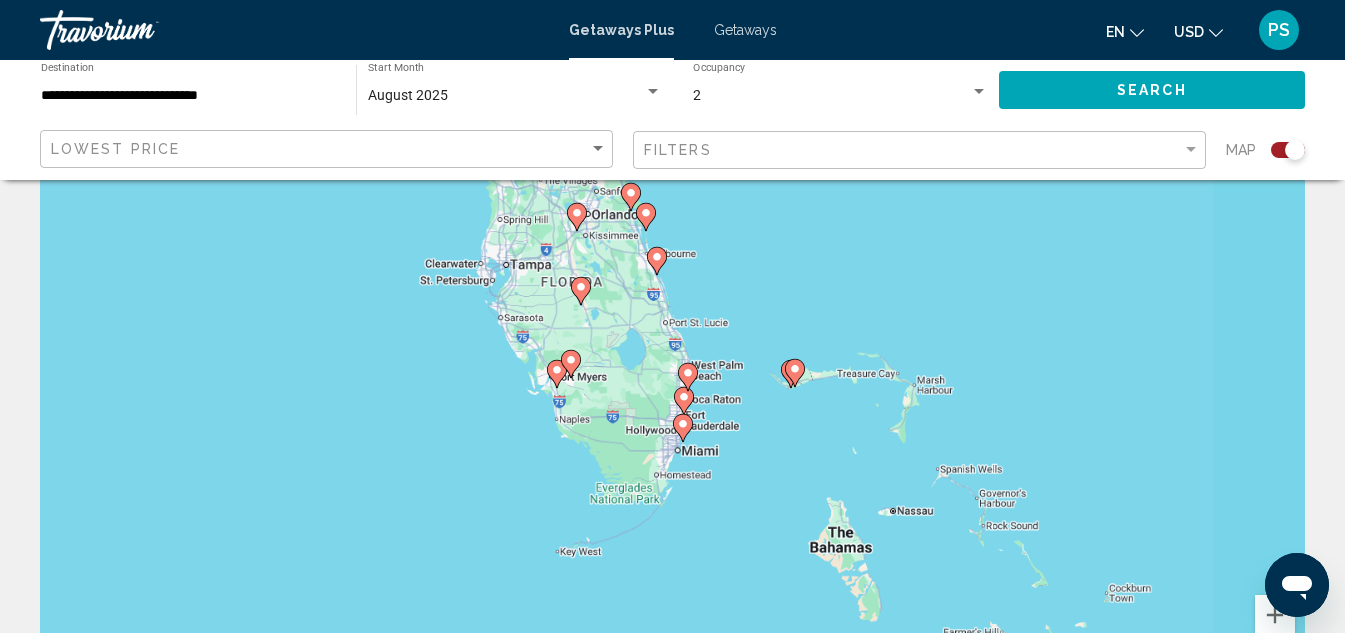 click on "To activate drag with keyboard, press Alt + Enter. Once in keyboard drag state, use the arrow keys to move the marker. To complete the drag, press the Enter key. To cancel, press Escape." at bounding box center [672, 400] 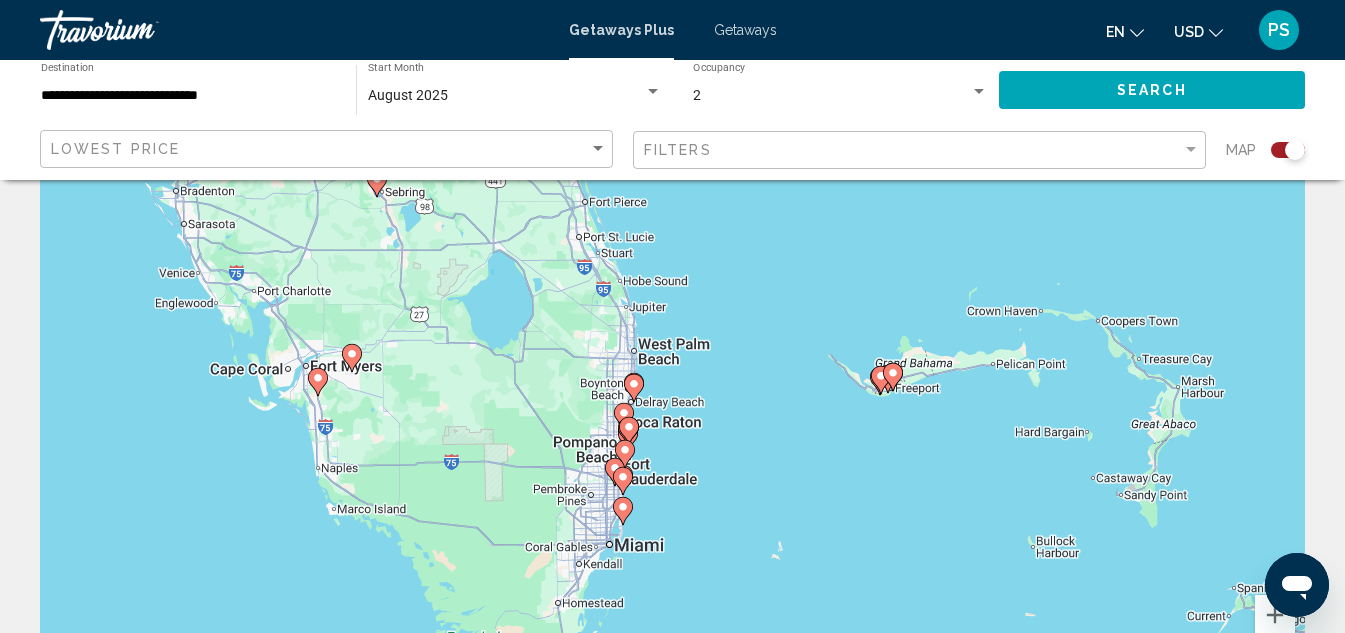 click 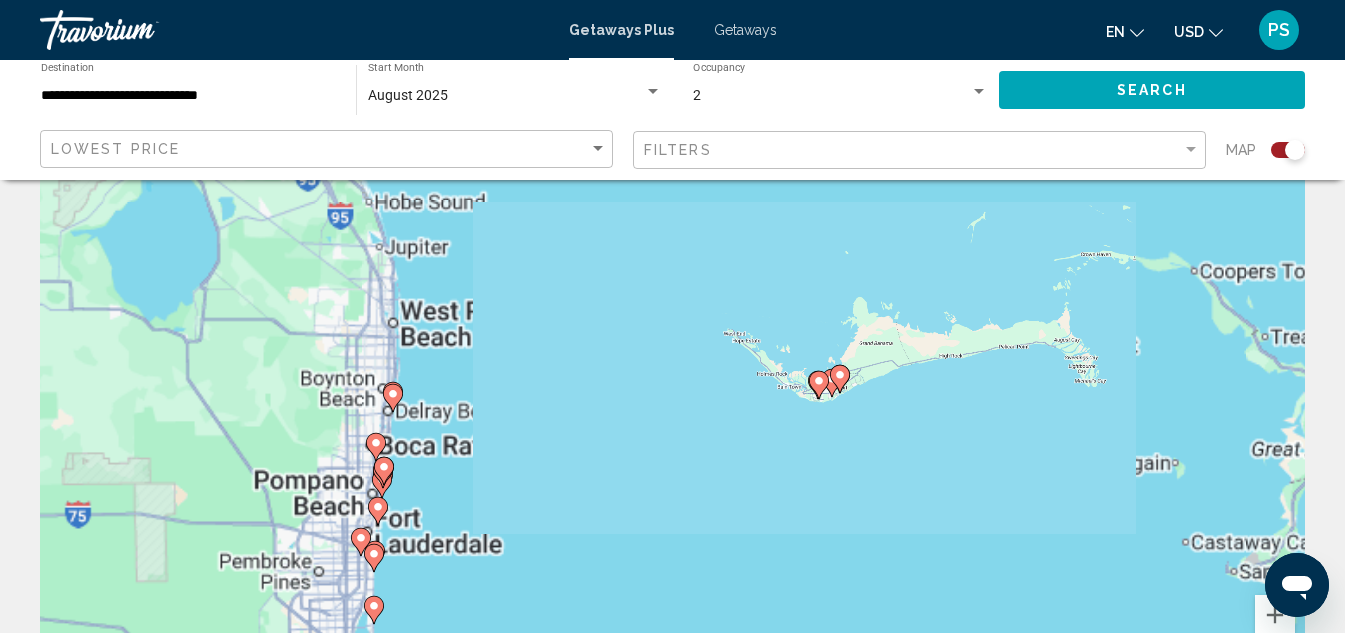 click on "To activate drag with keyboard, press Alt + Enter. Once in keyboard drag state, use the arrow keys to move the marker. To complete the drag, press the Enter key. To cancel, press Escape." at bounding box center (672, 400) 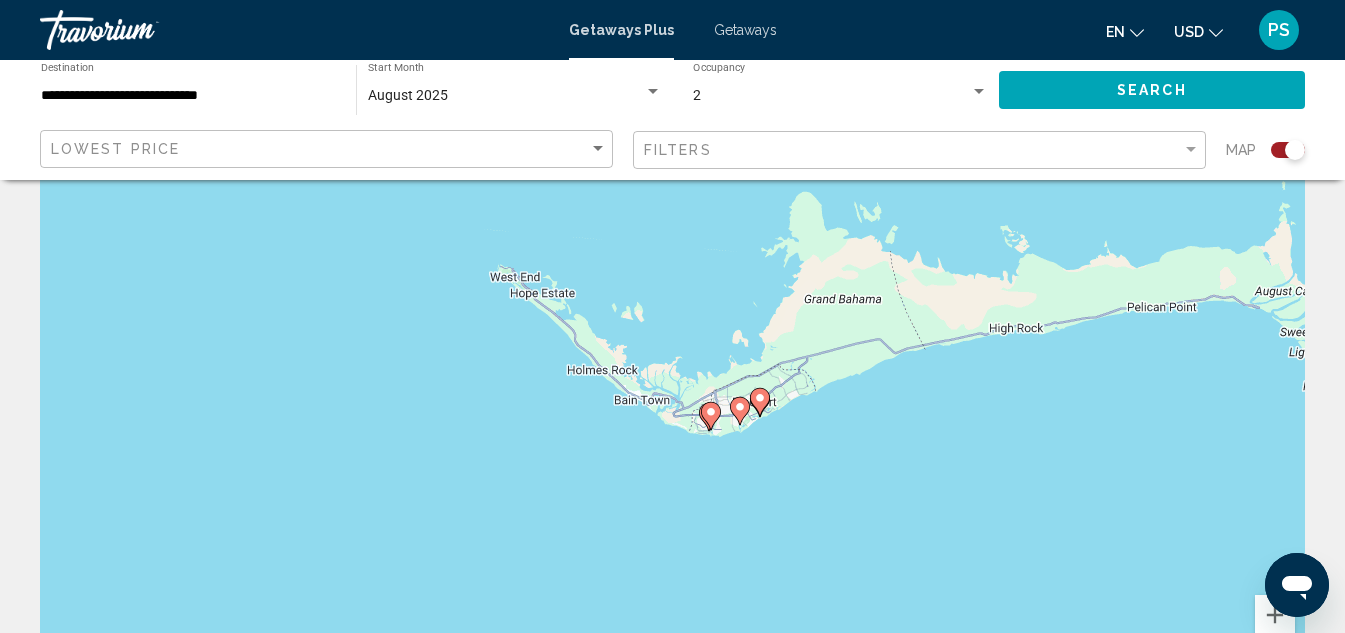 click 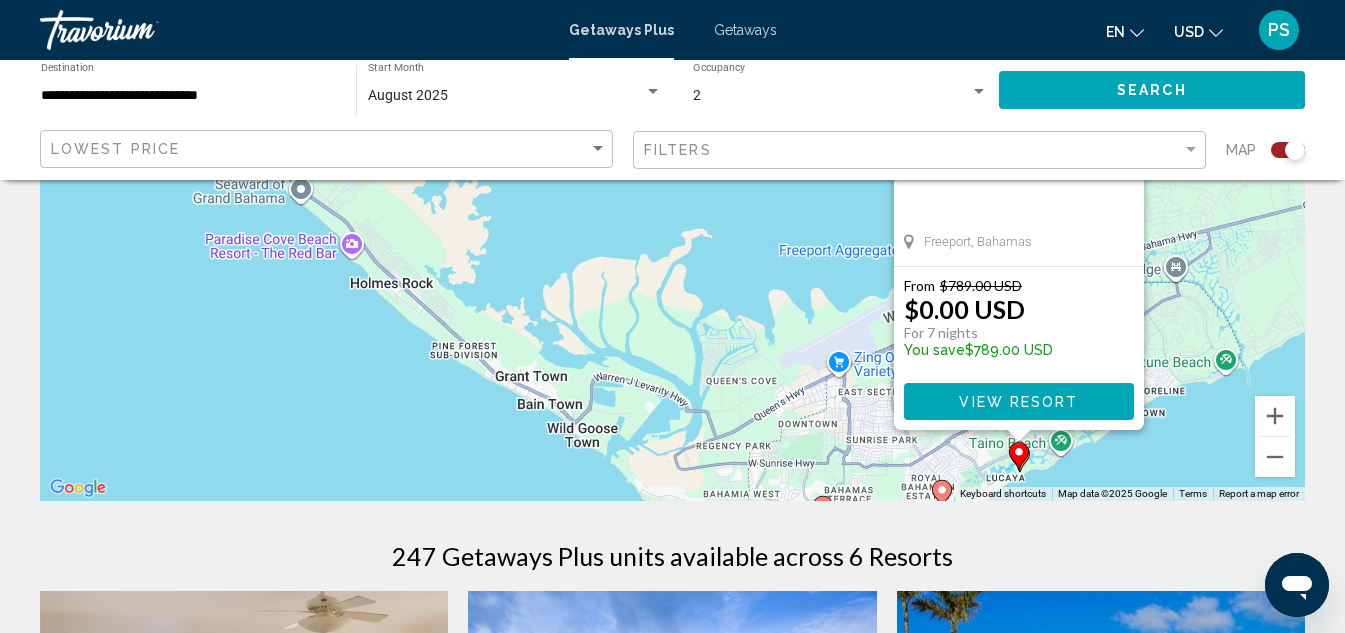 scroll, scrollTop: 300, scrollLeft: 0, axis: vertical 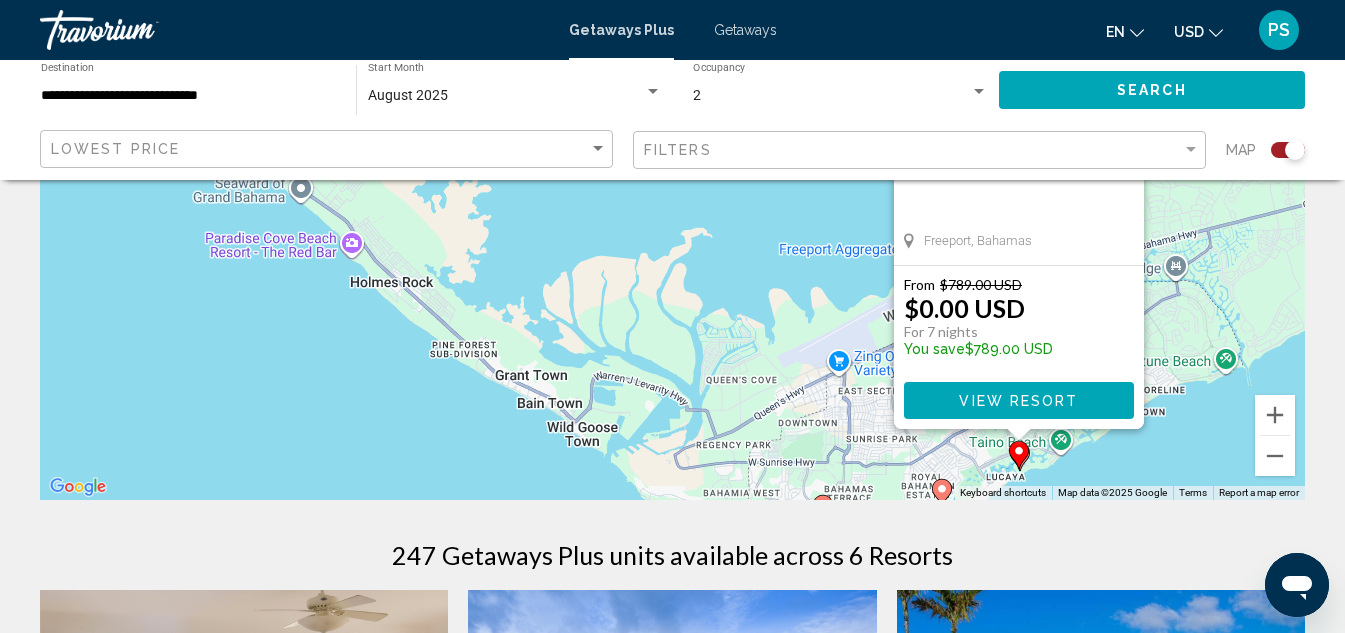 click on "View Resort" at bounding box center (1018, 401) 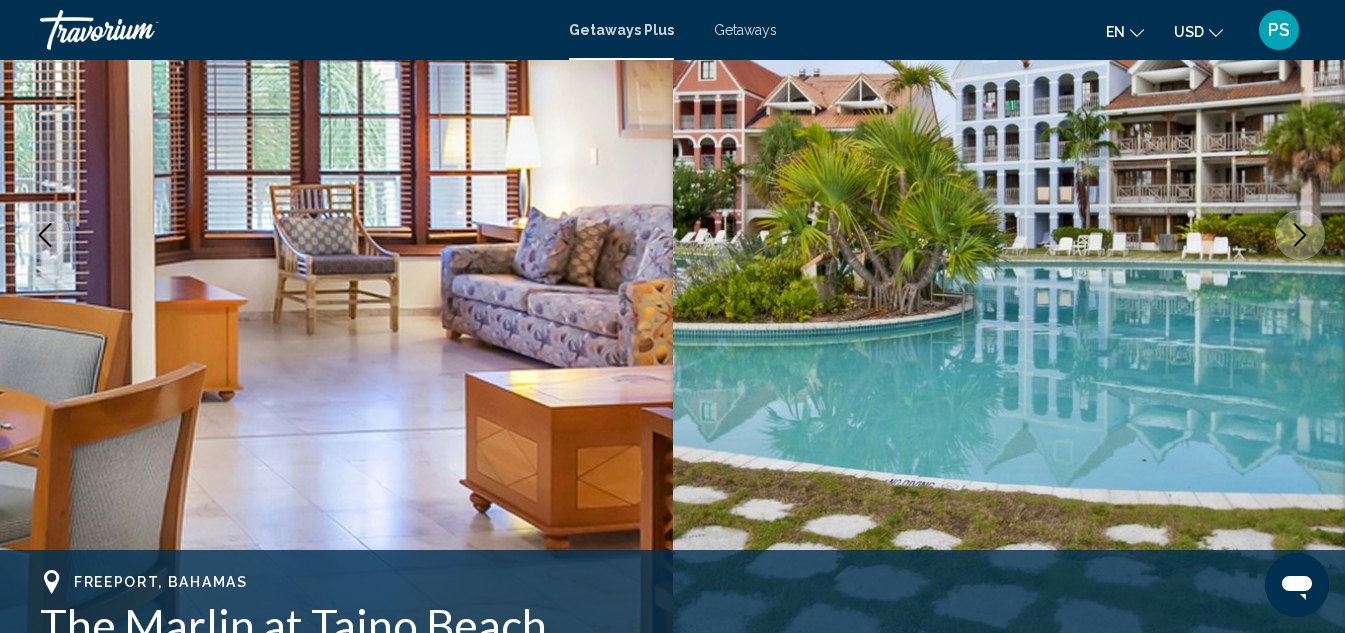 scroll, scrollTop: 218, scrollLeft: 0, axis: vertical 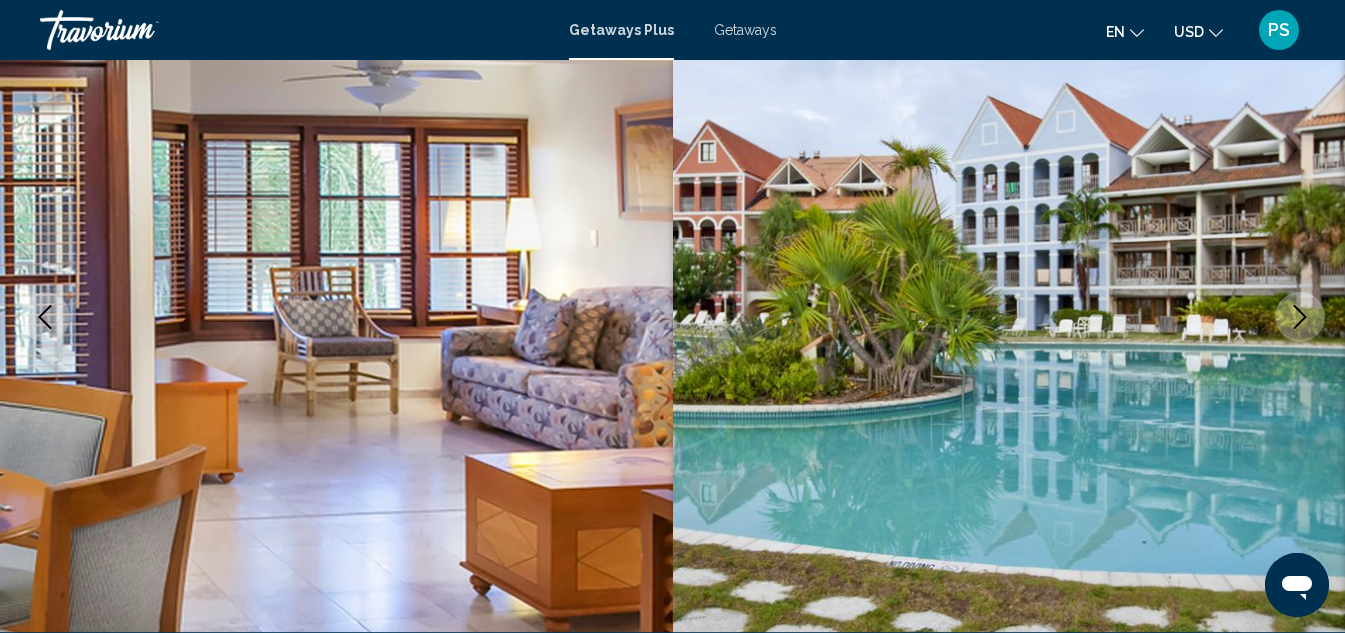 click 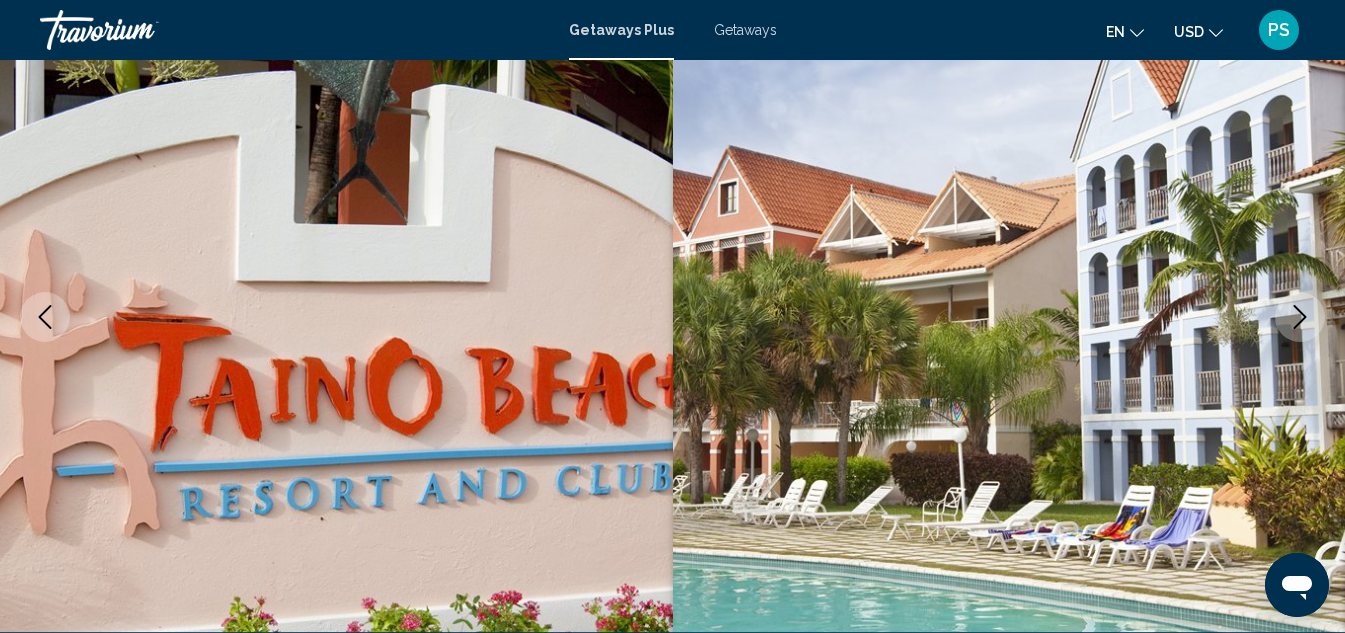 click 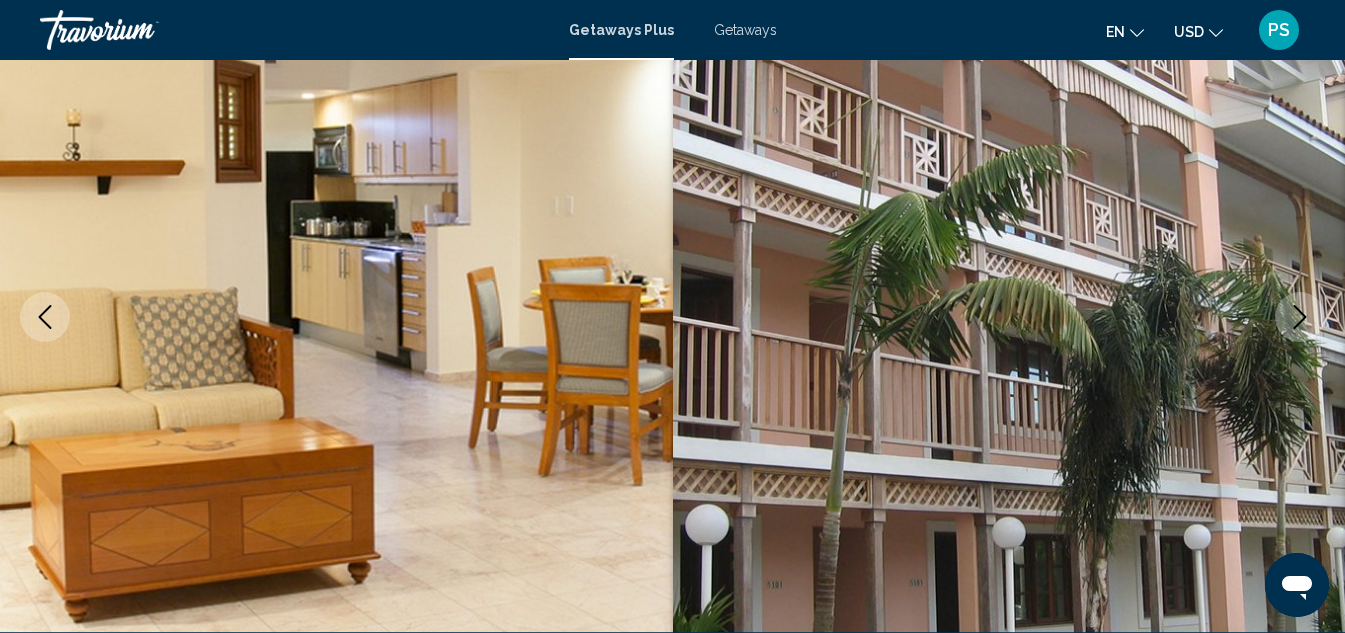 click 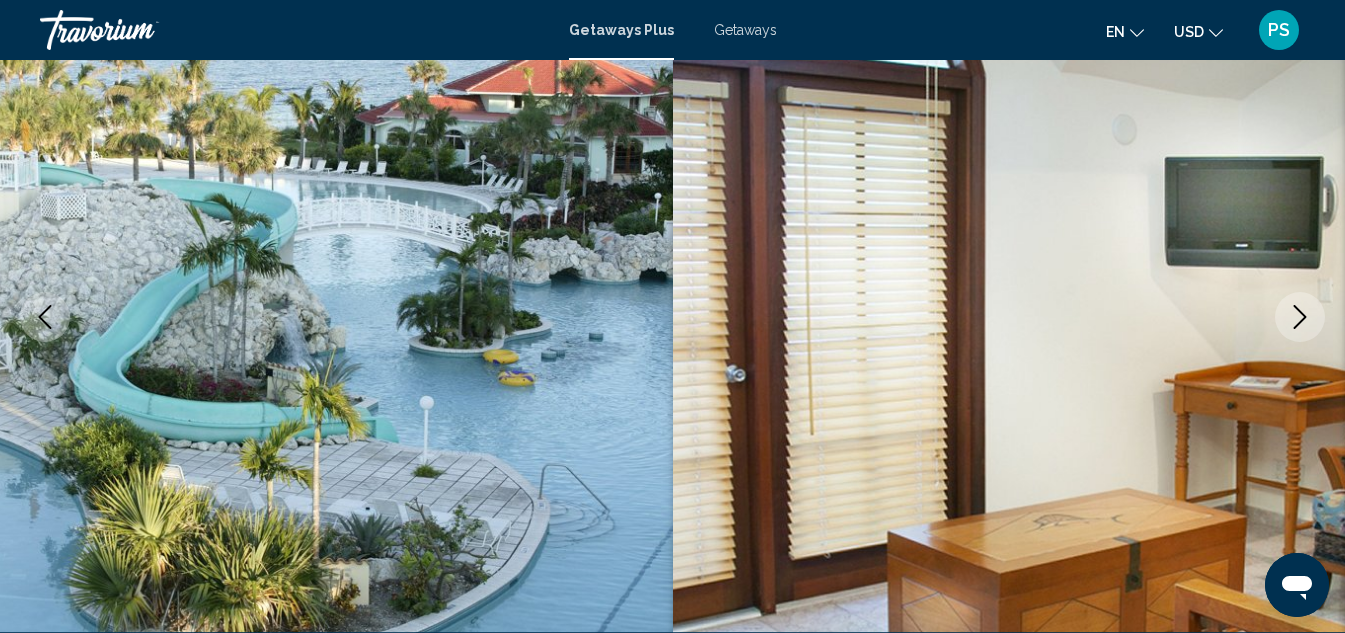 click 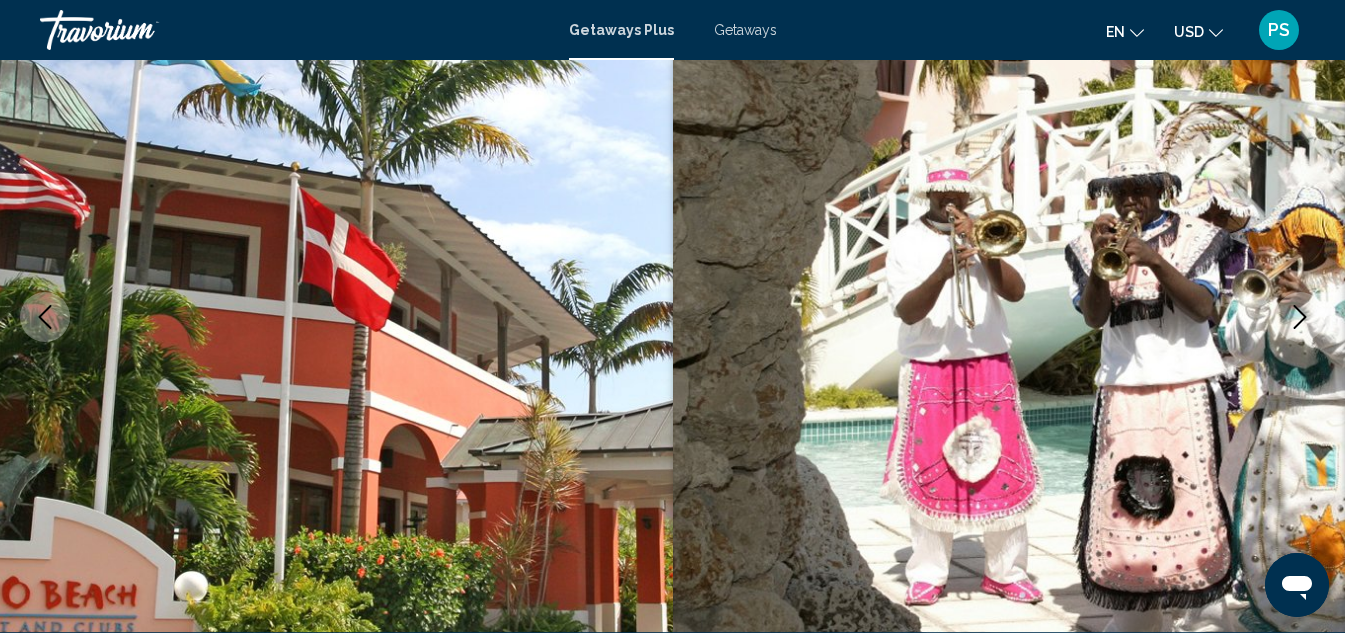 click 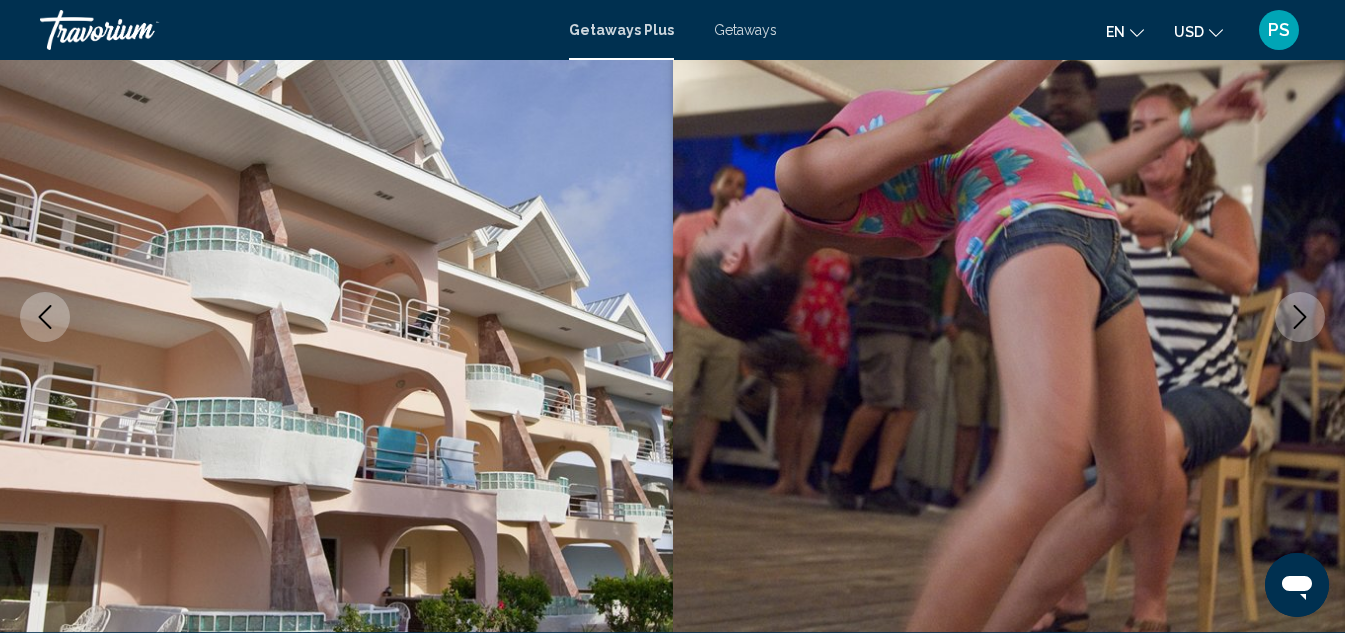 click 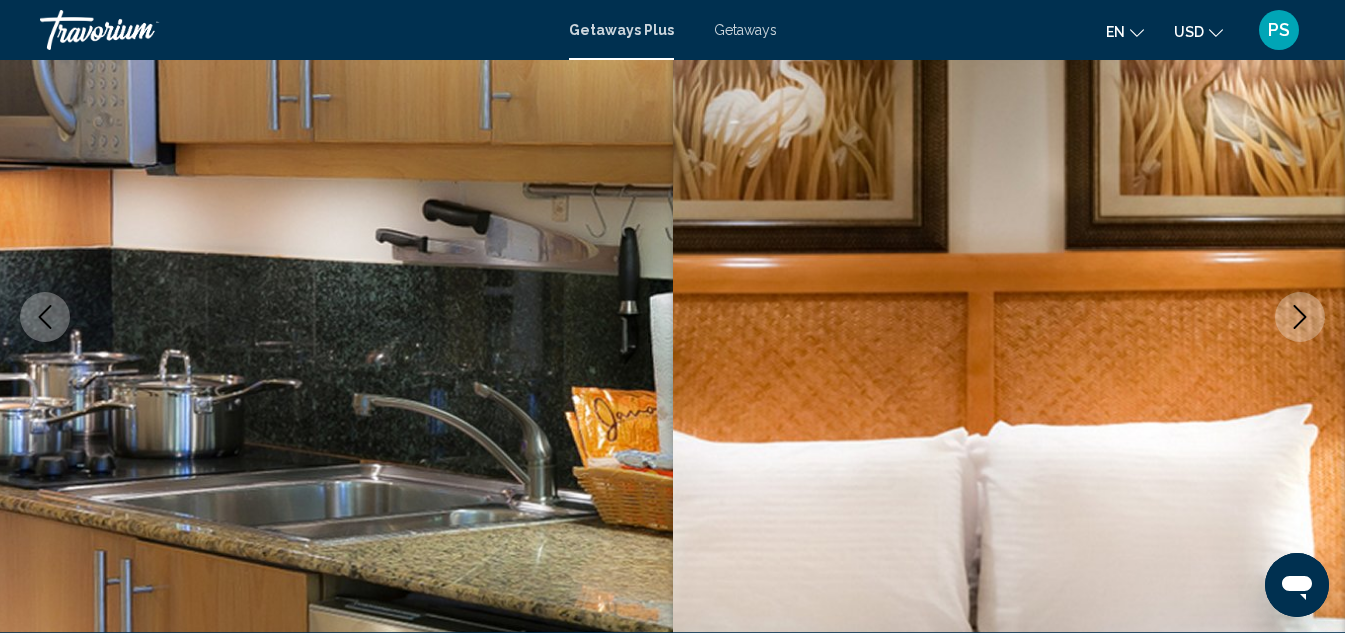 click 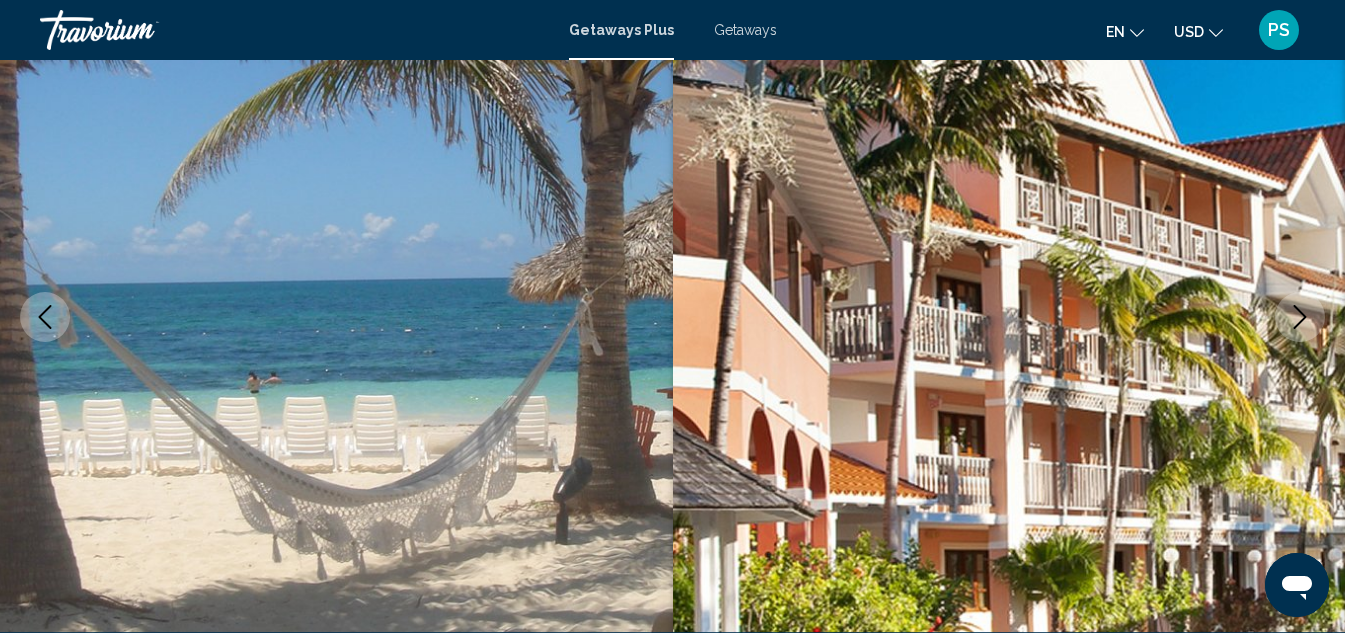 click 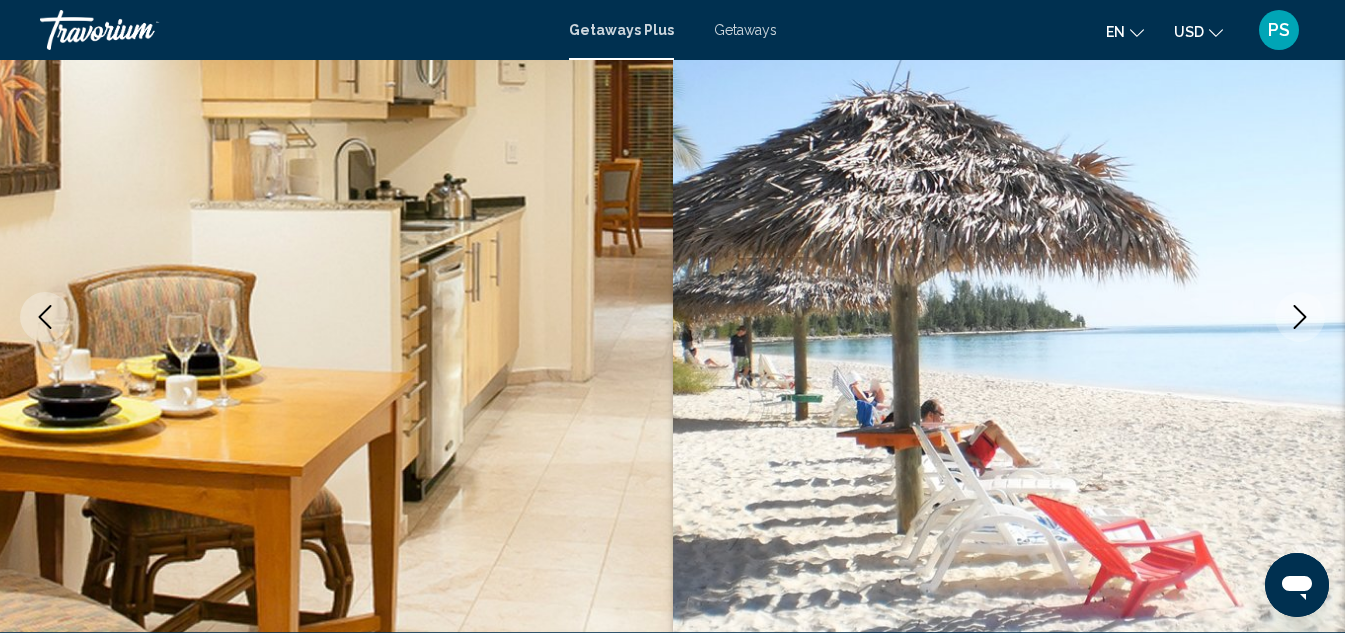 click 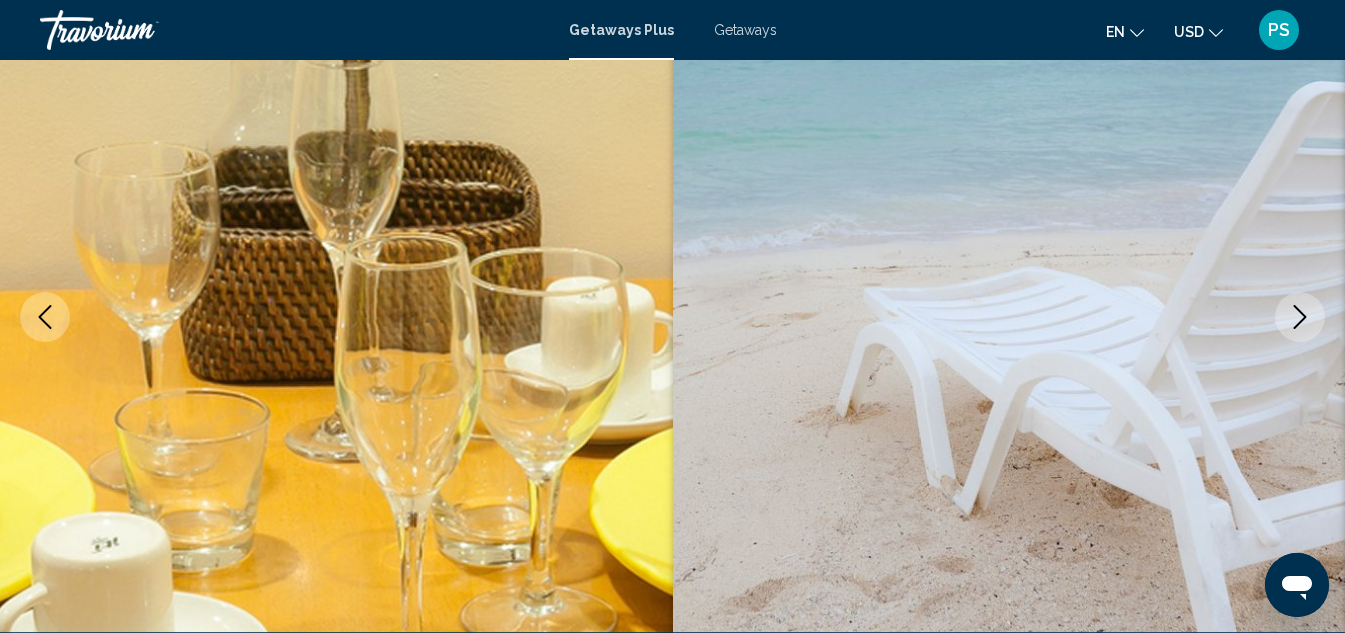 click 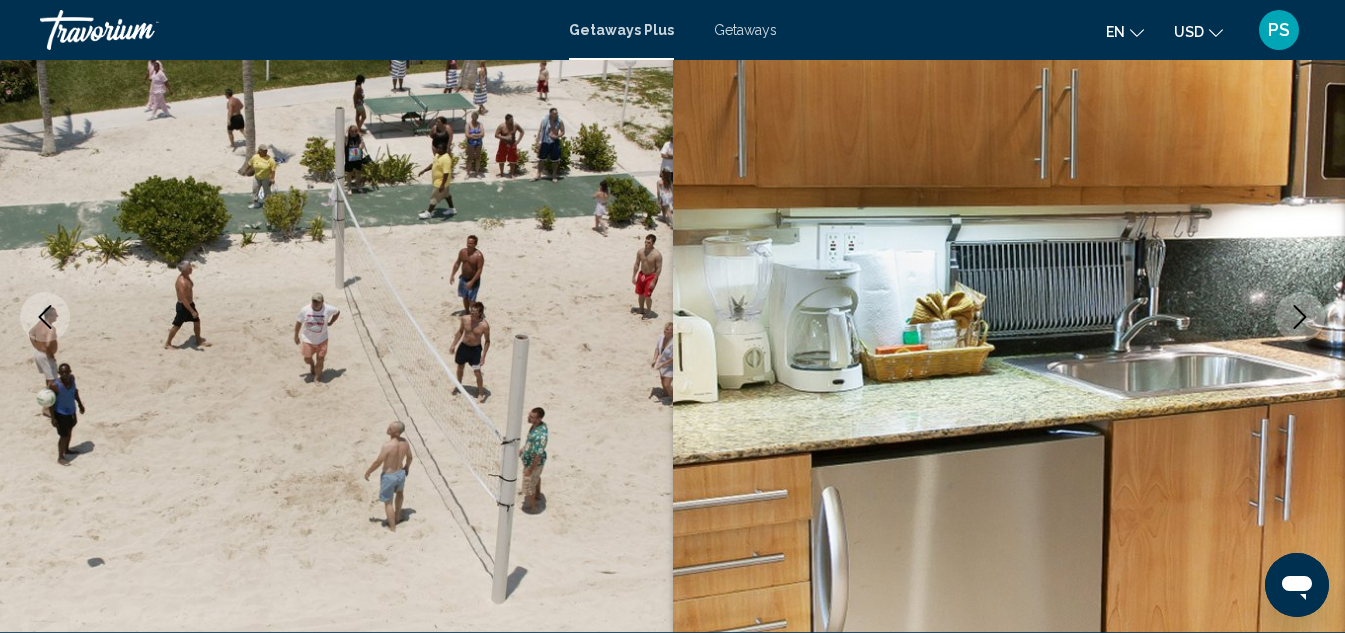 click 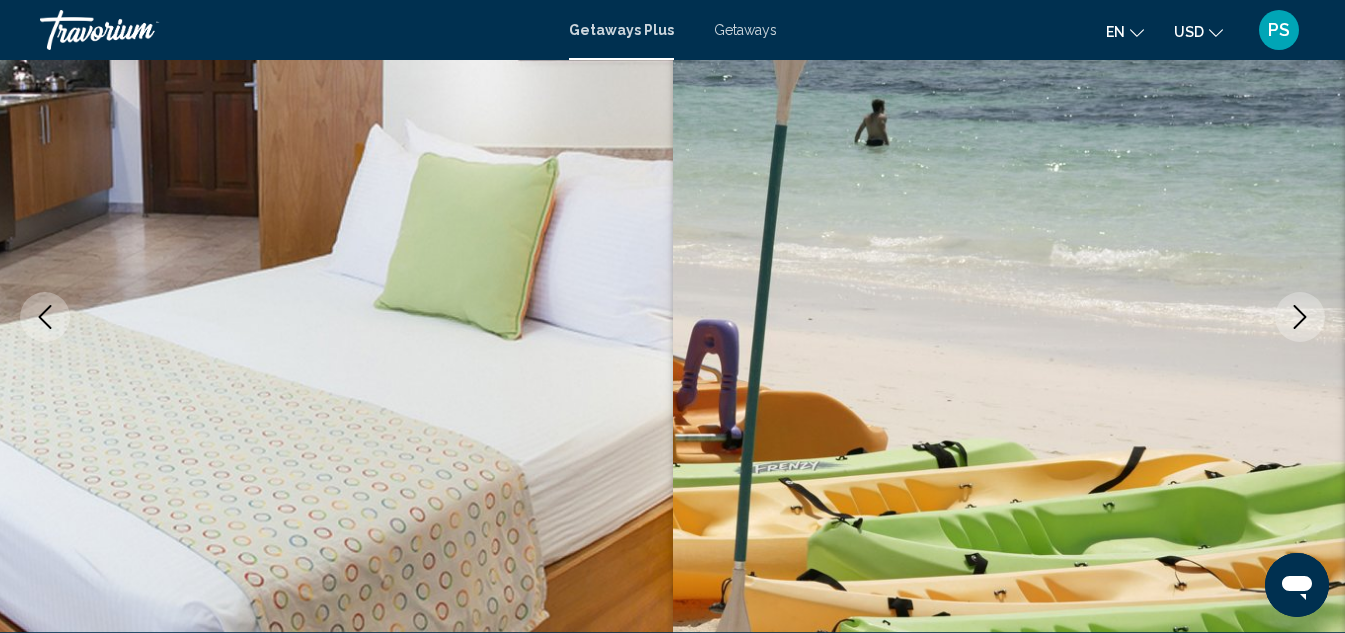 click 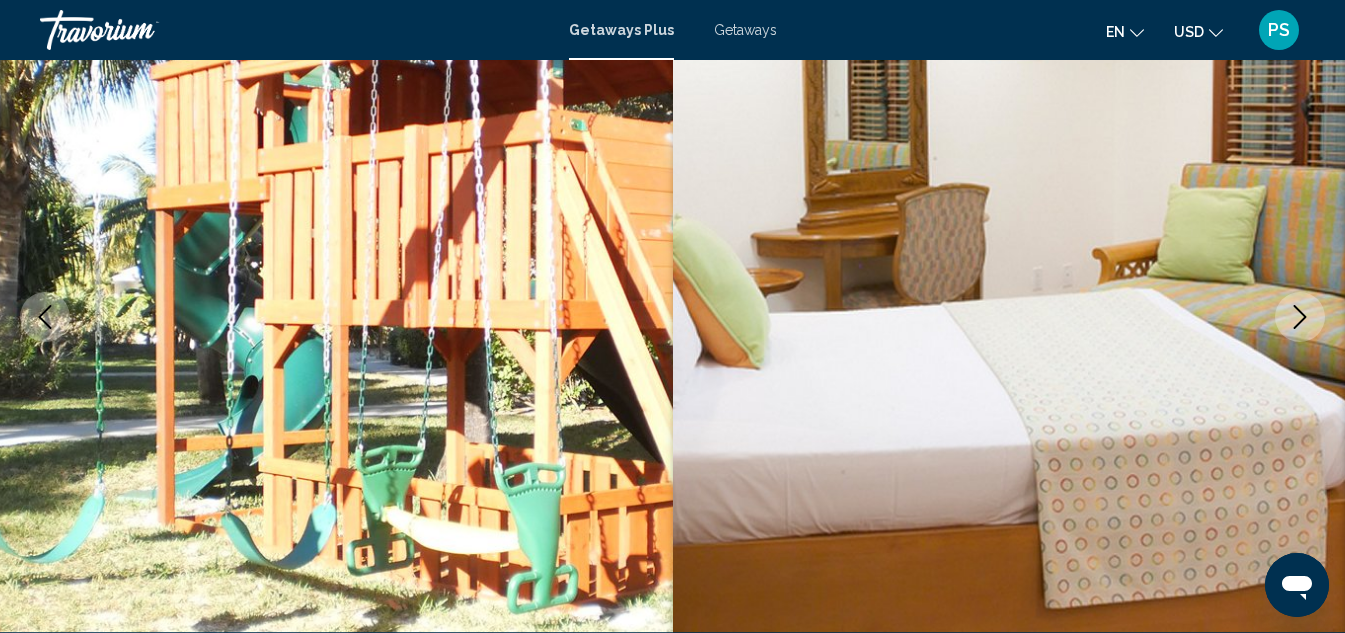click 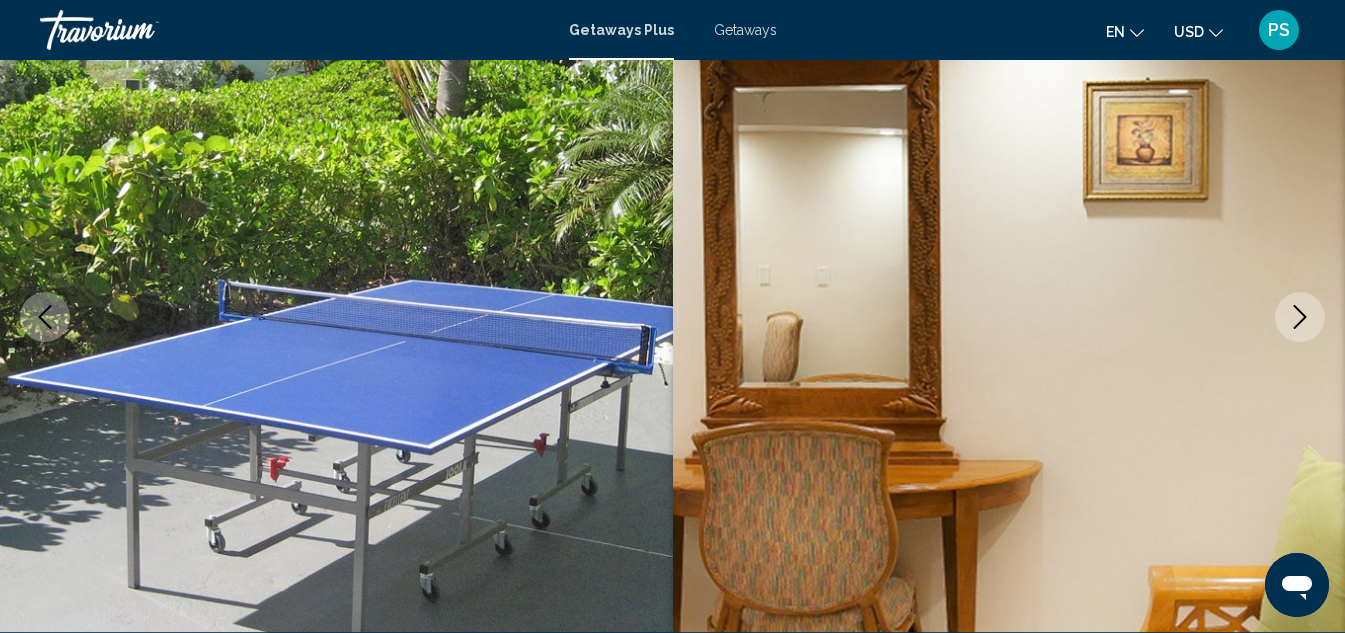 click 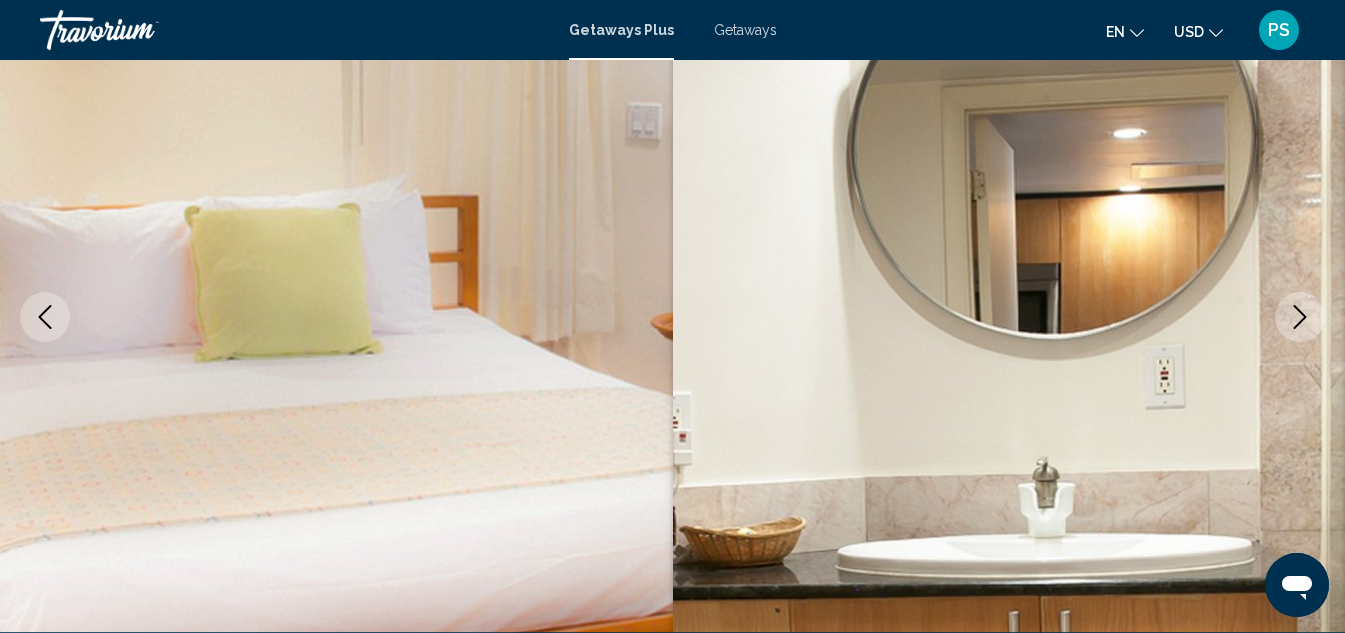 click 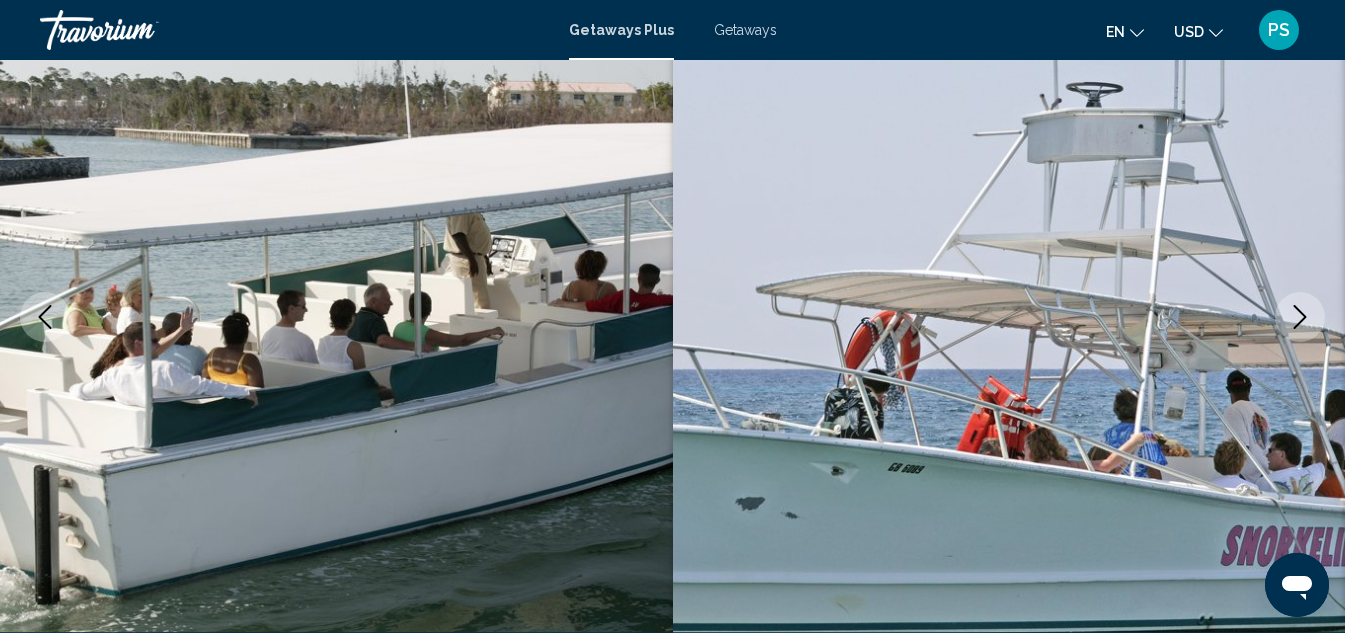 click 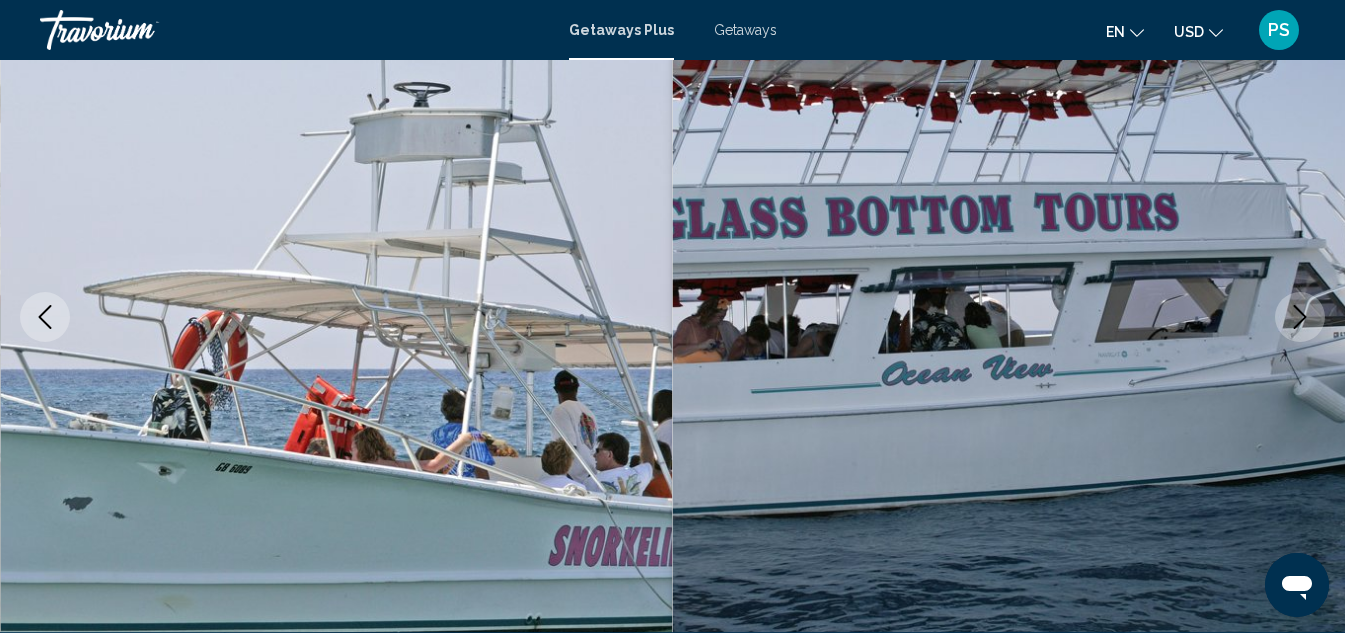 click 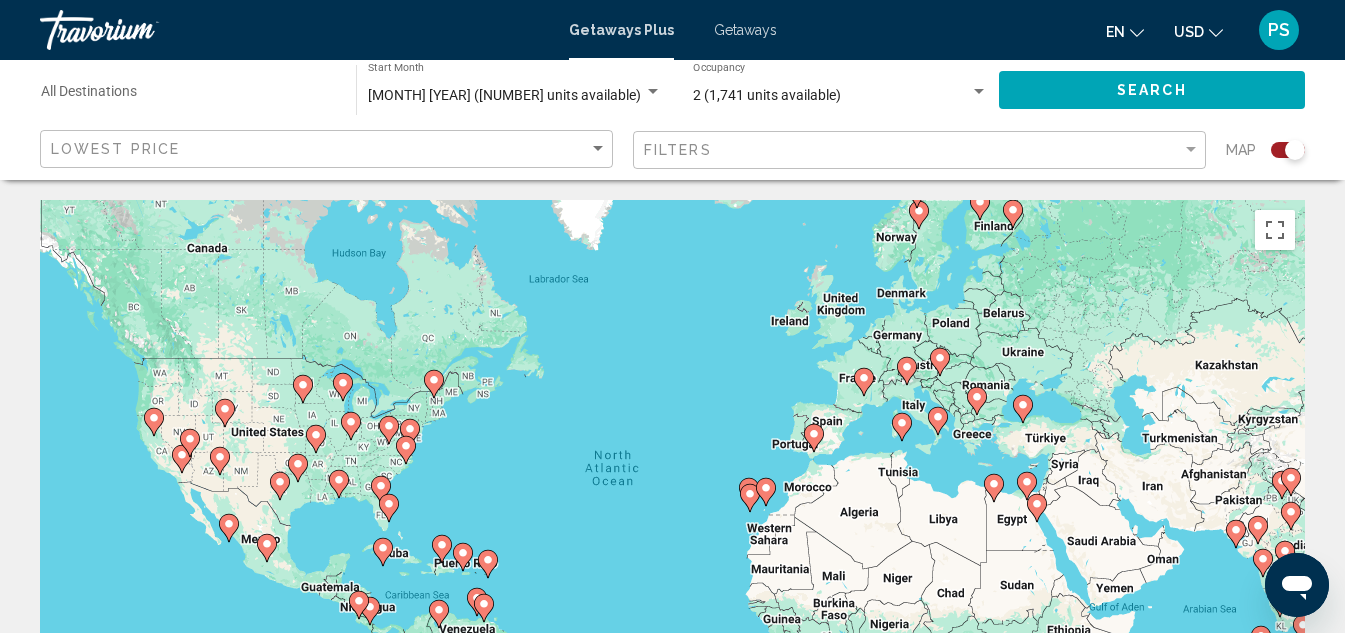 scroll, scrollTop: 100, scrollLeft: 0, axis: vertical 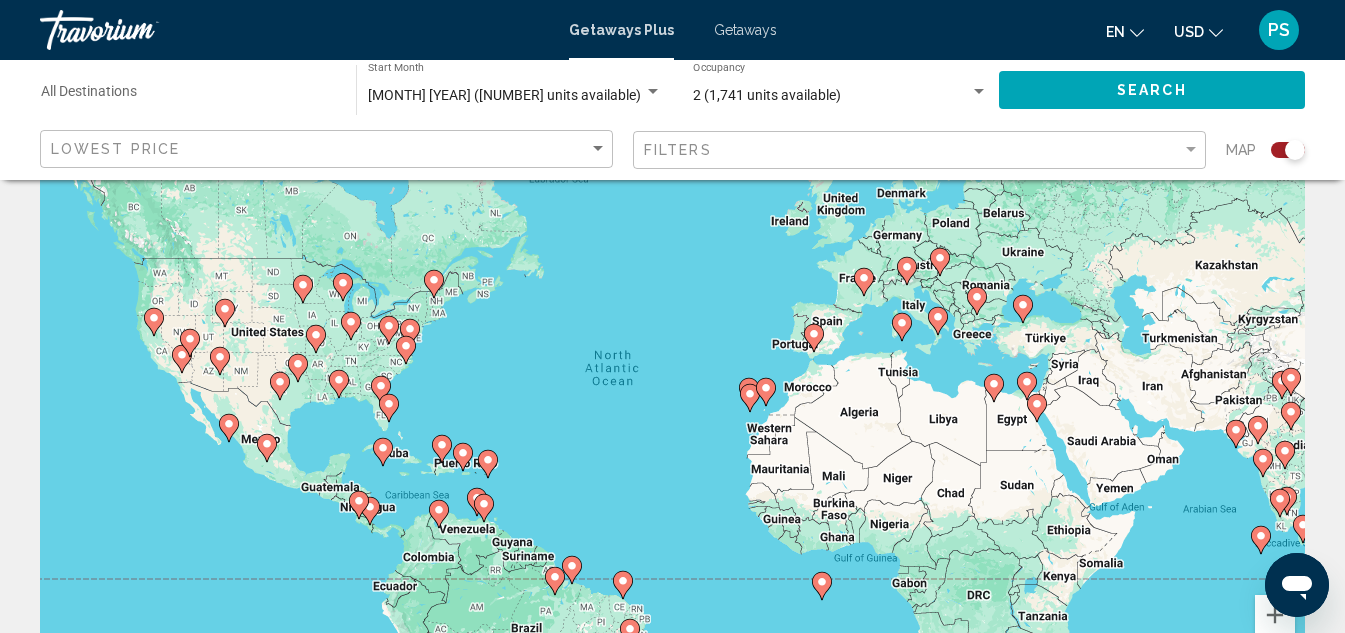 click 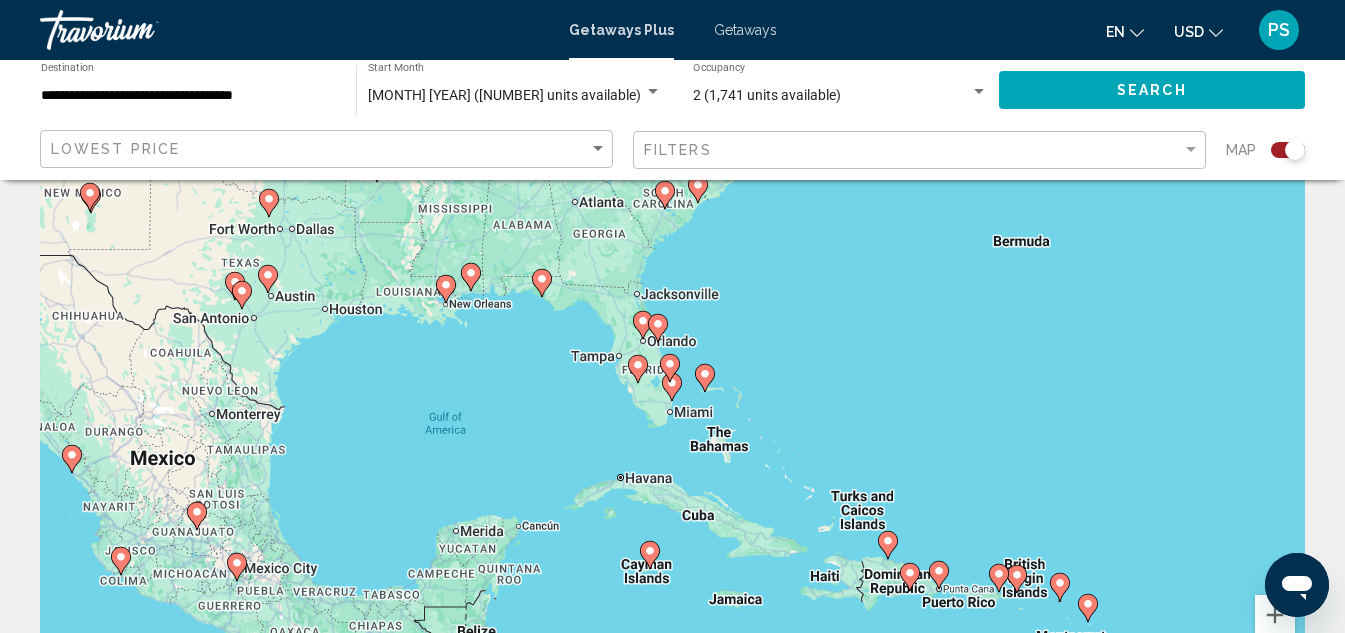 click 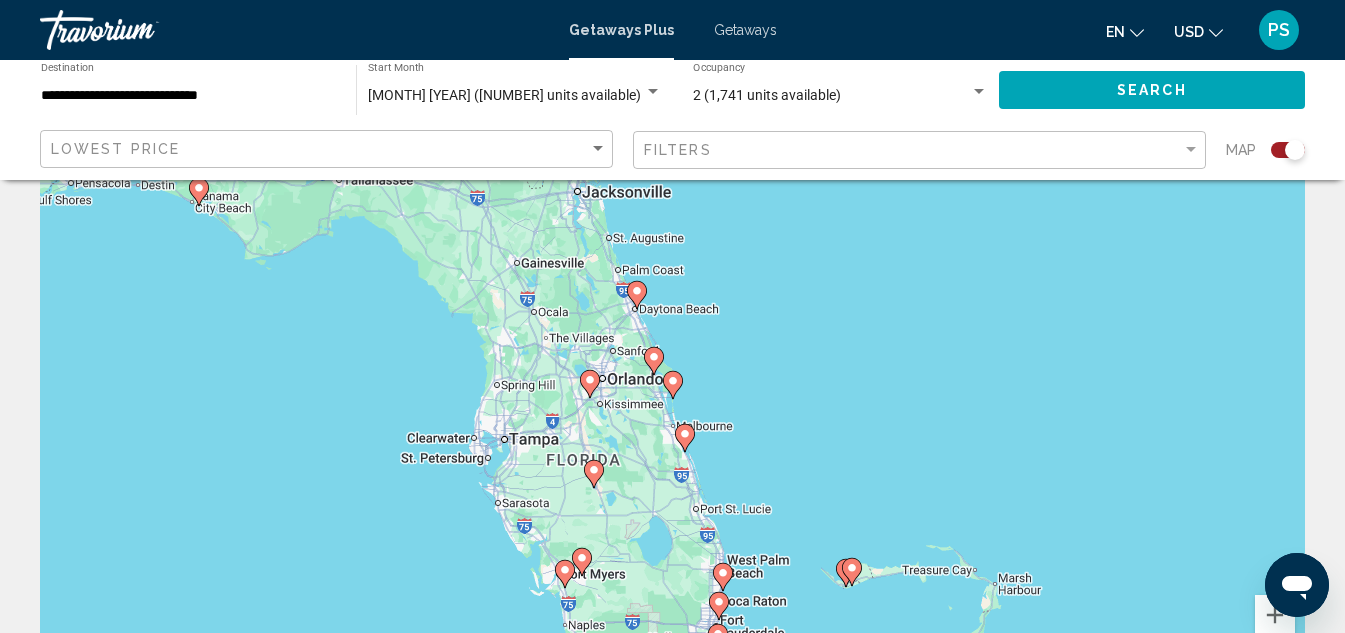 click 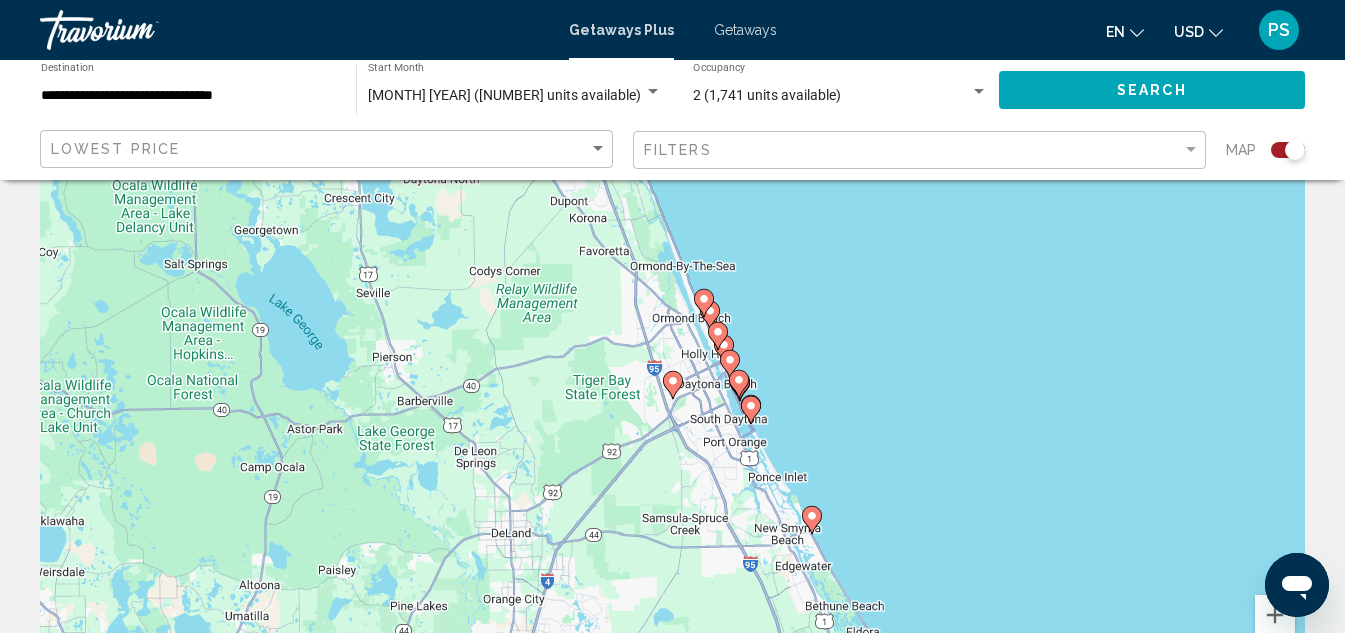 click 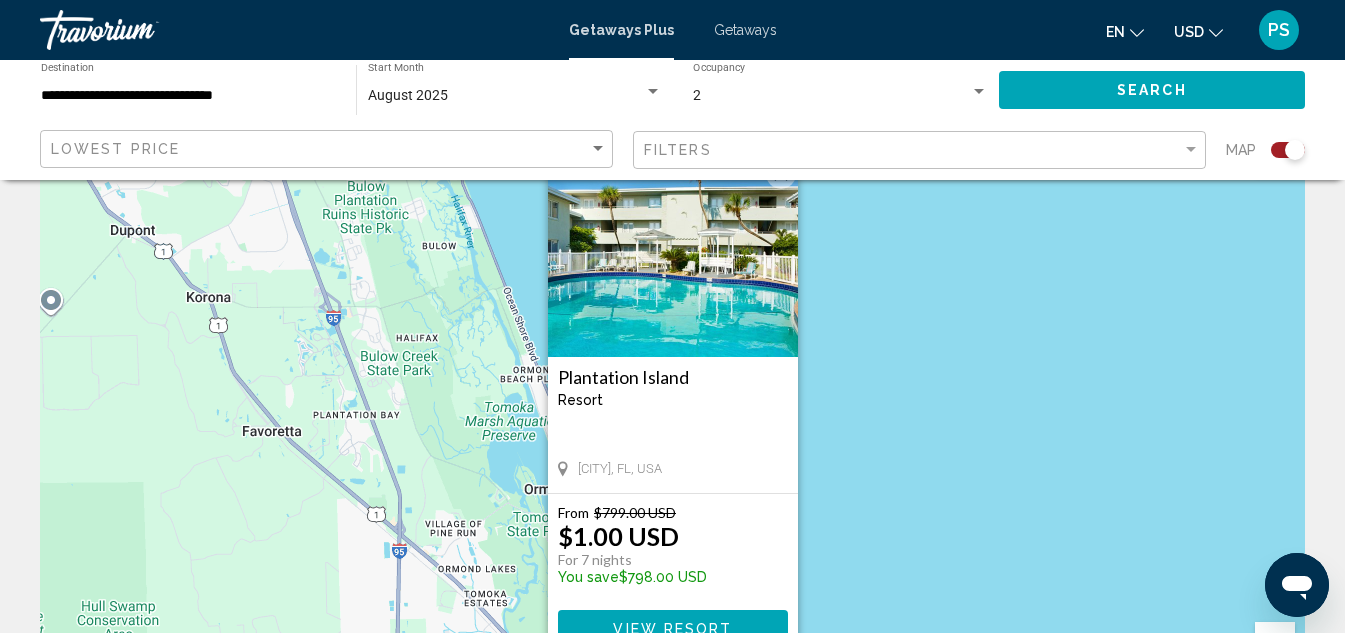 scroll, scrollTop: 100, scrollLeft: 0, axis: vertical 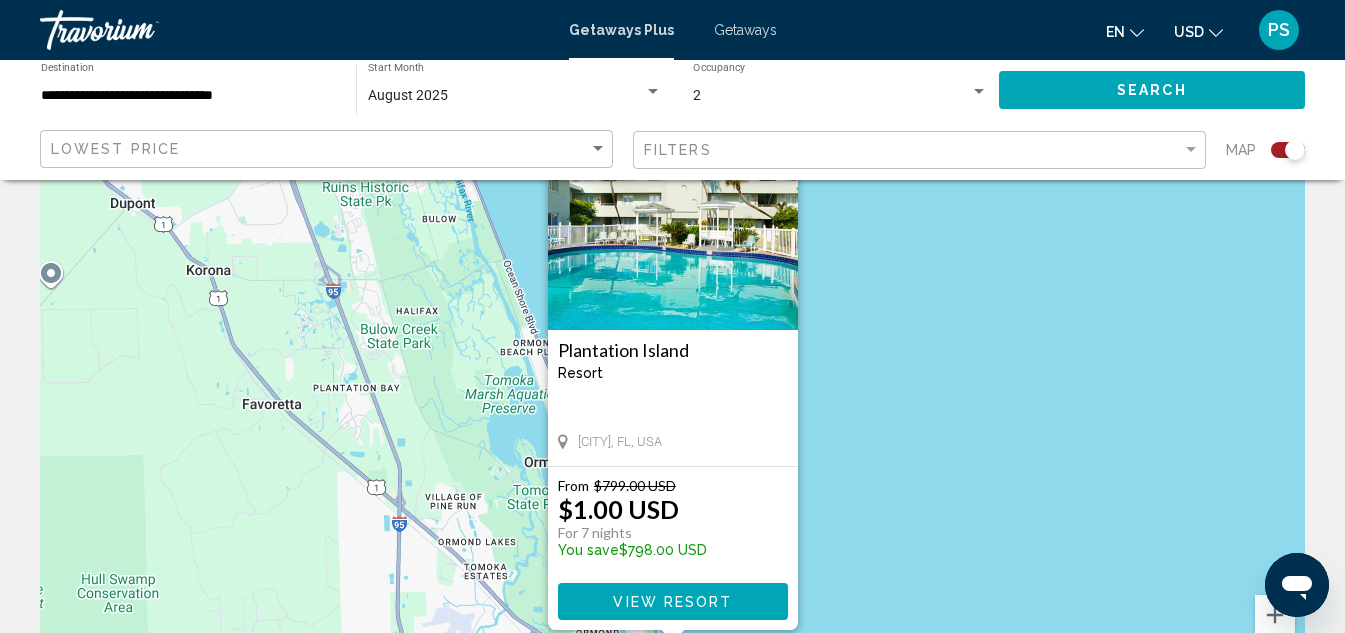 click on "To navigate, press the arrow keys.  To activate drag with keyboard, press Alt + Enter. Once in keyboard drag state, use the arrow keys to move the marker. To complete the drag, press the Enter key. To cancel, press Escape.  [BRAND] Island  Resort  -  This is an adults only resort
[CITY], [STATE], [COUNTRY] From $[NUMBER].00 USD $[NUMBER].00 USD For [NUMBER] nights You save  $[NUMBER].00 USD  View Resort" at bounding box center [672, 400] 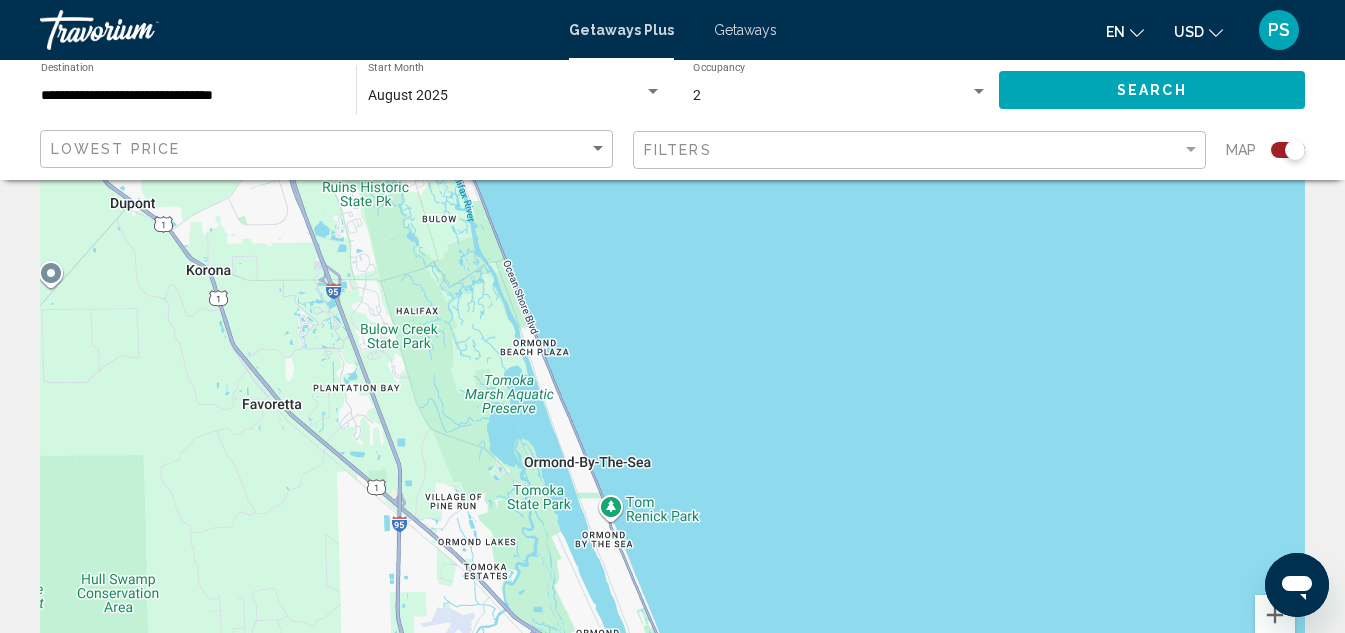click on "To navigate, press the arrow keys.  To activate drag with keyboard, press Alt + Enter. Once in keyboard drag state, use the arrow keys to move the marker. To complete the drag, press the Enter key. To cancel, press Escape." at bounding box center [672, 400] 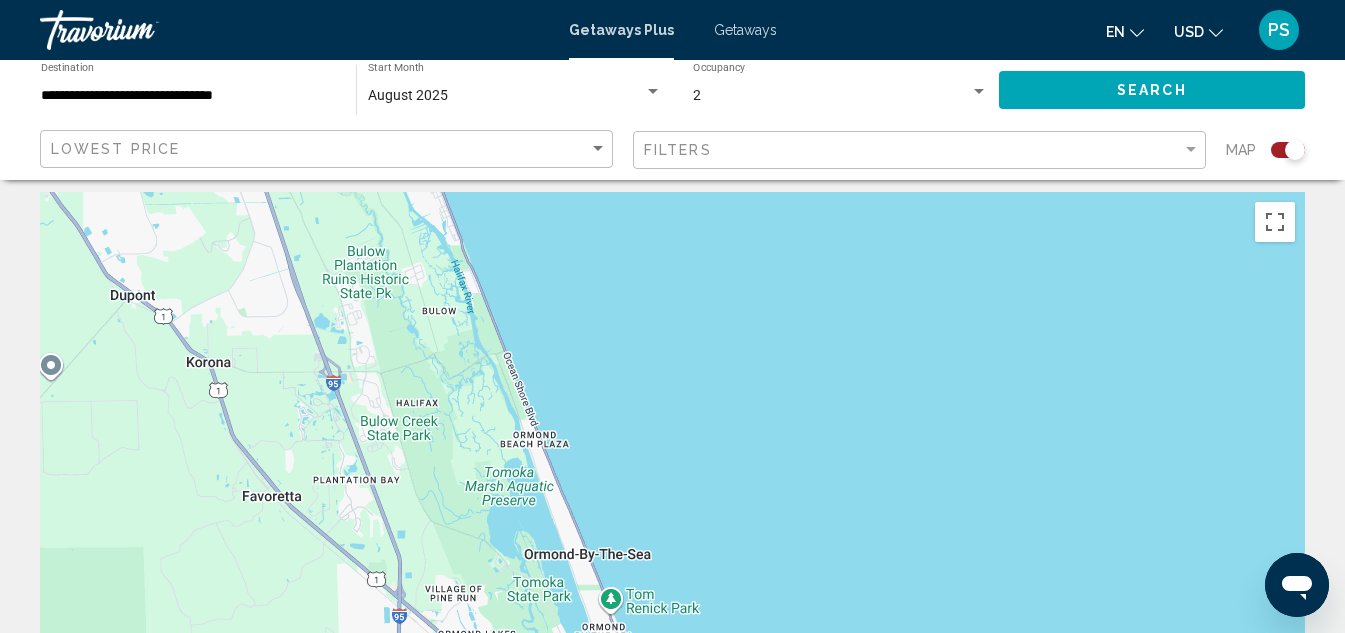 scroll, scrollTop: 0, scrollLeft: 0, axis: both 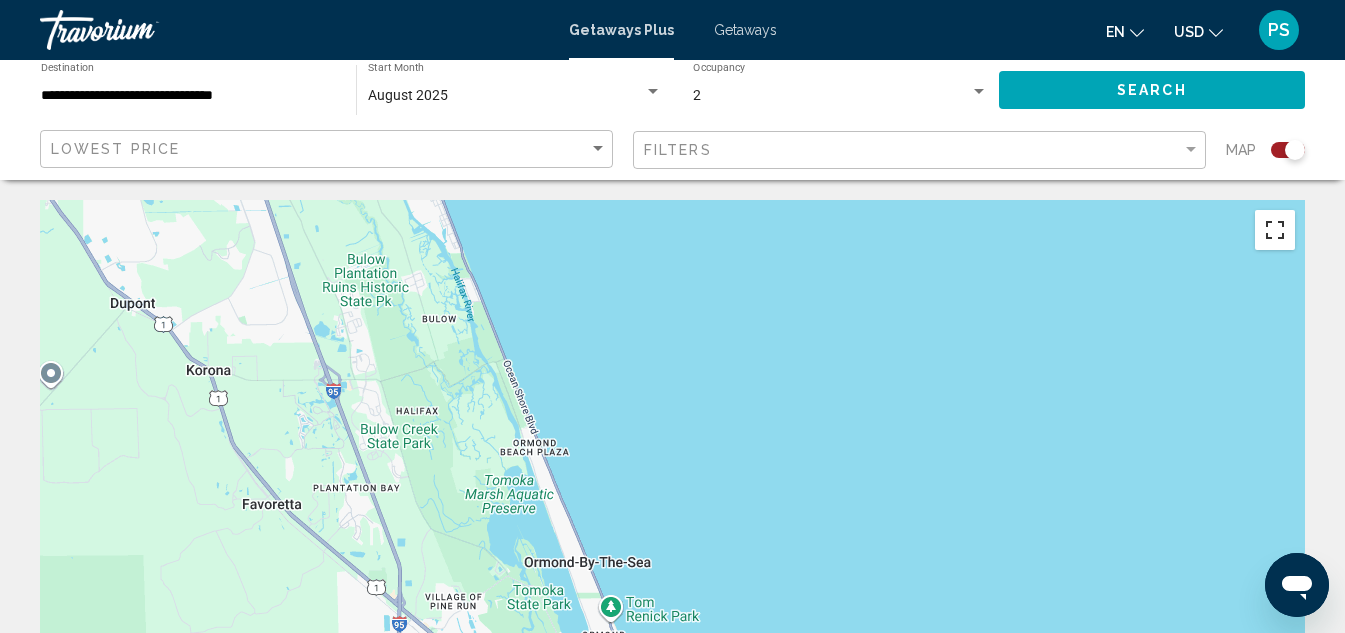 click at bounding box center [1275, 230] 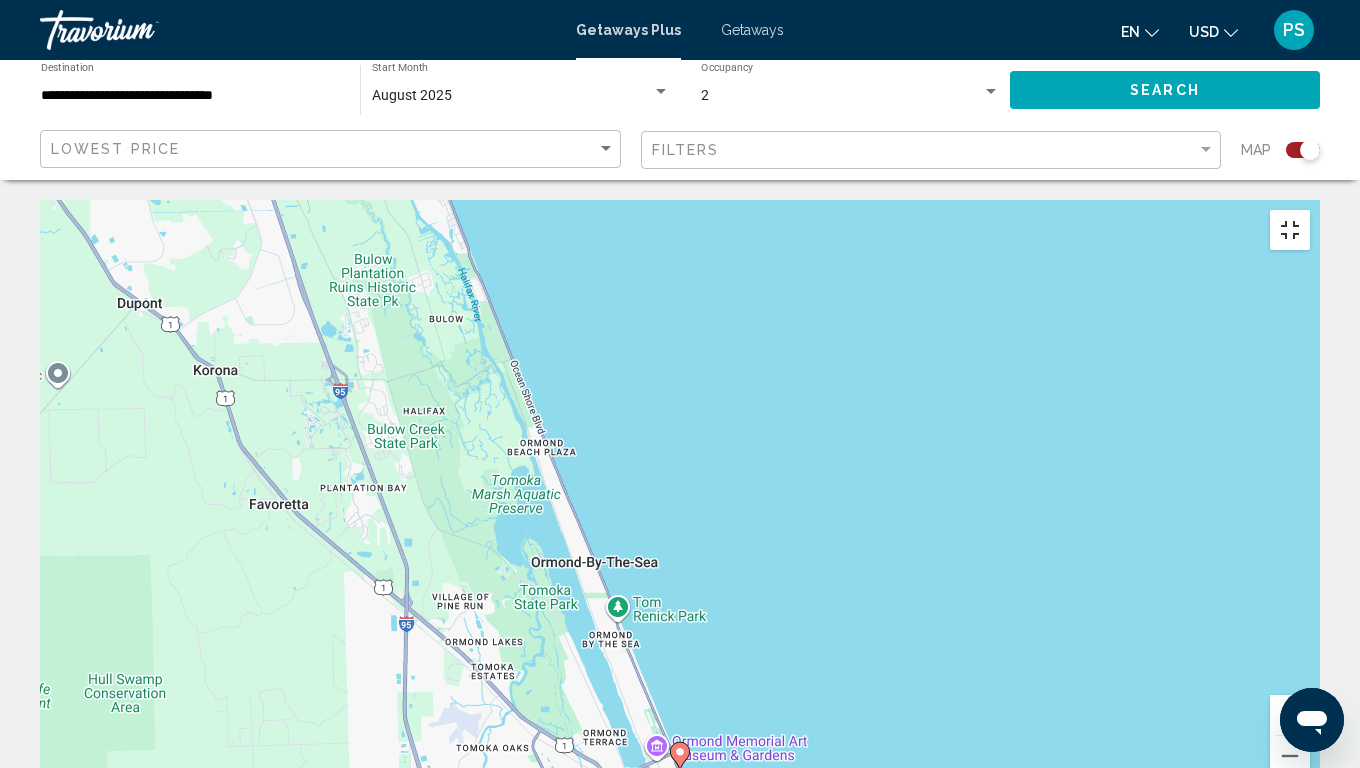 type 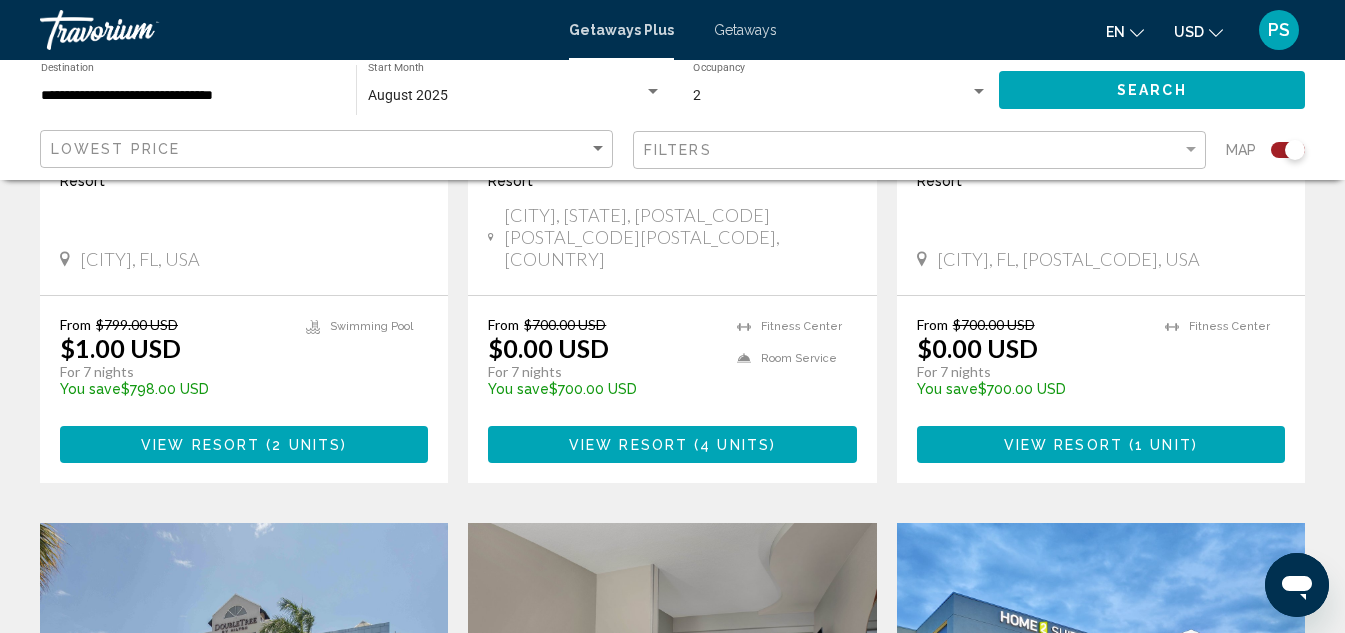 scroll, scrollTop: 900, scrollLeft: 0, axis: vertical 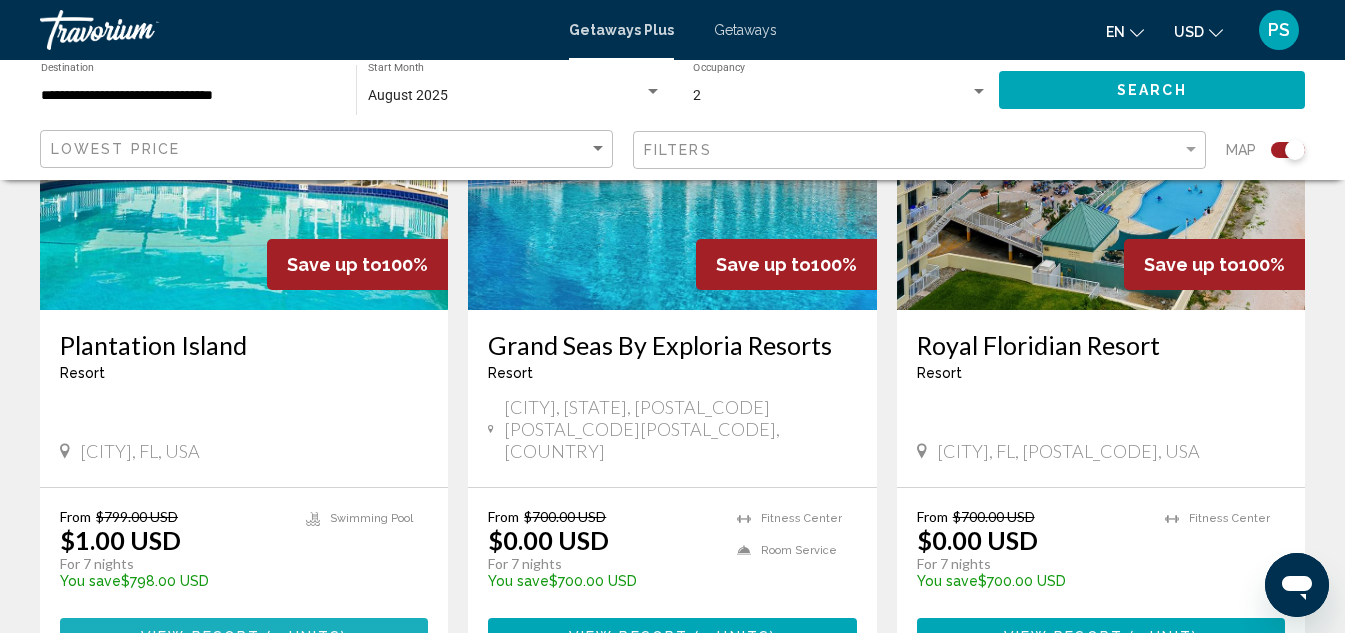 click on "View Resort" at bounding box center [200, 637] 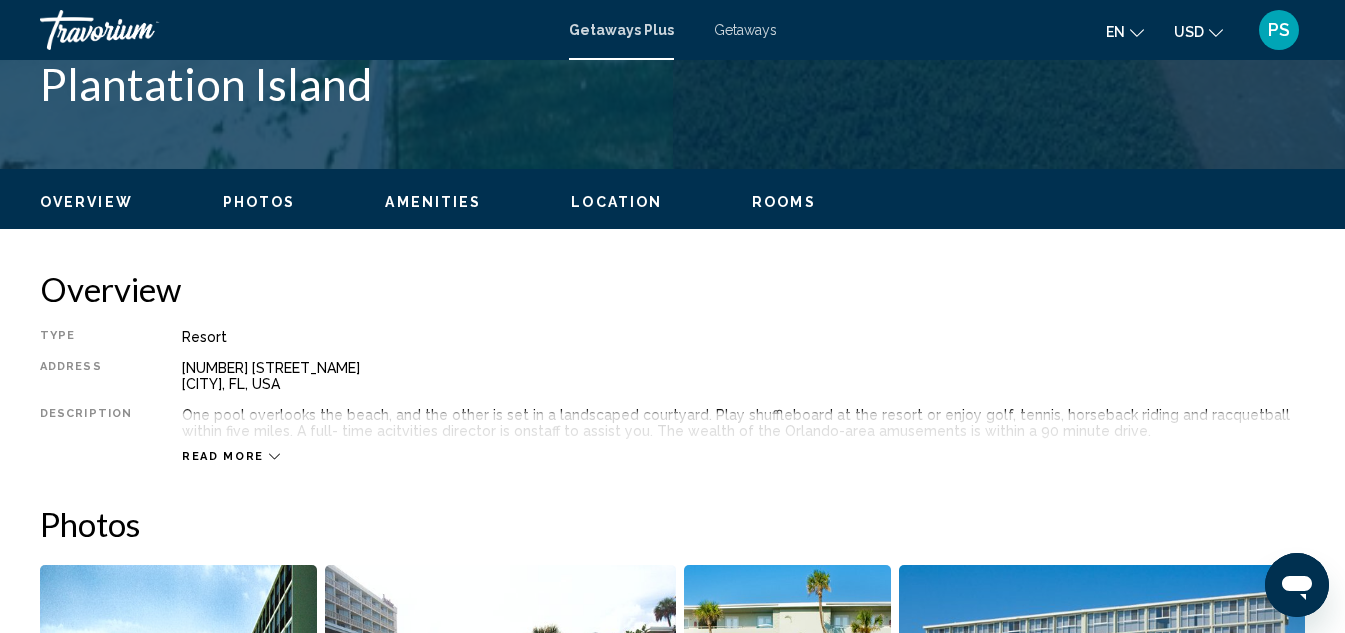 scroll, scrollTop: 819, scrollLeft: 0, axis: vertical 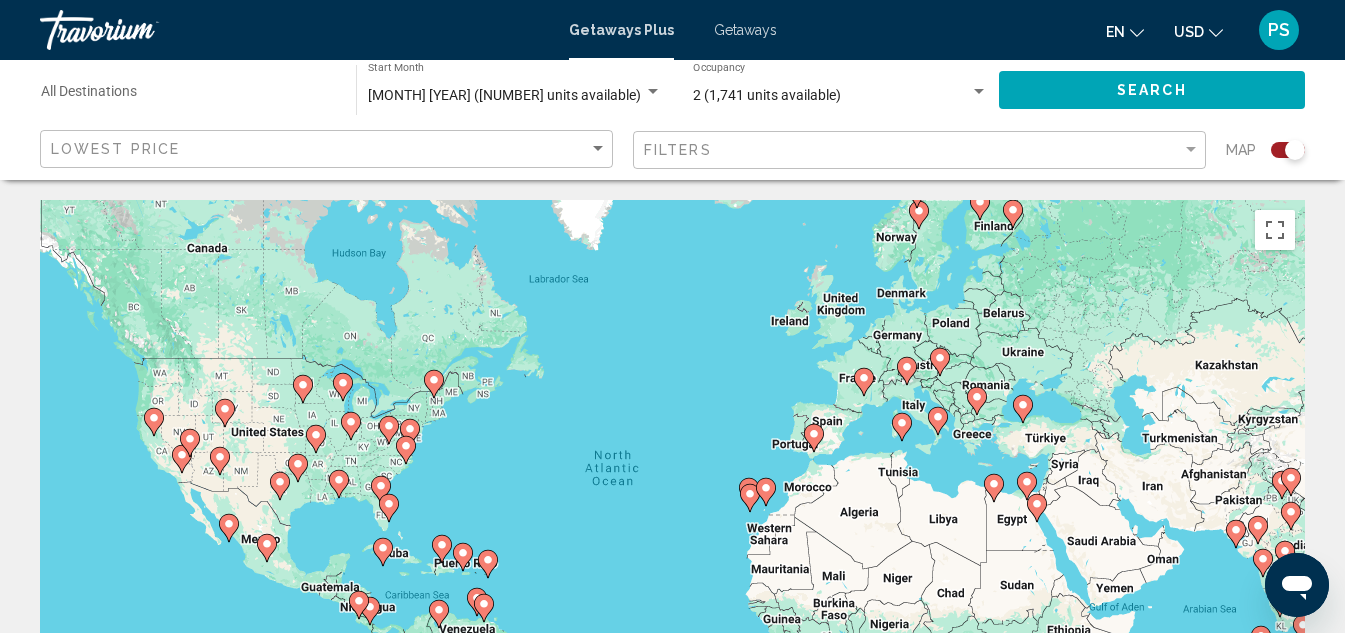 click 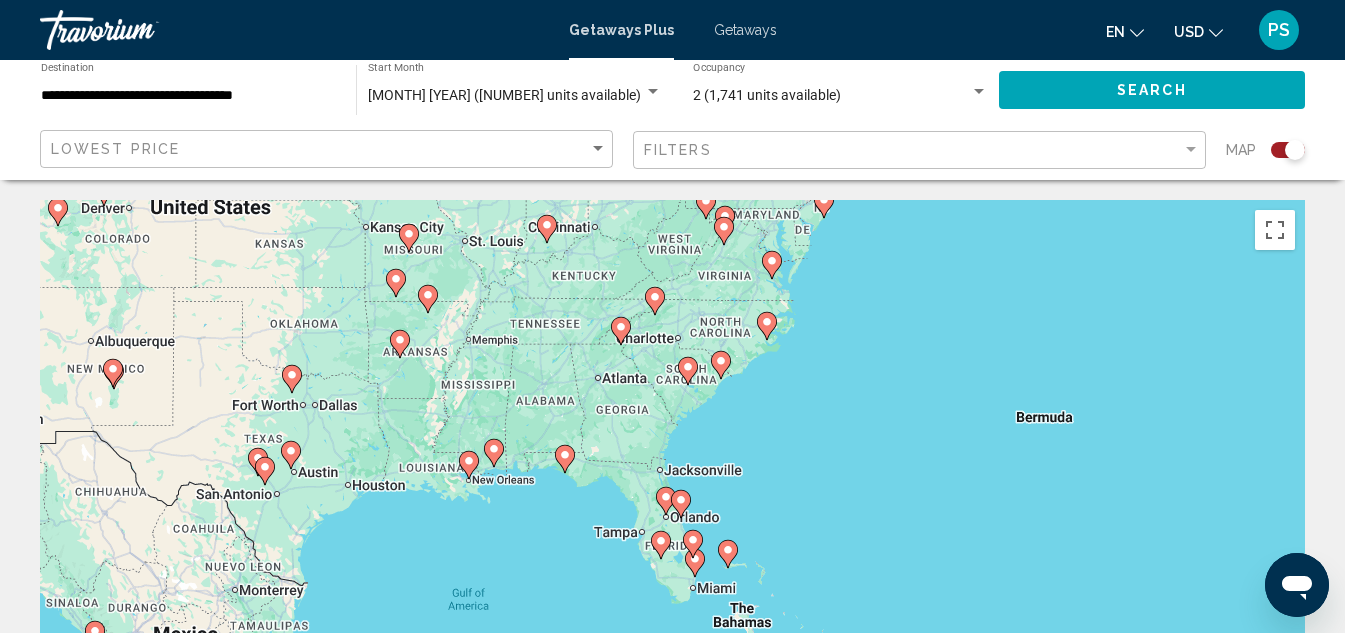 click 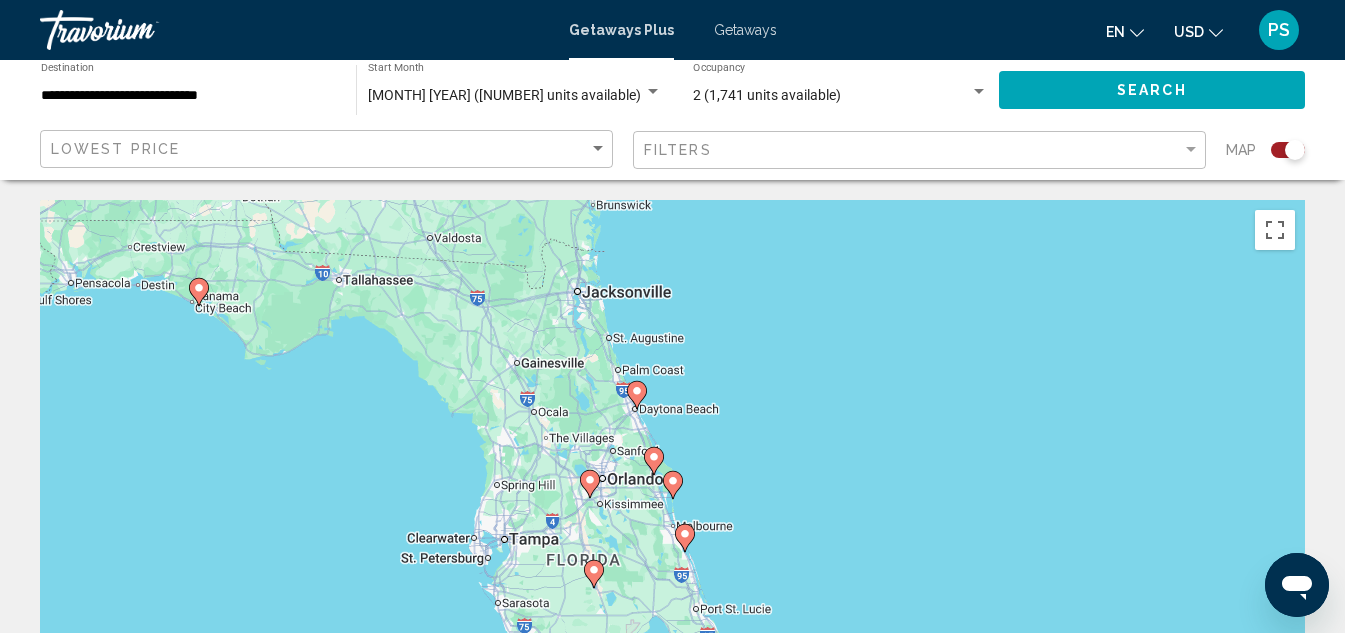 click 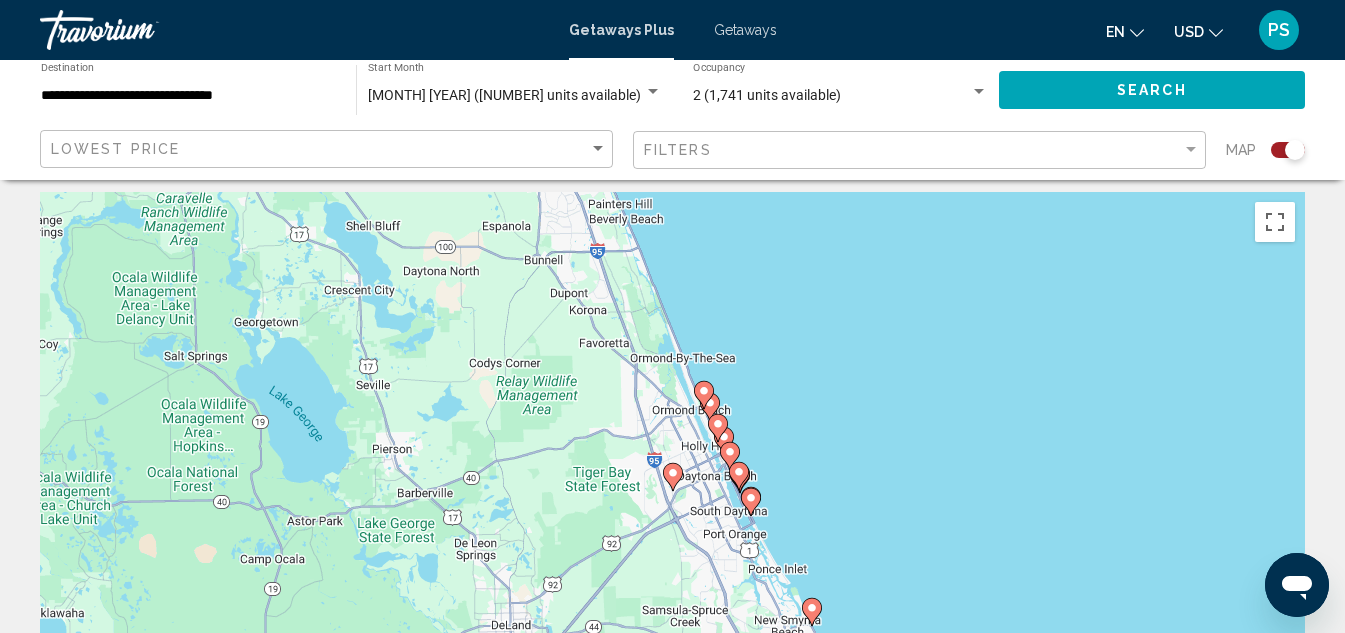 scroll, scrollTop: 0, scrollLeft: 0, axis: both 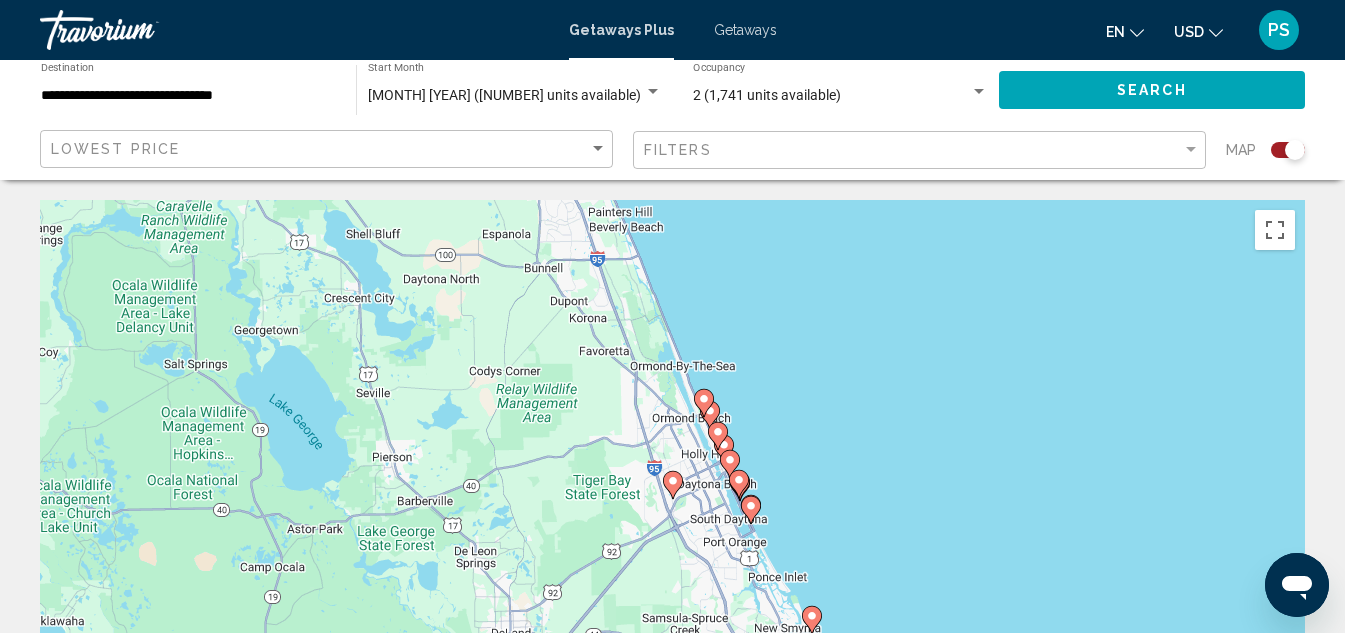 click 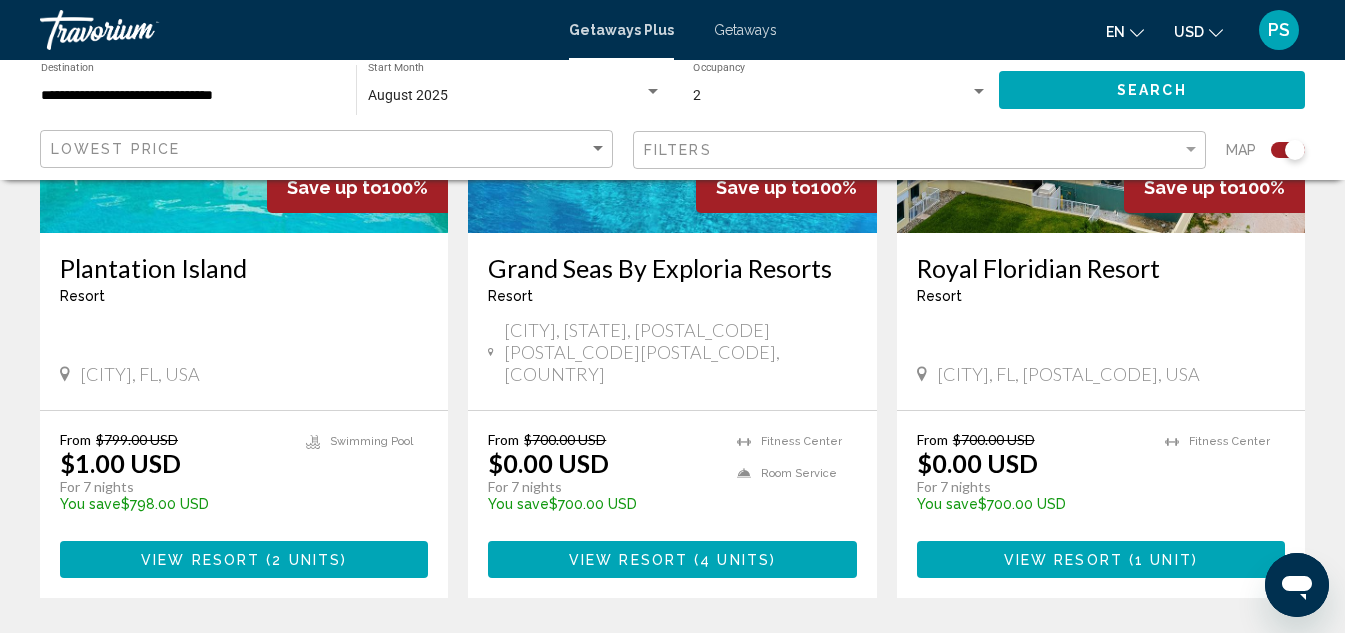 scroll, scrollTop: 1000, scrollLeft: 0, axis: vertical 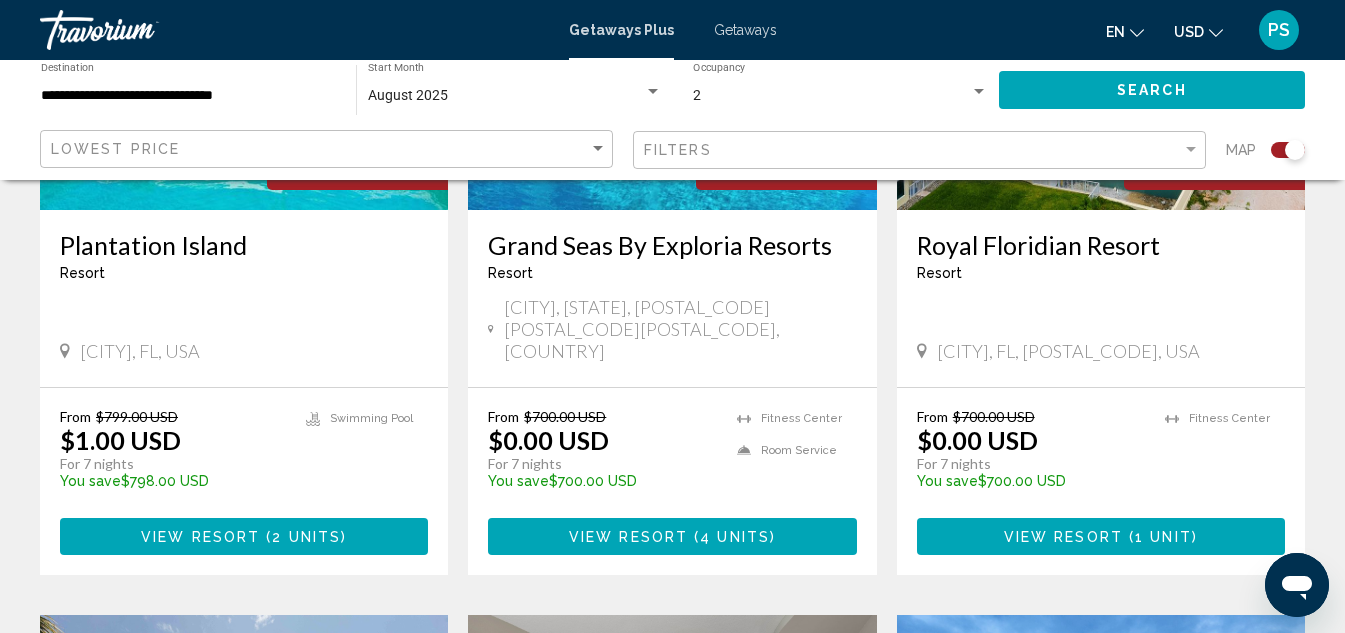 click on "[CITY], [STATE], [POSTAL_CODE][POSTAL_CODE][POSTAL_CODE], [COUNTRY]" at bounding box center (680, 329) 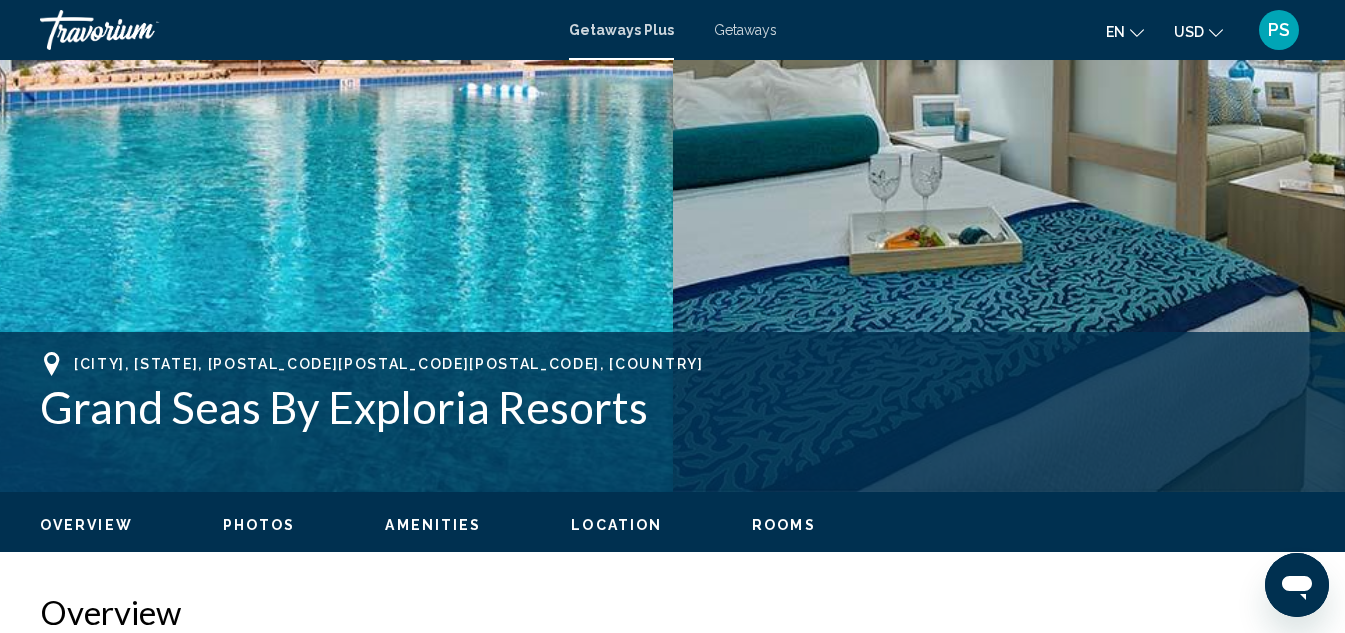 scroll, scrollTop: 500, scrollLeft: 0, axis: vertical 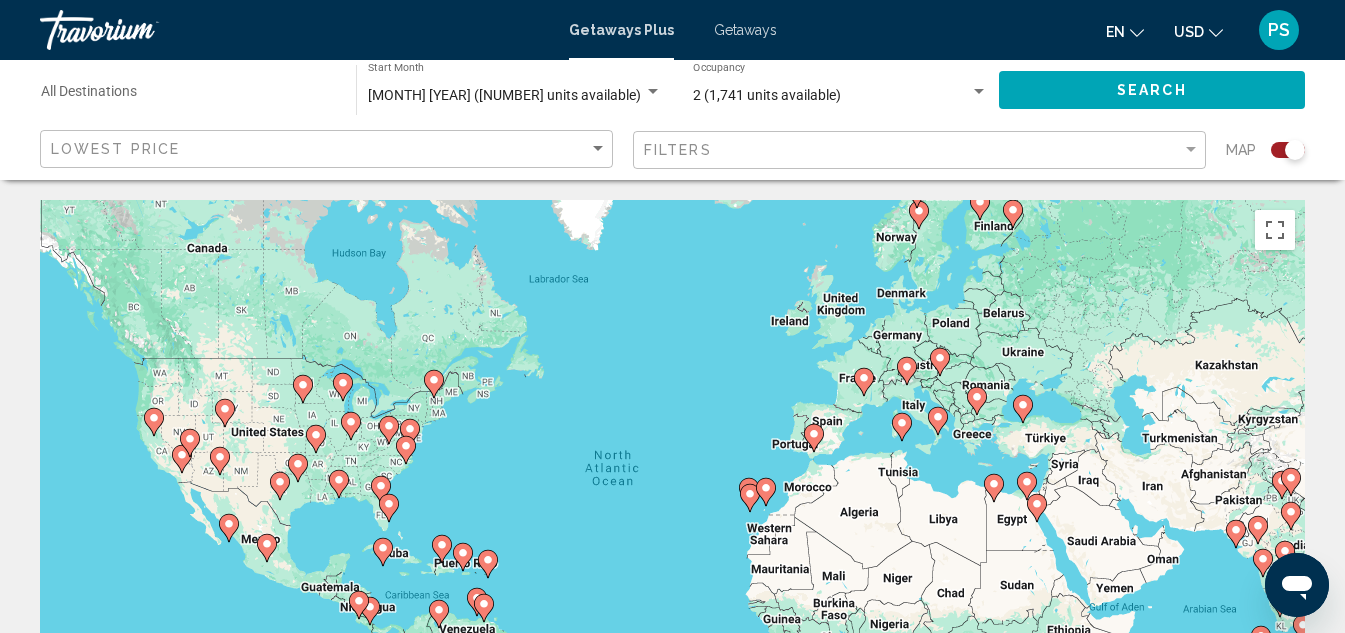 click 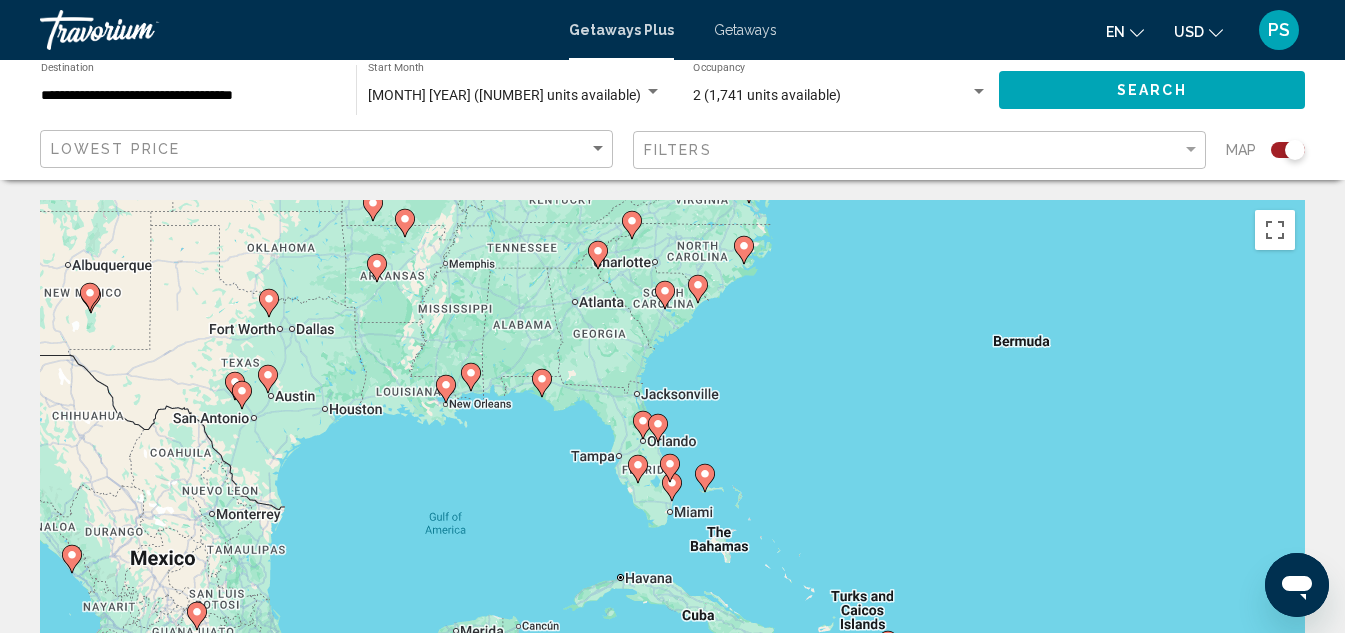 click 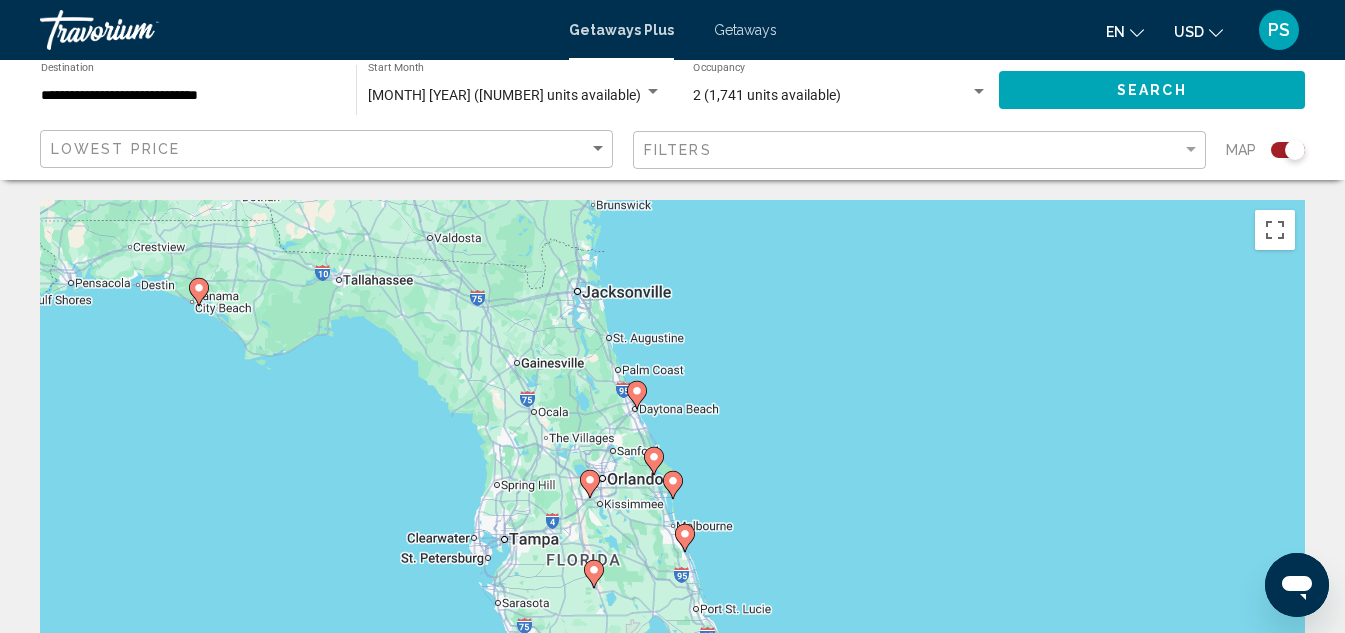 click 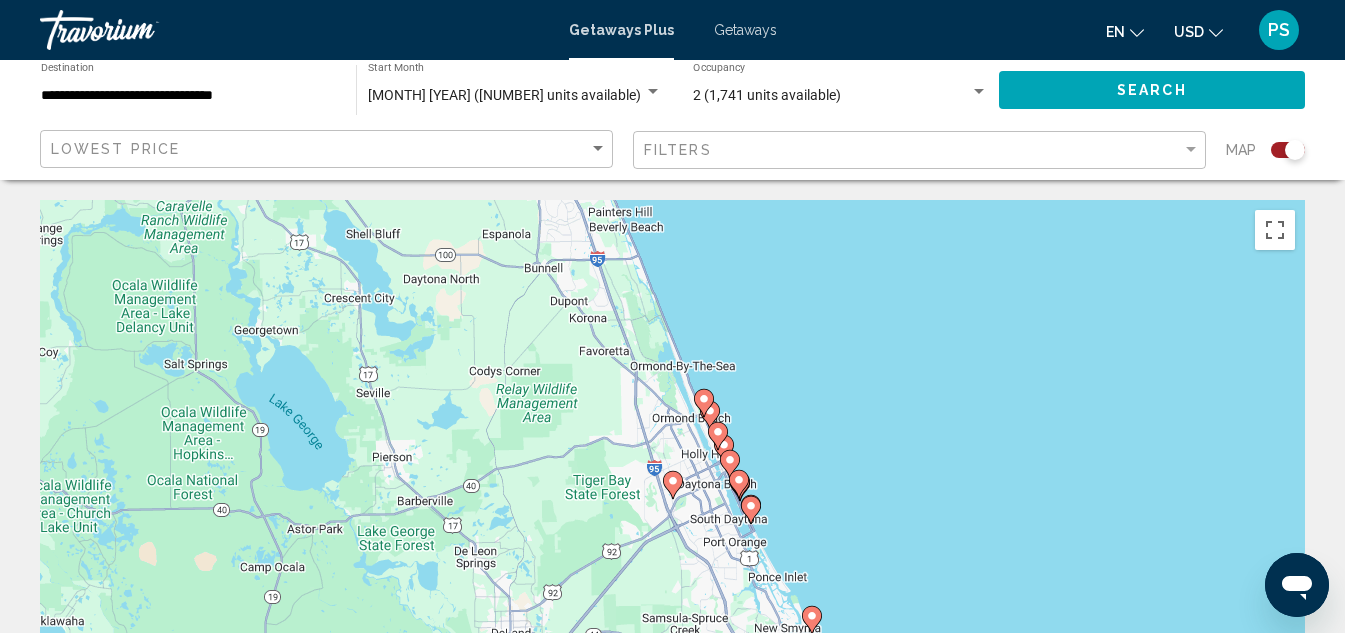click 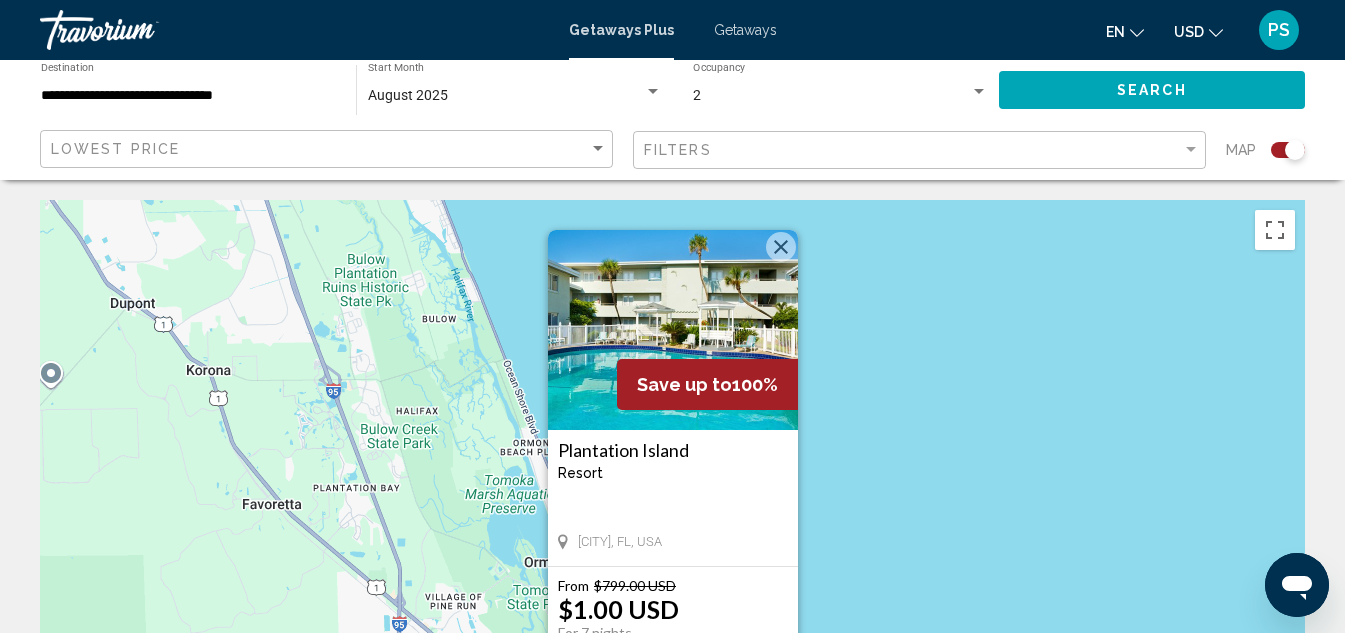 click at bounding box center (781, 247) 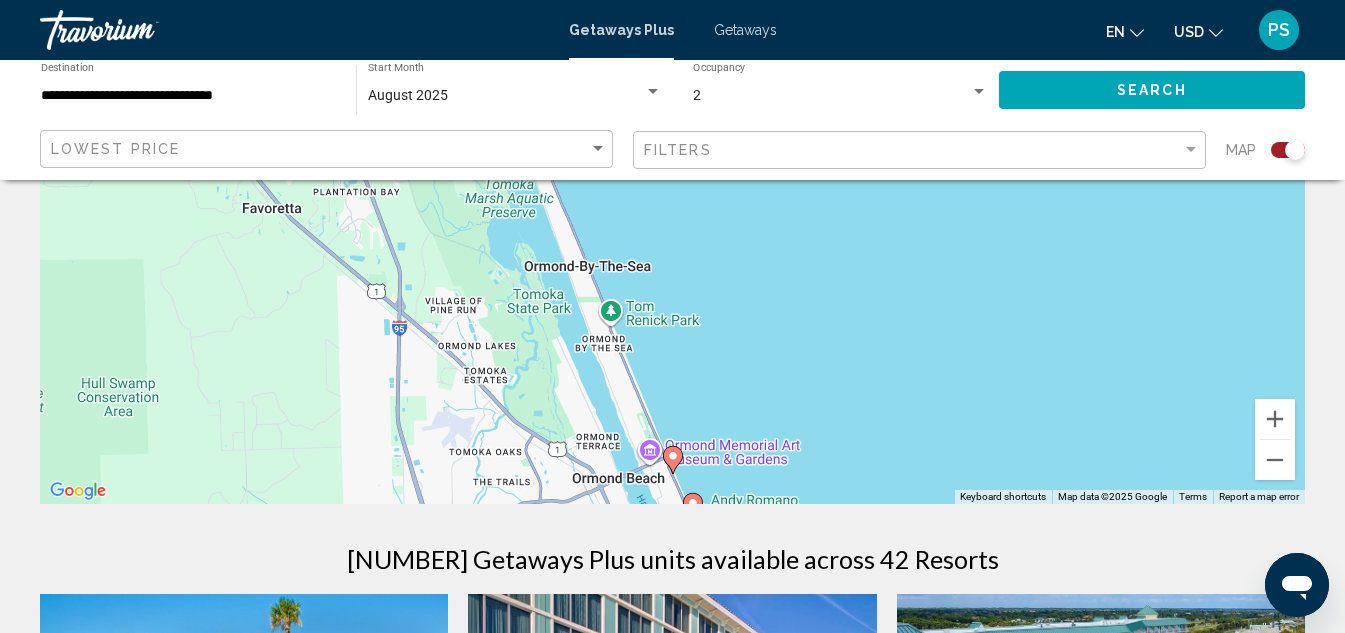 scroll, scrollTop: 300, scrollLeft: 0, axis: vertical 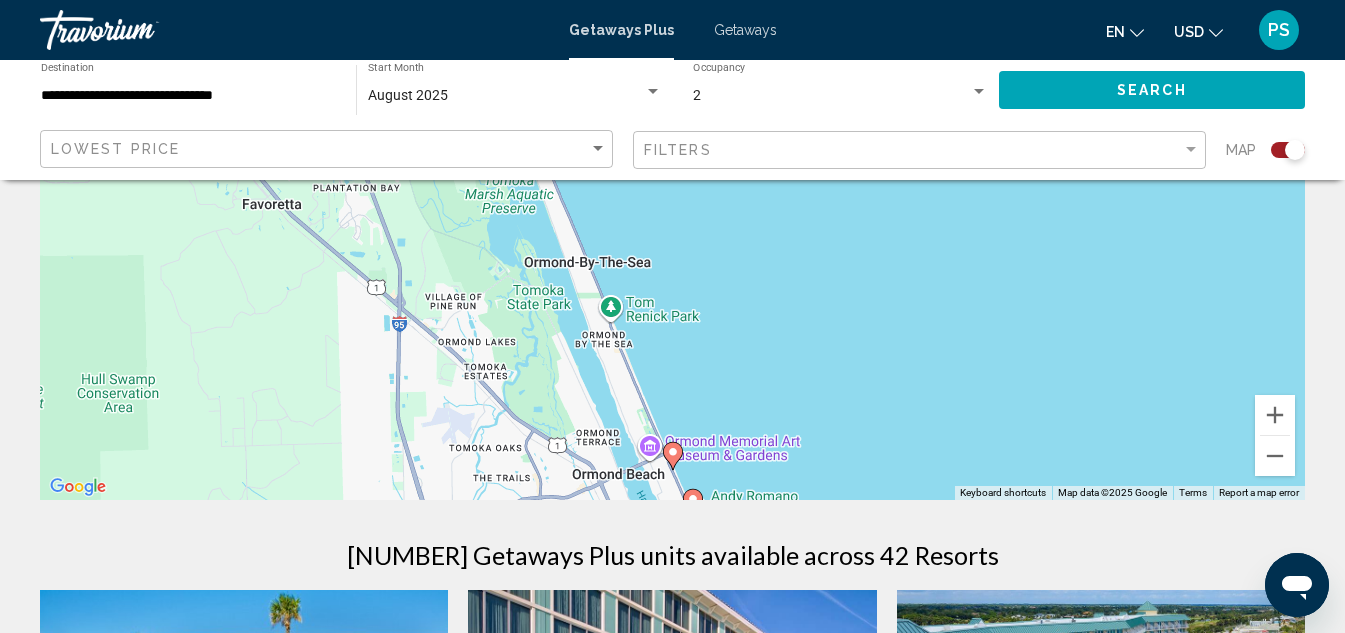 click 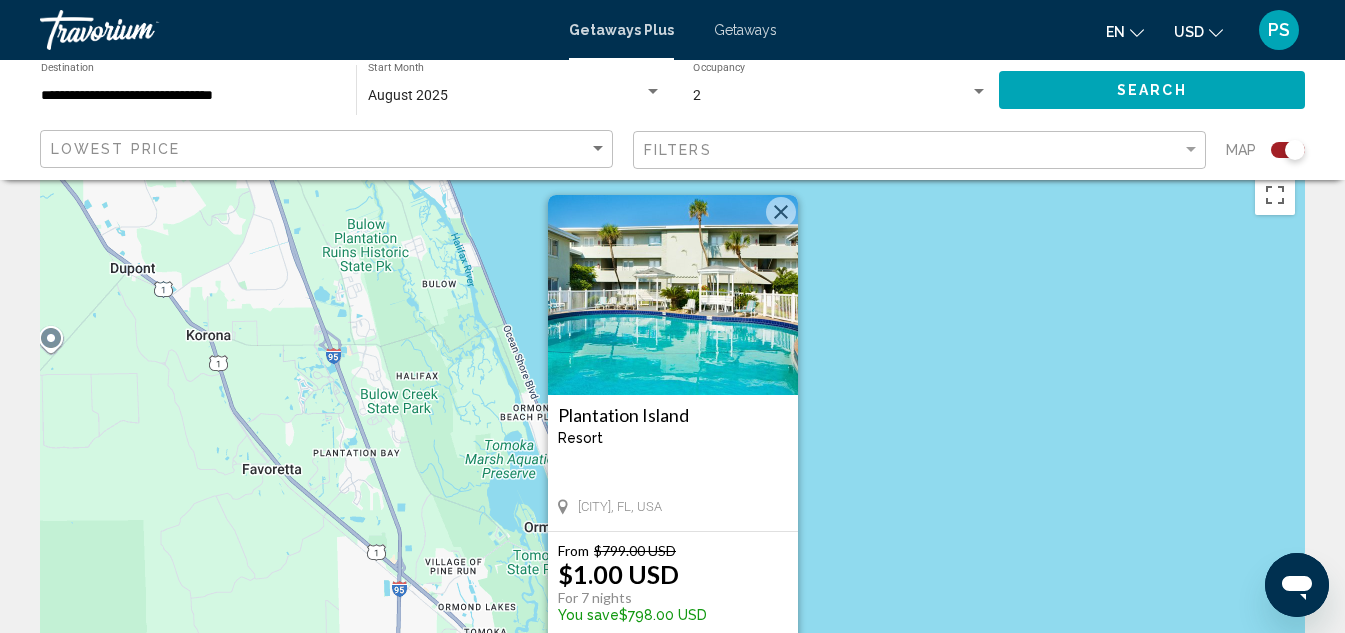 scroll, scrollTop: 0, scrollLeft: 0, axis: both 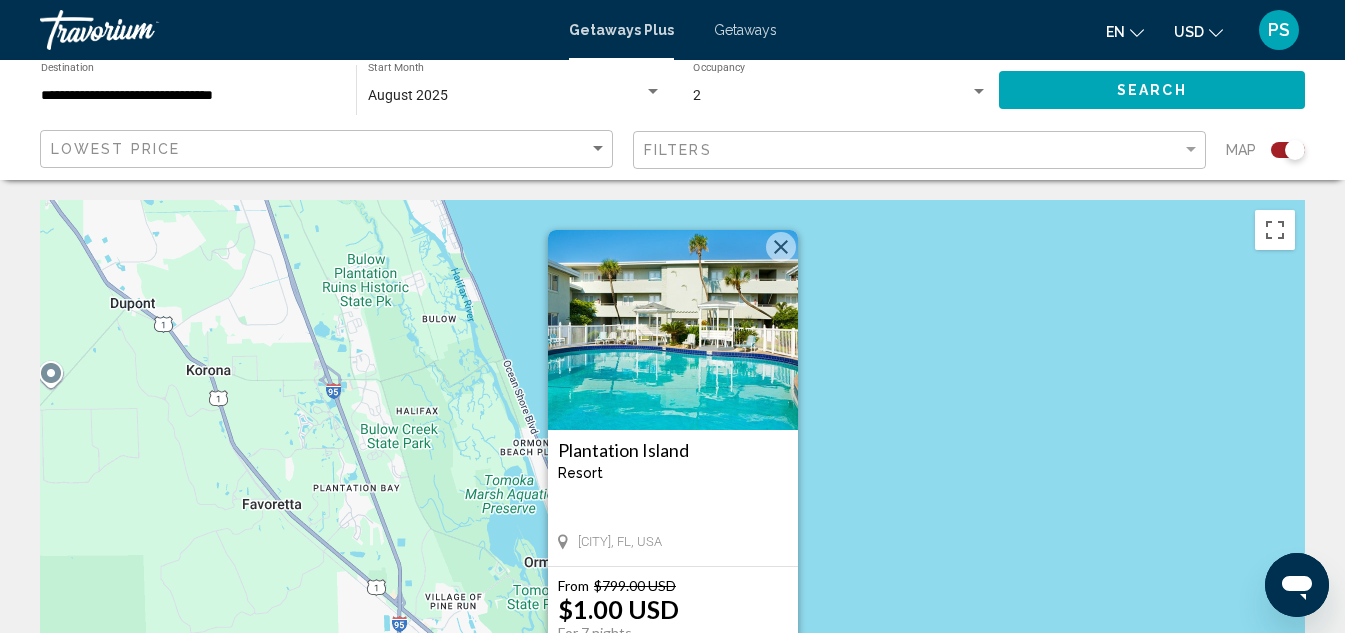 click at bounding box center [781, 247] 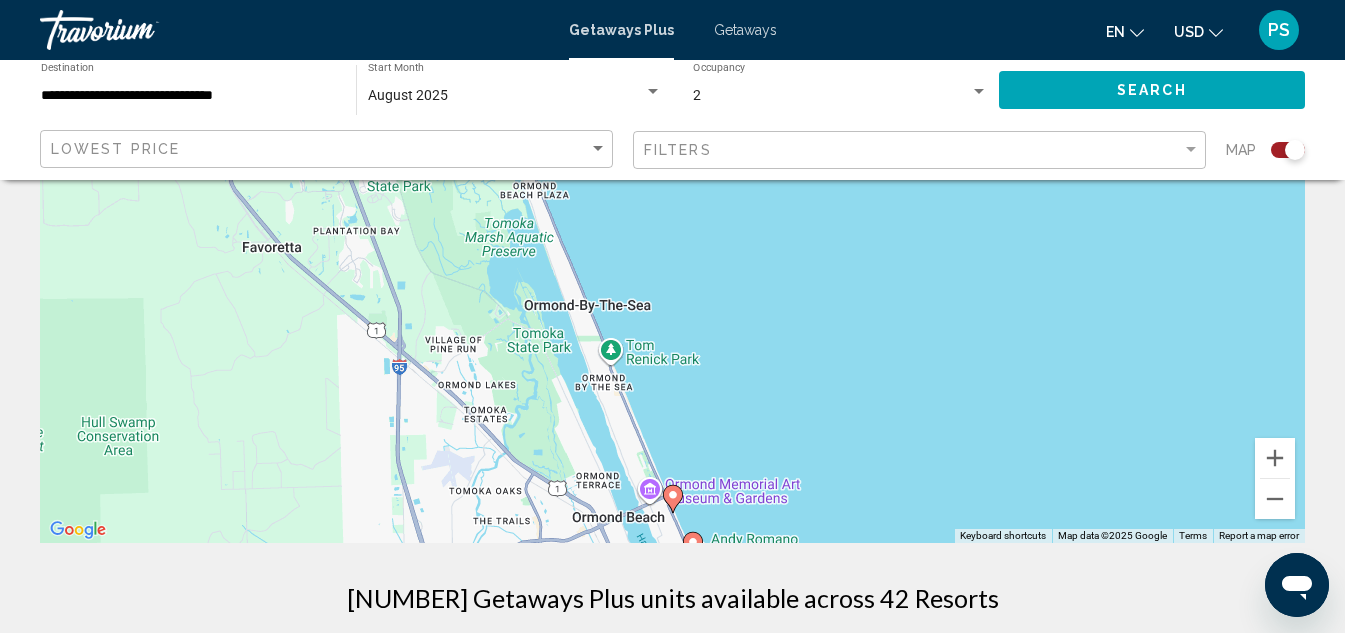 scroll, scrollTop: 300, scrollLeft: 0, axis: vertical 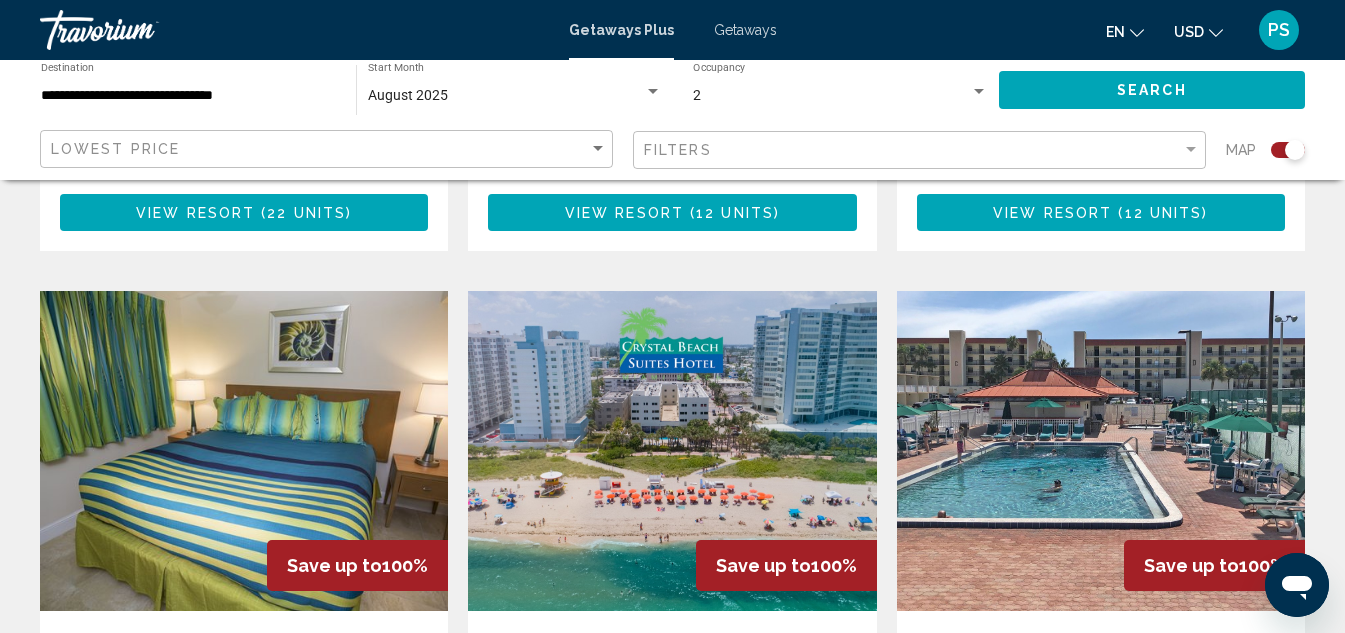 click at bounding box center (1101, 451) 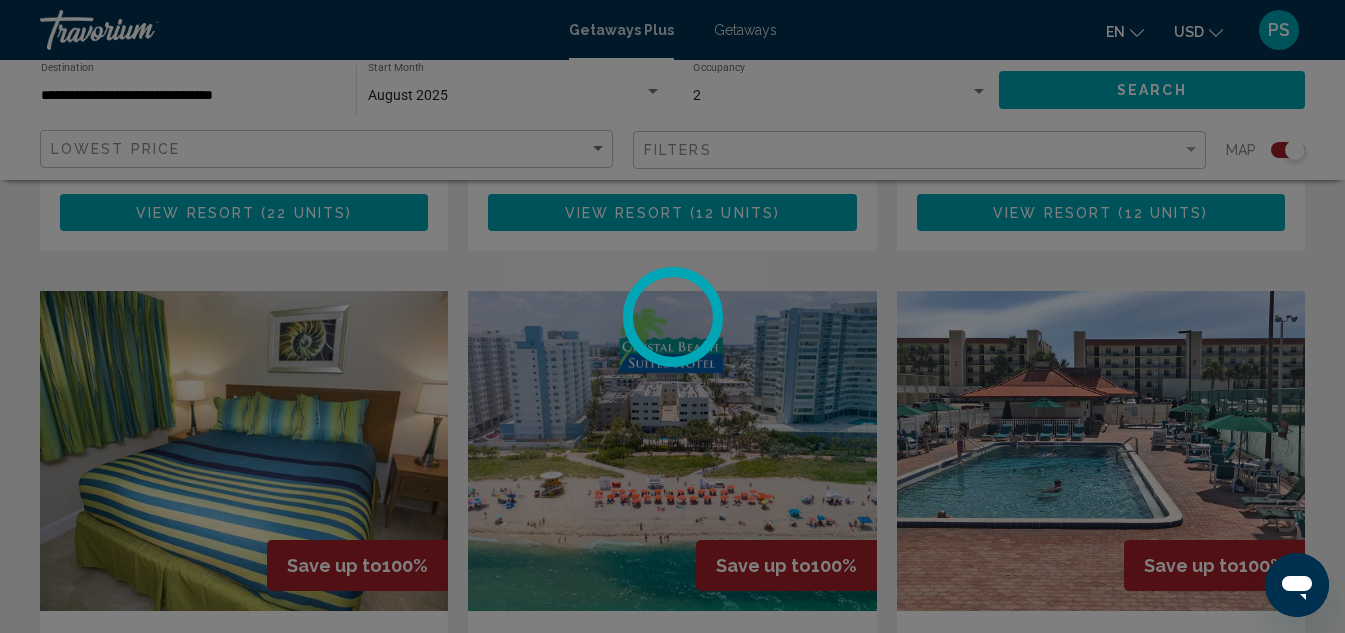 scroll, scrollTop: 219, scrollLeft: 0, axis: vertical 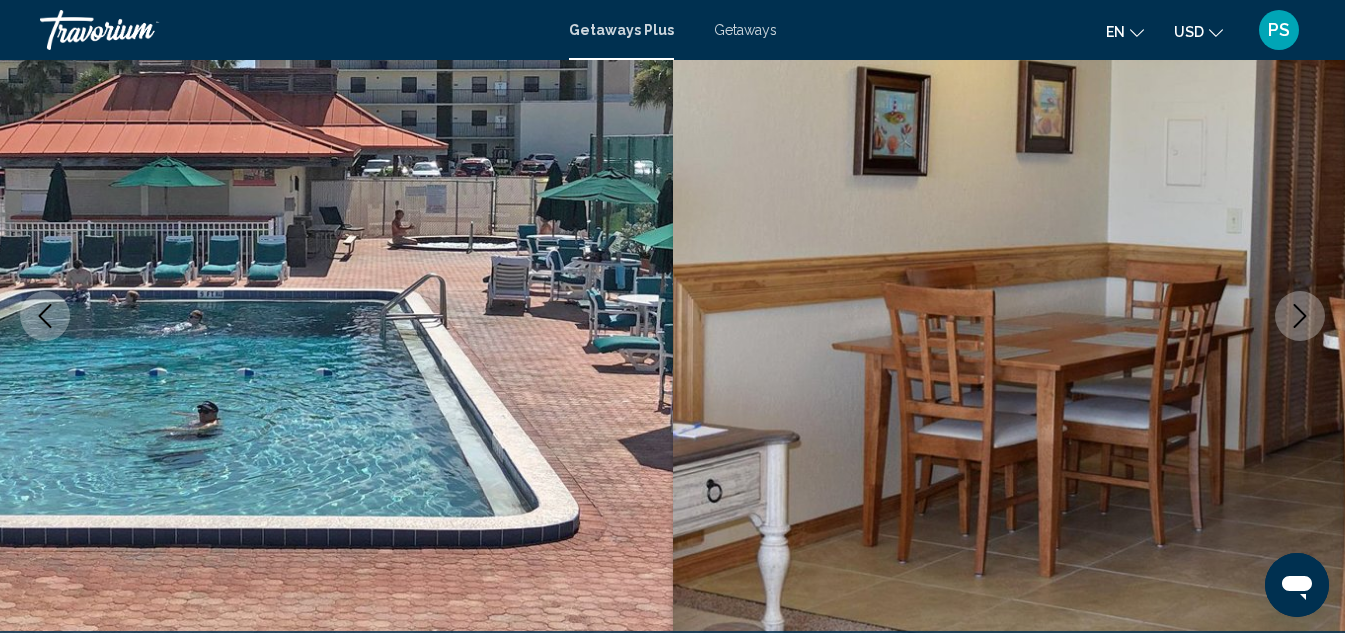 click 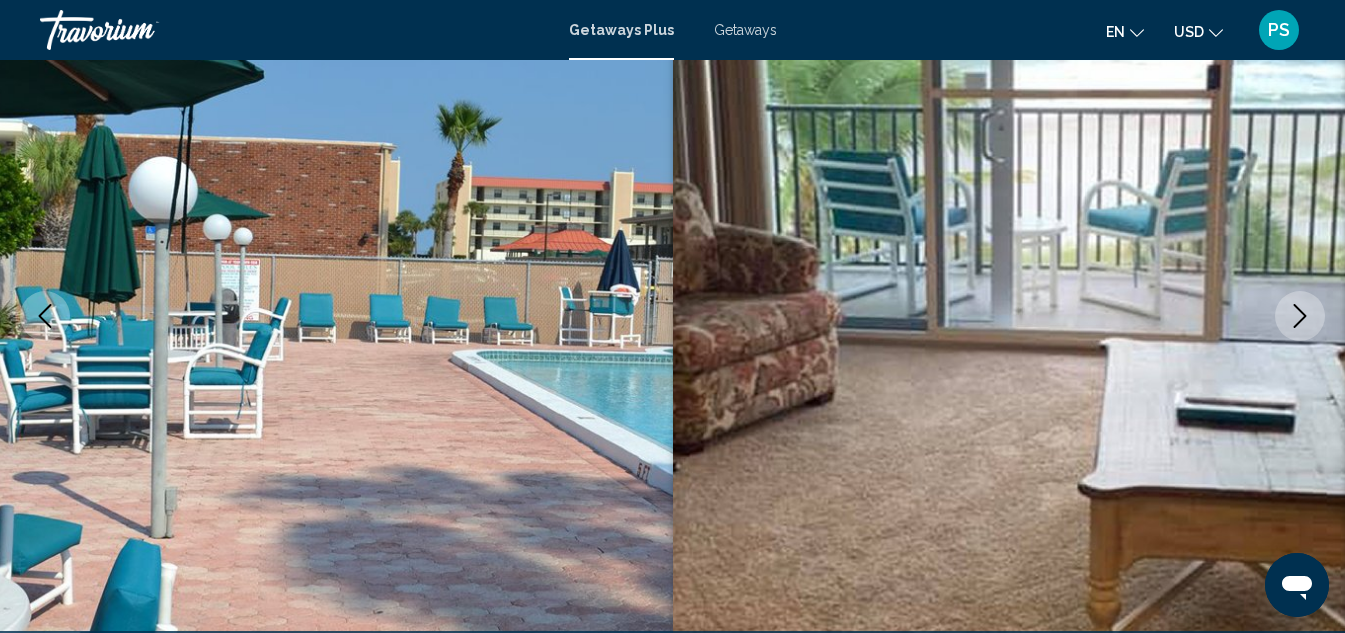 click 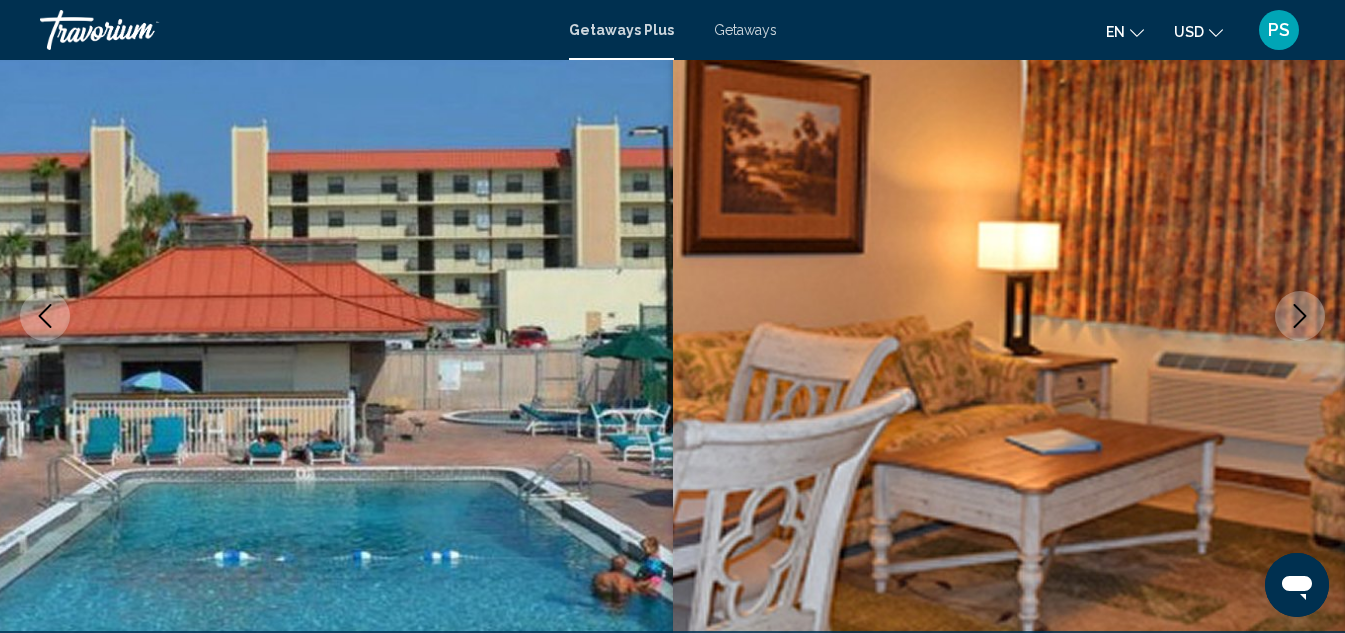 click 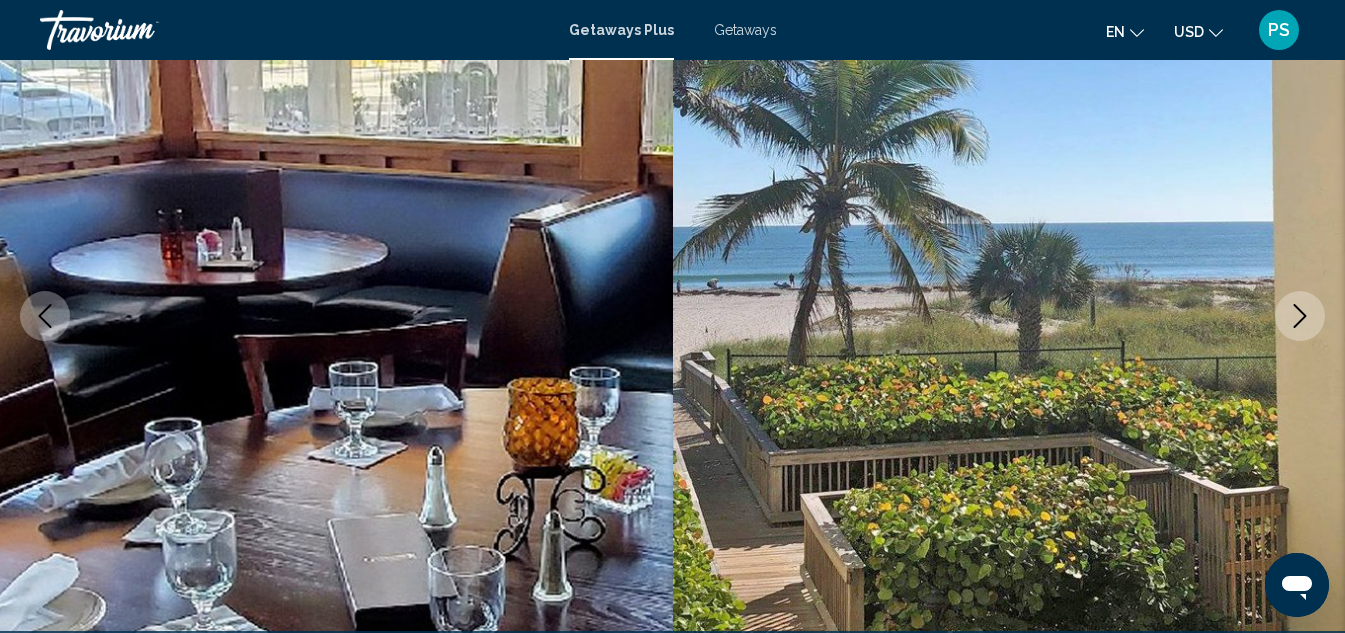 click 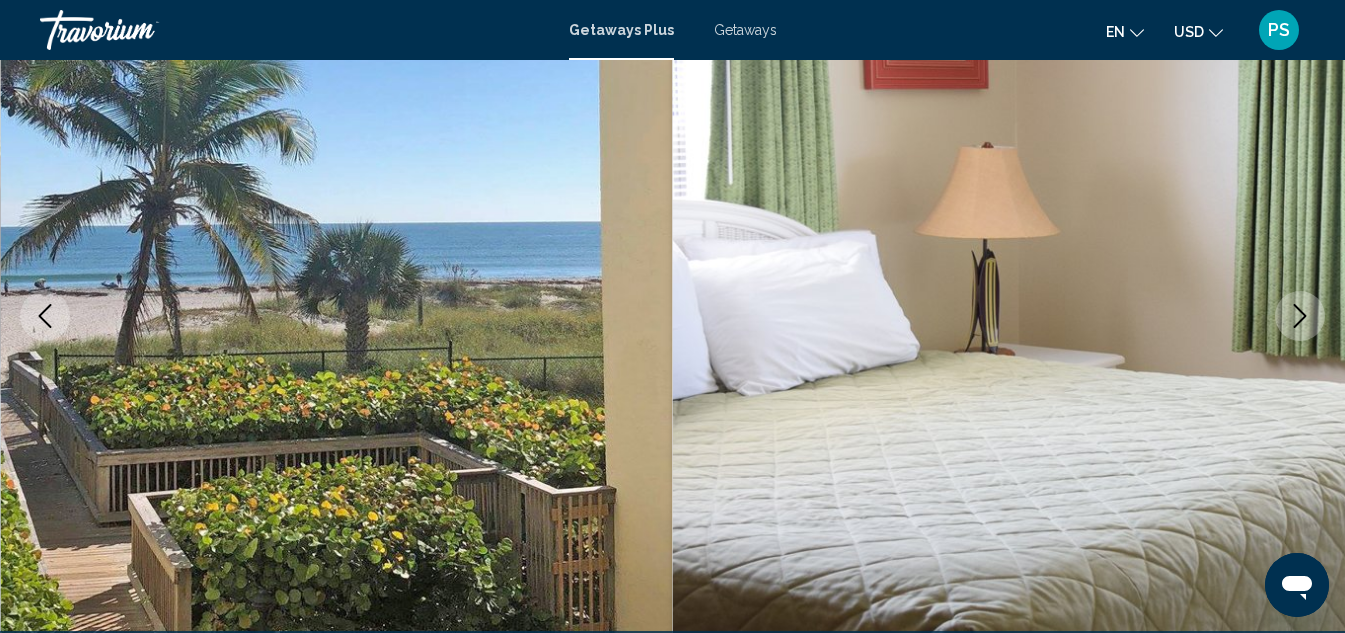 click 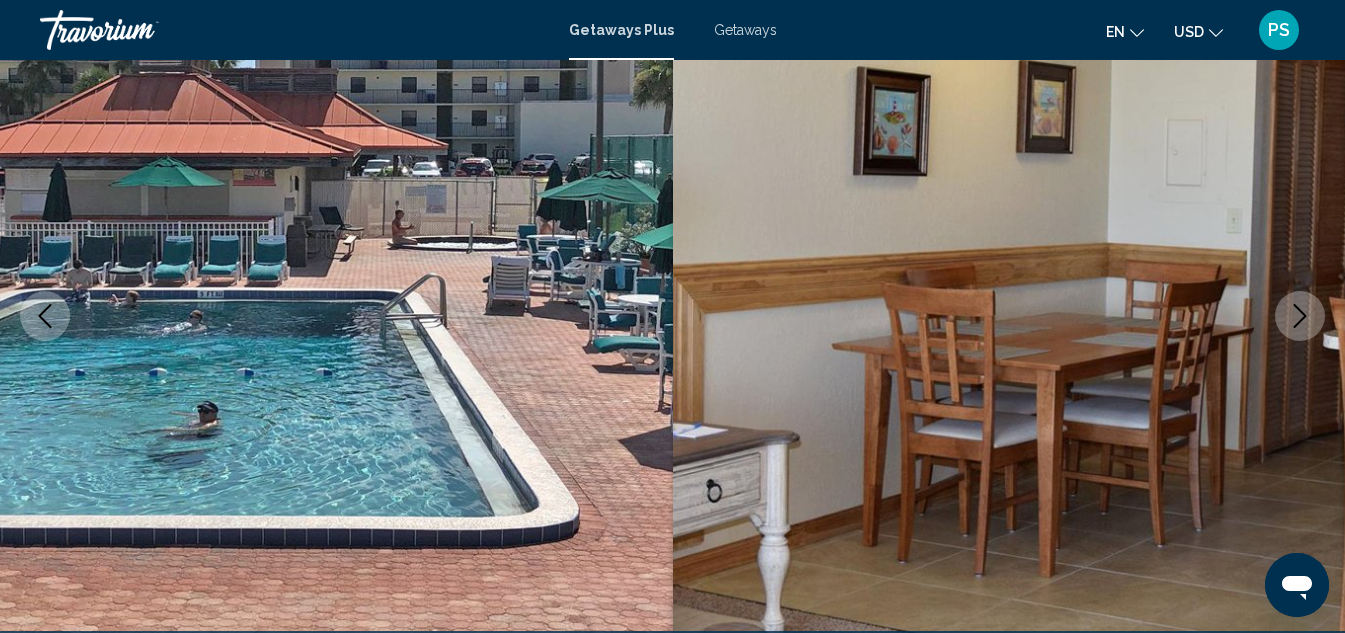 click 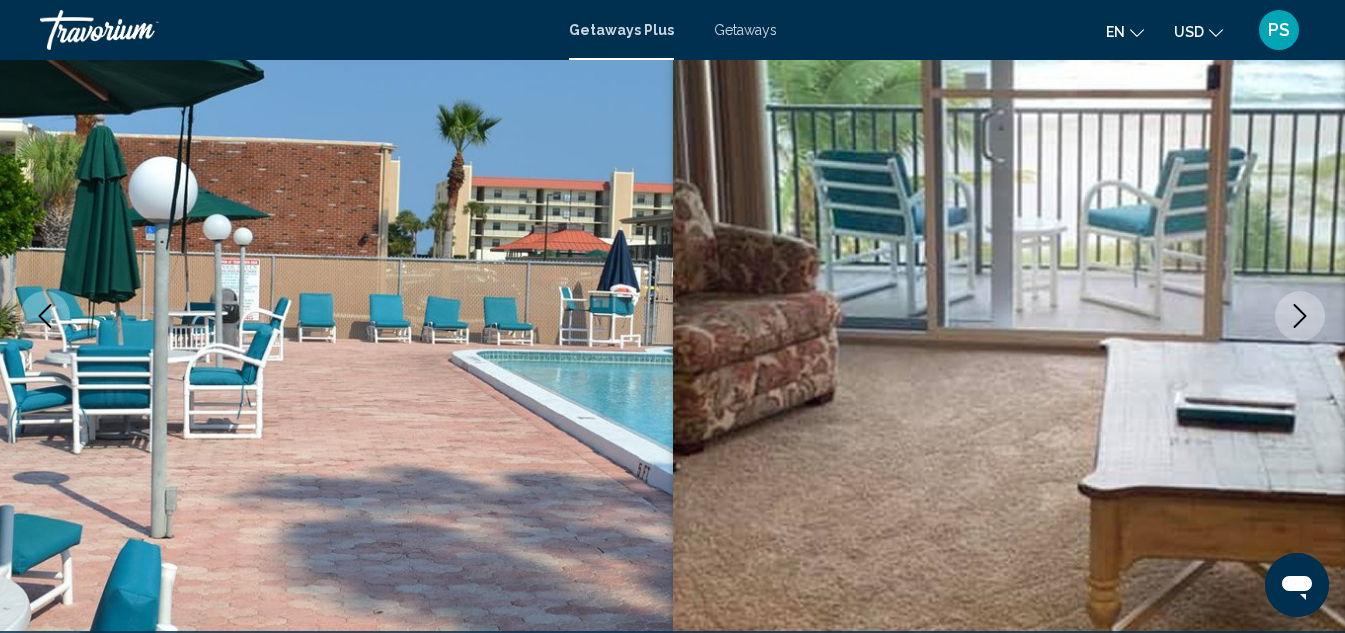 click 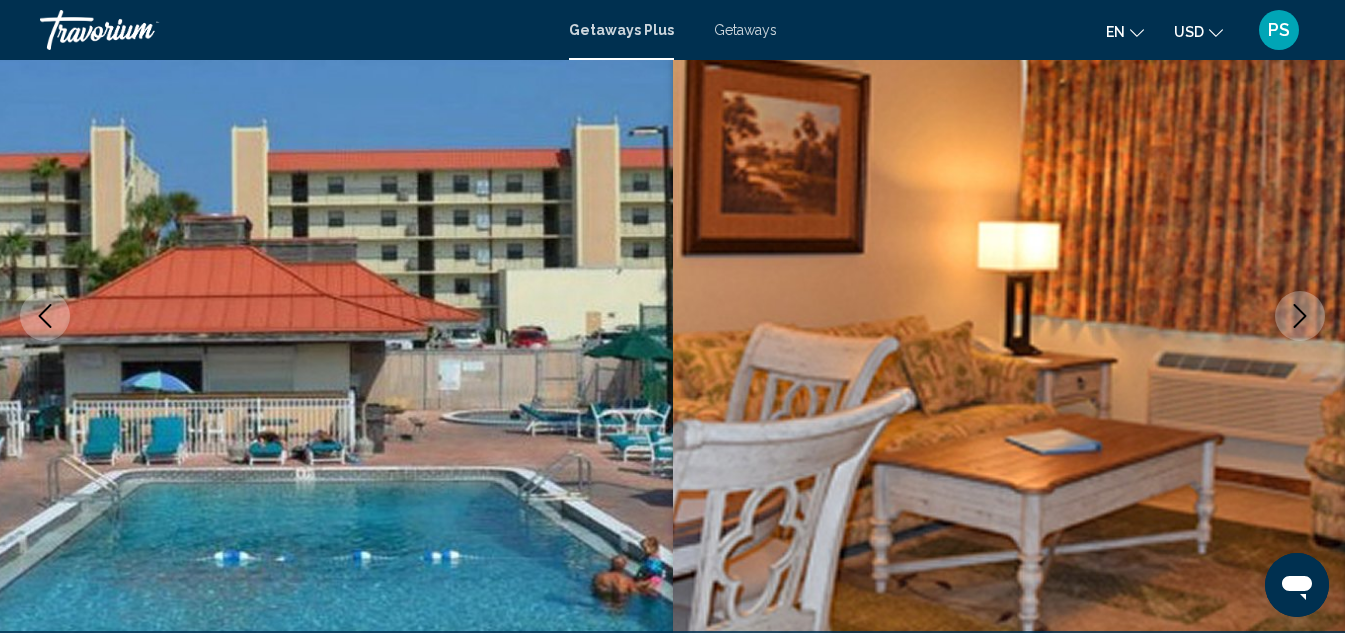 click 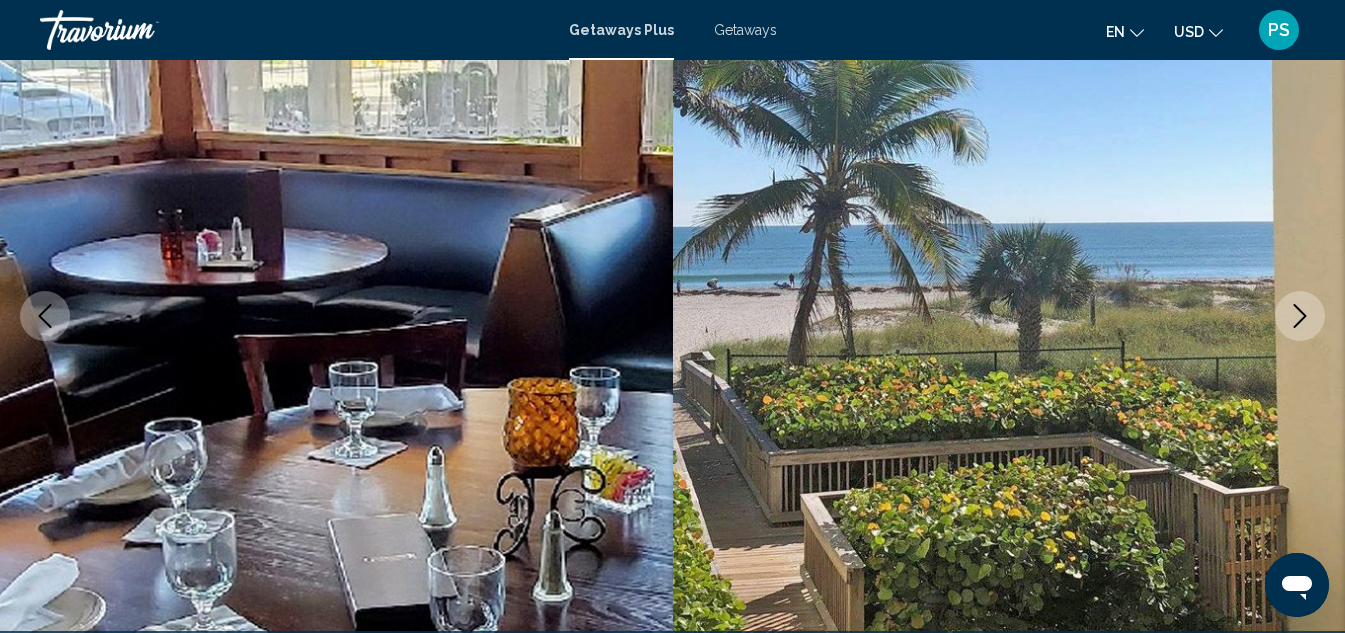 click 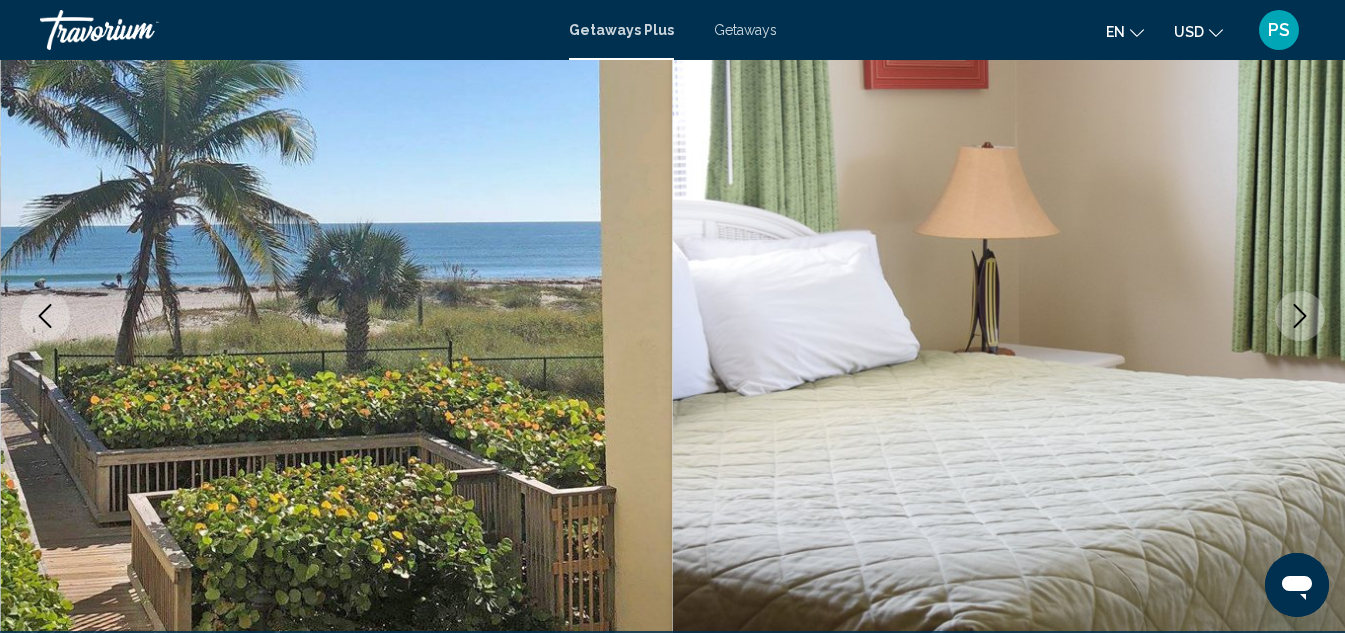 click 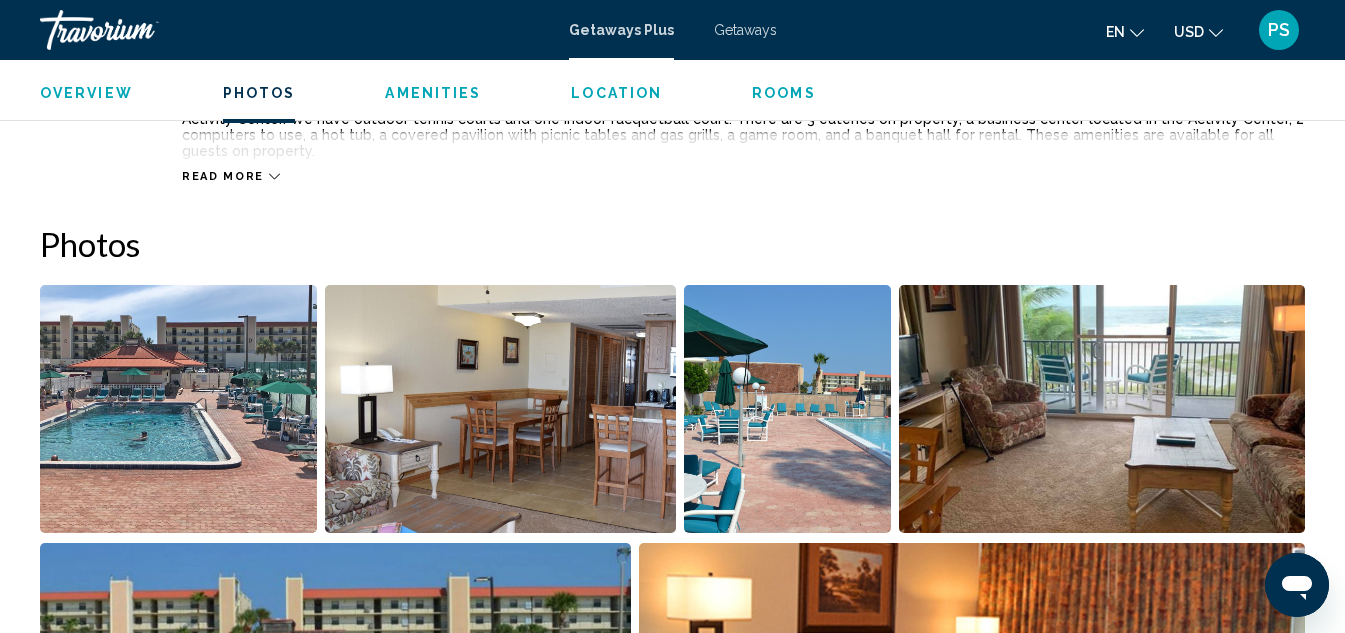scroll, scrollTop: 1119, scrollLeft: 0, axis: vertical 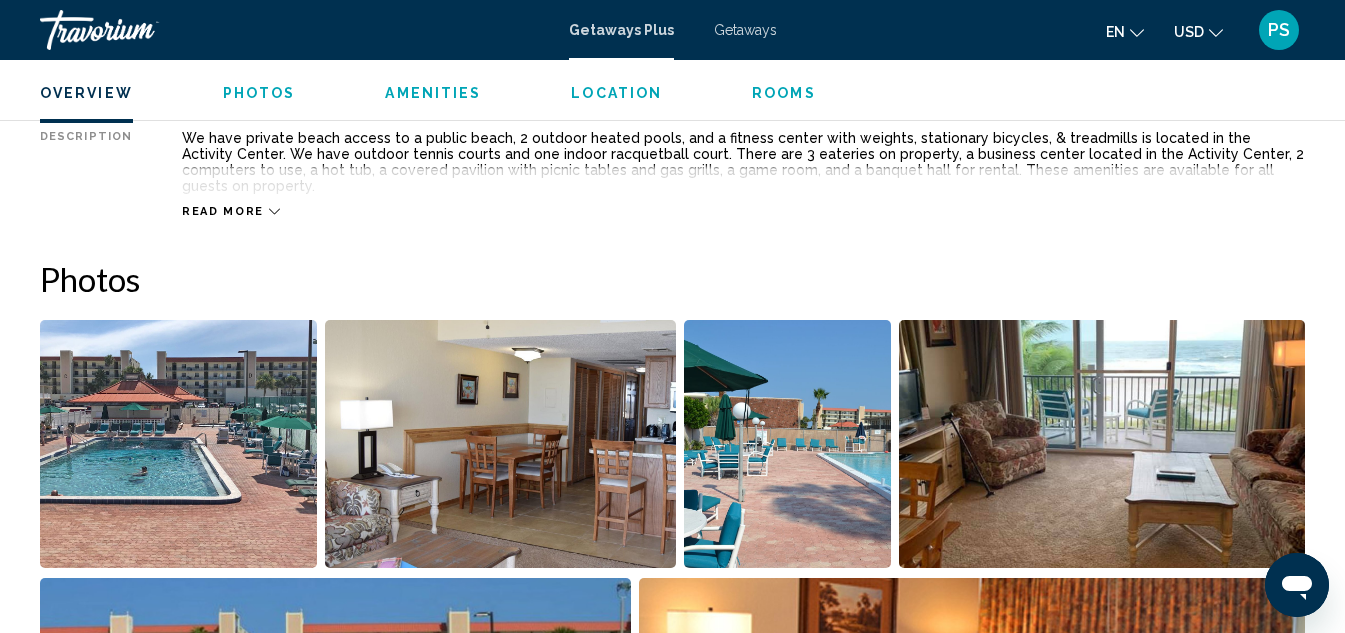 click at bounding box center [501, 444] 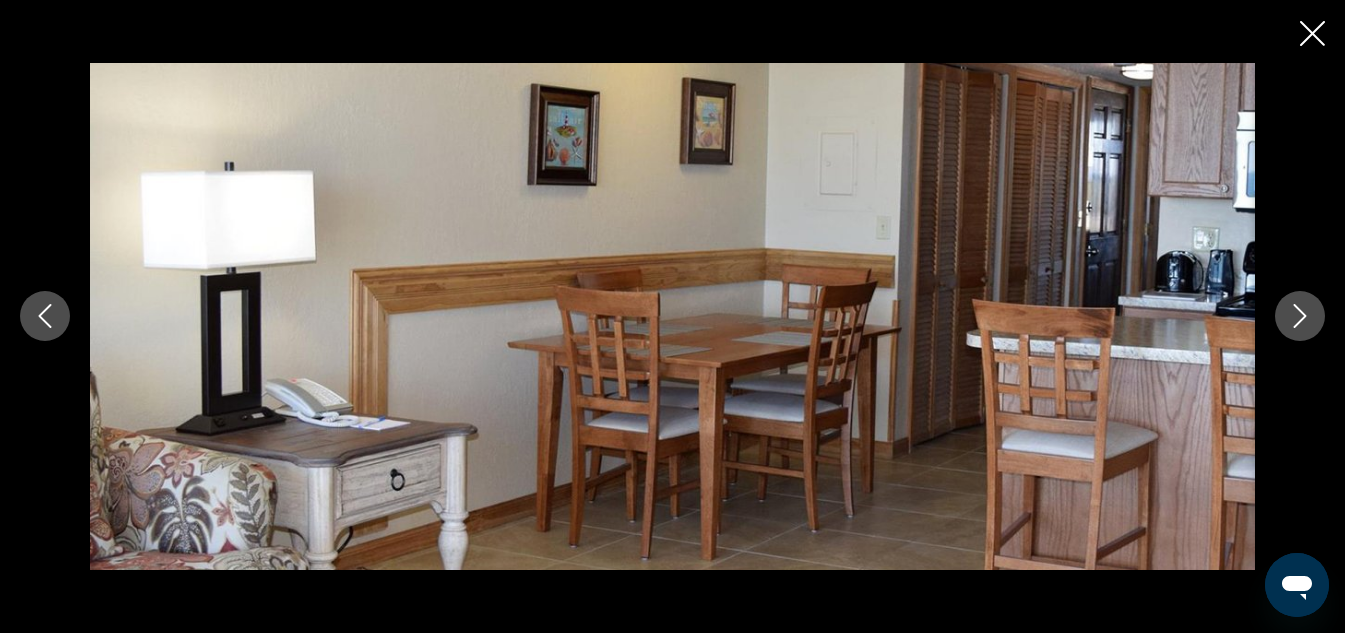 click 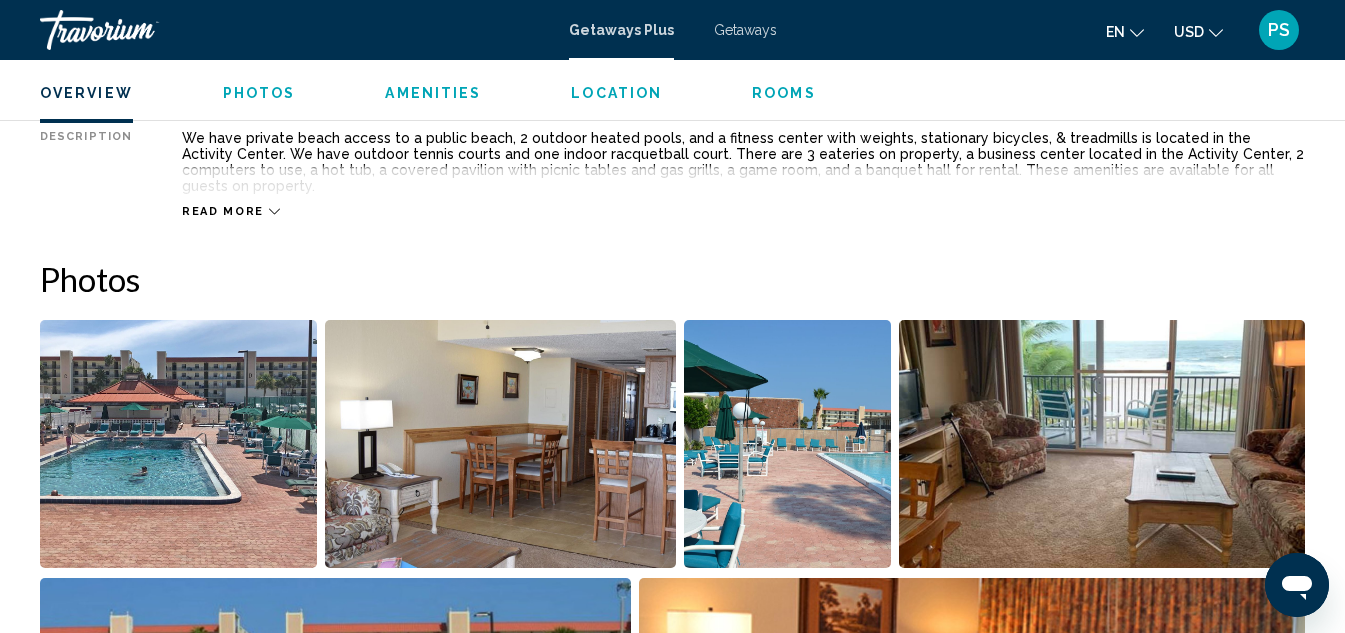 click at bounding box center (501, 444) 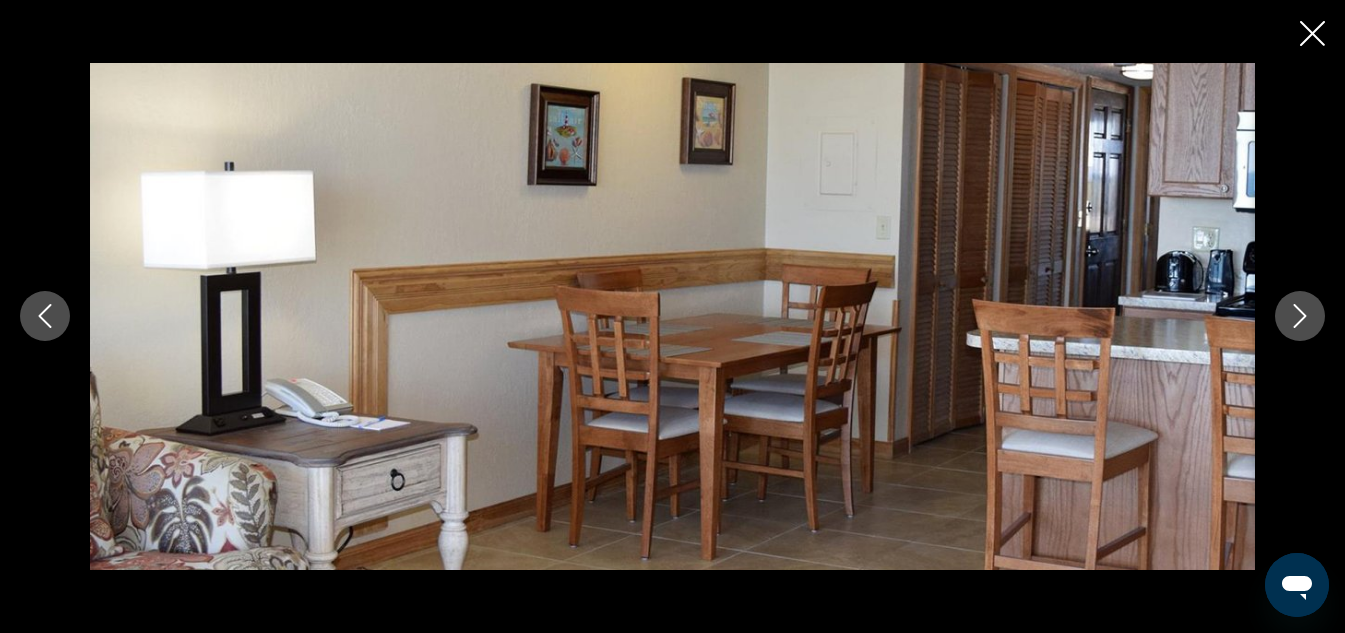 scroll, scrollTop: 1219, scrollLeft: 0, axis: vertical 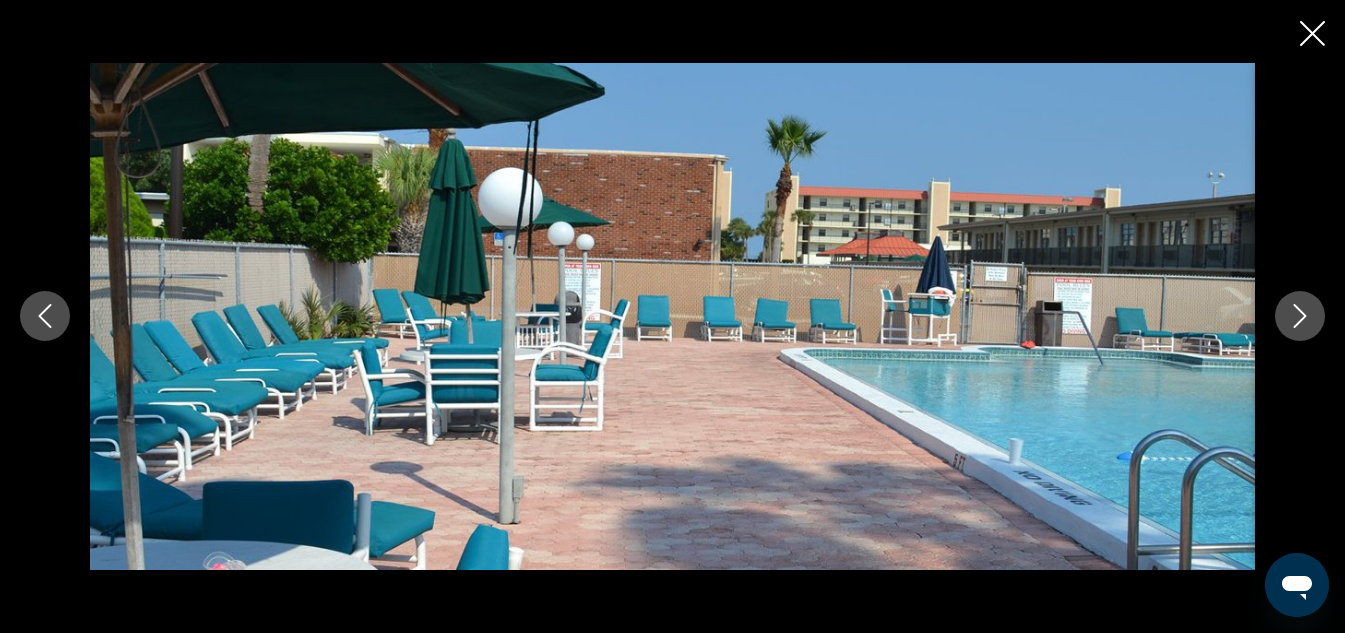 click 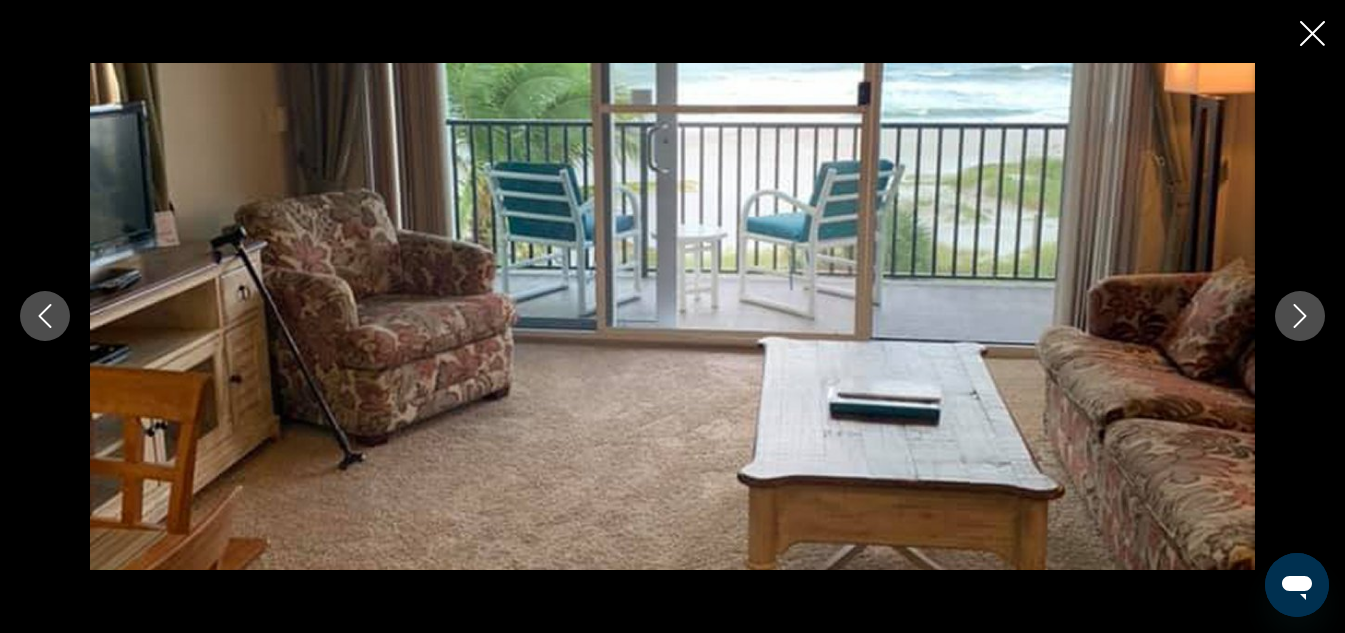click 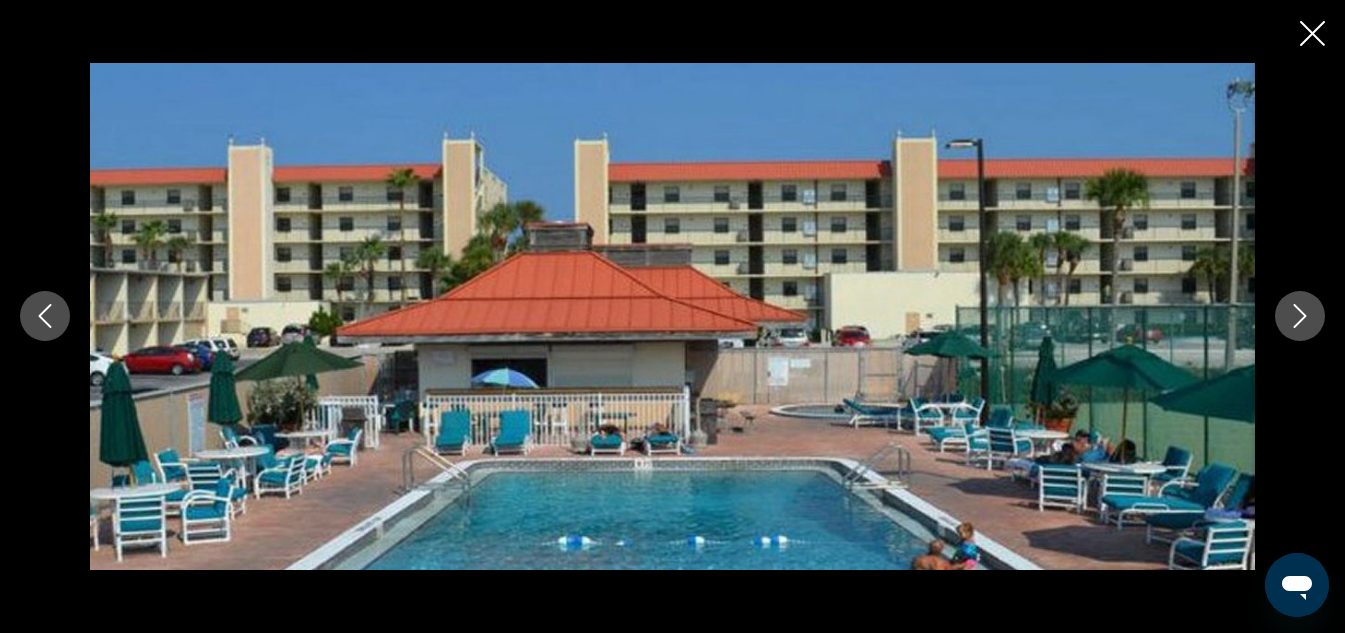 click 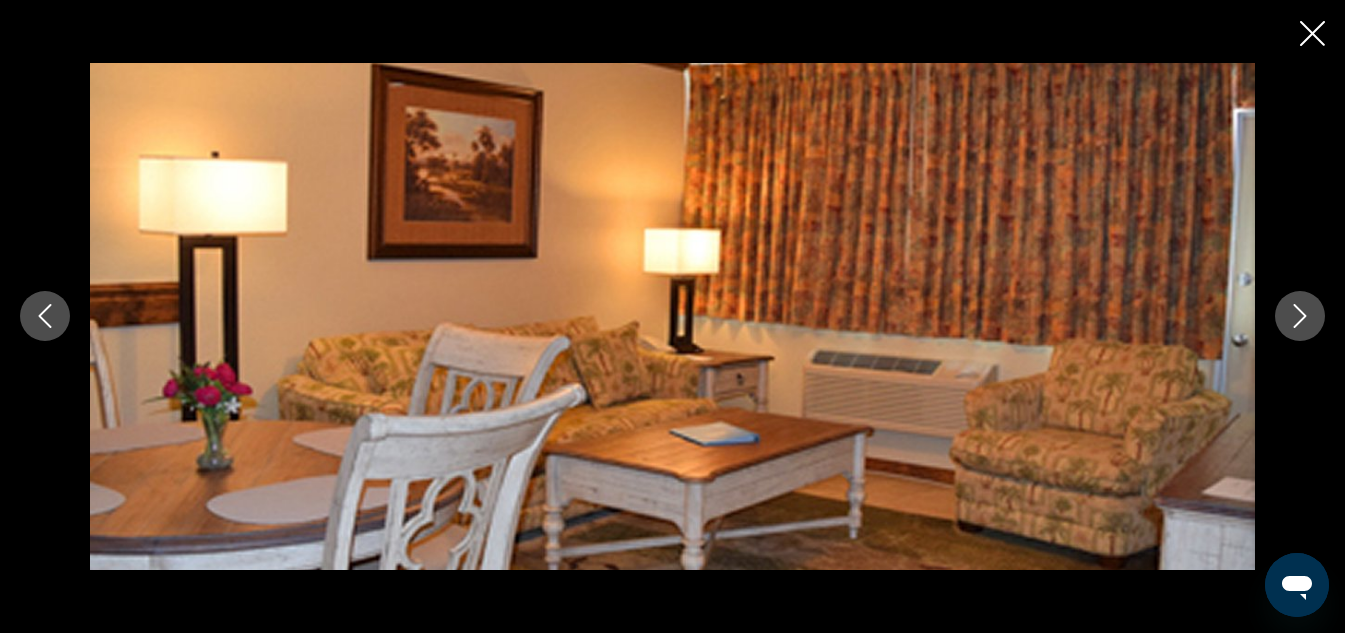 click 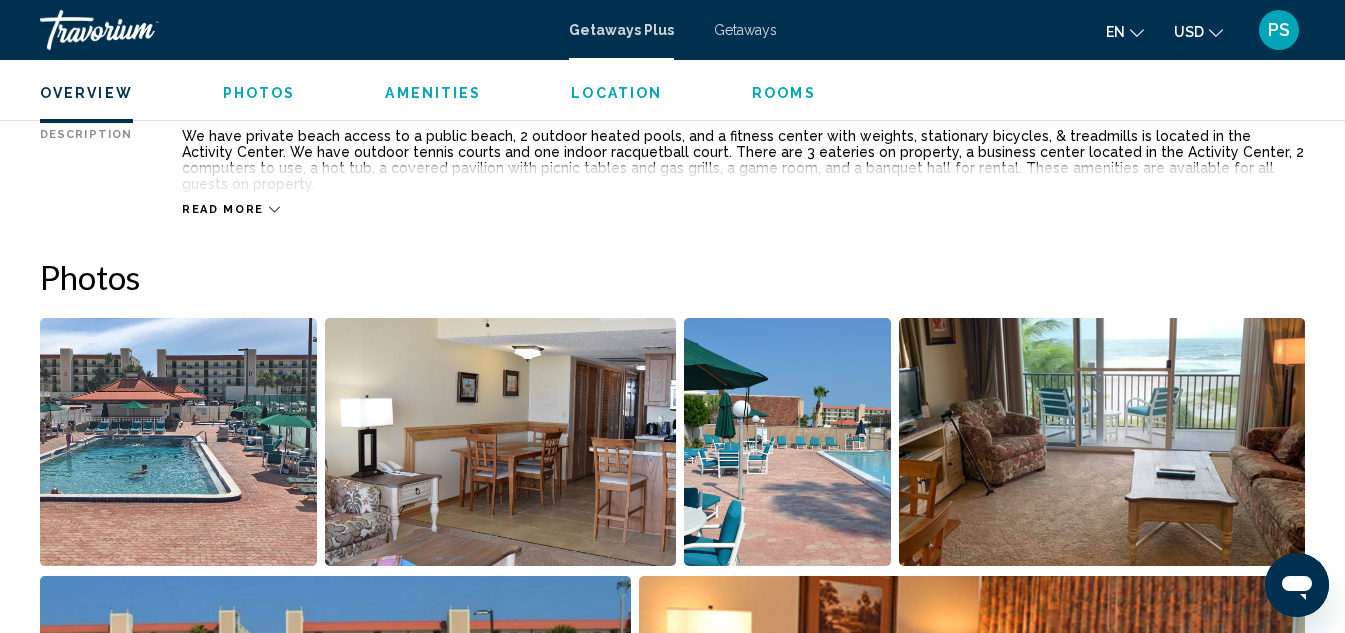 scroll, scrollTop: 1119, scrollLeft: 0, axis: vertical 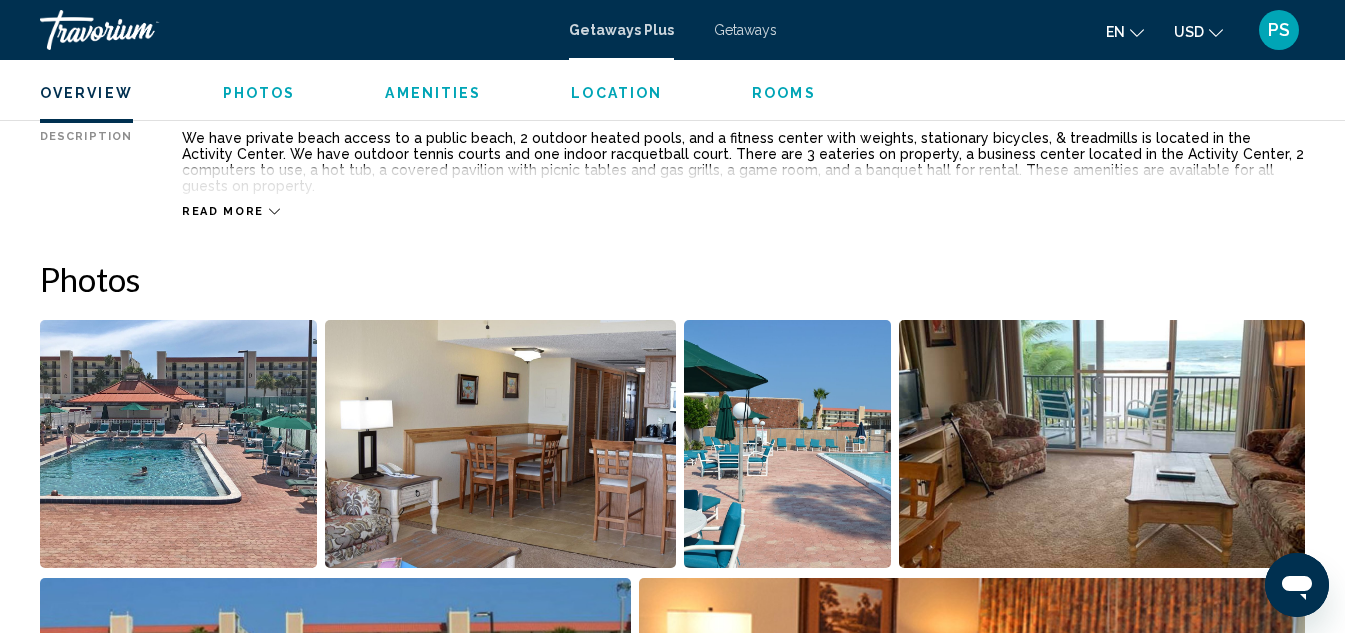 click at bounding box center [501, 444] 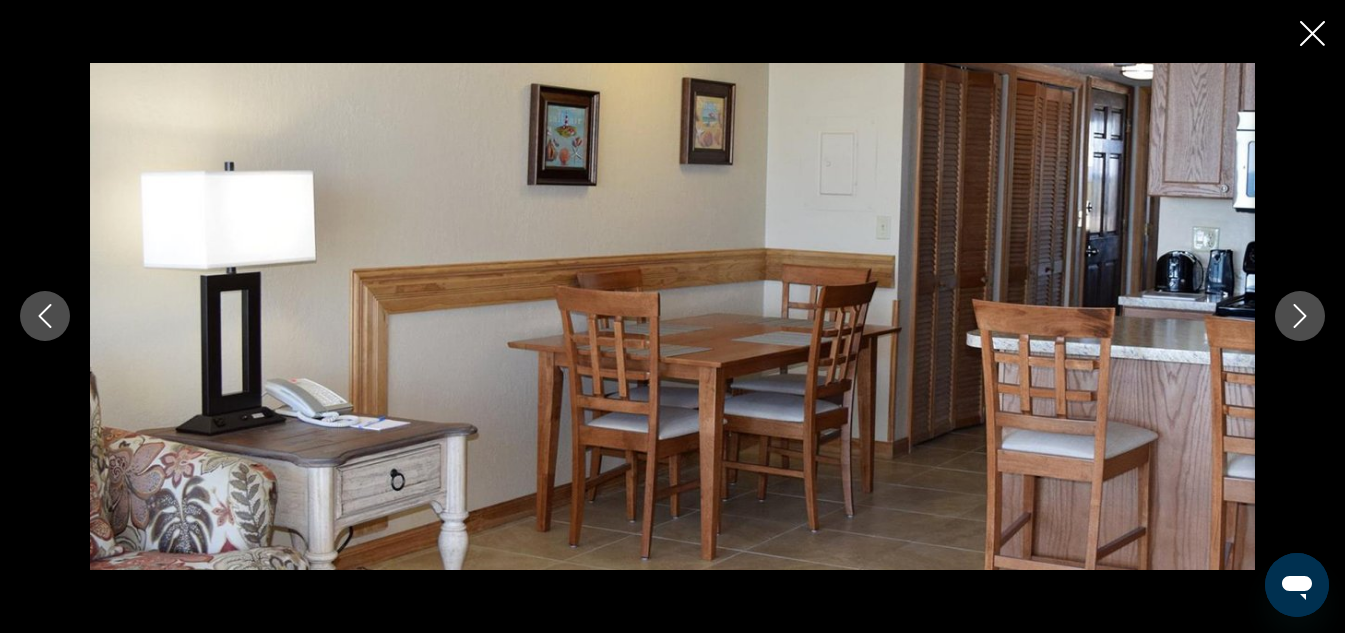 click 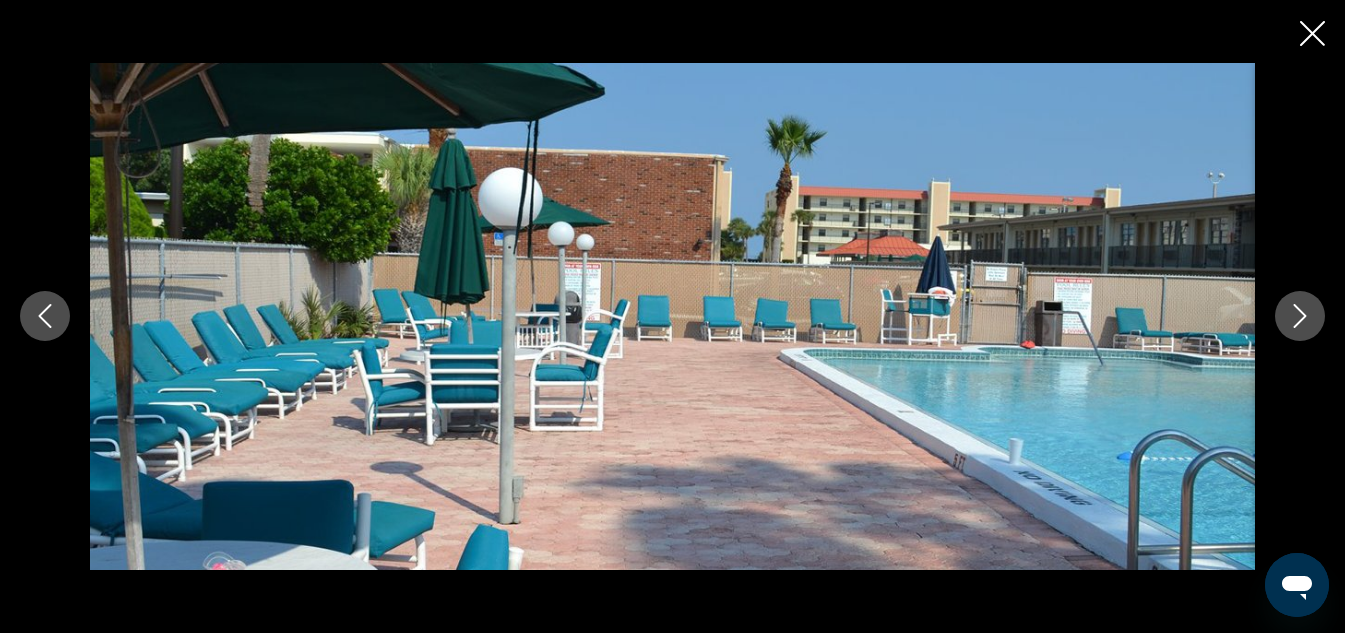 drag, startPoint x: 1315, startPoint y: 22, endPoint x: 1306, endPoint y: 34, distance: 15 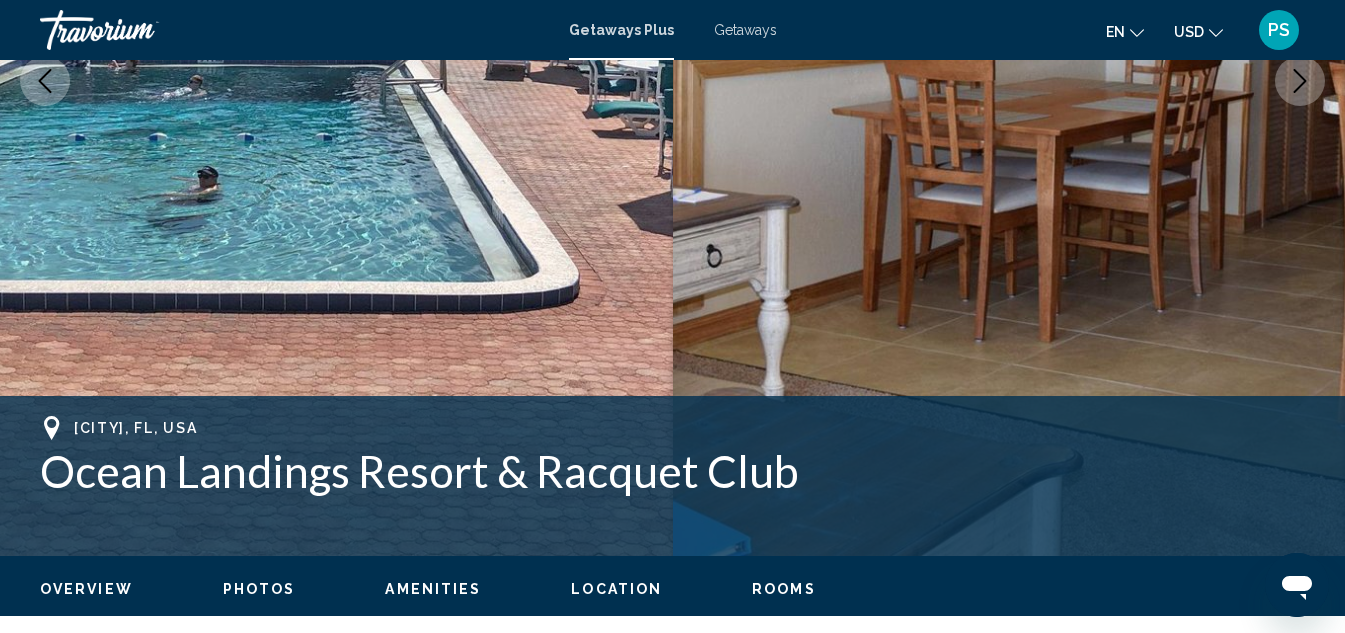 scroll, scrollTop: 419, scrollLeft: 0, axis: vertical 